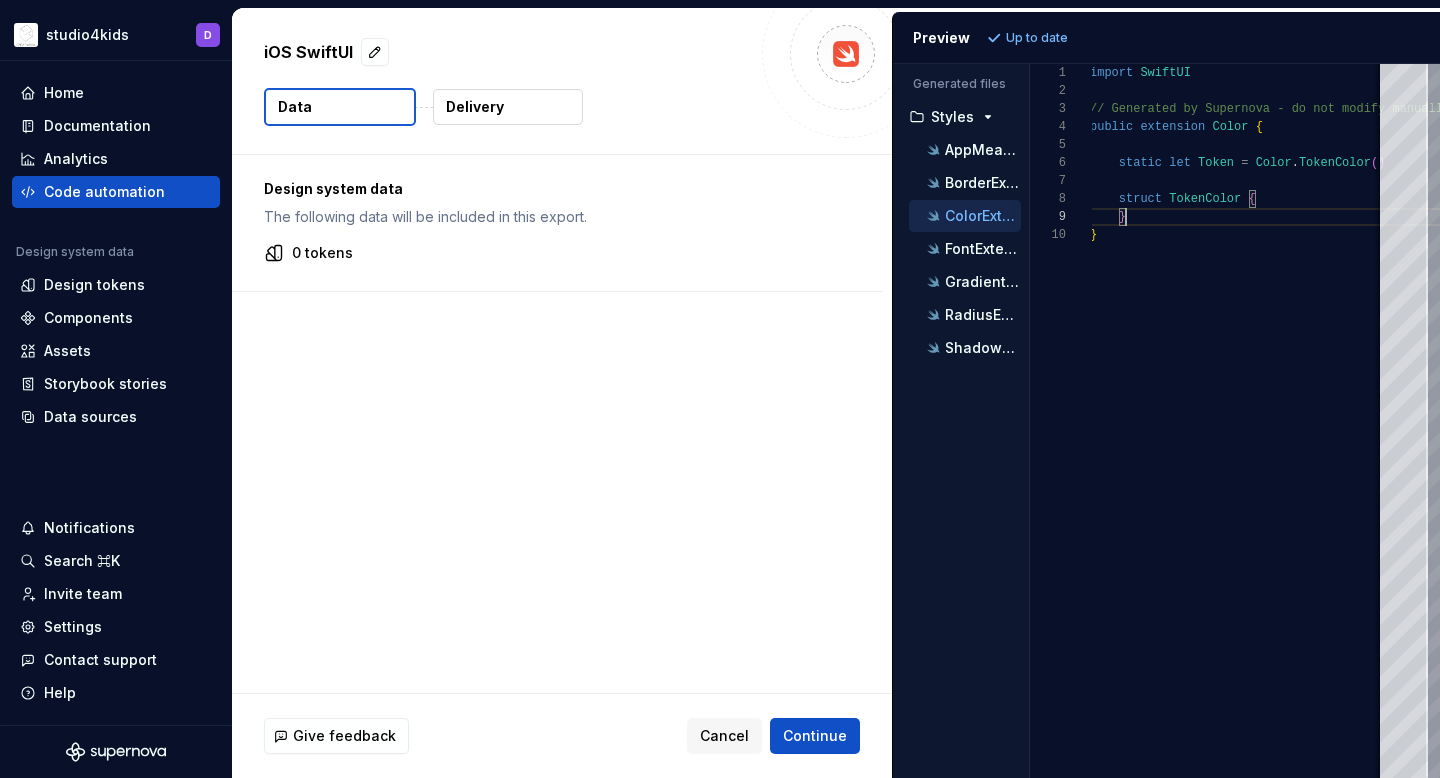 scroll, scrollTop: 0, scrollLeft: 0, axis: both 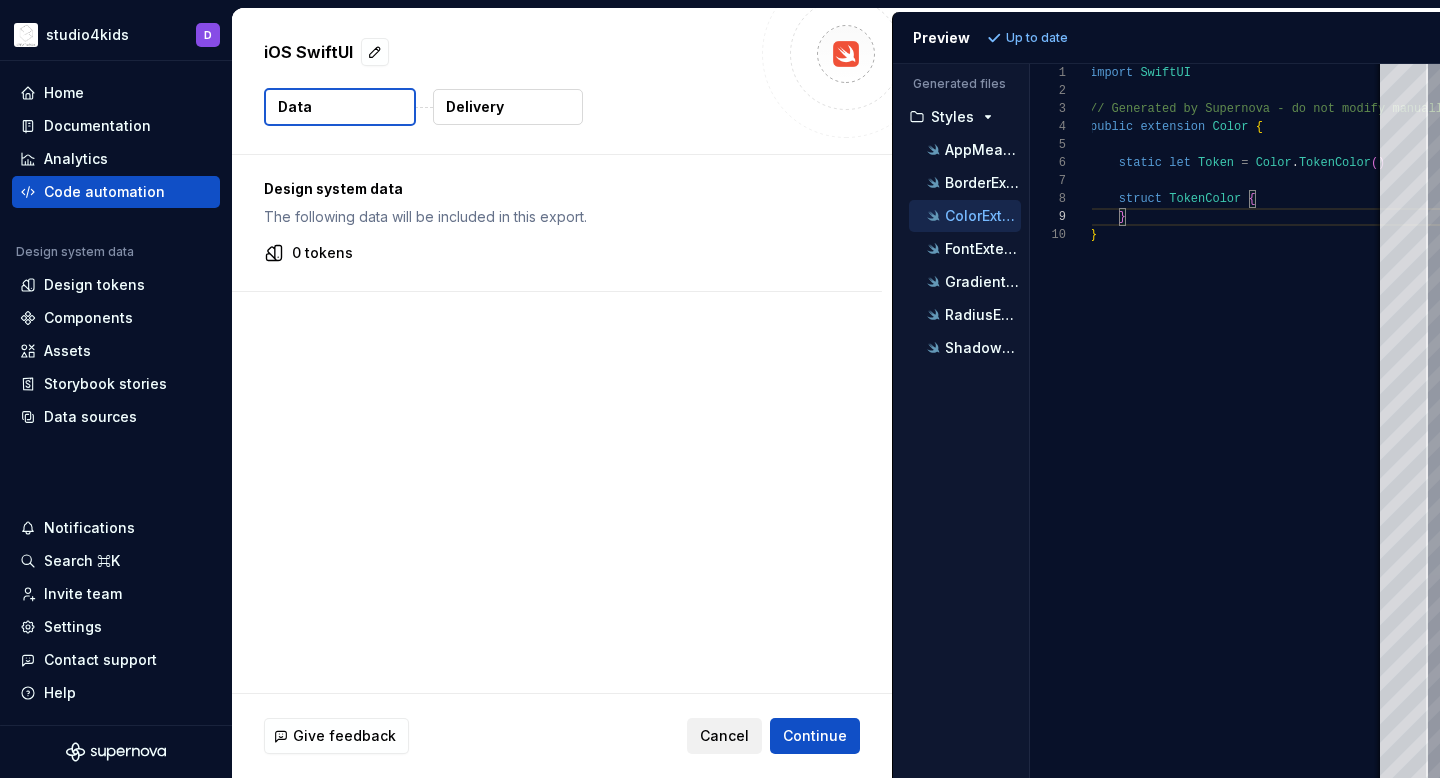 click on "Cancel" at bounding box center [724, 736] 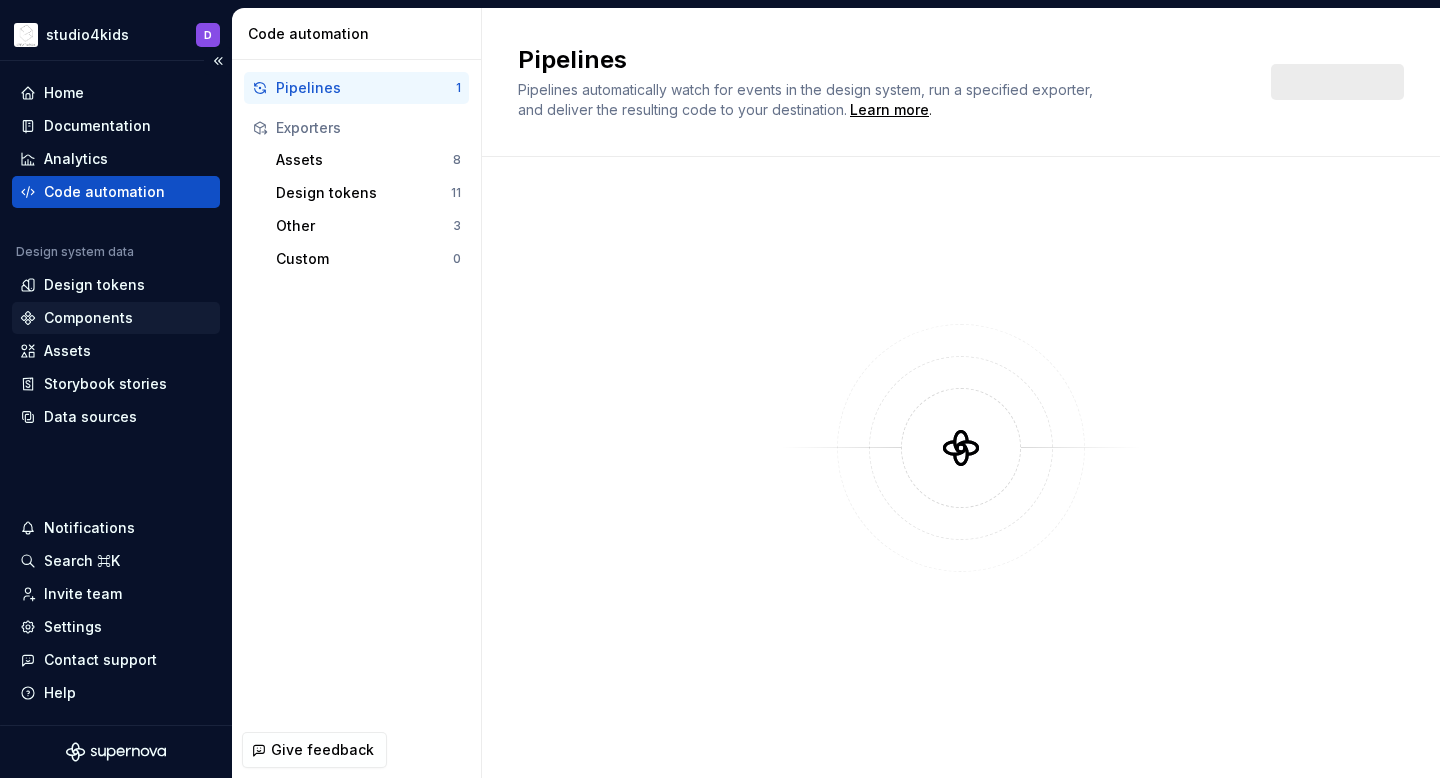 click on "Components" at bounding box center [88, 318] 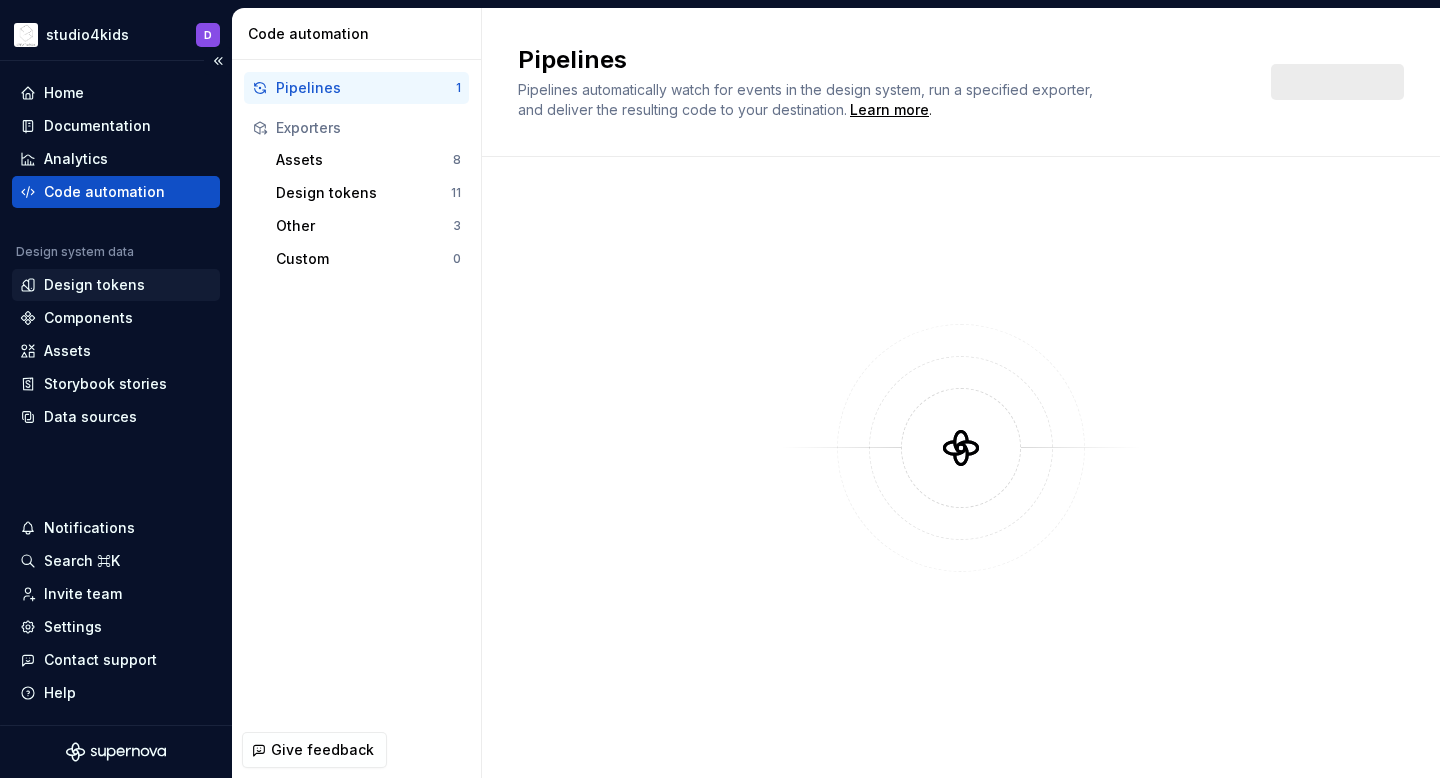 click on "Design tokens" at bounding box center (94, 285) 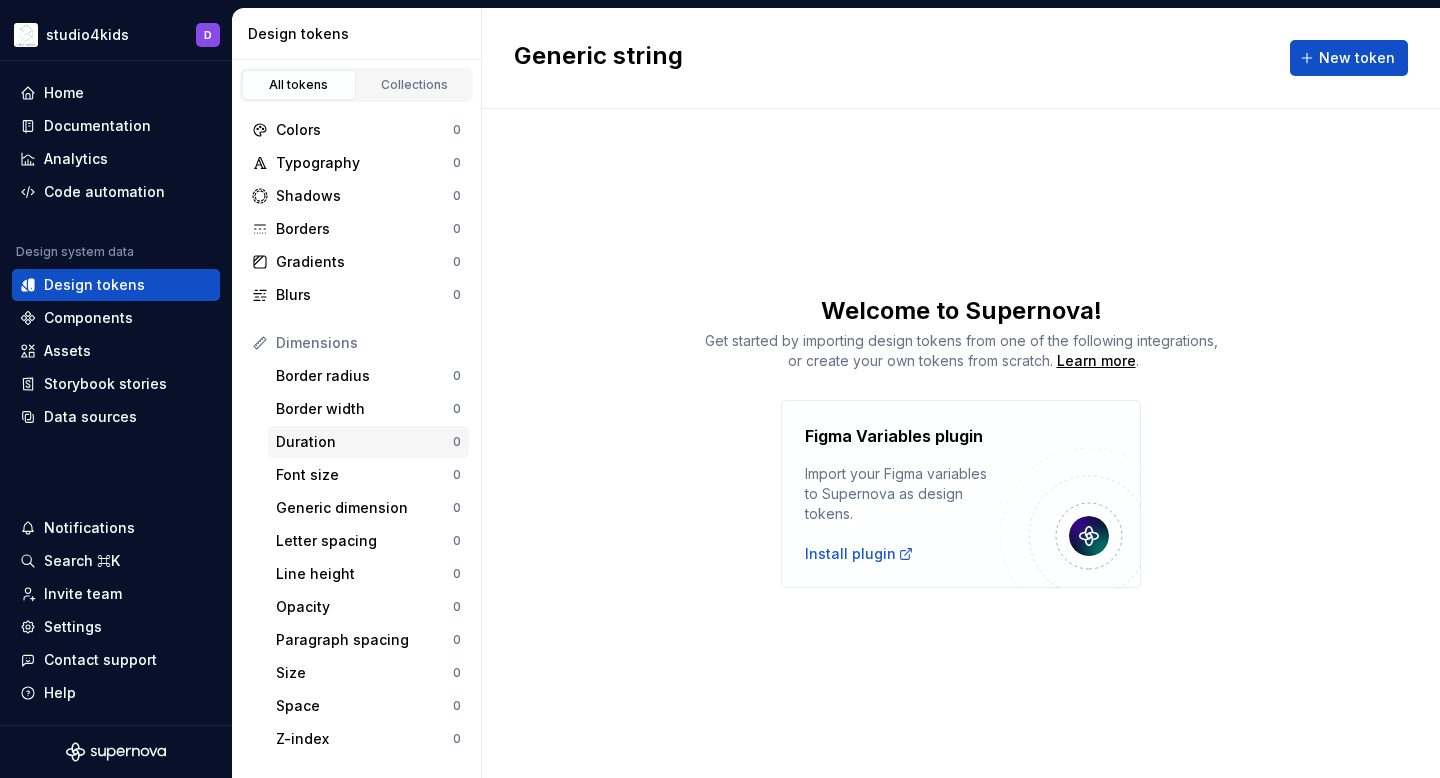 scroll, scrollTop: 20, scrollLeft: 0, axis: vertical 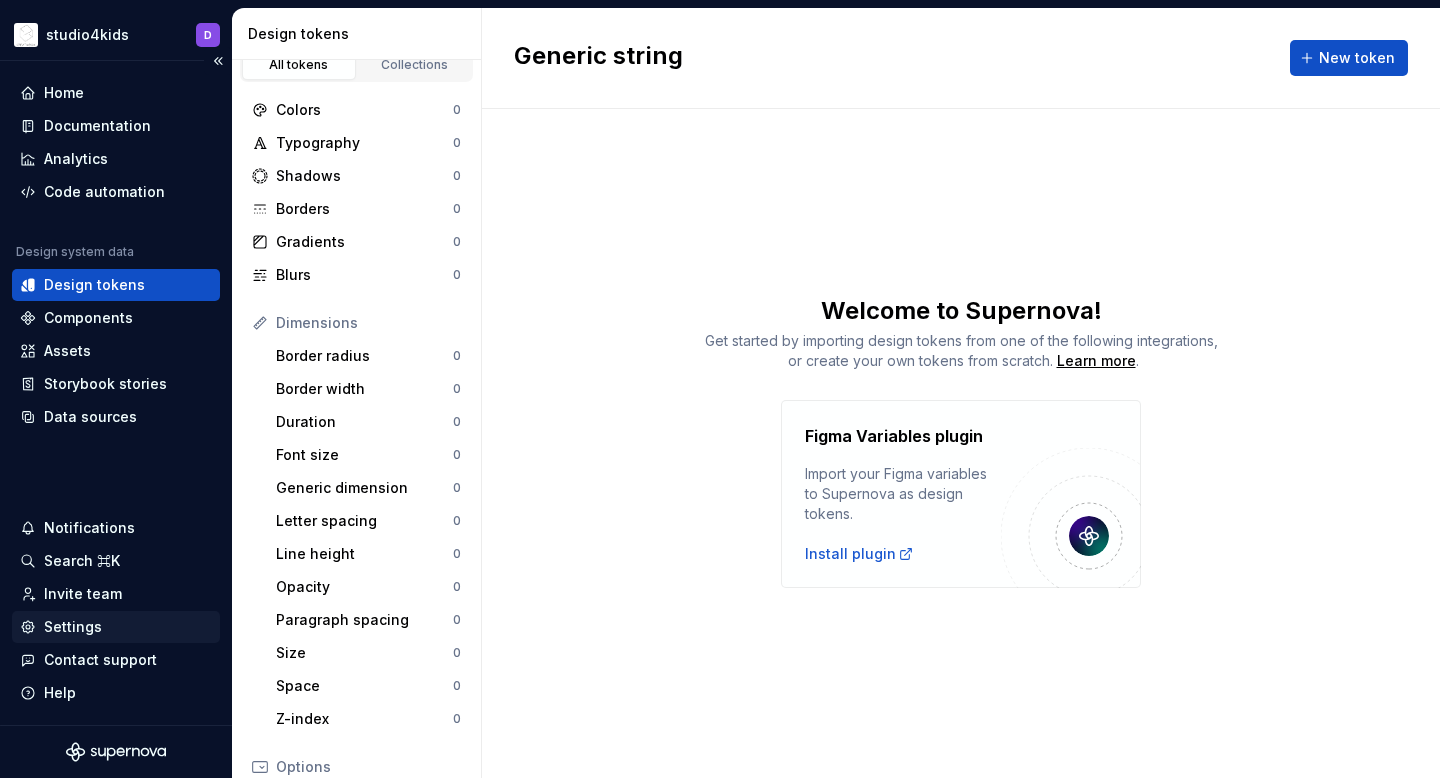 click on "Settings" at bounding box center (73, 627) 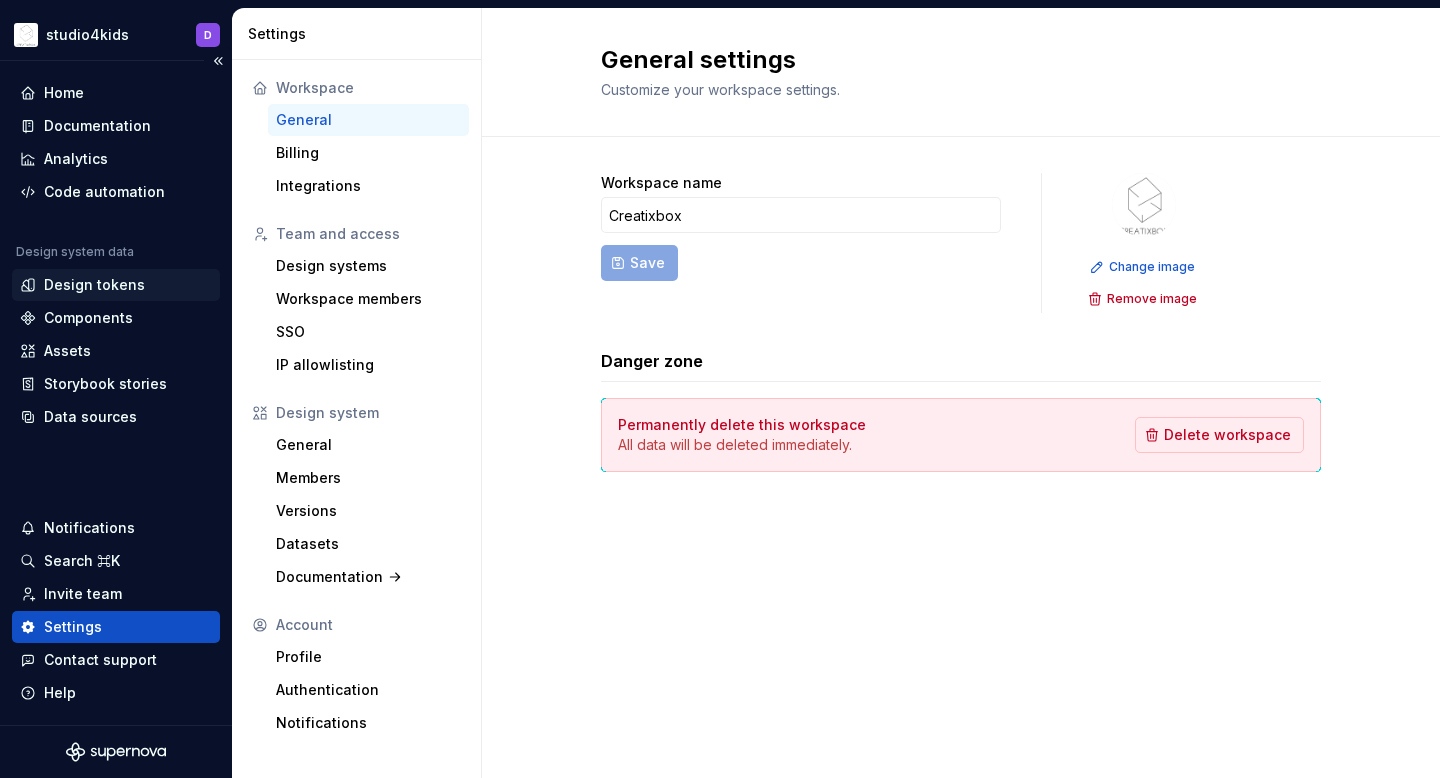 click on "Design tokens" at bounding box center (94, 285) 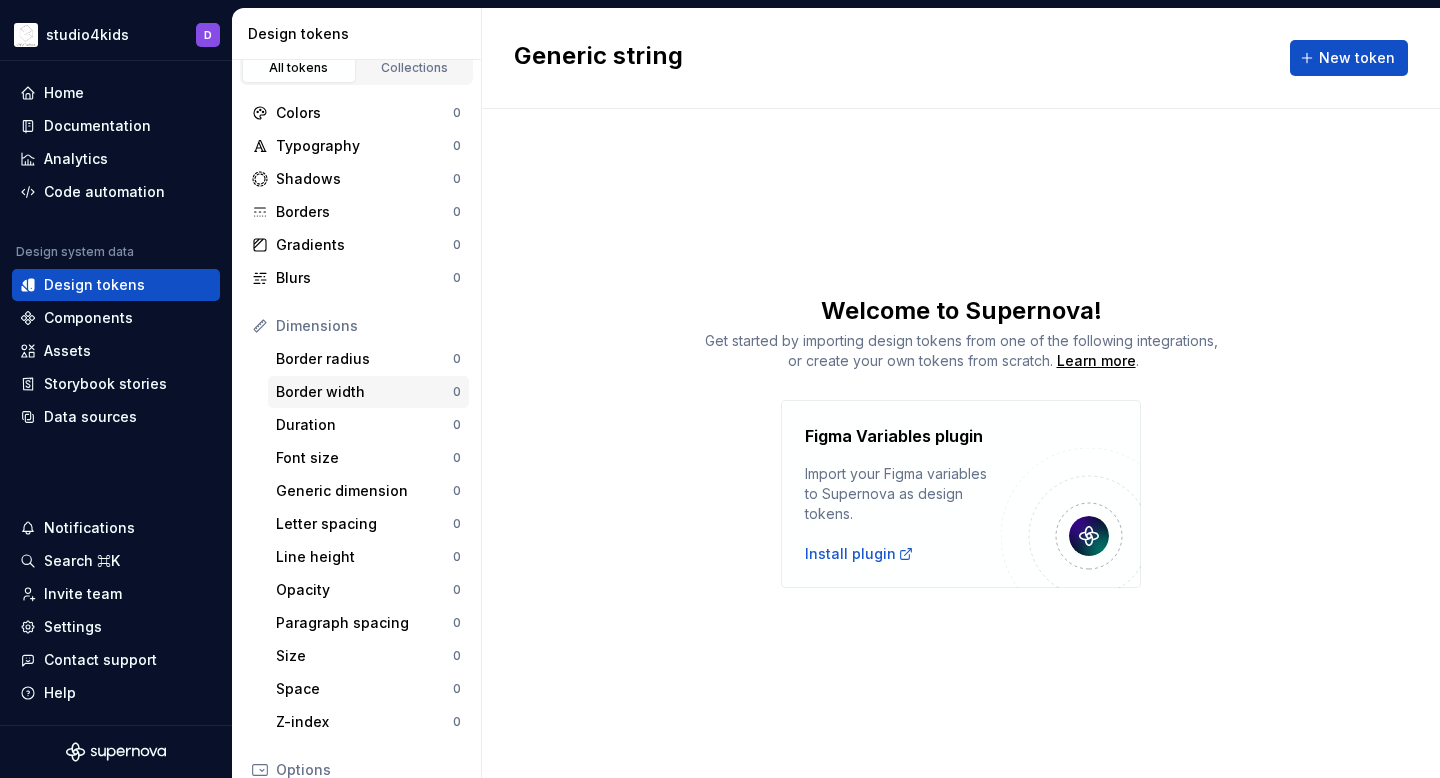 scroll, scrollTop: 0, scrollLeft: 0, axis: both 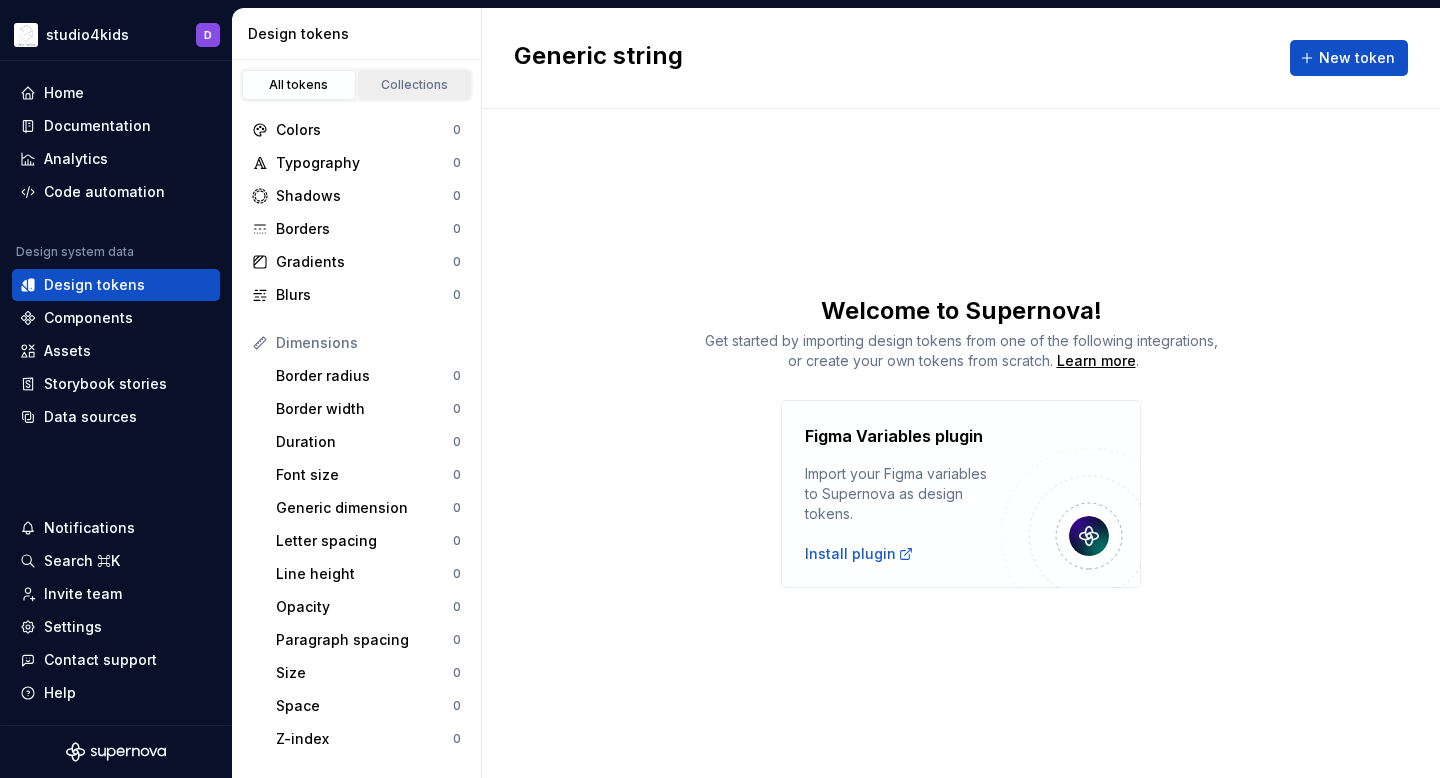 click on "Collections" at bounding box center [415, 85] 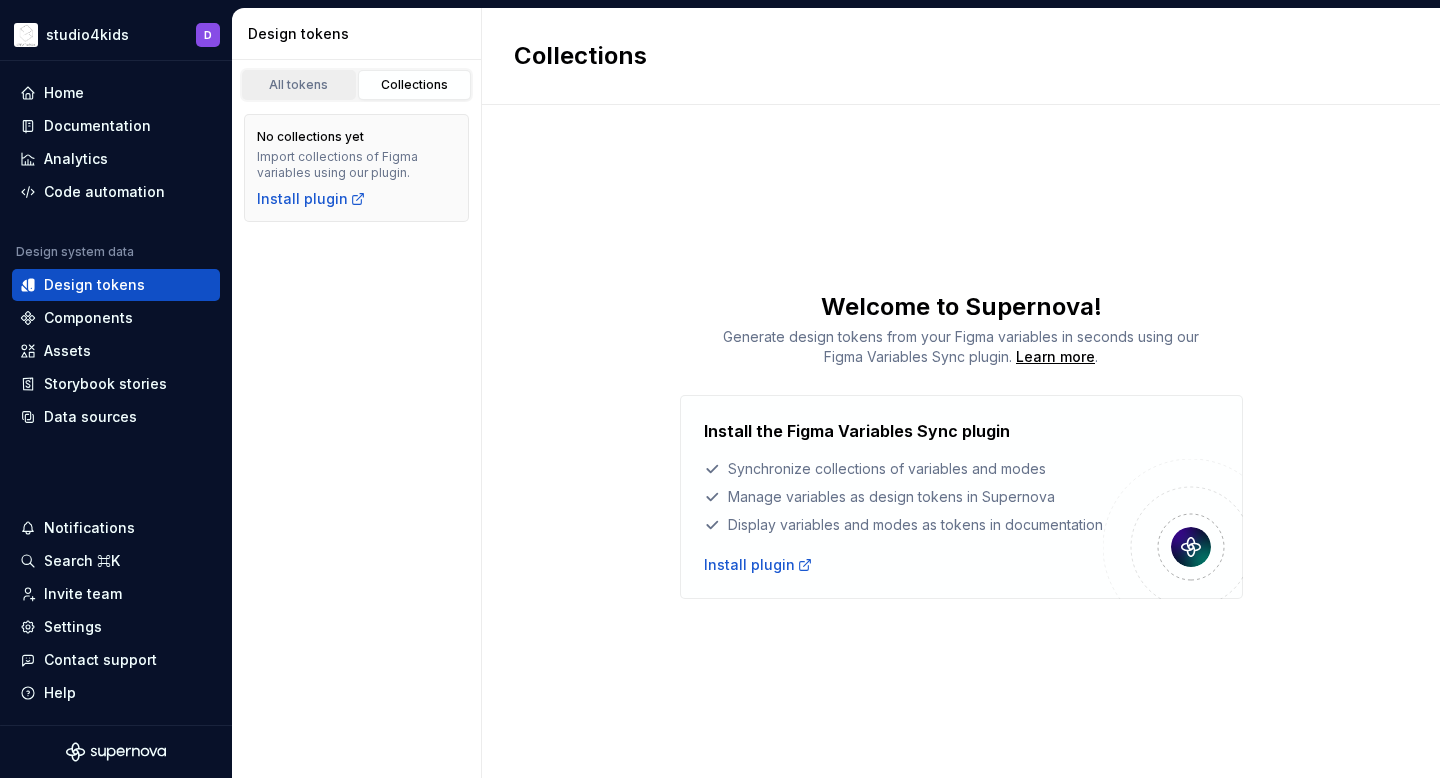 click on "All tokens" at bounding box center (299, 85) 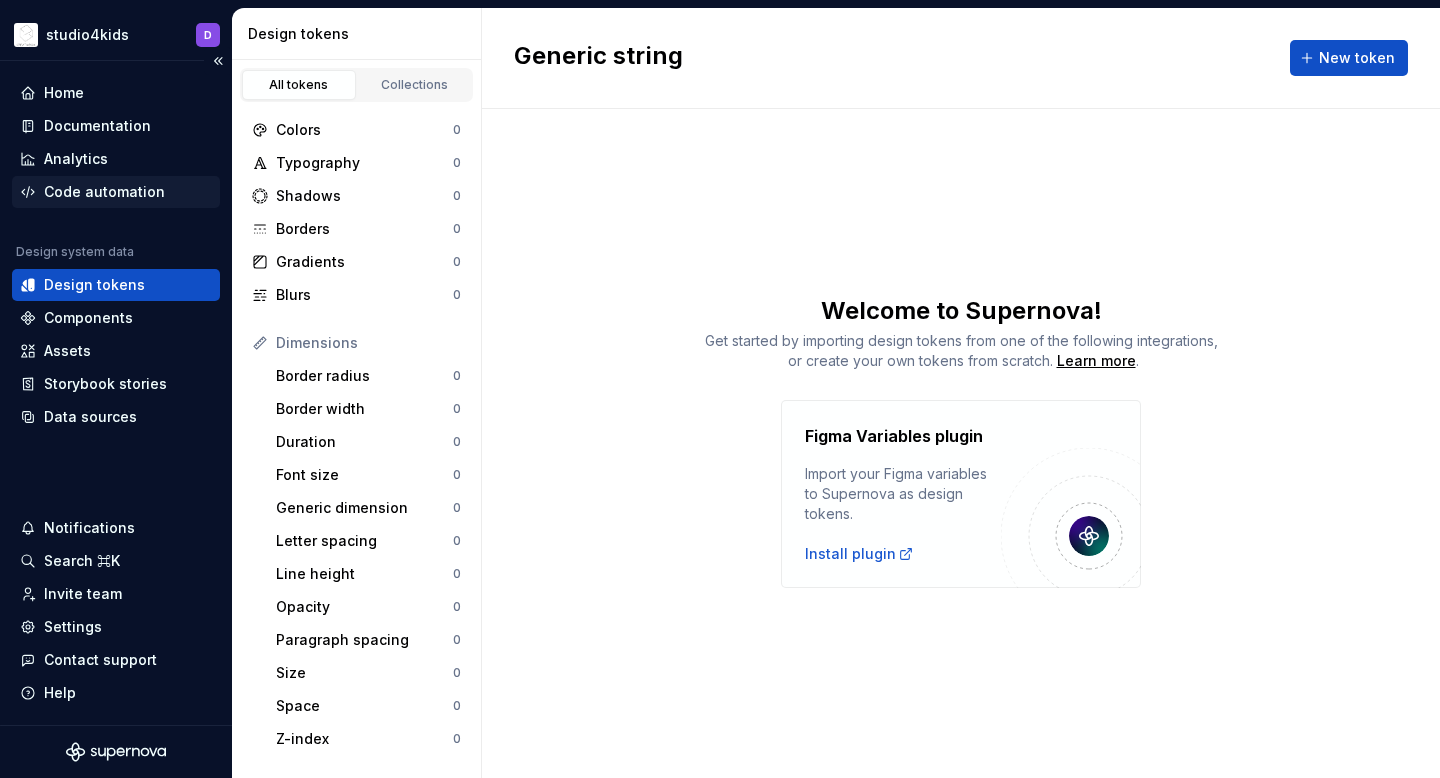 click on "Code automation" at bounding box center [104, 192] 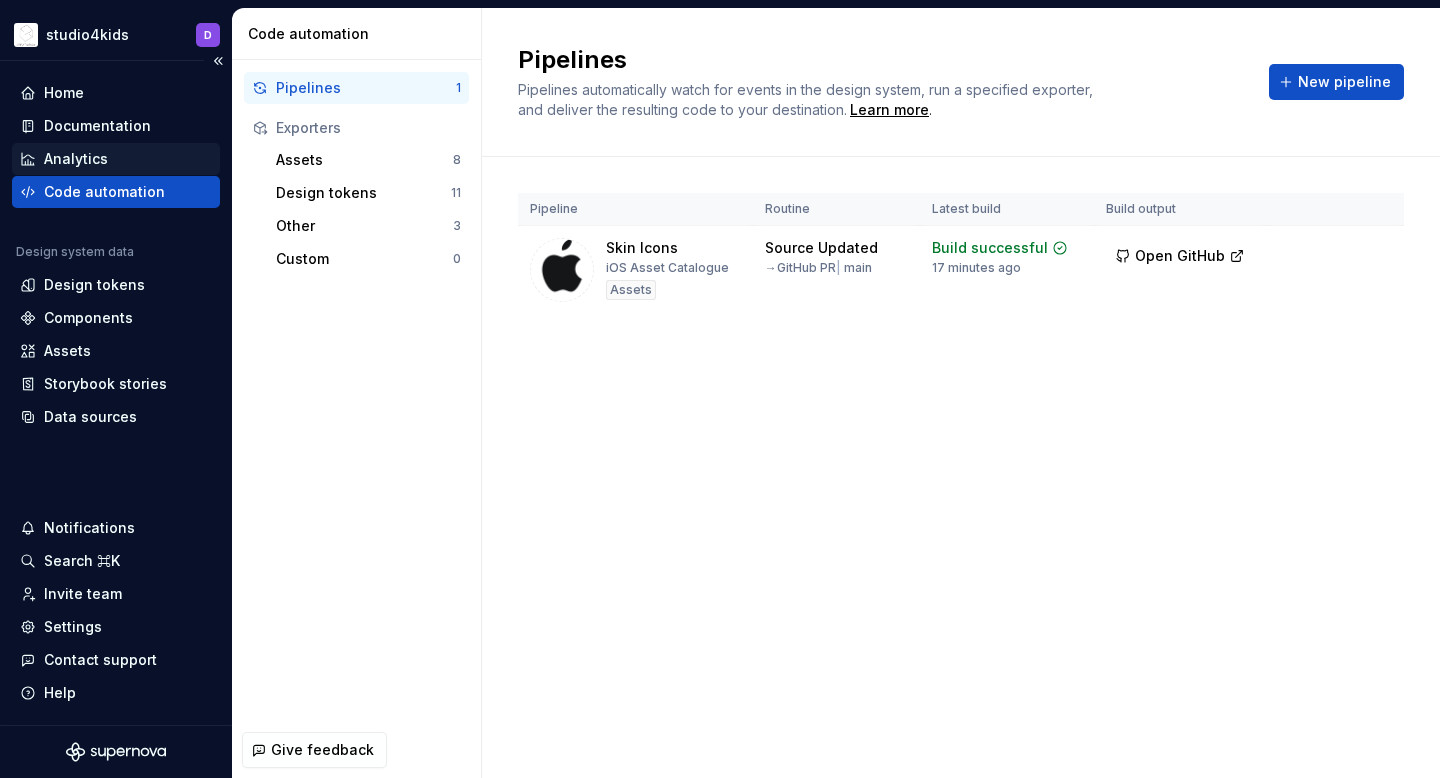 click on "Analytics" at bounding box center [76, 159] 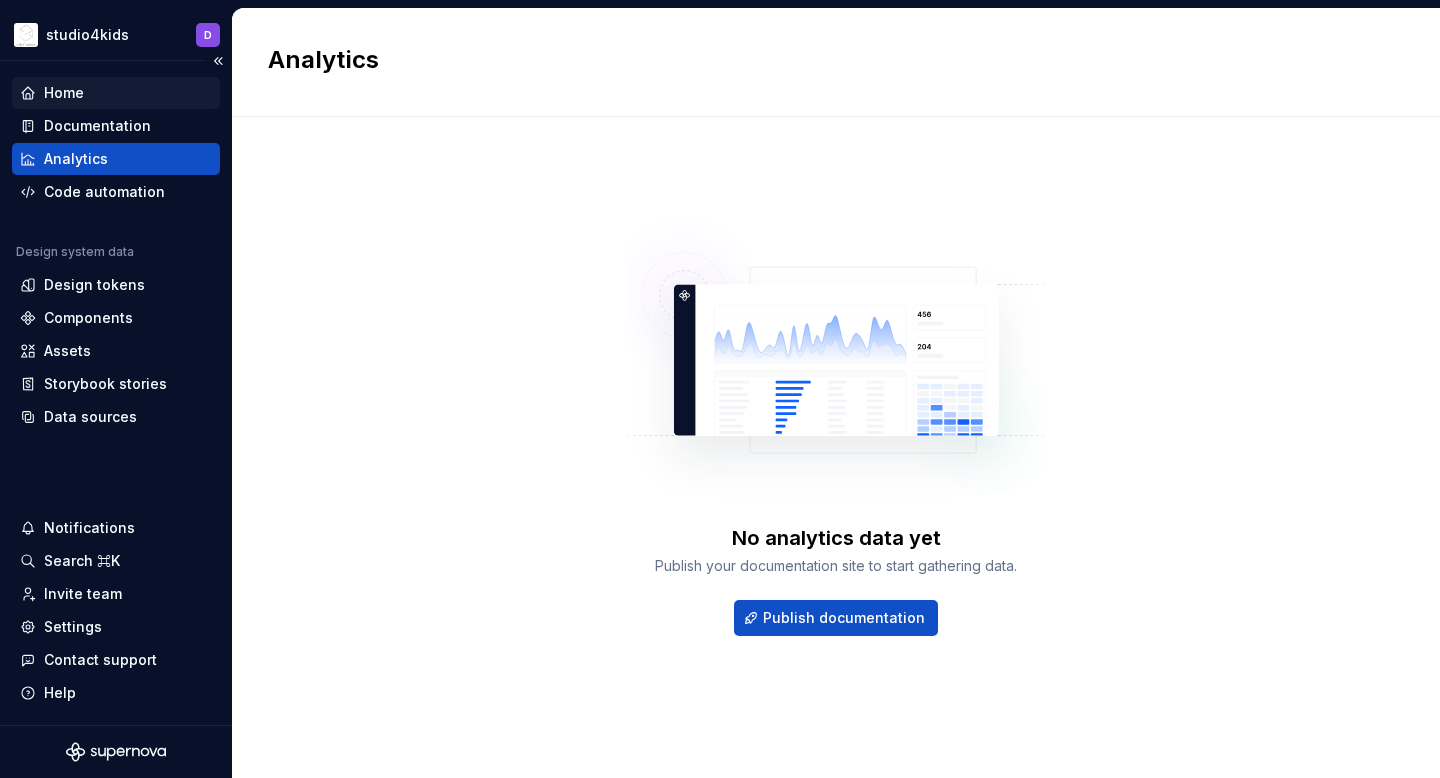 click on "Home" at bounding box center (116, 93) 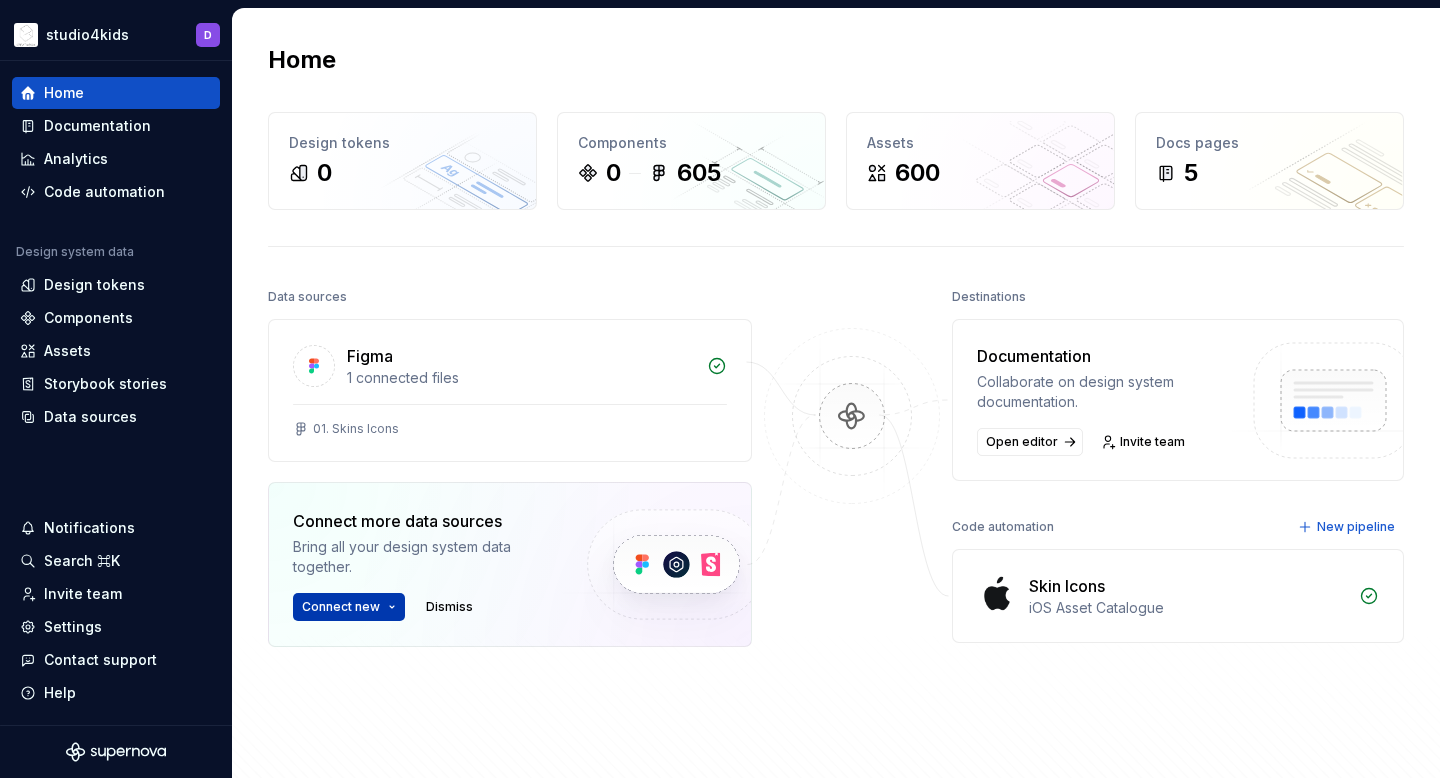 click on "studio4kids D Home Documentation Analytics Code automation Design system data Design tokens Components Assets Storybook stories Data sources Notifications Search ⌘K Invite team Settings Contact support Help Home Design tokens 0 Components 0 605 Assets 600 Docs pages 5 Data sources Figma 1 connected files 01. Skins Icons Connect more data sources Bring all your design system data together. Connect new Dismiss Destinations Documentation Collaborate on design system documentation. Open editor Invite team Code automation New pipeline Skin Icons iOS Asset Catalogue Product documentation Learn how to build, manage and maintain design systems in smarter ways. Developer documentation Start delivering your design choices to your codebases right away. Join our Slack community Connect and learn with other design system practitioners.   * Generated code is read‒only" at bounding box center [720, 389] 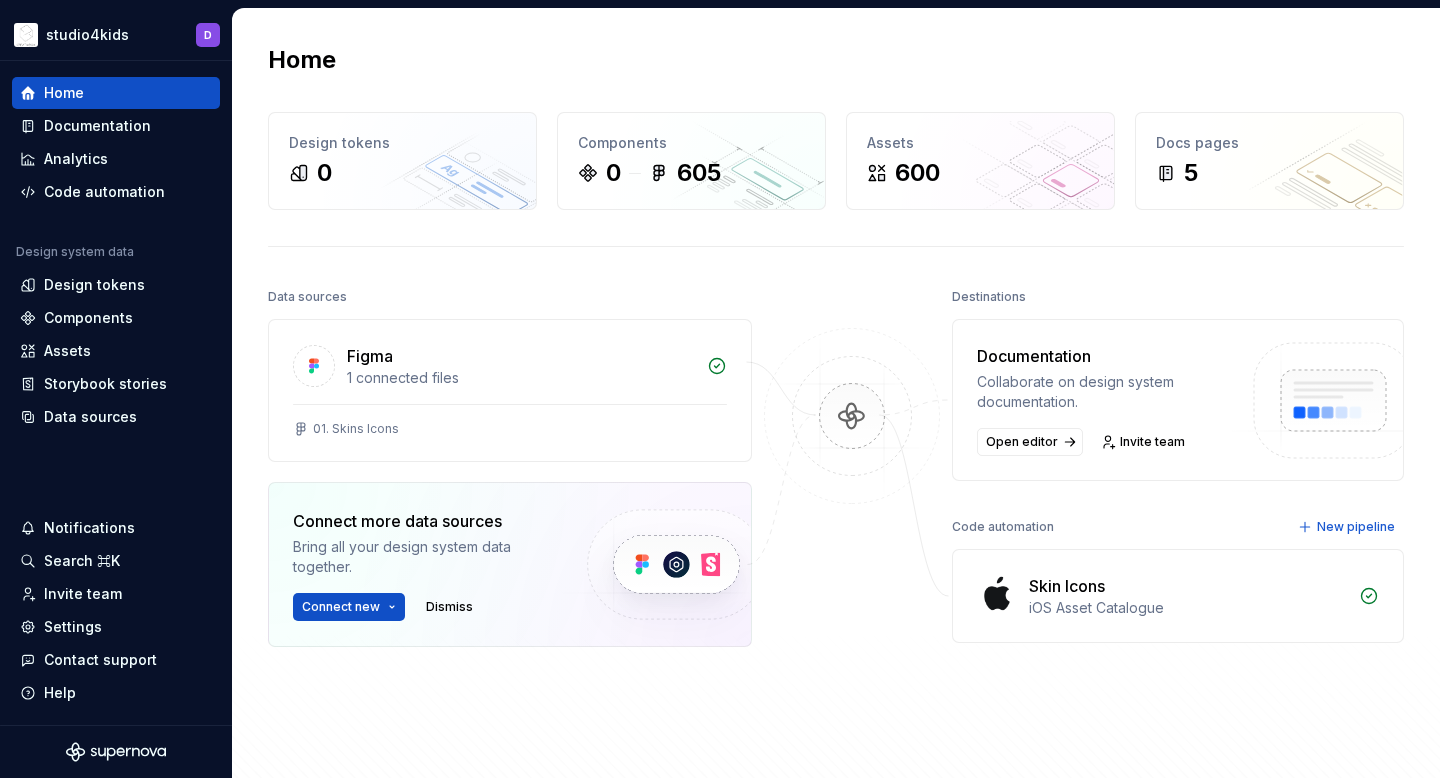 click on "studio4kids D Home Documentation Analytics Code automation Design system data Design tokens Components Assets Storybook stories Data sources Notifications Search ⌘K Invite team Settings Contact support Help Home Design tokens 0 Components 0 605 Assets 600 Docs pages 5 Data sources Figma 1 connected files 01. Skins Icons Connect more data sources Bring all your design system data together. Connect new Dismiss Destinations Documentation Collaborate on design system documentation. Open editor Invite team Code automation New pipeline Skin Icons iOS Asset Catalogue Product documentation Learn how to build, manage and maintain design systems in smarter ways. Developer documentation Start delivering your design choices to your codebases right away. Join our Slack community Connect and learn with other design system practitioners.   * Generated code is read‒only" at bounding box center (720, 389) 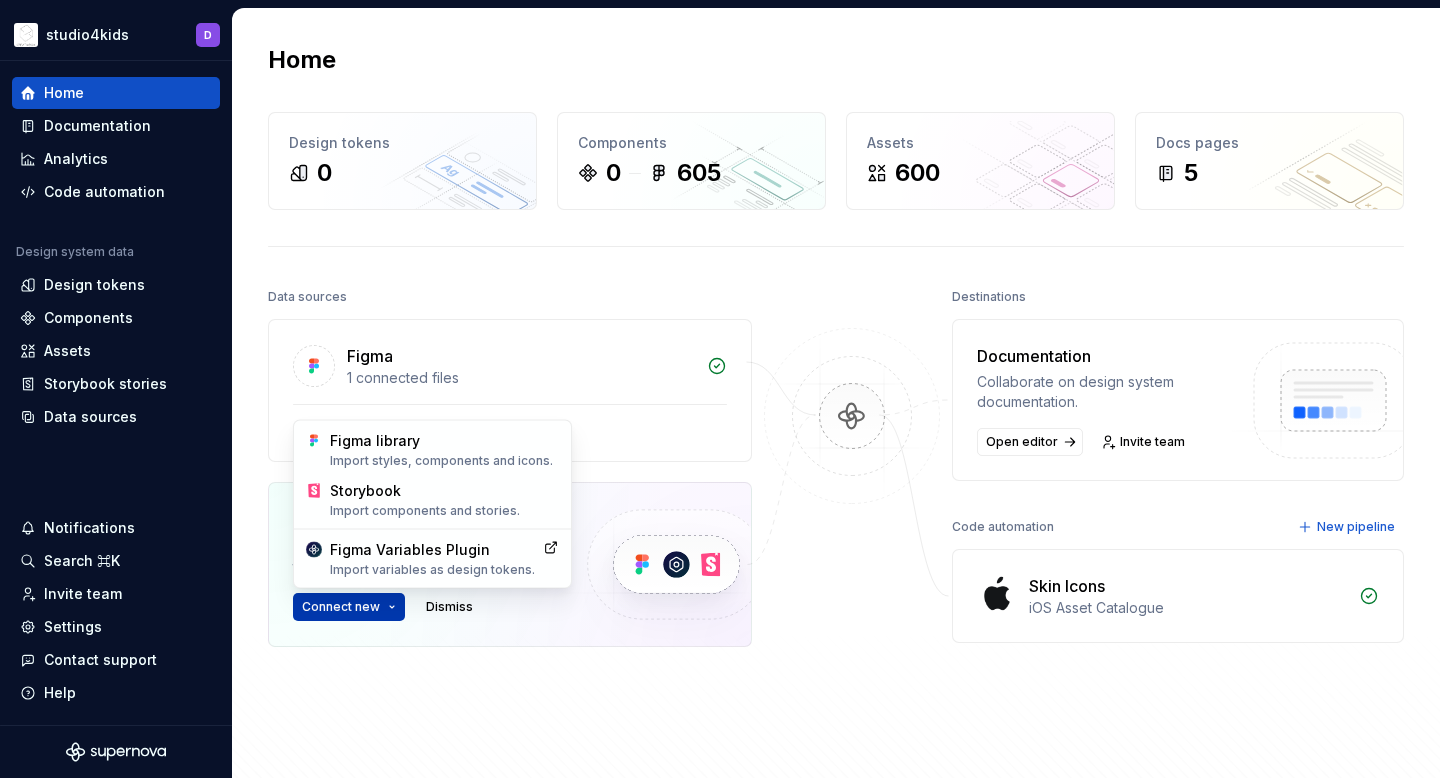 click on "studio4kids D Home Documentation Analytics Code automation Design system data Design tokens Components Assets Storybook stories Data sources Notifications Search ⌘K Invite team Settings Contact support Help Home Design tokens 0 Components 0 605 Assets 600 Docs pages 5 Data sources Figma 1 connected files 01. Skins Icons Connect more data sources Bring all your design system data together. Connect new Dismiss Destinations Documentation Collaborate on design system documentation. Open editor Invite team Code automation New pipeline Skin Icons iOS Asset Catalogue Product documentation Learn how to build, manage and maintain design systems in smarter ways. Developer documentation Start delivering your design choices to your codebases right away. Join our Slack community Connect and learn with other design system practitioners.   * Generated code is read‒only Figma library Import styles, components and icons. Storybook Import components and stories. Figma Variables Plugin Import variables as design tokens." at bounding box center [720, 389] 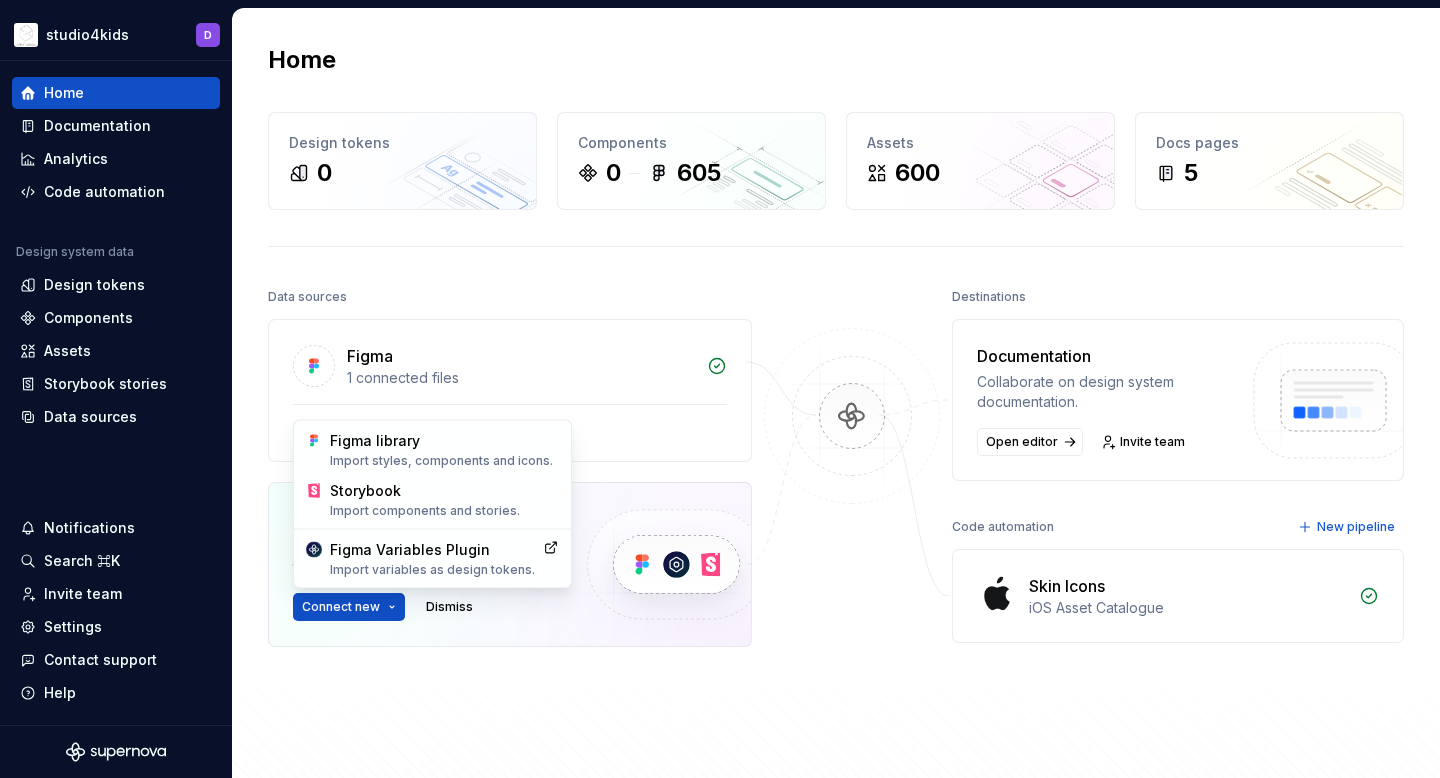 click on "studio4kids D Home Documentation Analytics Code automation Design system data Design tokens Components Assets Storybook stories Data sources Notifications Search ⌘K Invite team Settings Contact support Help Home Design tokens 0 Components 0 605 Assets 600 Docs pages 5 Data sources Figma 1 connected files 01. Skins Icons Connect more data sources Bring all your design system data together. Connect new Dismiss Destinations Documentation Collaborate on design system documentation. Open editor Invite team Code automation New pipeline Skin Icons iOS Asset Catalogue Product documentation Learn how to build, manage and maintain design systems in smarter ways. Developer documentation Start delivering your design choices to your codebases right away. Join our Slack community Connect and learn with other design system practitioners.   * Generated code is read‒only Figma library Import styles, components and icons. Storybook Import components and stories. Figma Variables Plugin Import variables as design tokens." at bounding box center [720, 389] 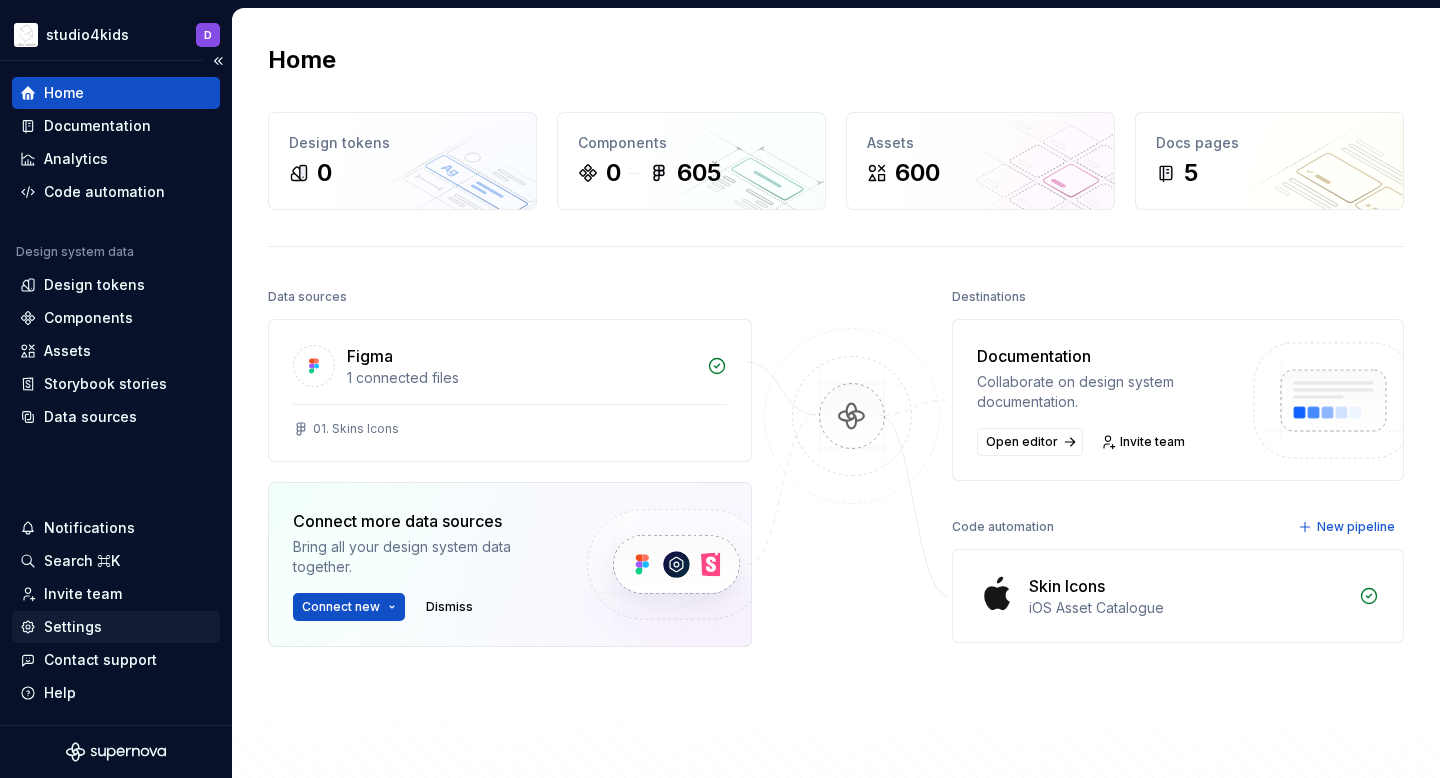 click on "Settings" at bounding box center [73, 627] 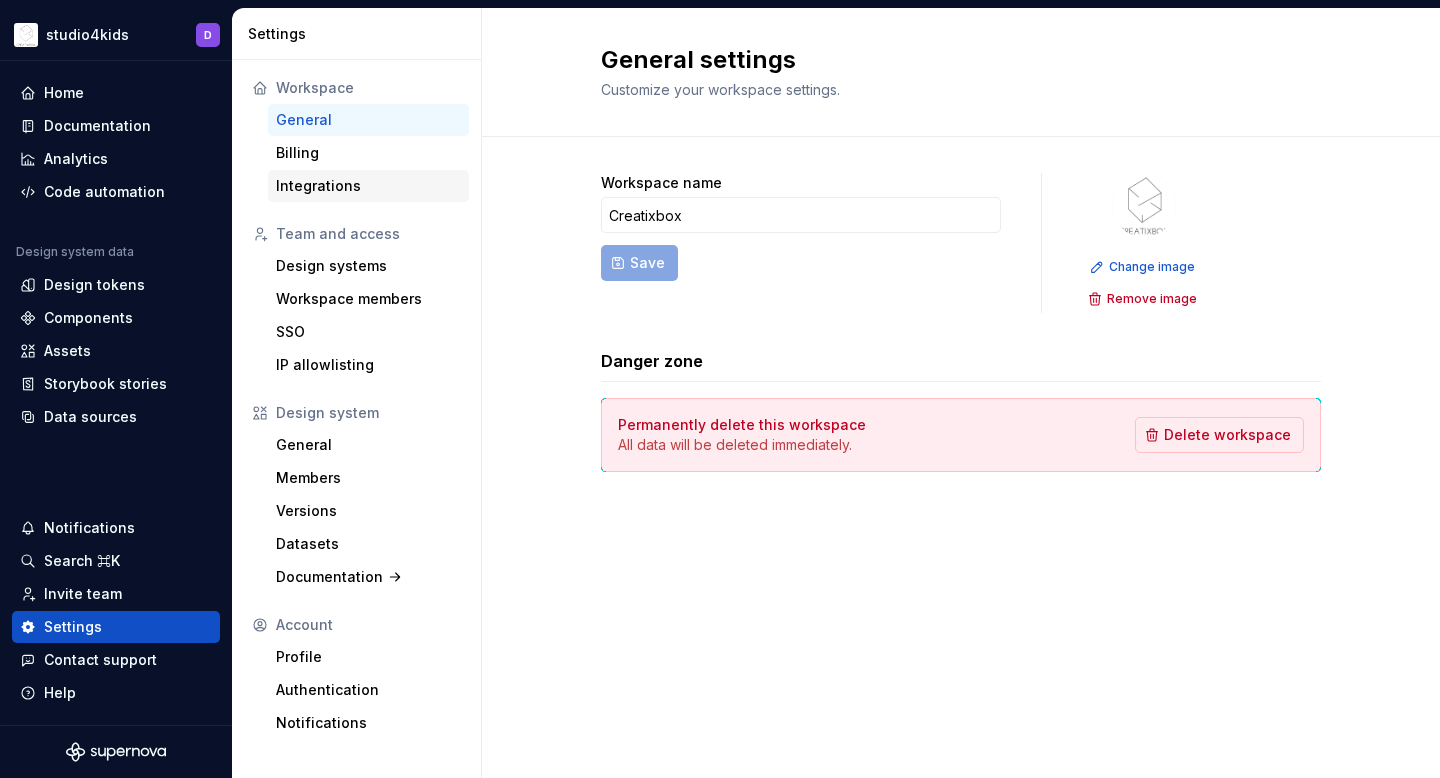 click on "Integrations" at bounding box center (368, 186) 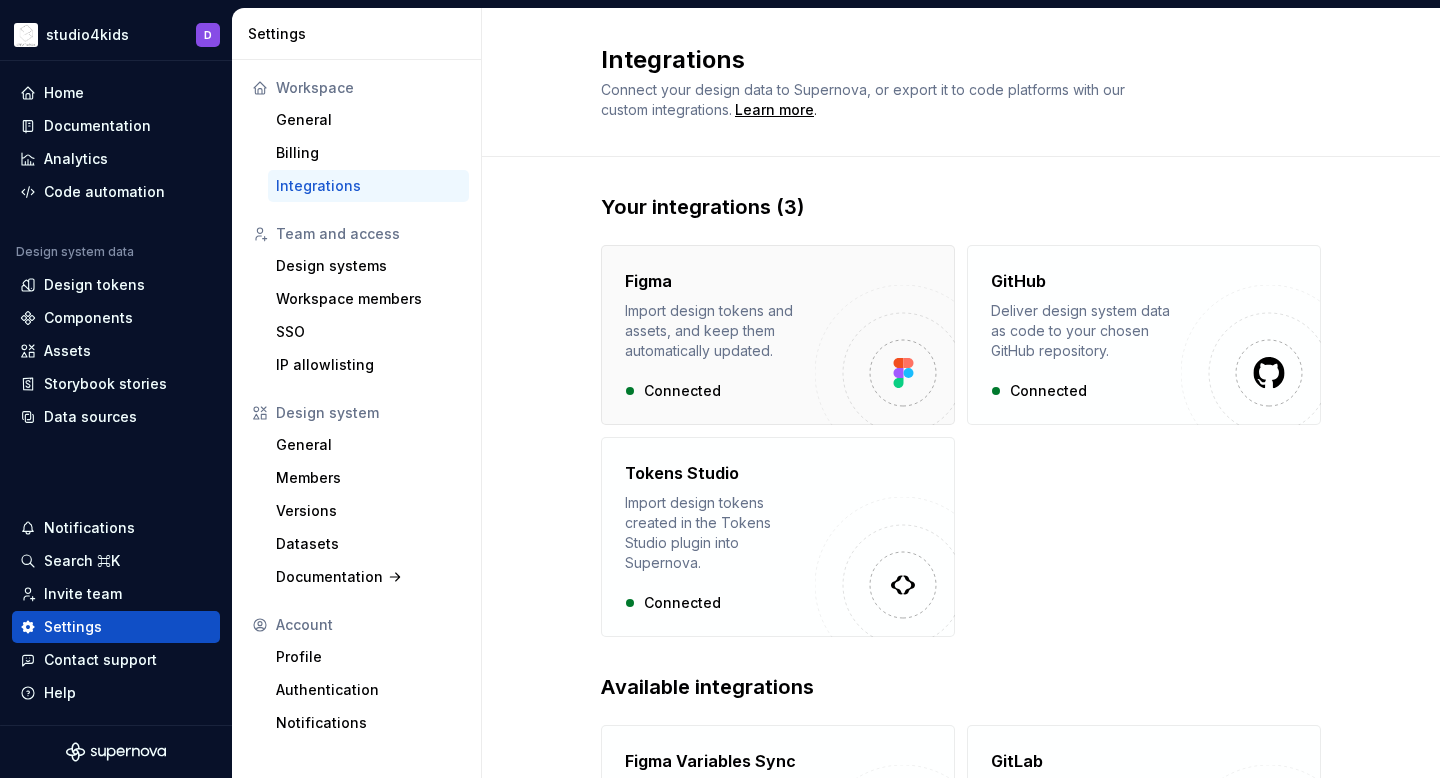 scroll, scrollTop: 266, scrollLeft: 0, axis: vertical 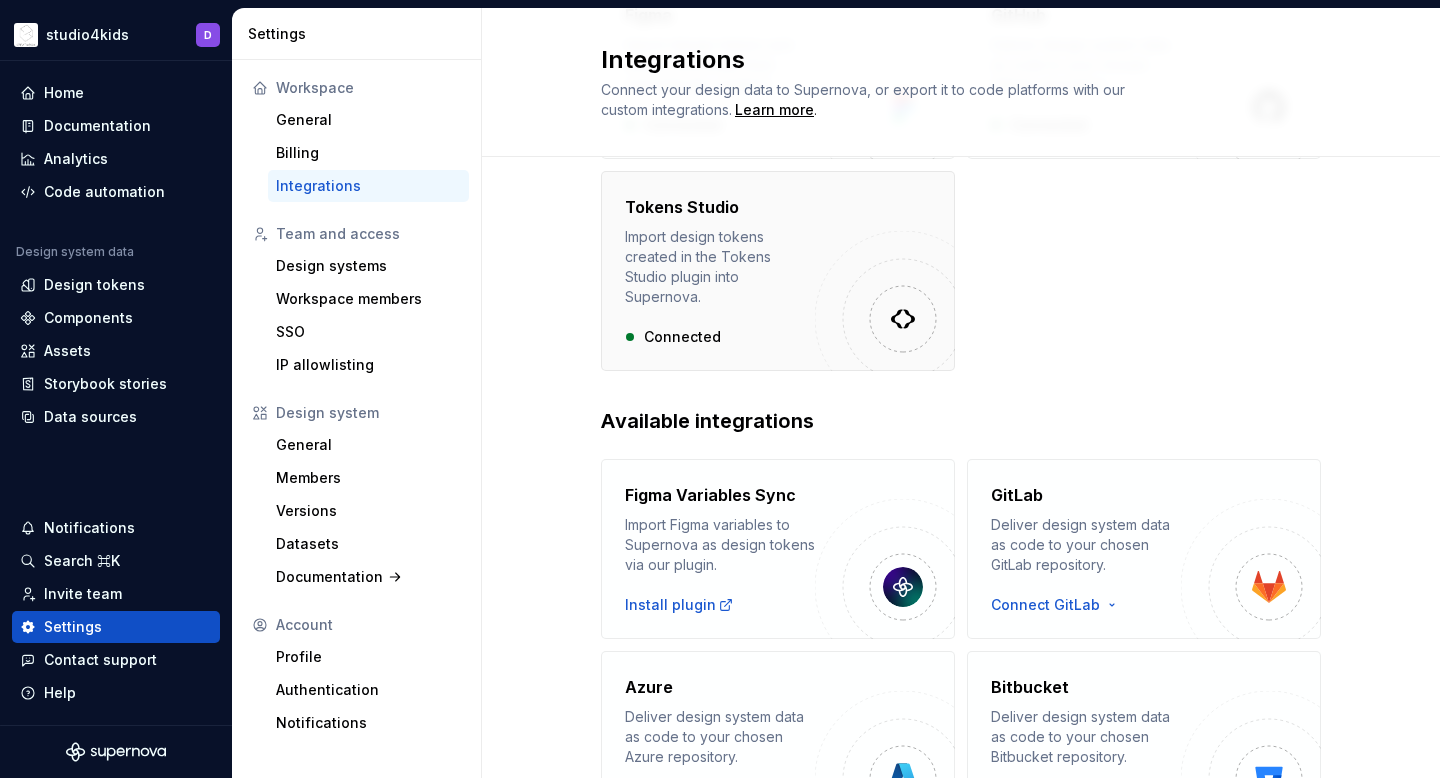 click on "Import design tokens created in the Tokens Studio plugin into Supernova." at bounding box center (720, 267) 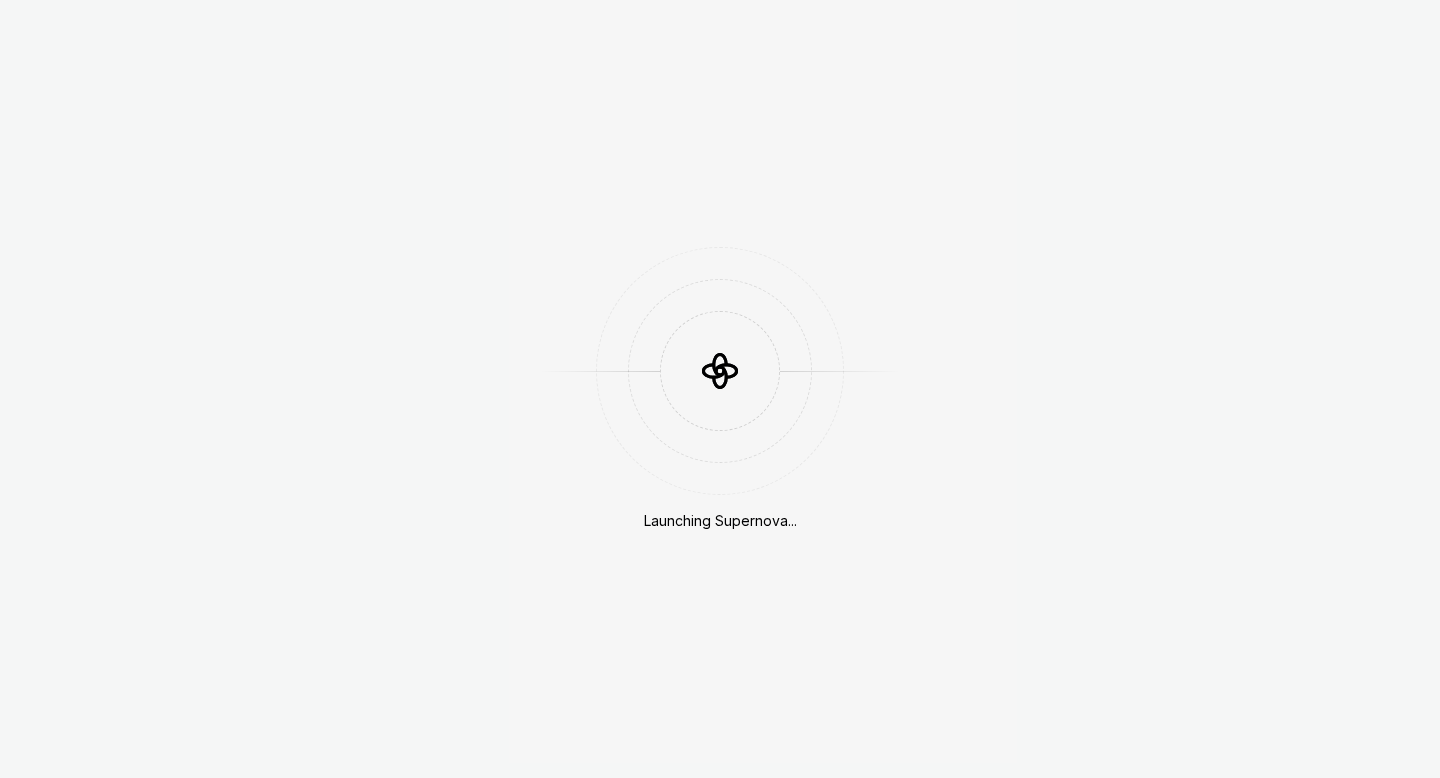 scroll, scrollTop: 0, scrollLeft: 0, axis: both 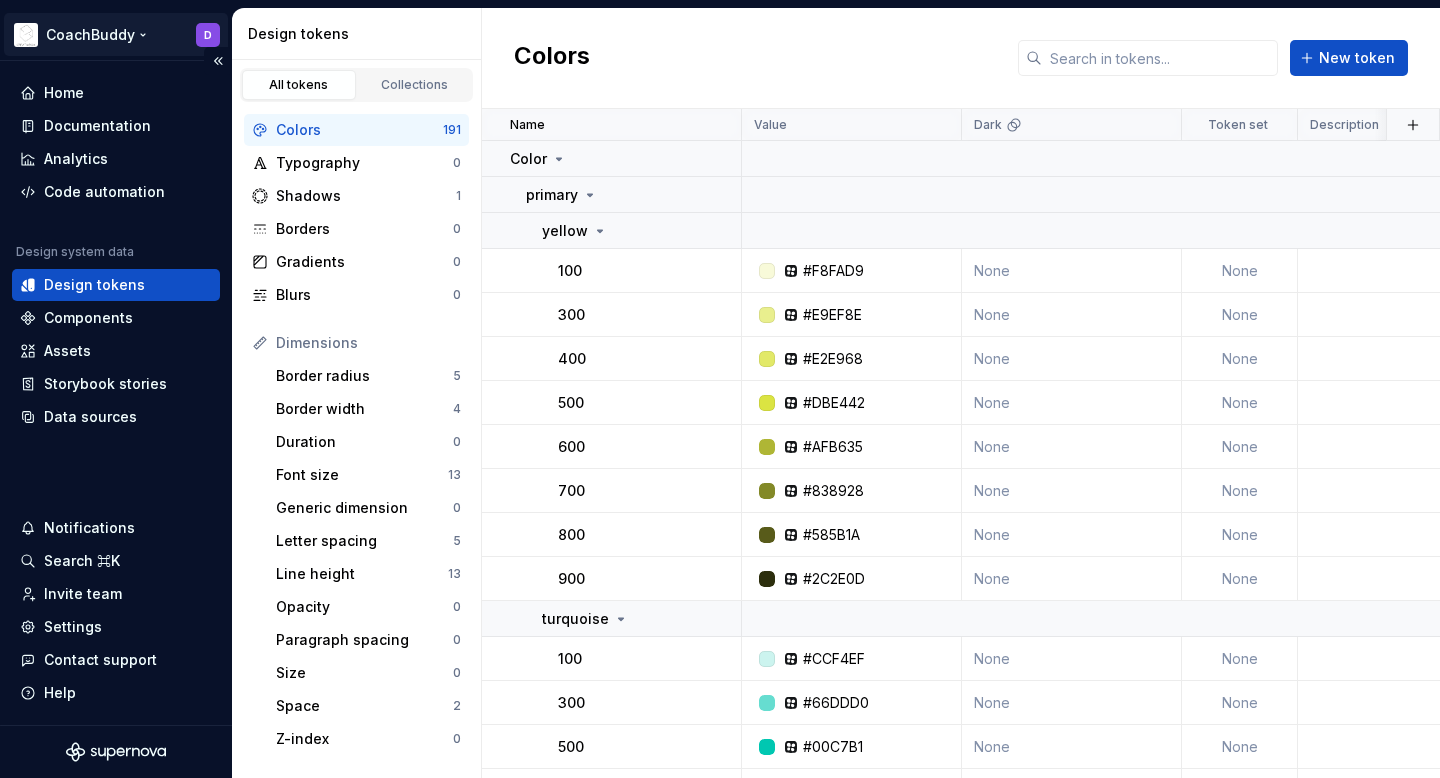 click on "CoachBuddy D Home Documentation Analytics Code automation Design system data Design tokens Components Assets Storybook stories Data sources Notifications Search ⌘K Invite team Settings Contact support Help Design tokens All tokens Collections Colors 191 Typography 0 Shadows 1 Borders 0 Gradients 0 Blurs 0 Dimensions Border radius 5 Border width 4 Duration 0 Font size 13 Generic dimension 0 Letter spacing 5 Line height 13 Opacity 0 Paragraph spacing 0 Size 0 Space 2 Z-index 0 Options Text decoration 0 Text case 0 Visibility 0 Strings Font family 1 Font weight/style 4 Generic string 0 Product copy 0 Colors New token Name Value Dark Token set Description Last updated Color primary yellow 100 #F8FAD9 None None about 2 months ago 300 #E9EF8E None None about 2 months ago 400 #E2E968 None None about 2 months ago 500 #DBE442 None None about 2 months ago 600 #AFB635 None None about 2 months ago 700 #838928 None None about 2 months ago 800 #585B1A None None about 2 months ago 900 #2C2E0D None None about 2 months ago" at bounding box center [720, 389] 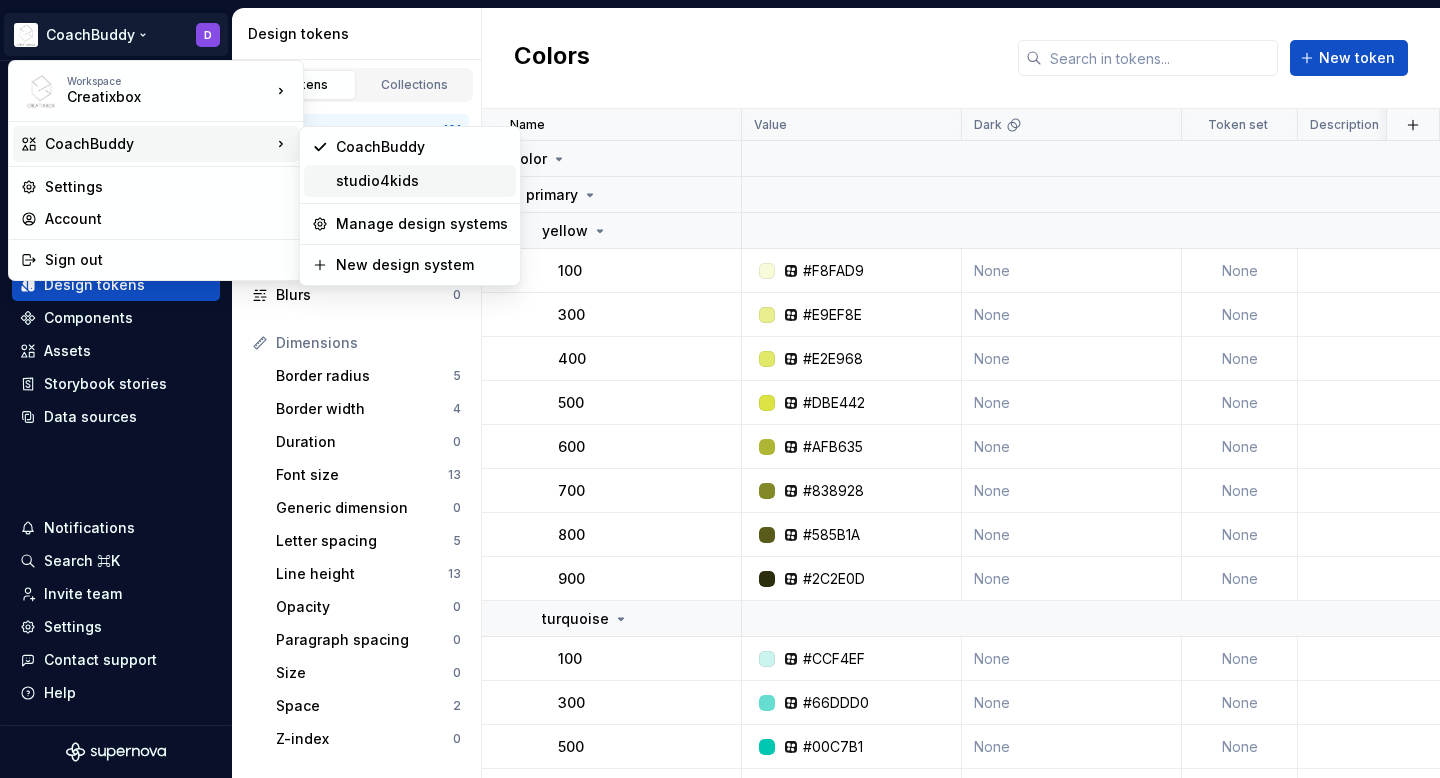 click on "studio4kids" at bounding box center [422, 181] 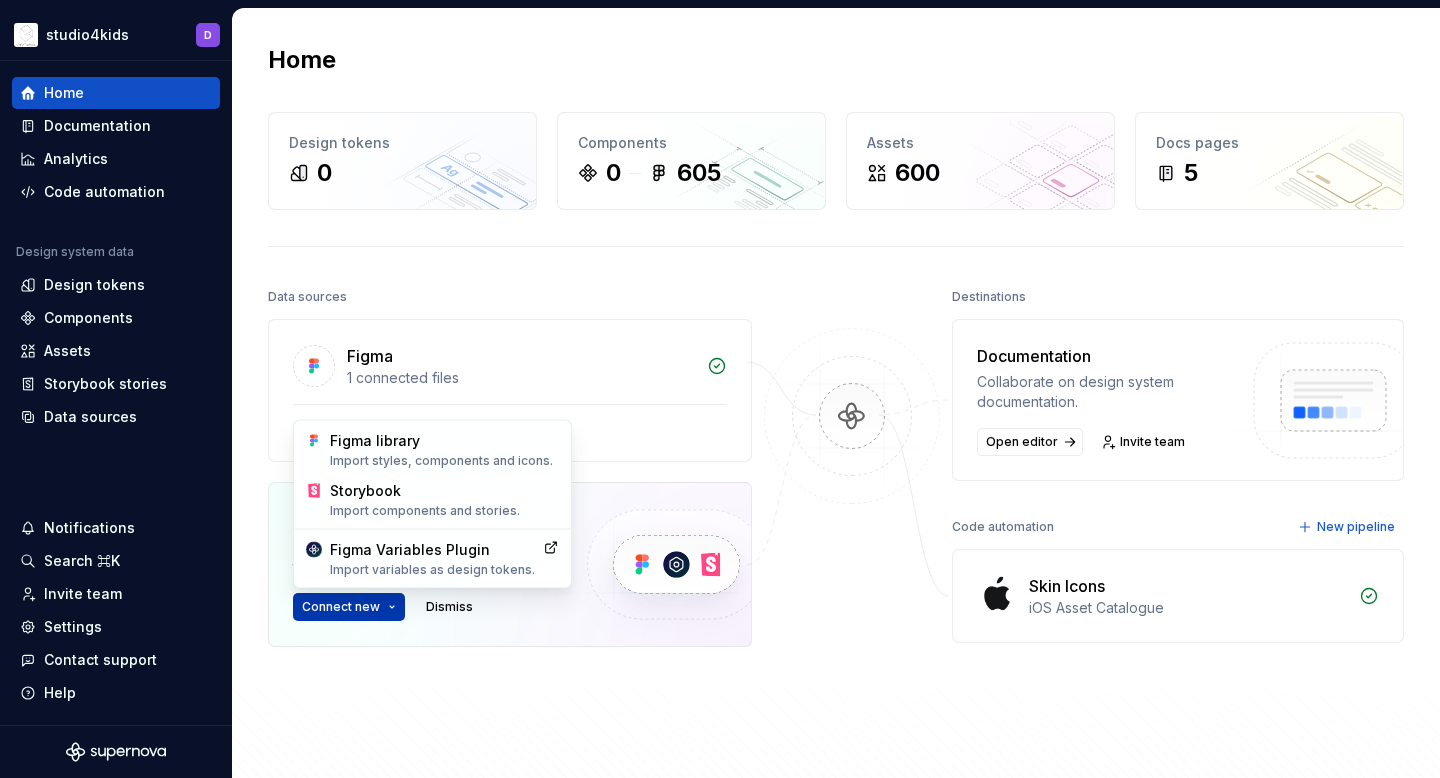 click on "studio4kids D Home Documentation Analytics Code automation Design system data Design tokens Components Assets Storybook stories Data sources Notifications Search ⌘K Invite team Settings Contact support Help Home Design tokens 0 Components 0 605 Assets 600 Docs pages 5 Data sources Figma 1 connected files 01. Skins Icons Connect more data sources Bring all your design system data together. Connect new Dismiss Destinations Documentation Collaborate on design system documentation. Open editor Invite team Code automation New pipeline Skin Icons iOS Asset Catalogue Product documentation Learn how to build, manage and maintain design systems in smarter ways. Developer documentation Start delivering your design choices to your codebases right away. Join our Slack community Connect and learn with other design system practitioners.   Figma library Import styles, components and icons. Storybook Import components and stories. Figma Variables Plugin Import variables as design tokens." at bounding box center [720, 389] 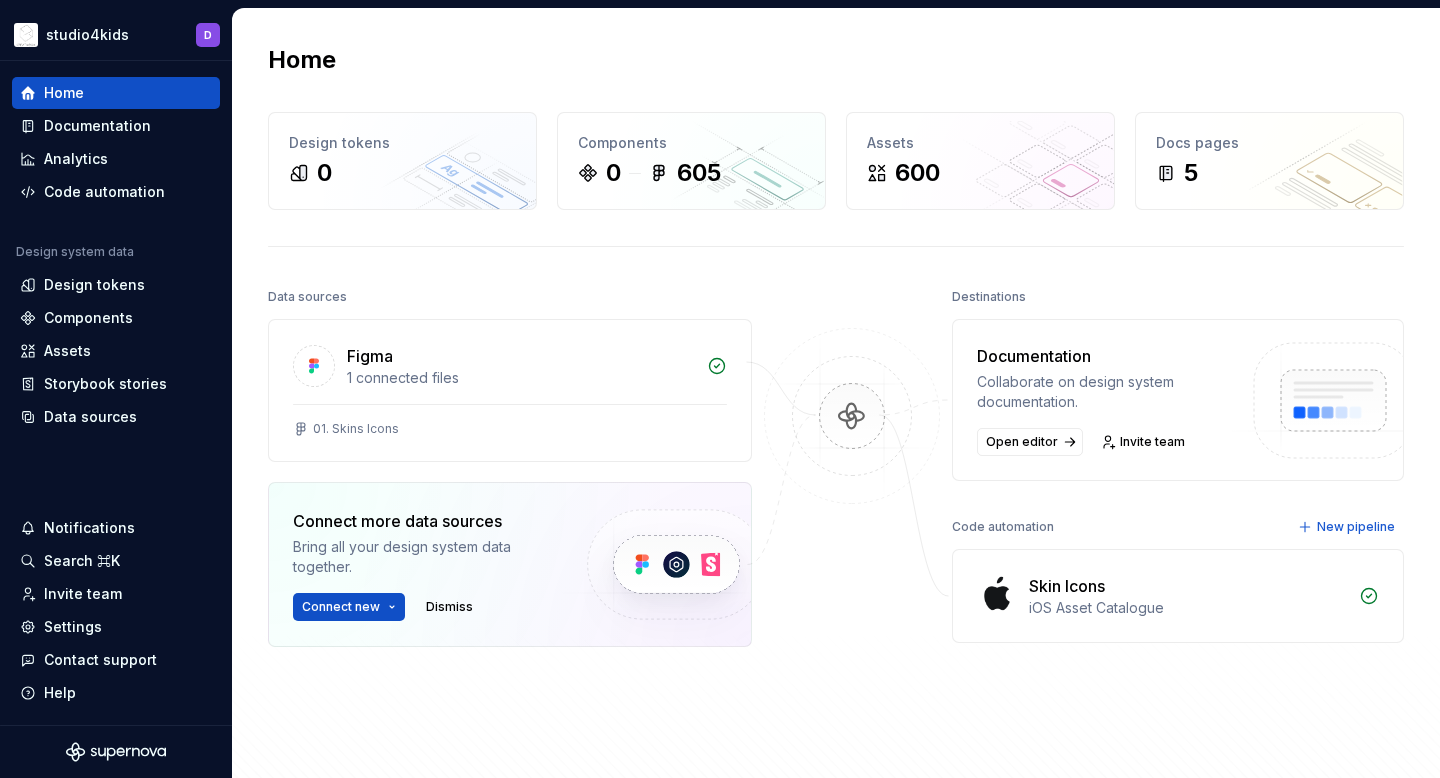 click on "studio4kids D Home Documentation Analytics Code automation Design system data Design tokens Components Assets Storybook stories Data sources Notifications Search ⌘K Invite team Settings Contact support Help Home Design tokens 0 Components 0 605 Assets 600 Docs pages 5 Data sources Figma 1 connected files 01. Skins Icons Connect more data sources Bring all your design system data together. Connect new Dismiss Destinations Documentation Collaborate on design system documentation. Open editor Invite team Code automation New pipeline Skin Icons iOS Asset Catalogue Product documentation Learn how to build, manage and maintain design systems in smarter ways. Developer documentation Start delivering your design choices to your codebases right away. Join our Slack community Connect and learn with other design system practitioners." at bounding box center [720, 389] 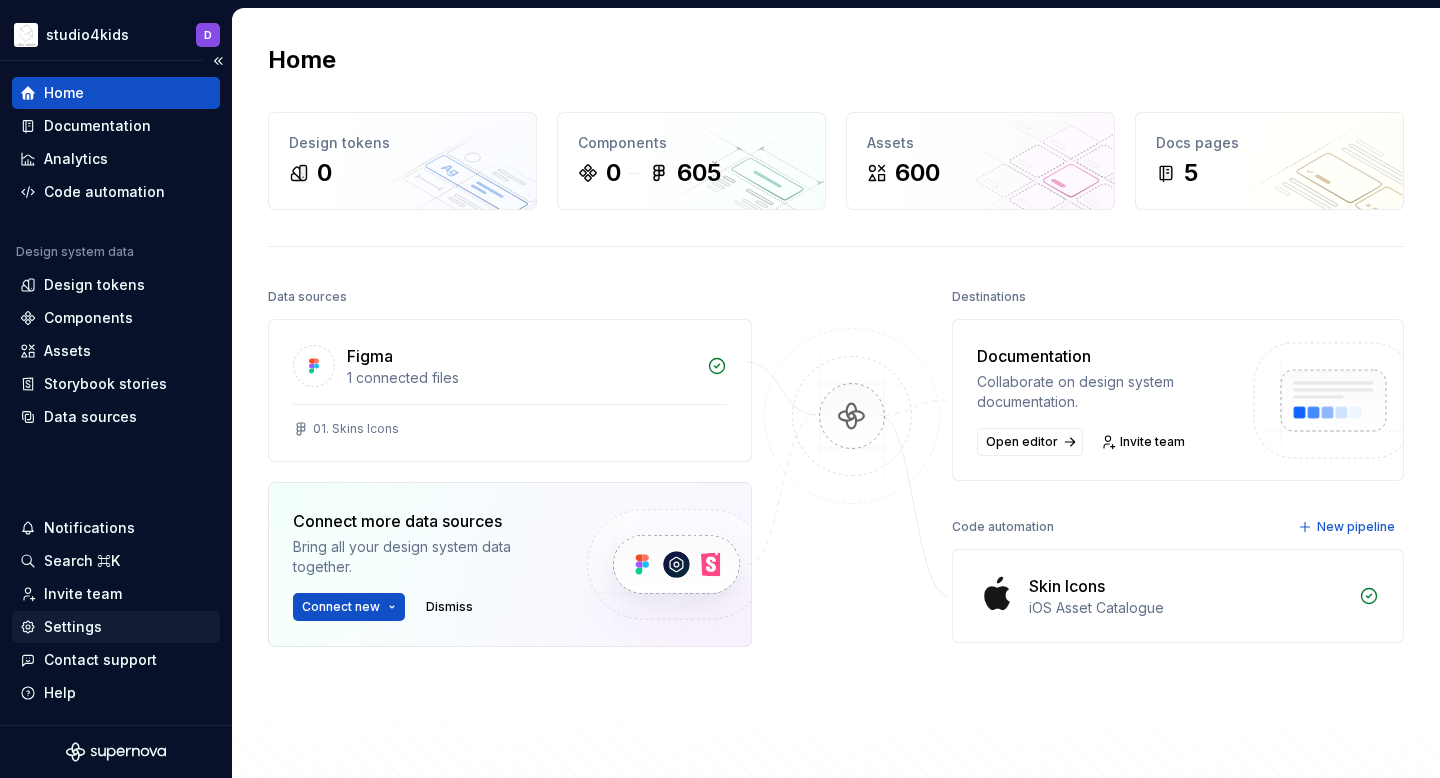 click on "Settings" at bounding box center (116, 627) 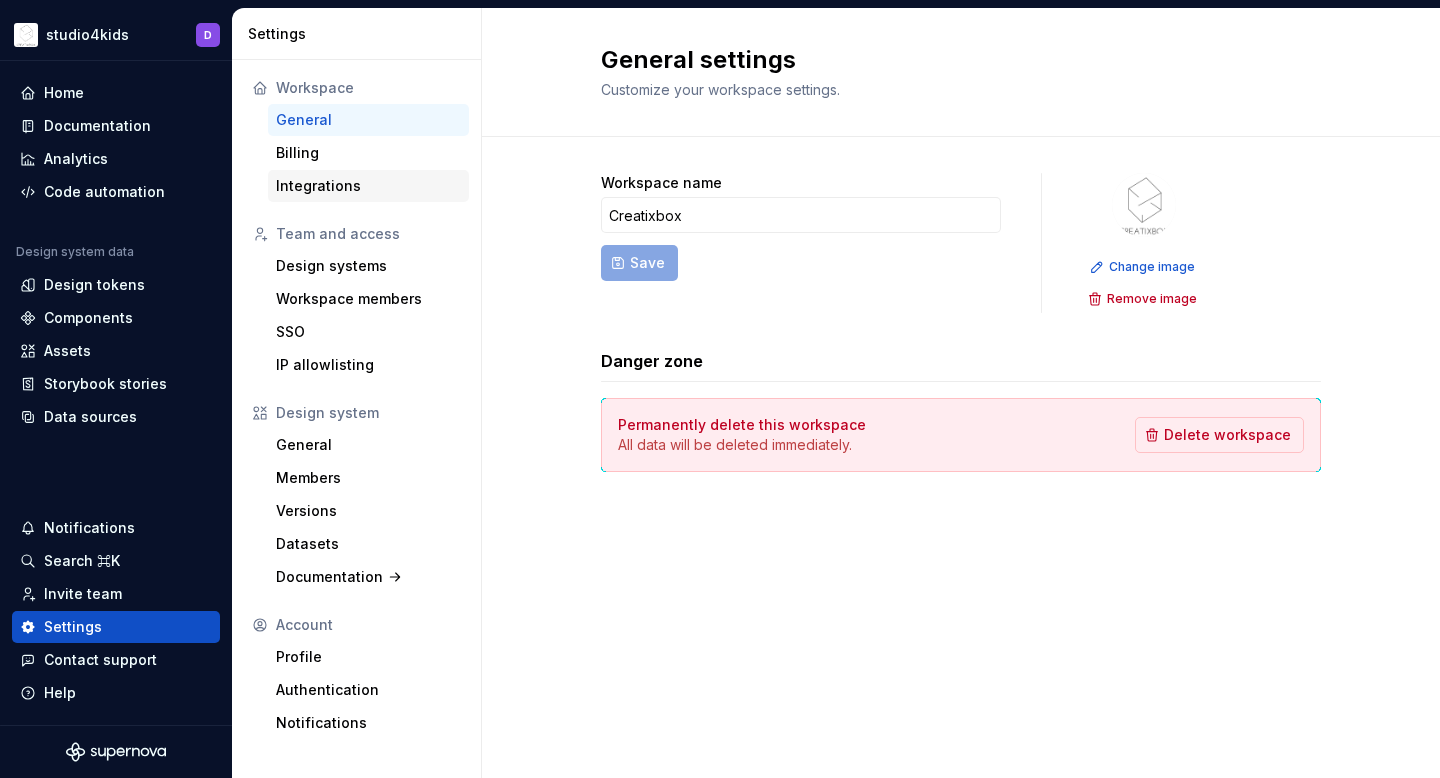 click on "Integrations" at bounding box center [368, 186] 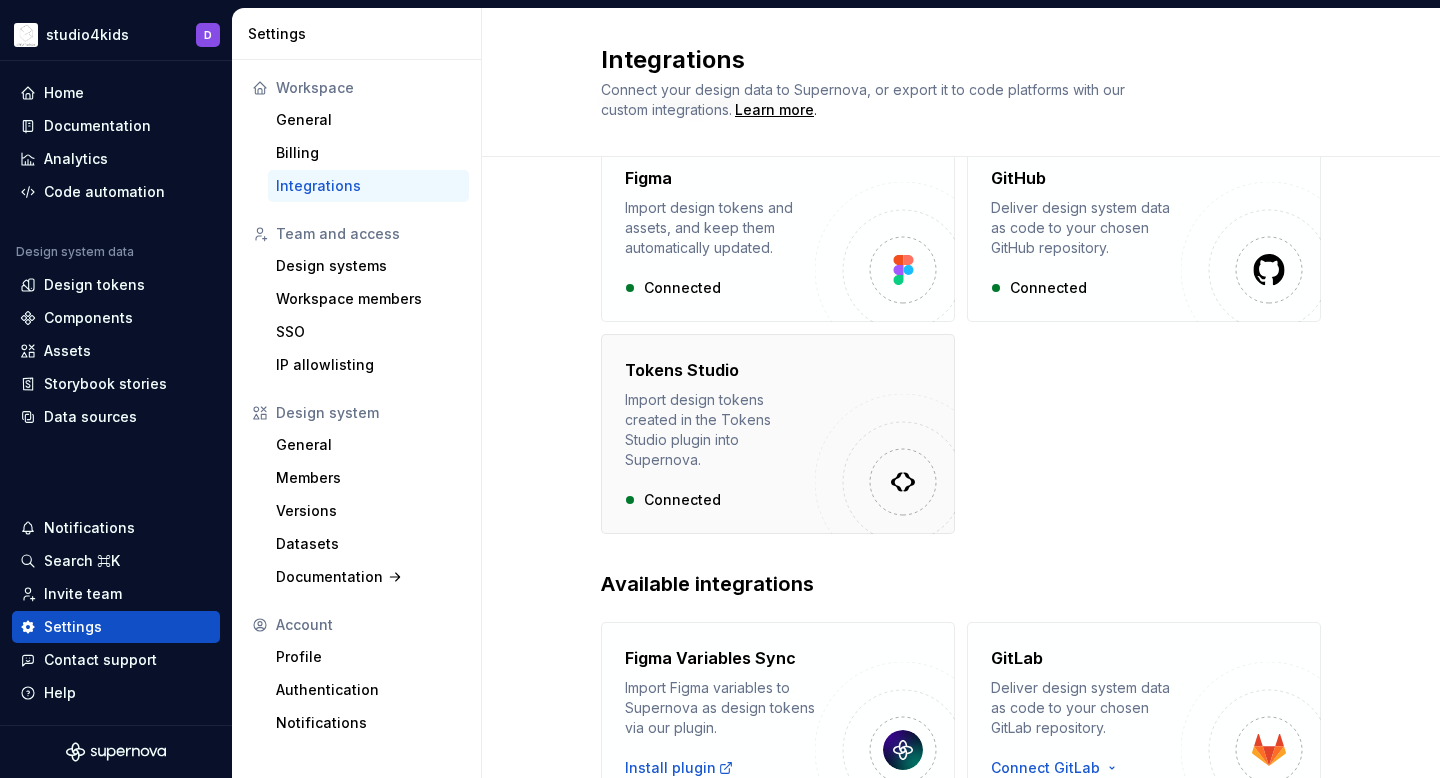 scroll, scrollTop: 90, scrollLeft: 0, axis: vertical 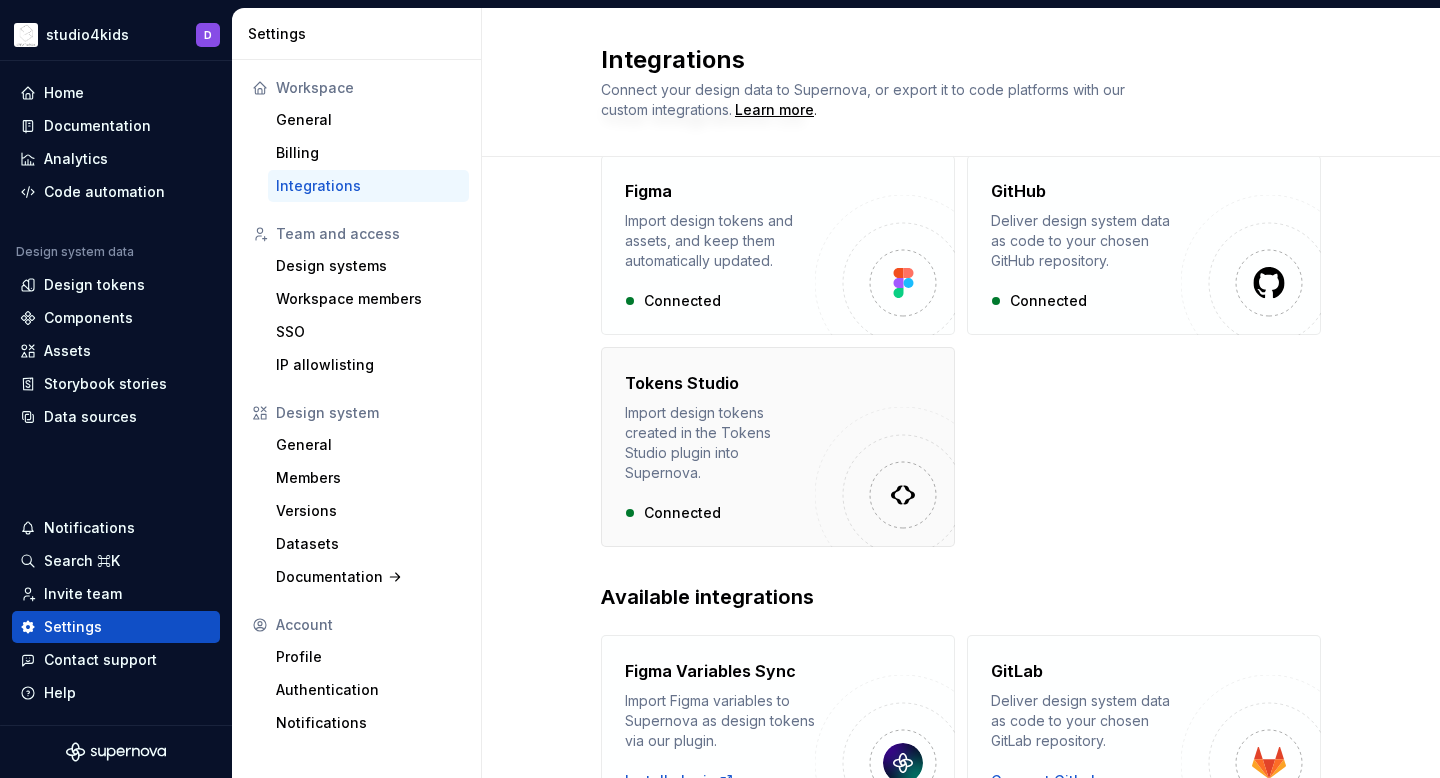 click on "Tokens Studio" at bounding box center [720, 383] 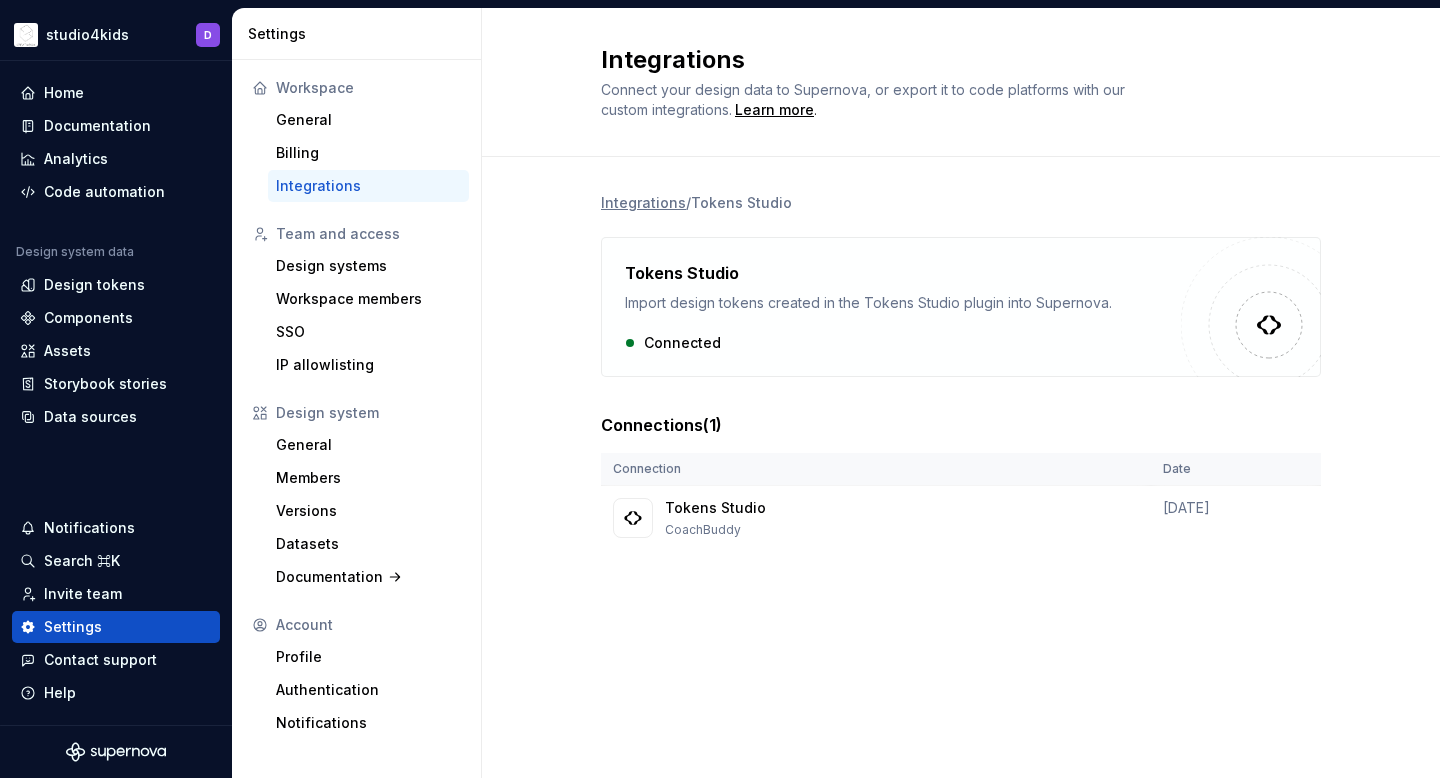 click on "Integrations" at bounding box center (643, 203) 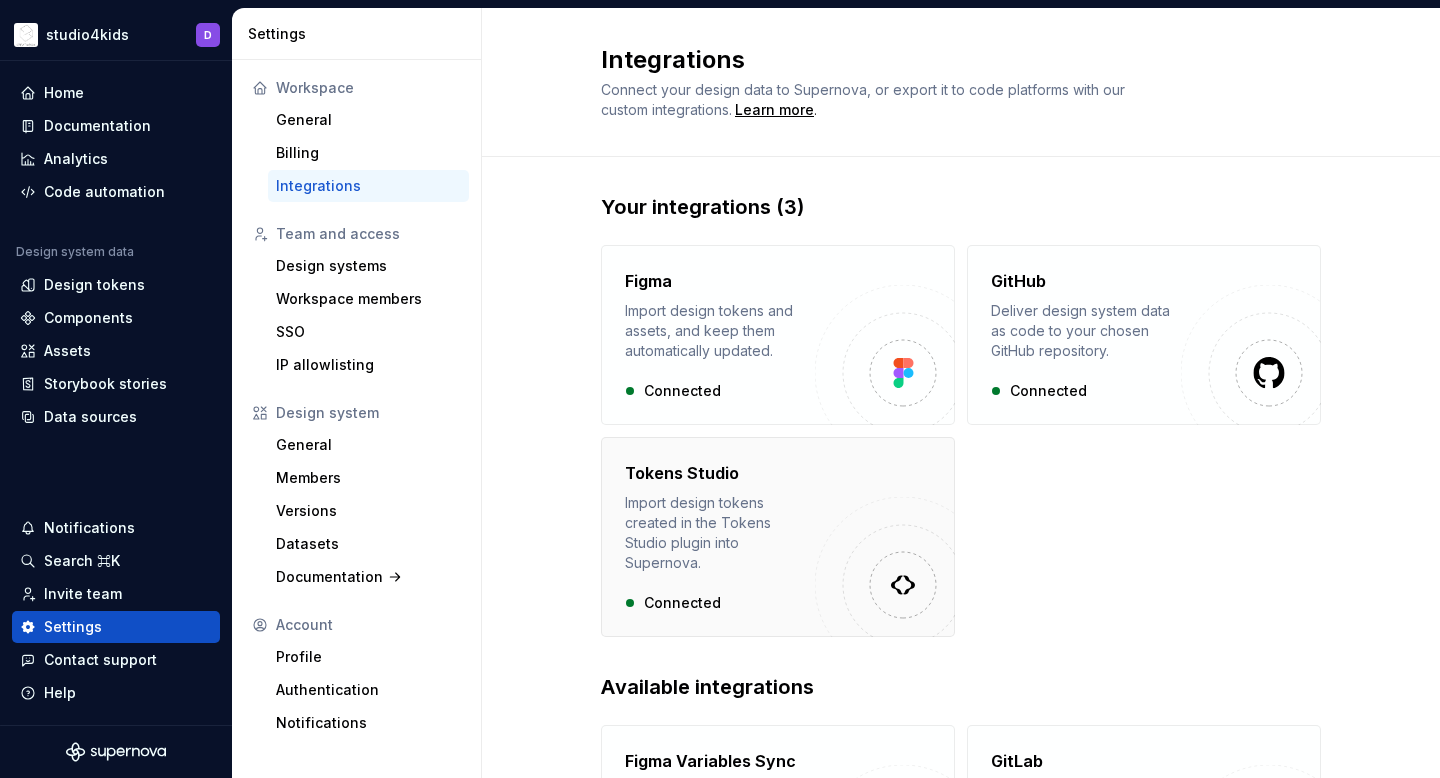 scroll, scrollTop: 83, scrollLeft: 0, axis: vertical 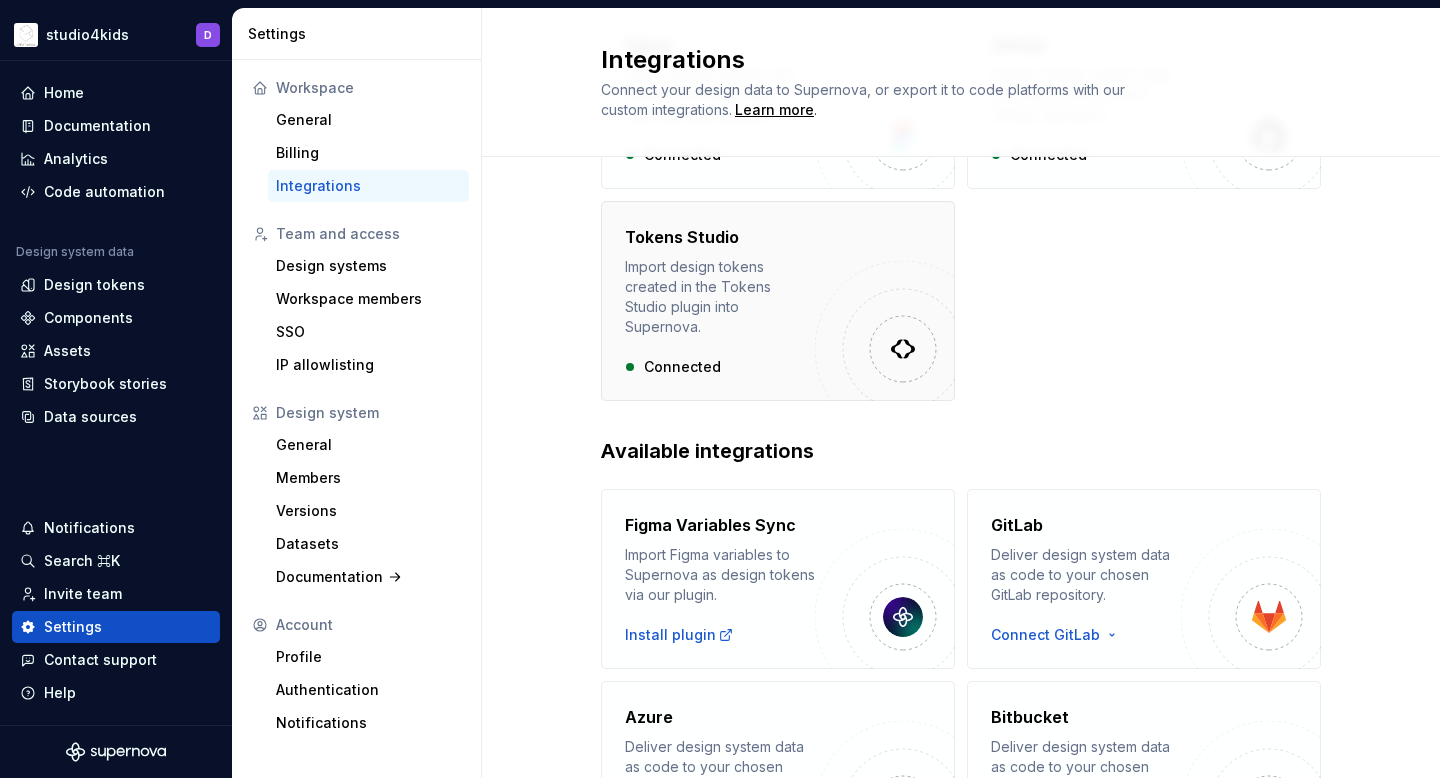 click on "Import design tokens created in the Tokens Studio plugin into Supernova." at bounding box center (720, 297) 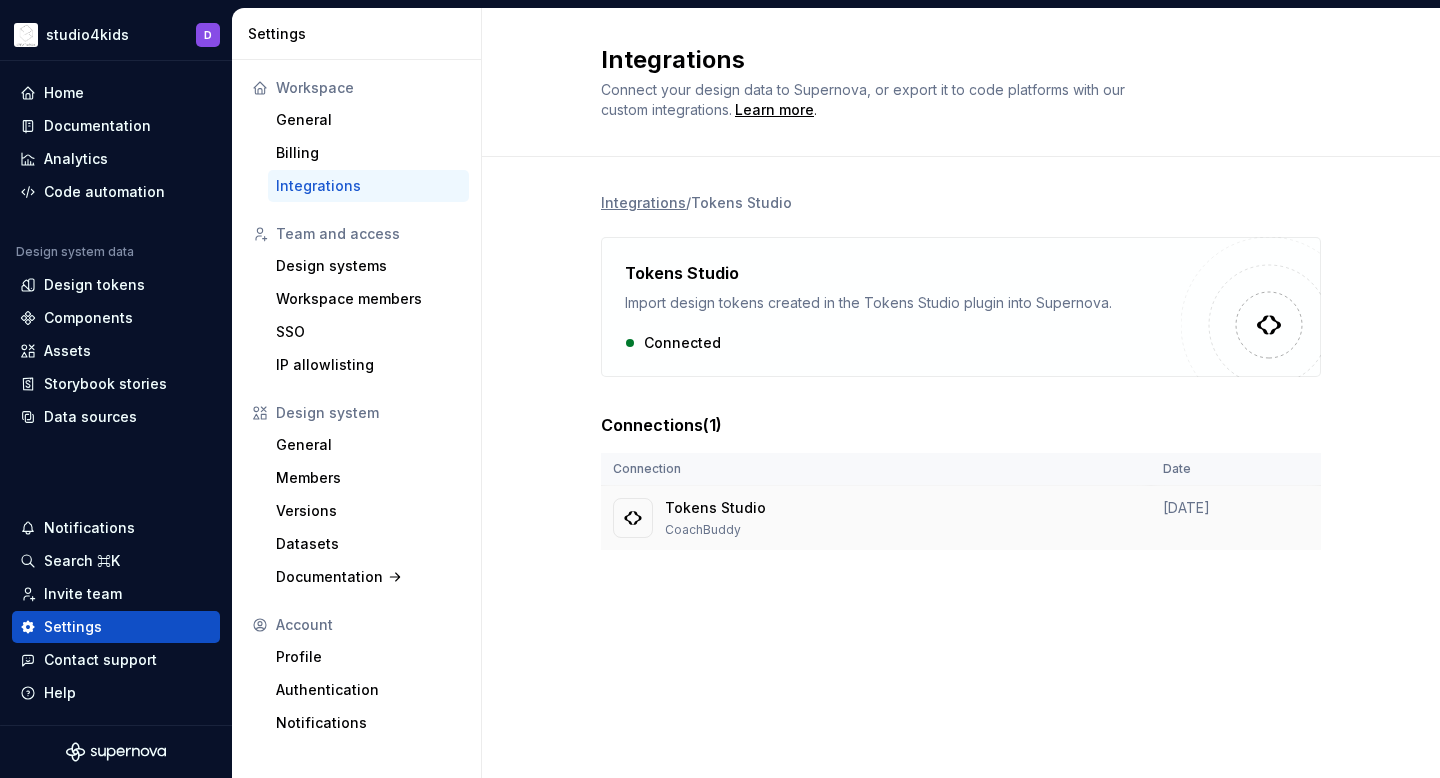 click on "Tokens Studio CoachBuddy" at bounding box center (876, 518) 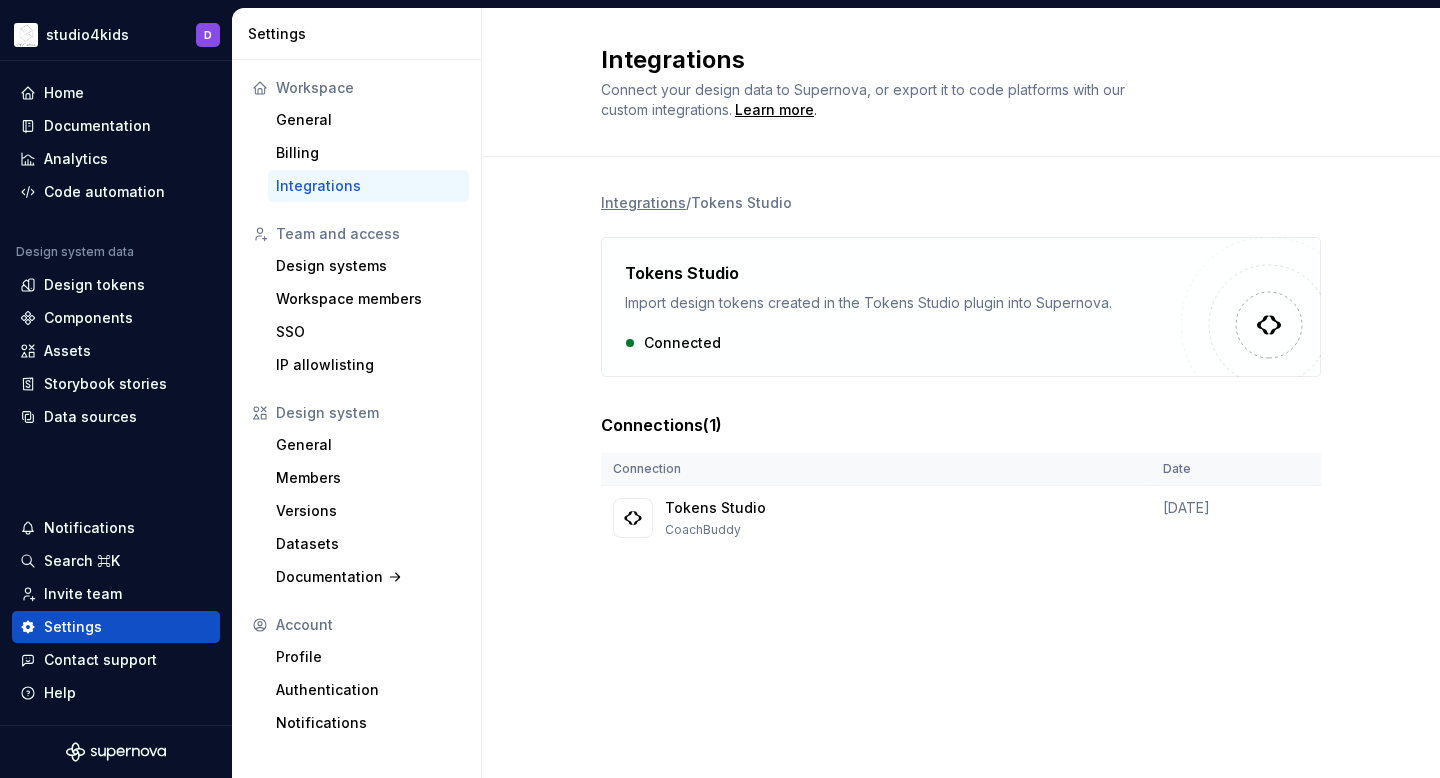 click on "Tokens Studio Import design tokens created in the Tokens Studio plugin into Supernova." at bounding box center [903, 287] 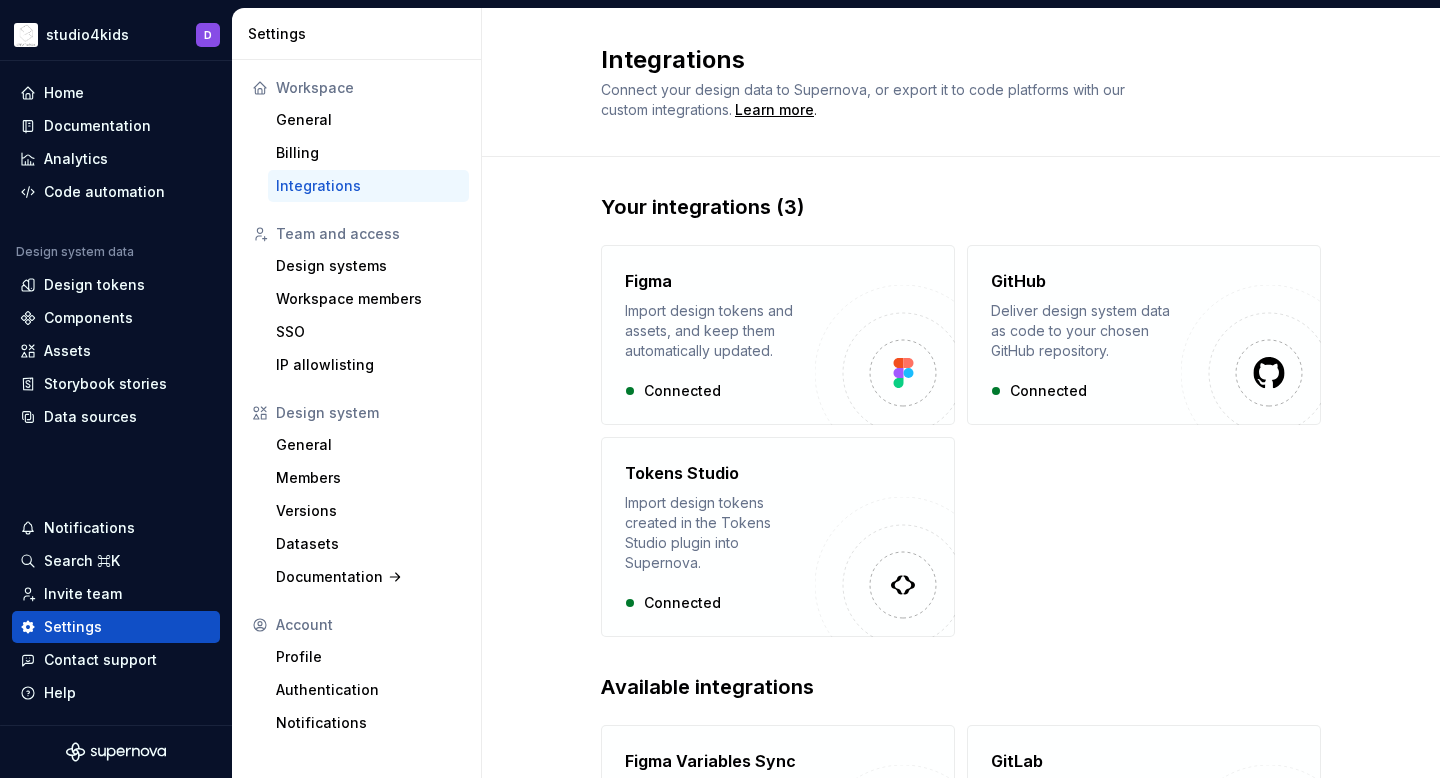 click on "Integrations" at bounding box center (368, 186) 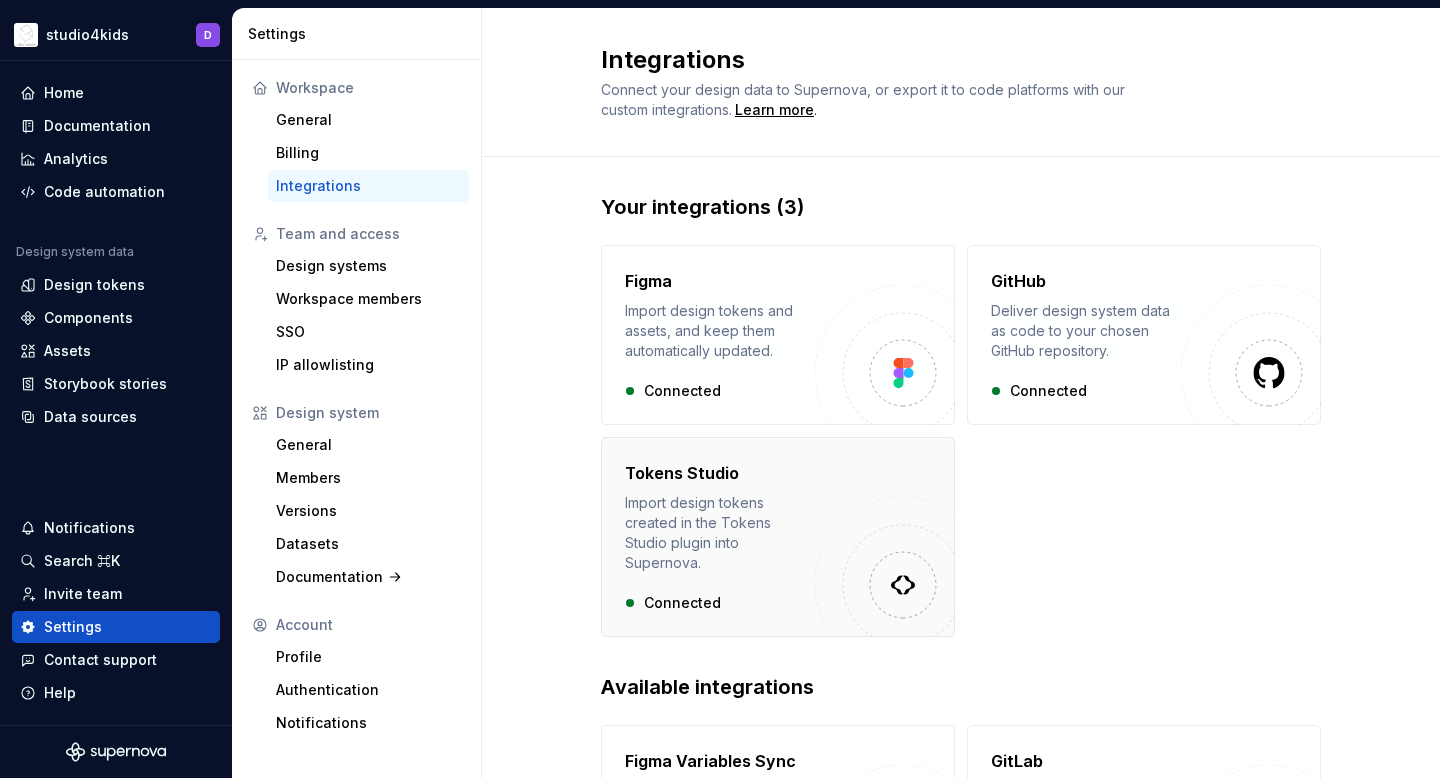 click on "Tokens Studio Import design tokens created in the Tokens Studio plugin into Supernova." at bounding box center (720, 517) 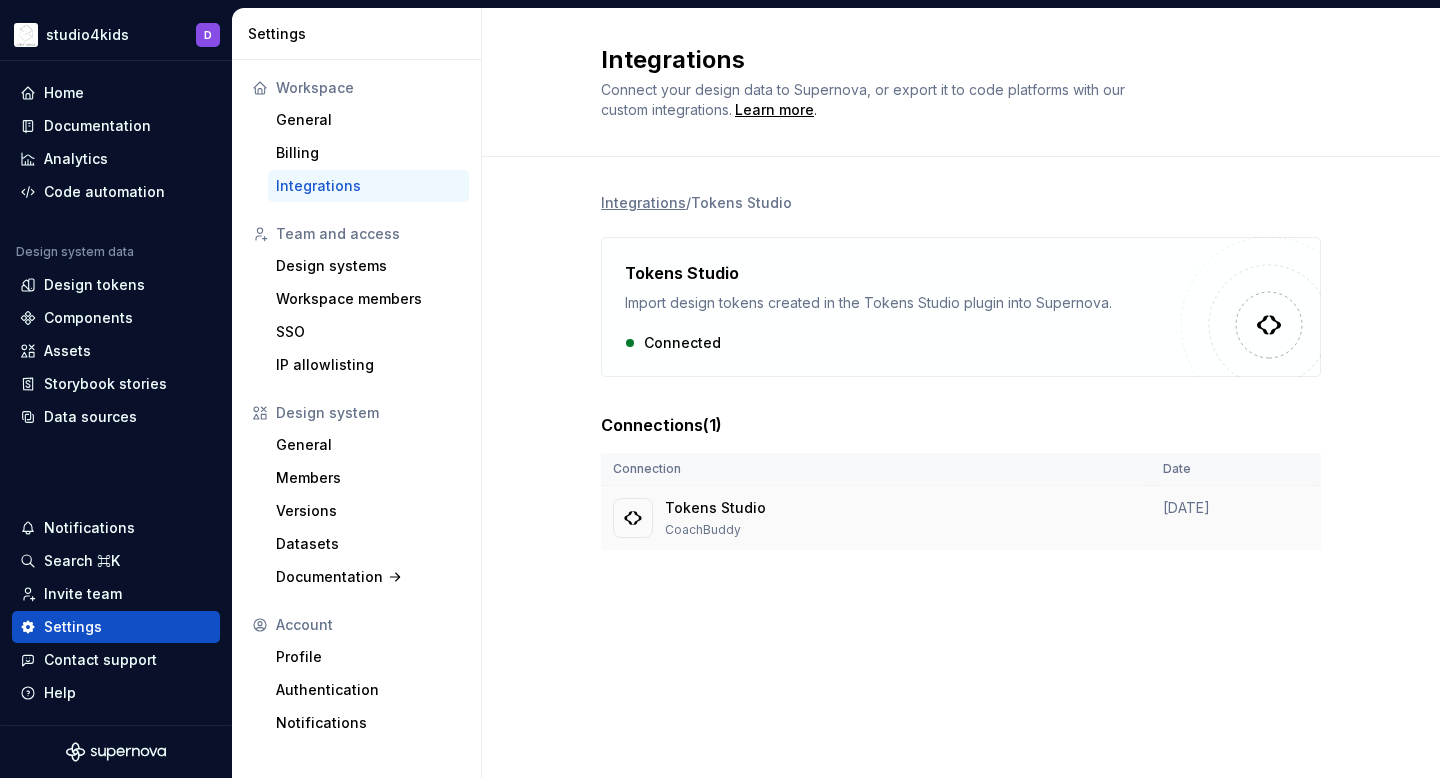 click on "Tokens Studio" at bounding box center [715, 508] 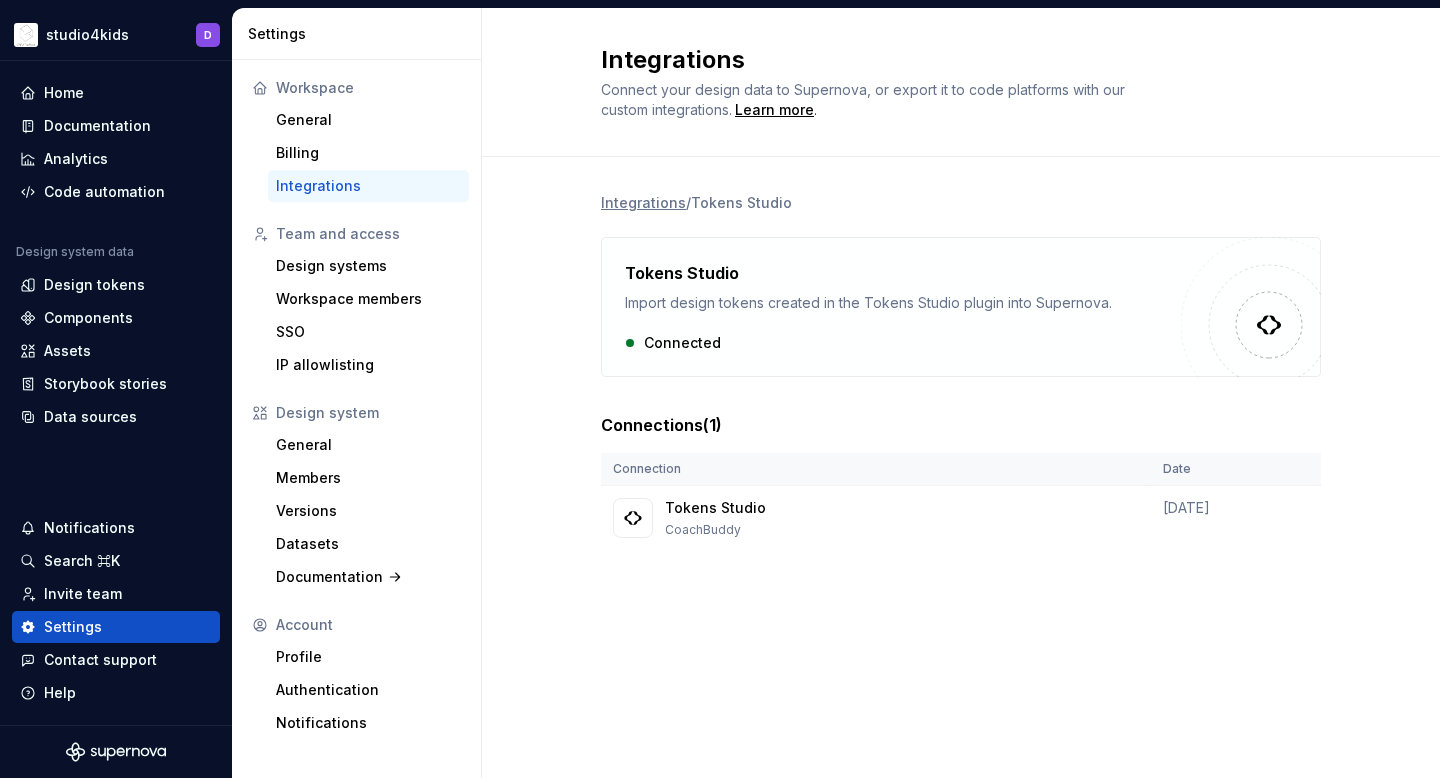 click on "Integrations" at bounding box center [368, 186] 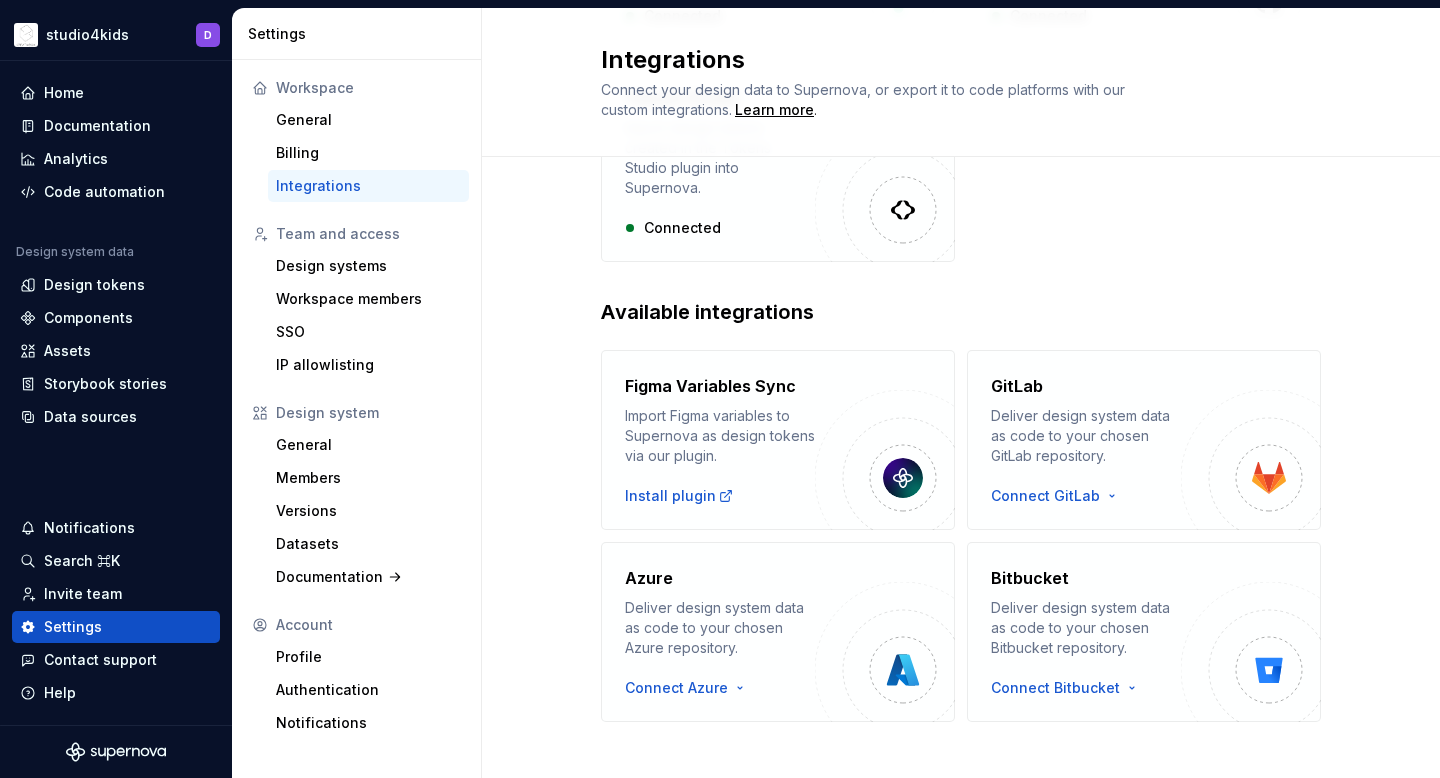 scroll, scrollTop: 0, scrollLeft: 0, axis: both 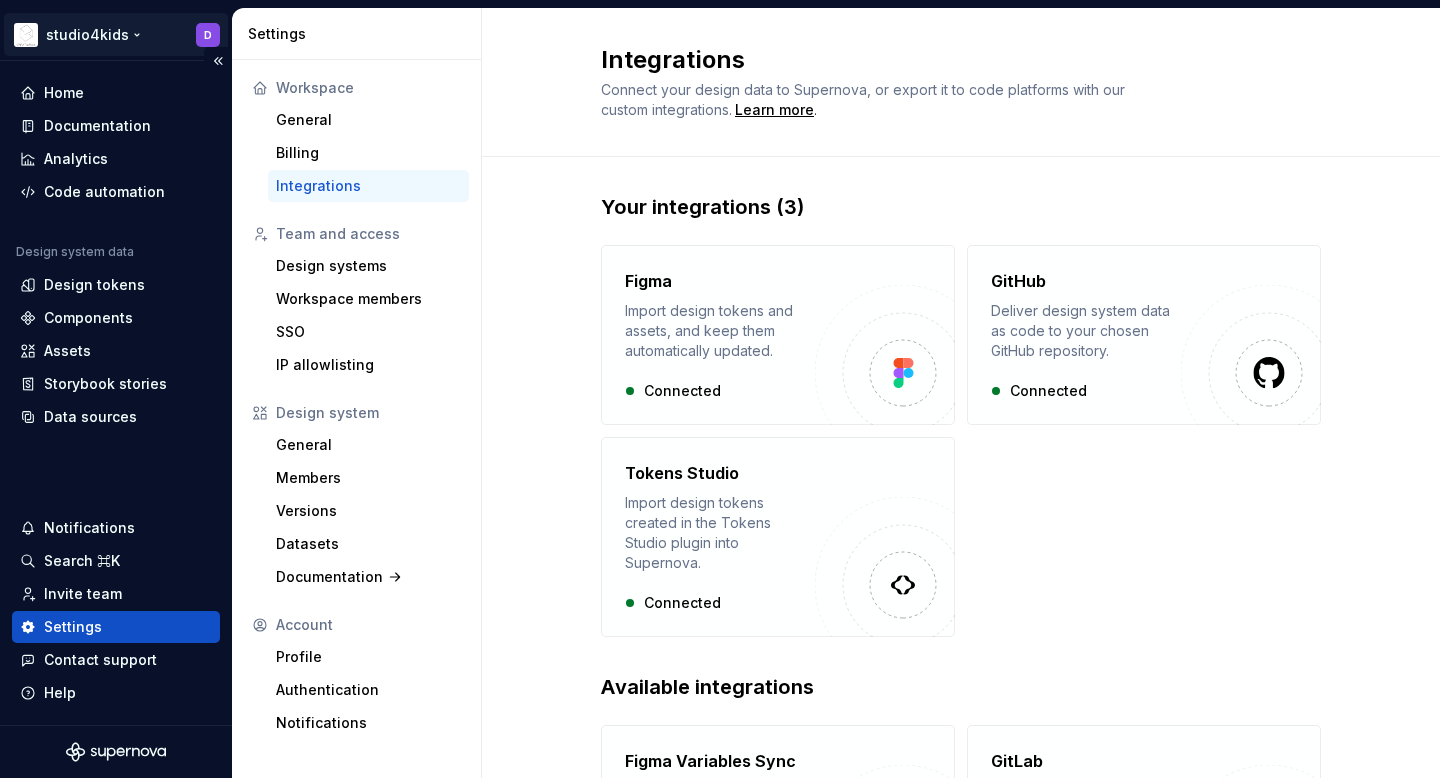 click on "studio4kids D Home Documentation Analytics Code automation Design system data Design tokens Components Assets Storybook stories Data sources Notifications Search ⌘K Invite team Settings Contact support Help Settings Workspace General Billing Integrations Team and access Design systems Workspace members SSO IP allowlisting Design system General Members Versions Datasets Documentation Account Profile Authentication Notifications Integrations Connect your design data to Supernova, or export it to code platforms with our
custom integrations.   Learn more . Your integrations (3) Figma Import design tokens and assets, and keep them automatically updated. Connected GitHub Deliver design system data as code to your chosen GitHub repository. Connected Tokens Studio Import design tokens created in the Tokens Studio plugin into Supernova. Connected Available integrations Figma Variables Sync Import Figma variables to Supernova as design tokens via our plugin. Install plugin GitLab Connect GitLab Azure Connect Azure" at bounding box center [720, 389] 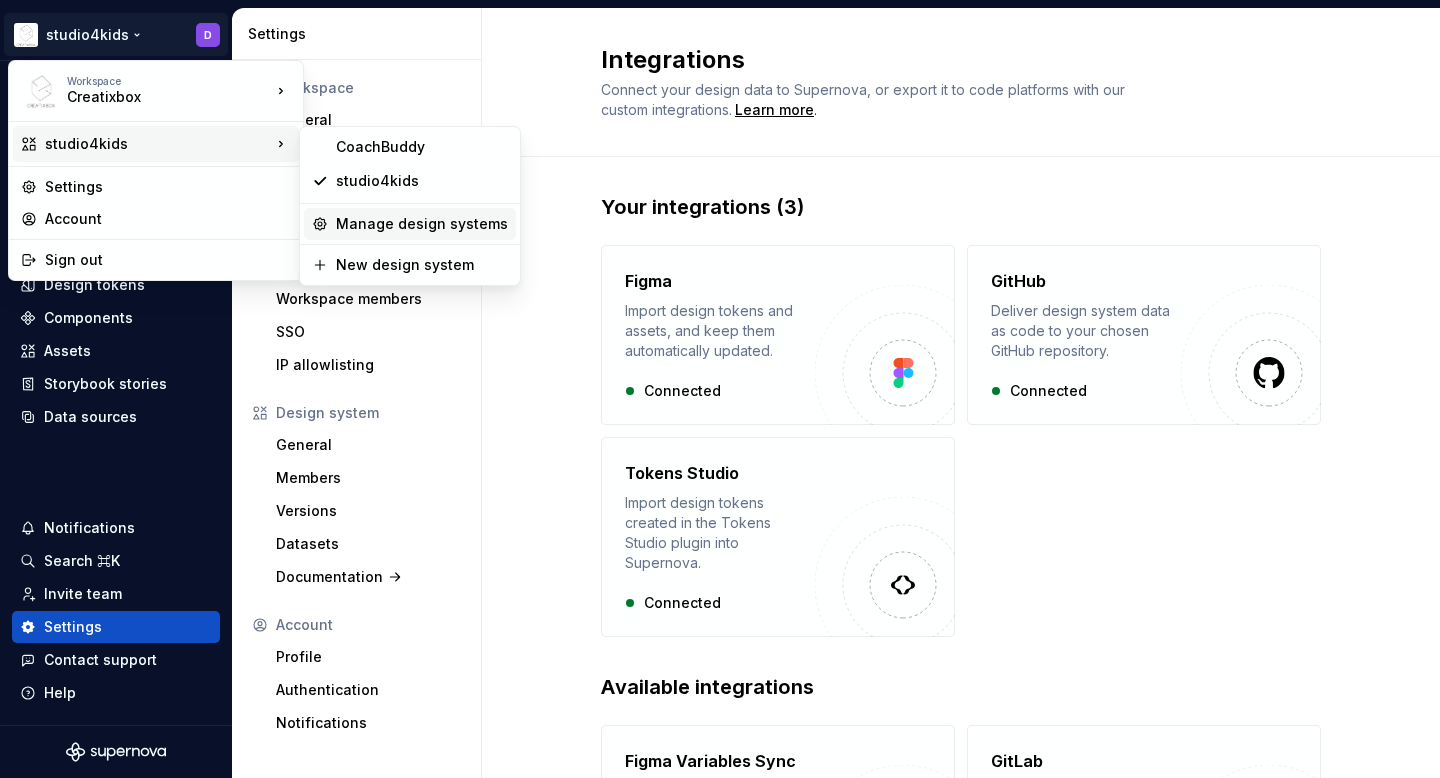 click on "Manage design systems" at bounding box center (422, 224) 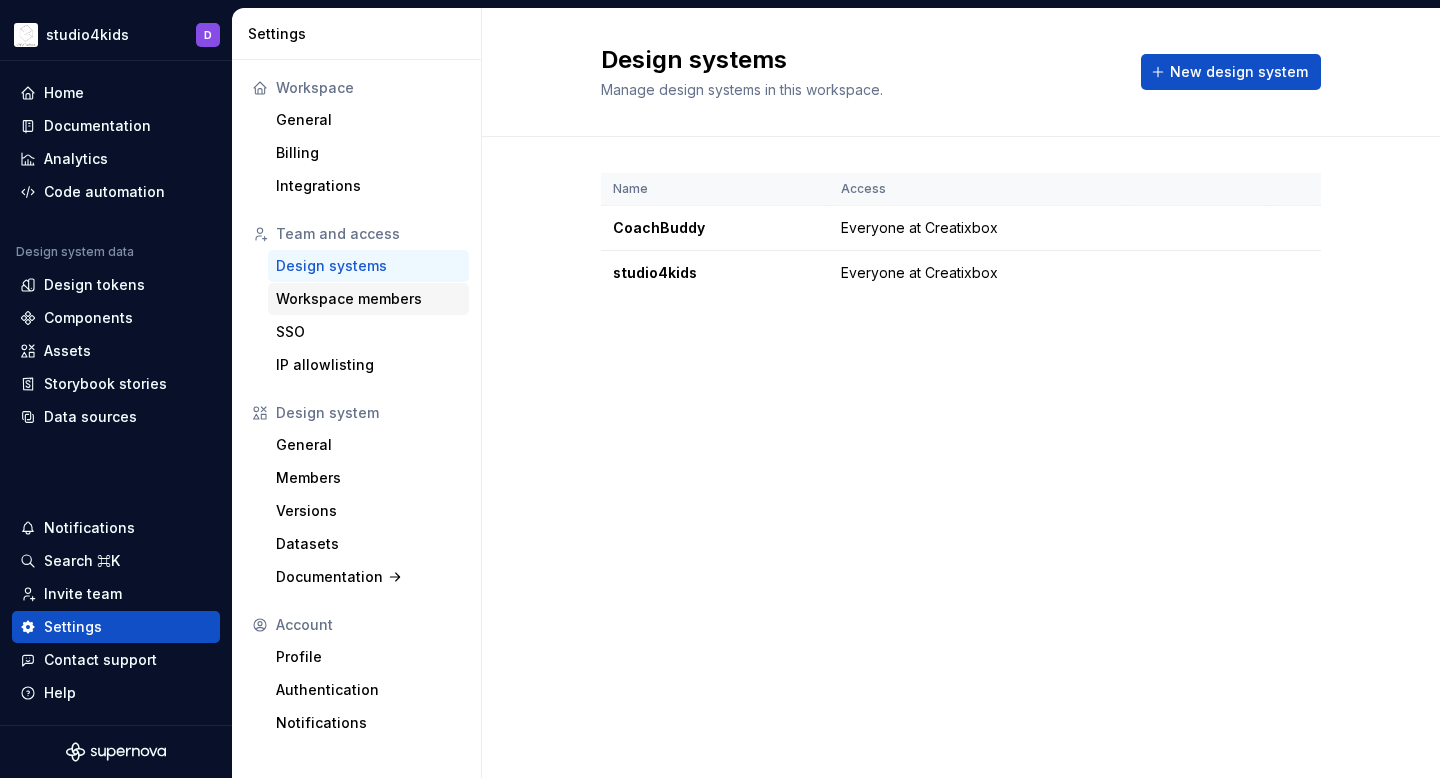 click on "Workspace members" at bounding box center (368, 299) 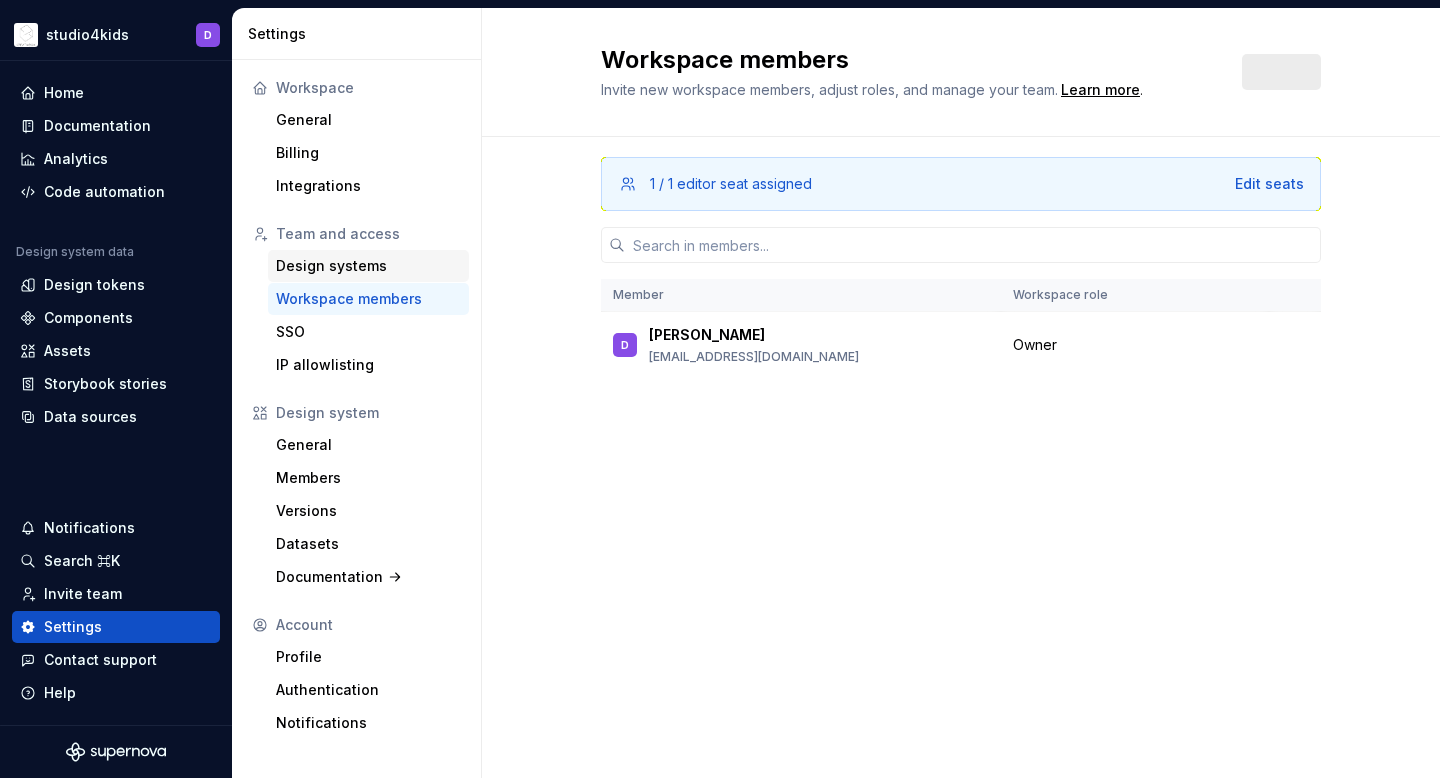 click on "Design systems" at bounding box center [368, 266] 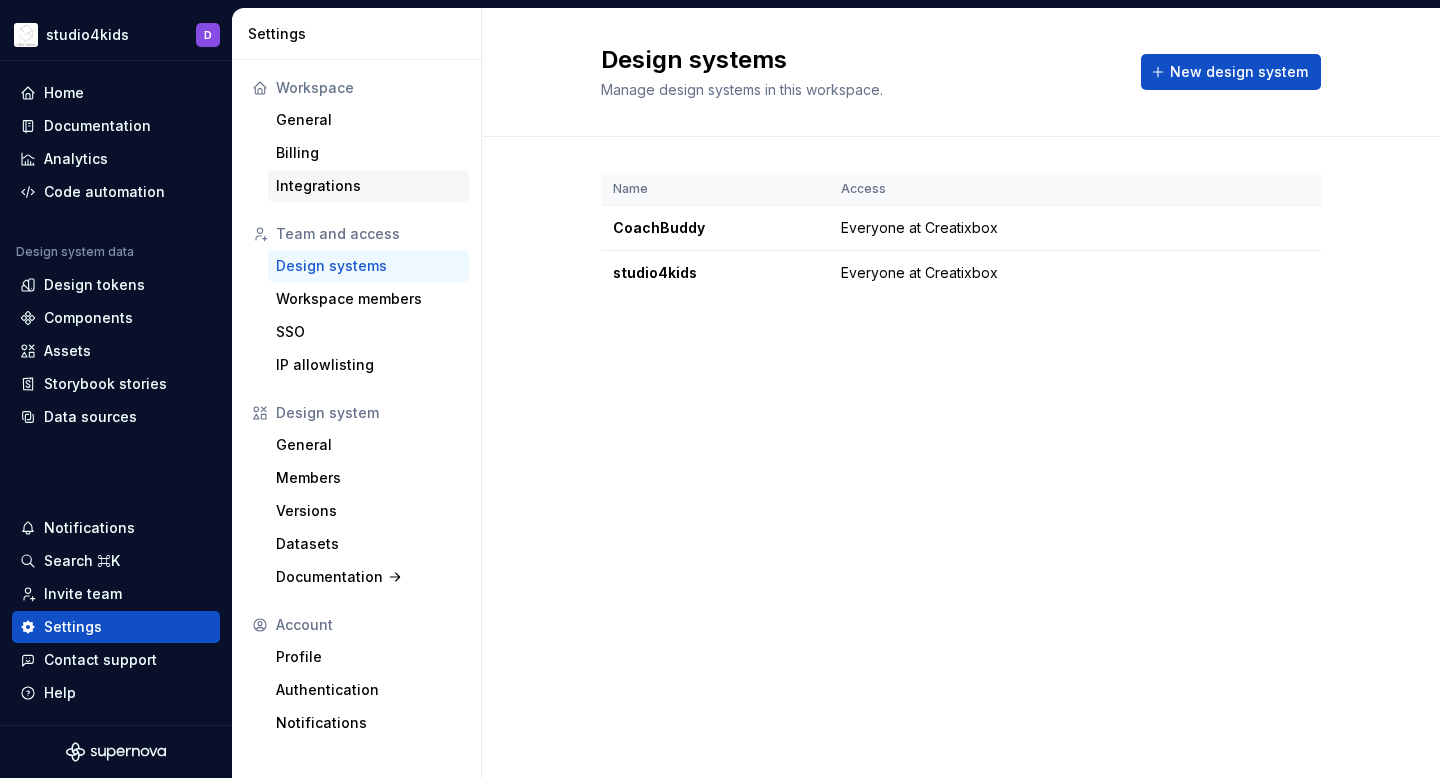 click on "Integrations" at bounding box center [368, 186] 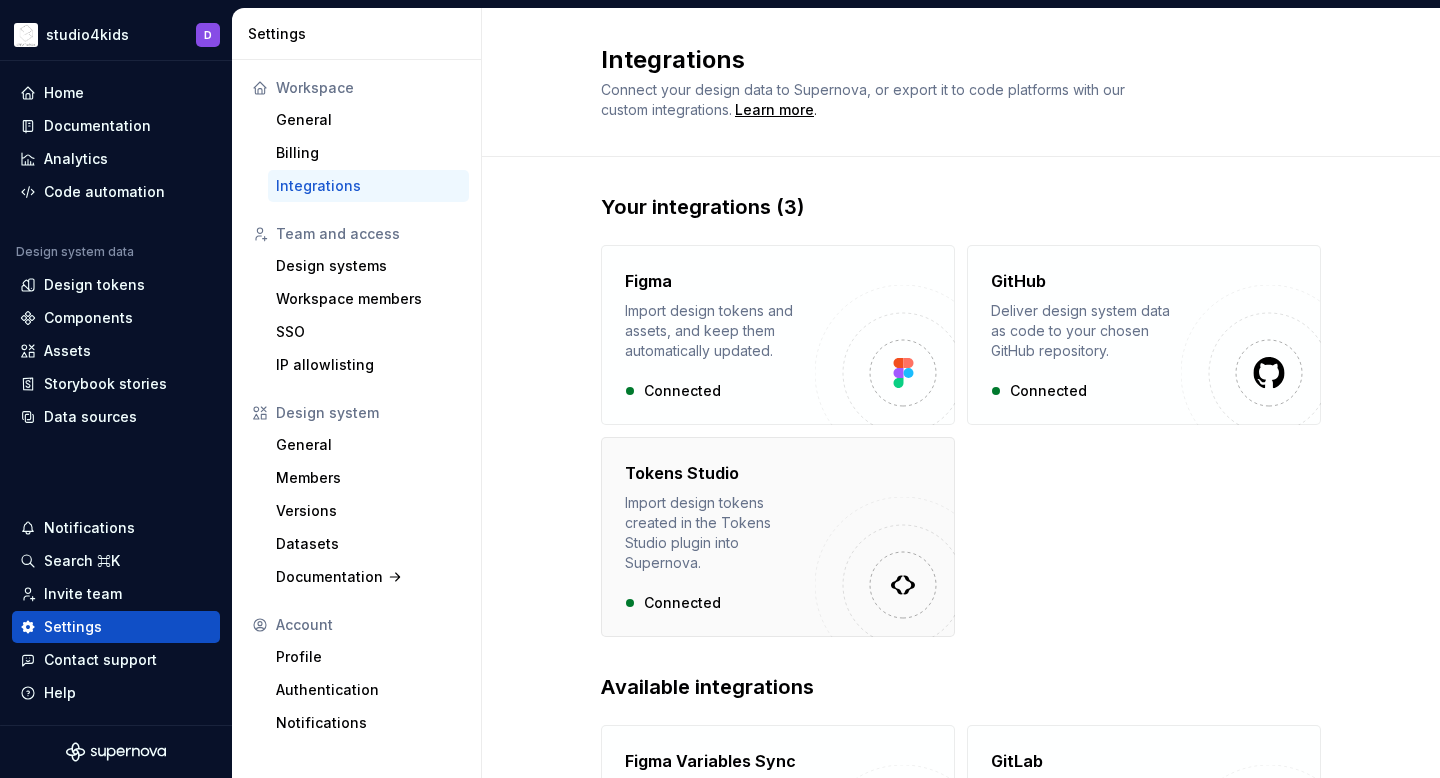 click on "Import design tokens created in the Tokens Studio plugin into Supernova." at bounding box center (720, 533) 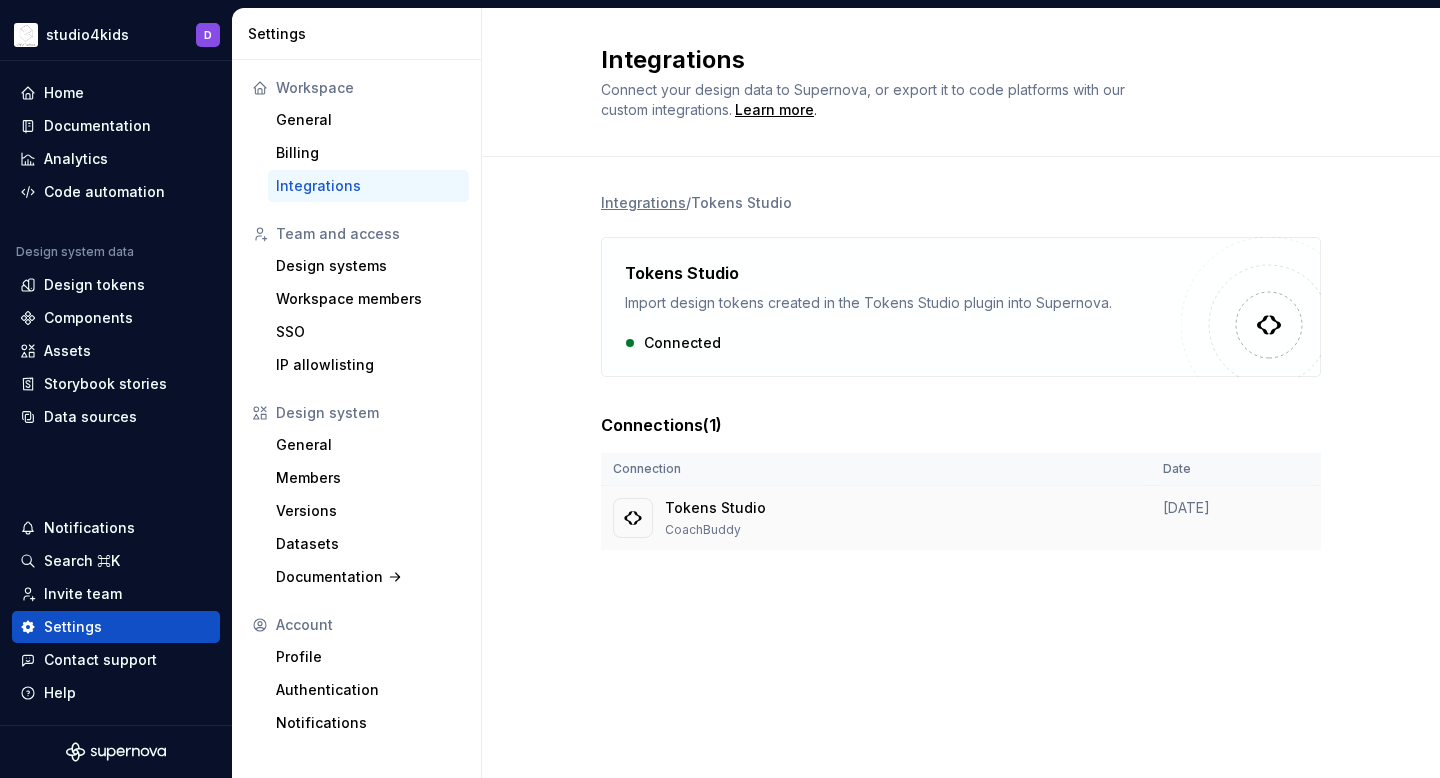click on "Tokens Studio" at bounding box center (715, 508) 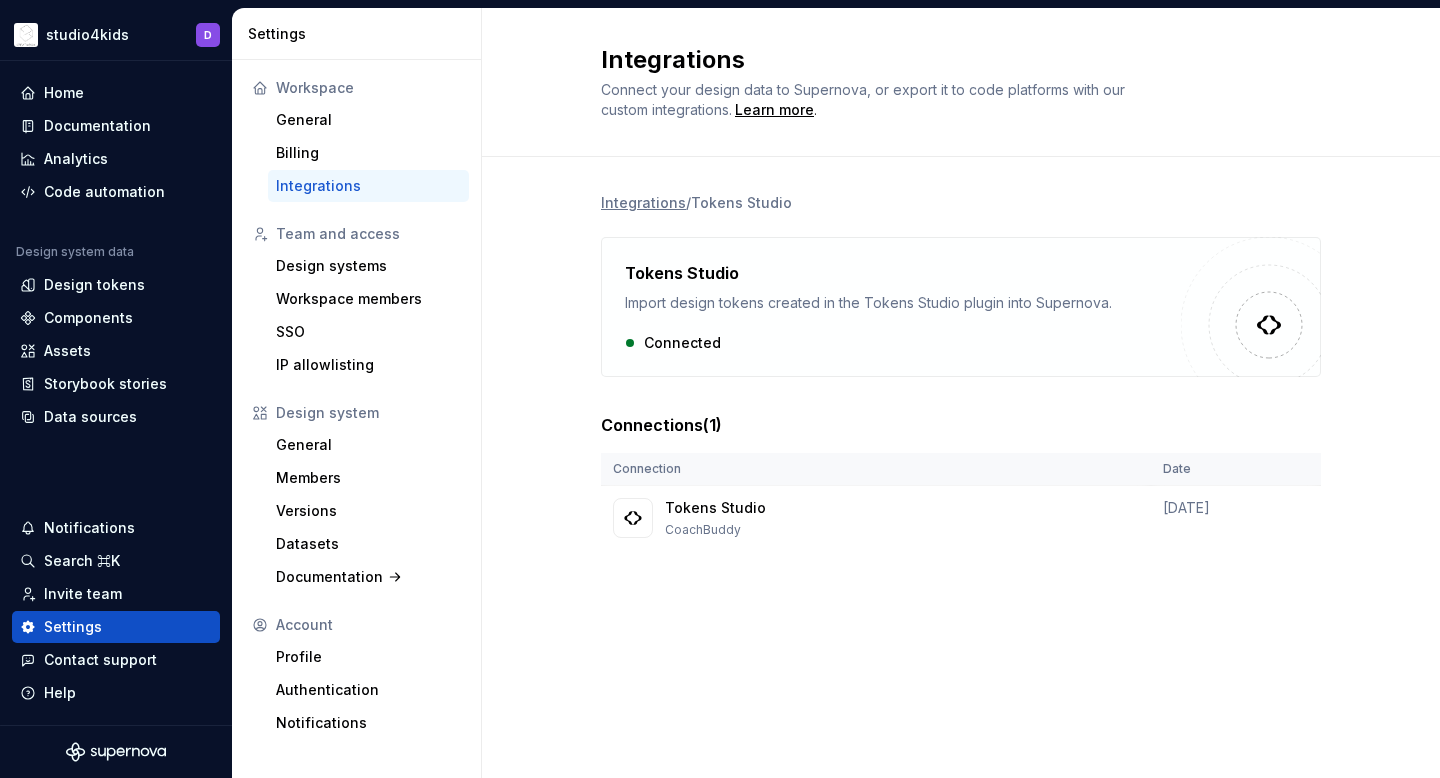 click on "Import design tokens created in the Tokens Studio plugin into Supernova." at bounding box center [903, 303] 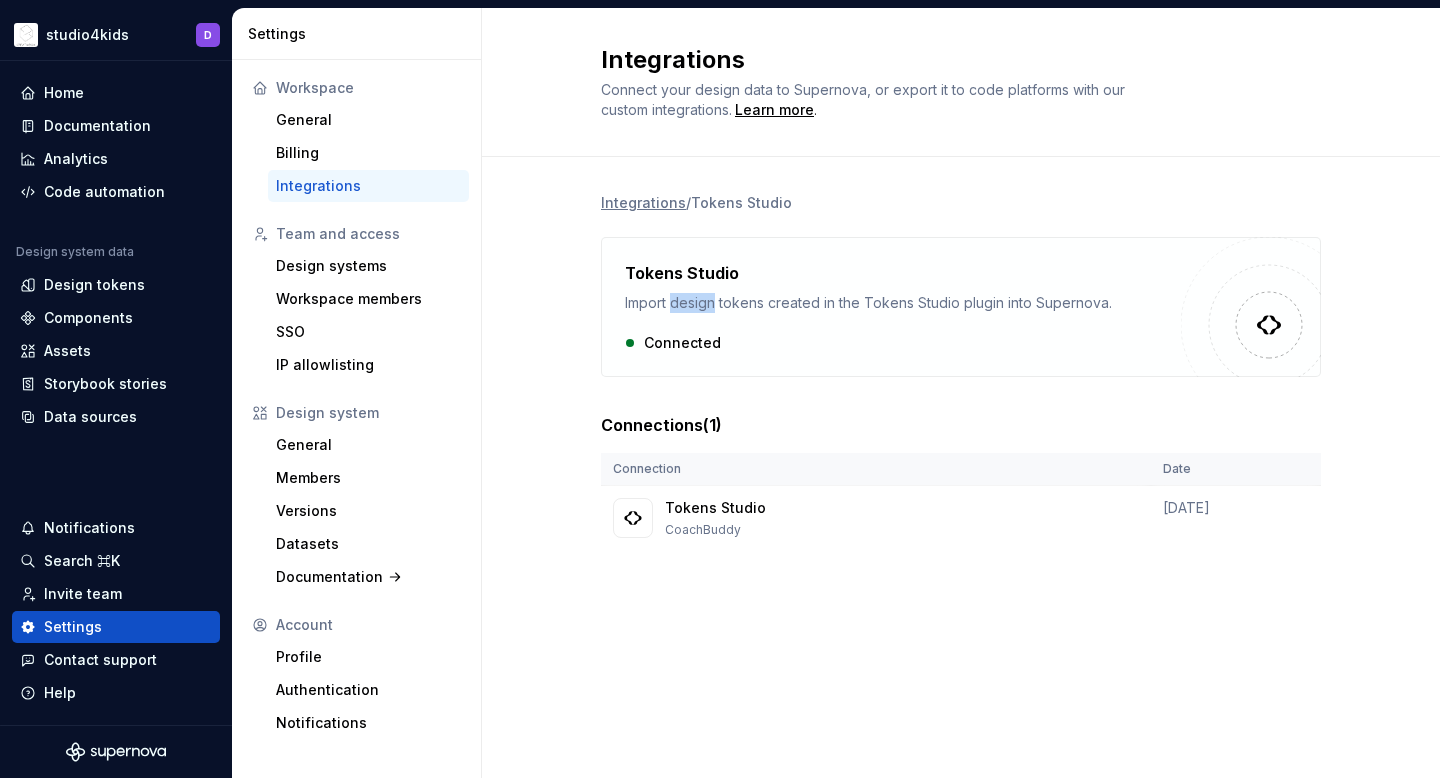 click on "Import design tokens created in the Tokens Studio plugin into Supernova." at bounding box center (903, 303) 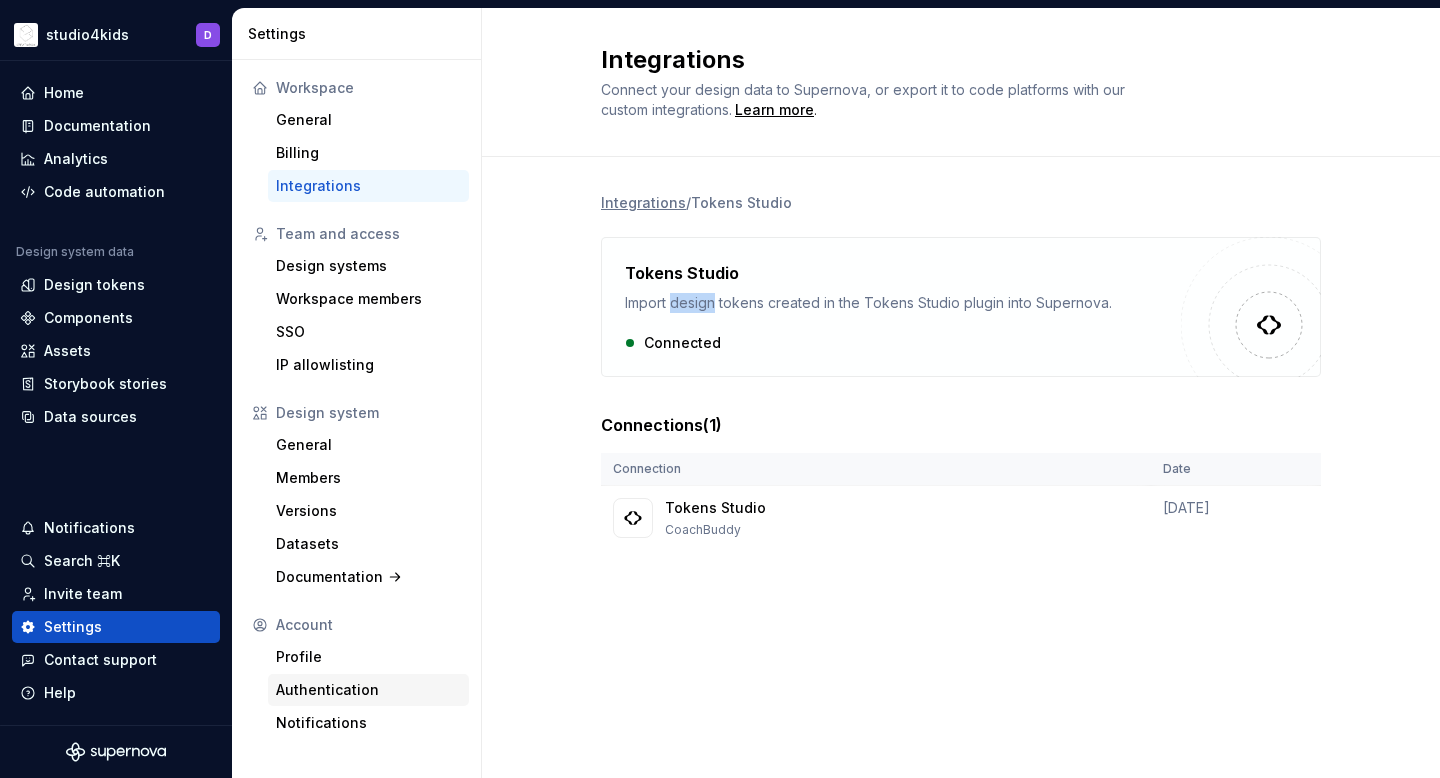 click on "Authentication" at bounding box center (368, 690) 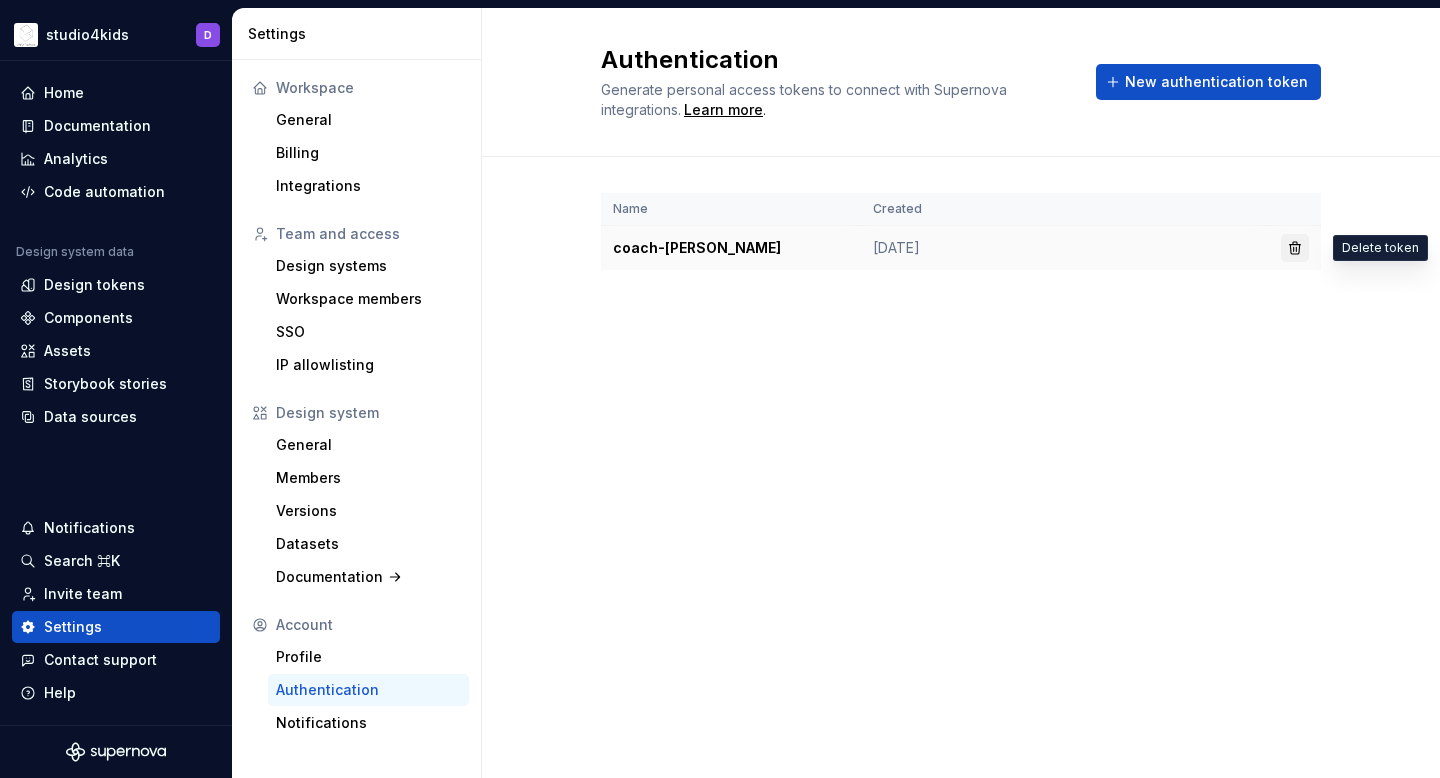 click at bounding box center (1295, 248) 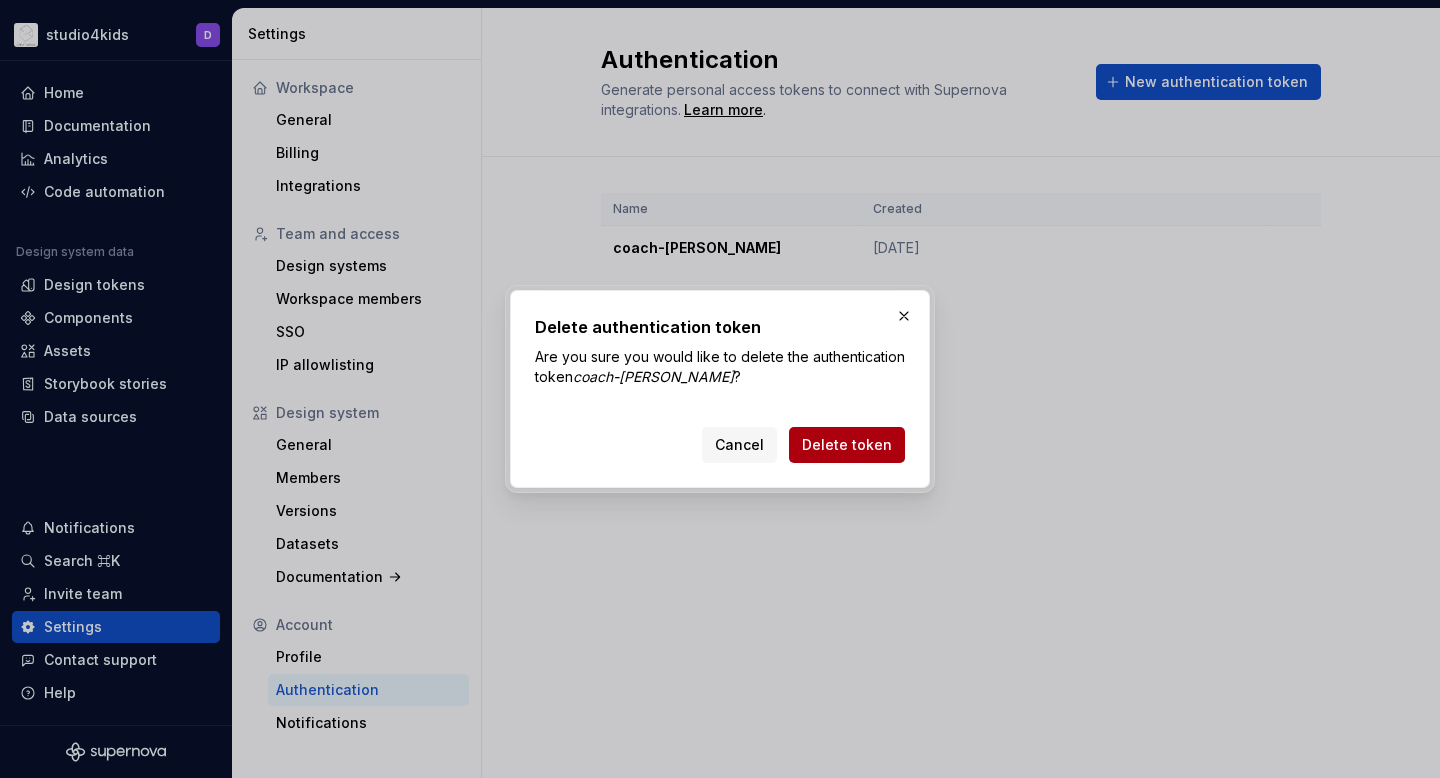 click on "Delete token" at bounding box center [847, 445] 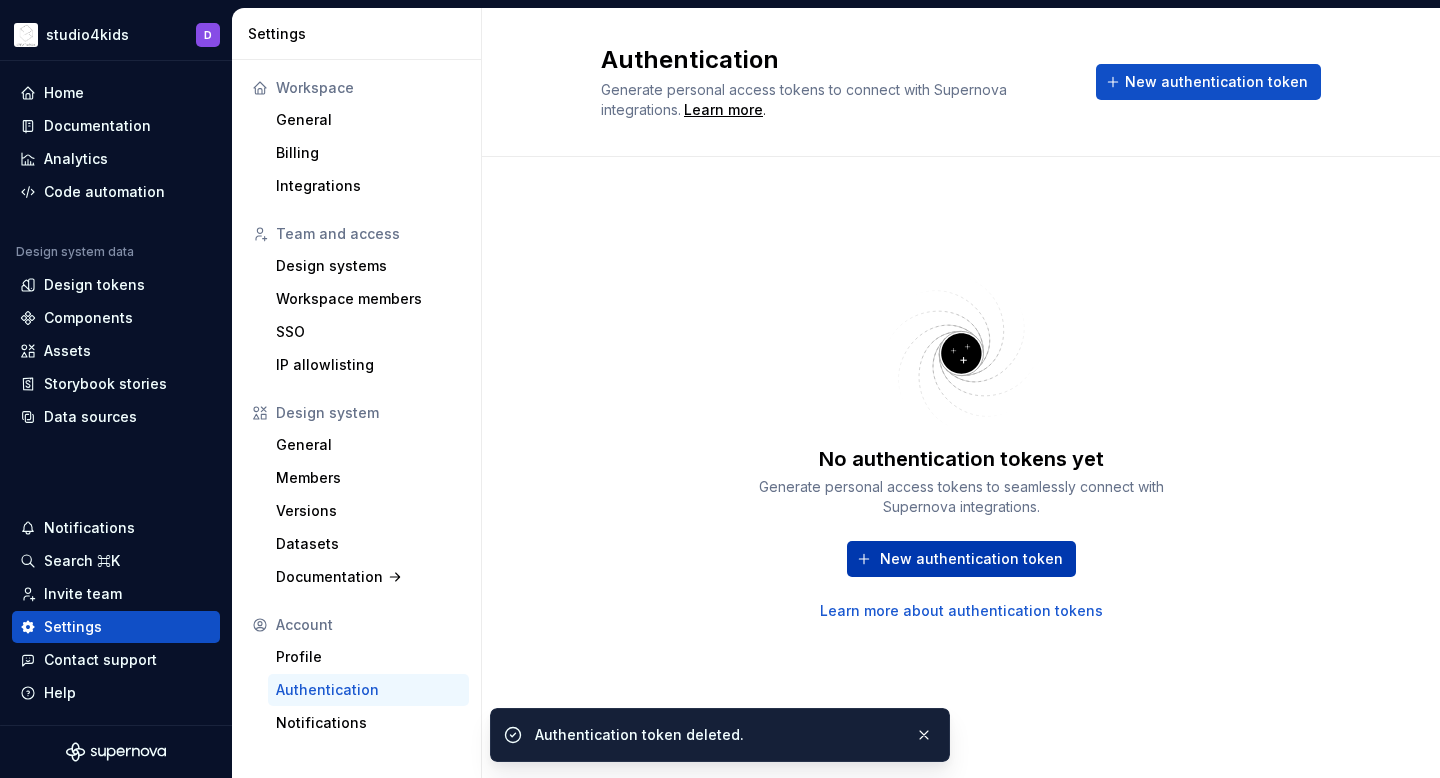 click on "New authentication token" at bounding box center [971, 559] 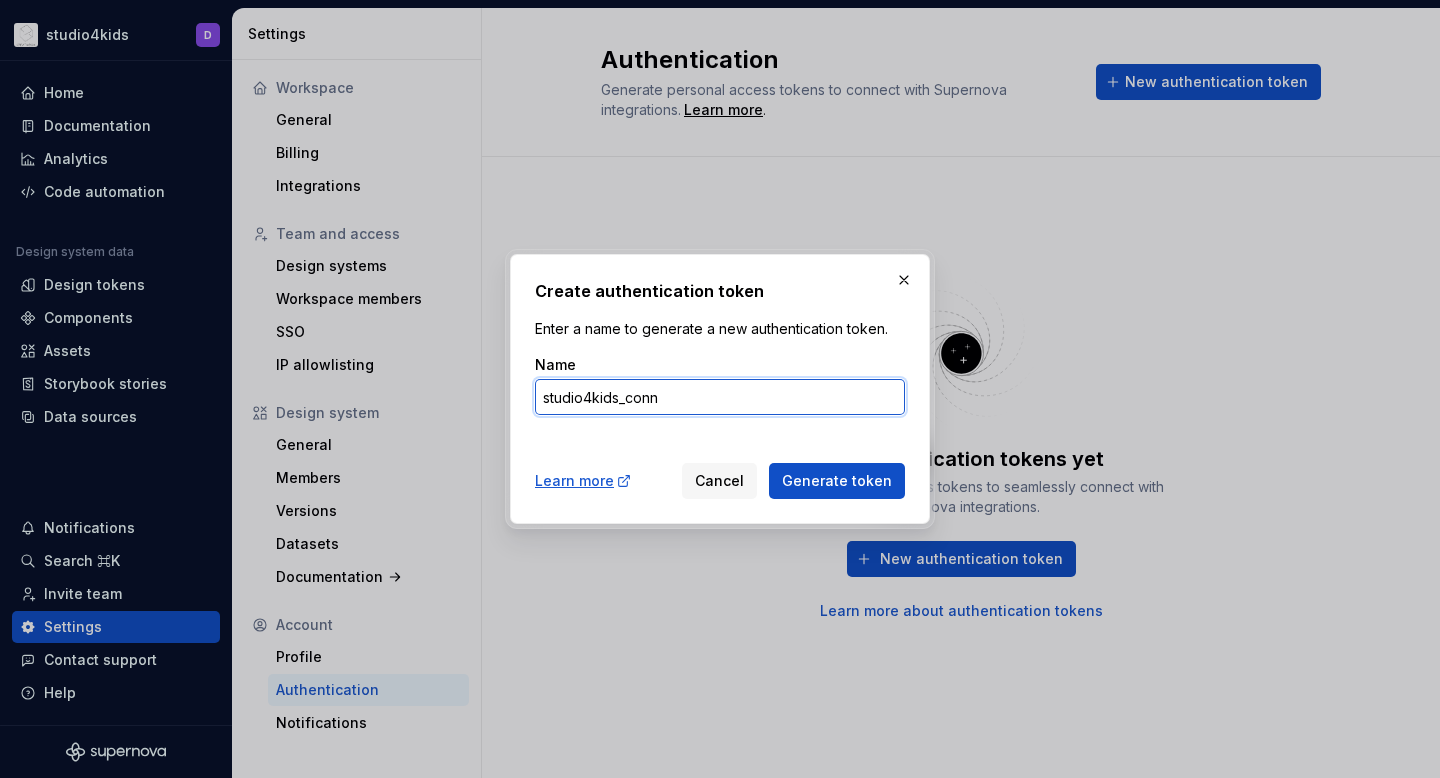 click on "studio4kids_conn" at bounding box center (720, 397) 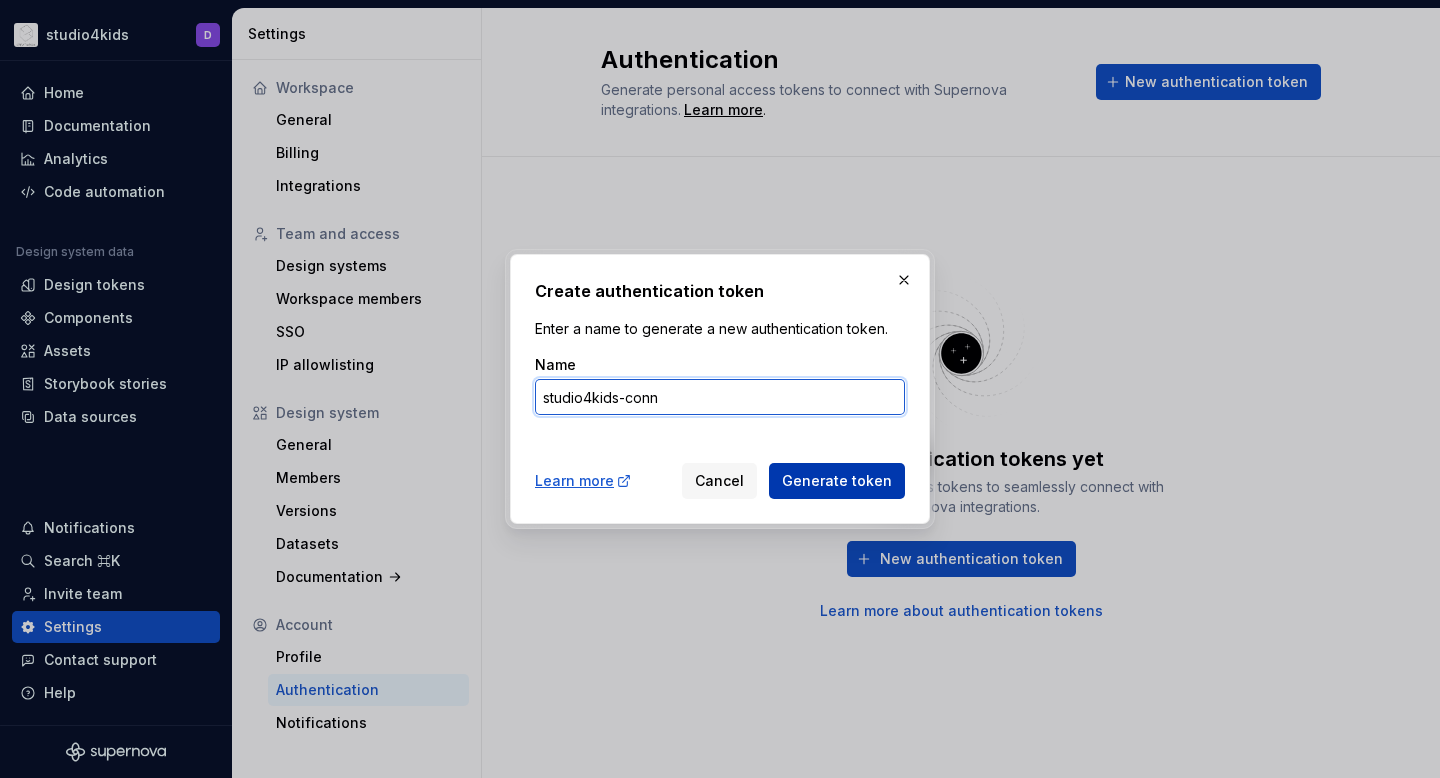 type on "studio4kids-conn" 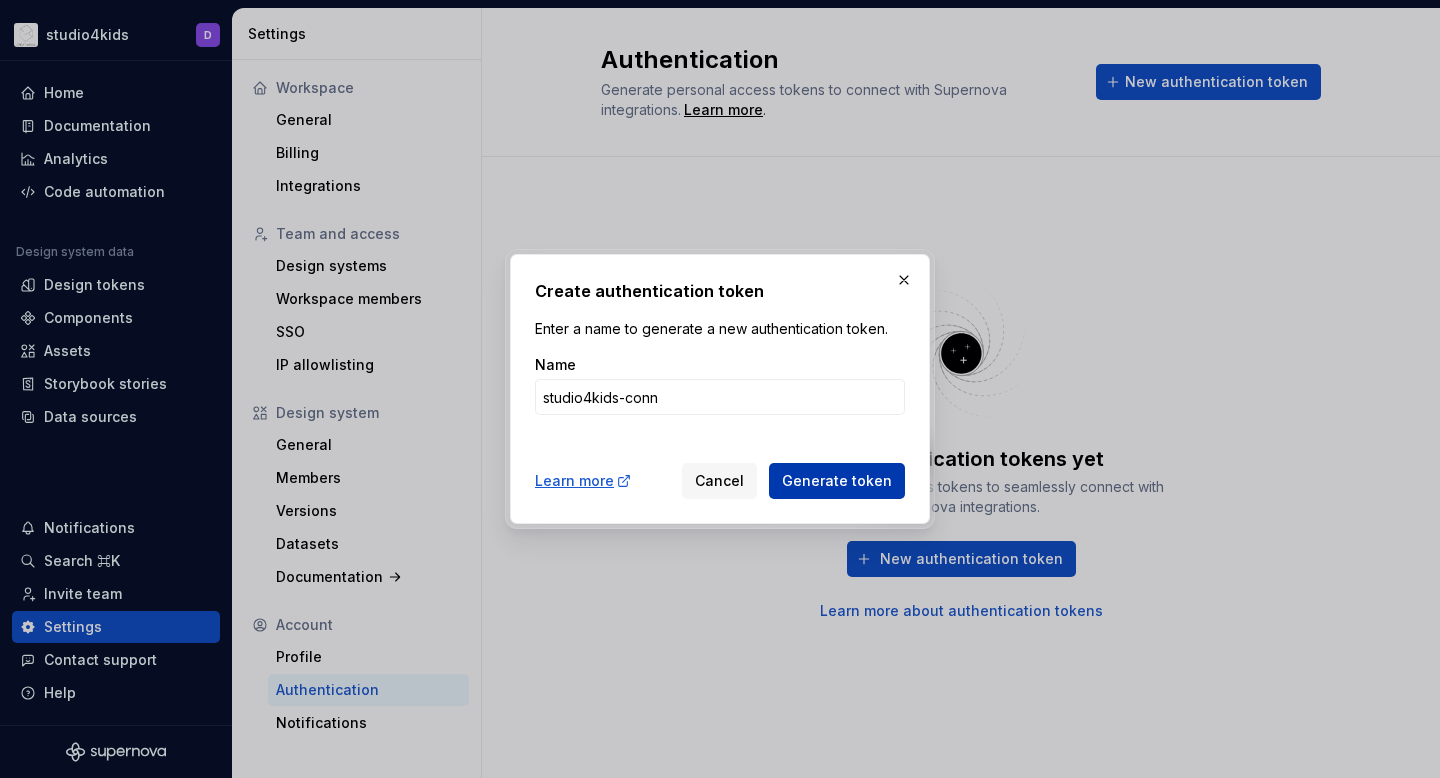 click on "Generate token" at bounding box center (837, 481) 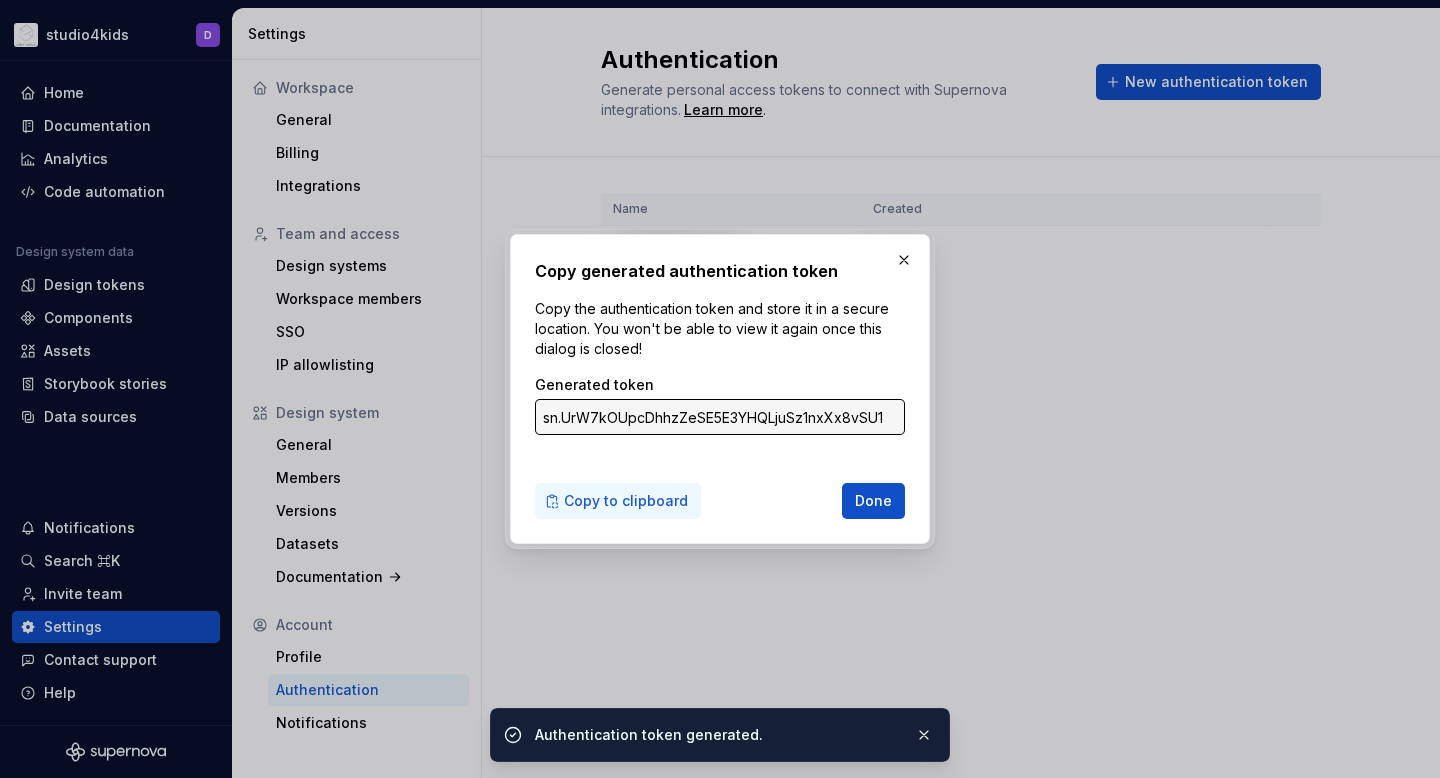 click on "Copy to clipboard" at bounding box center (626, 501) 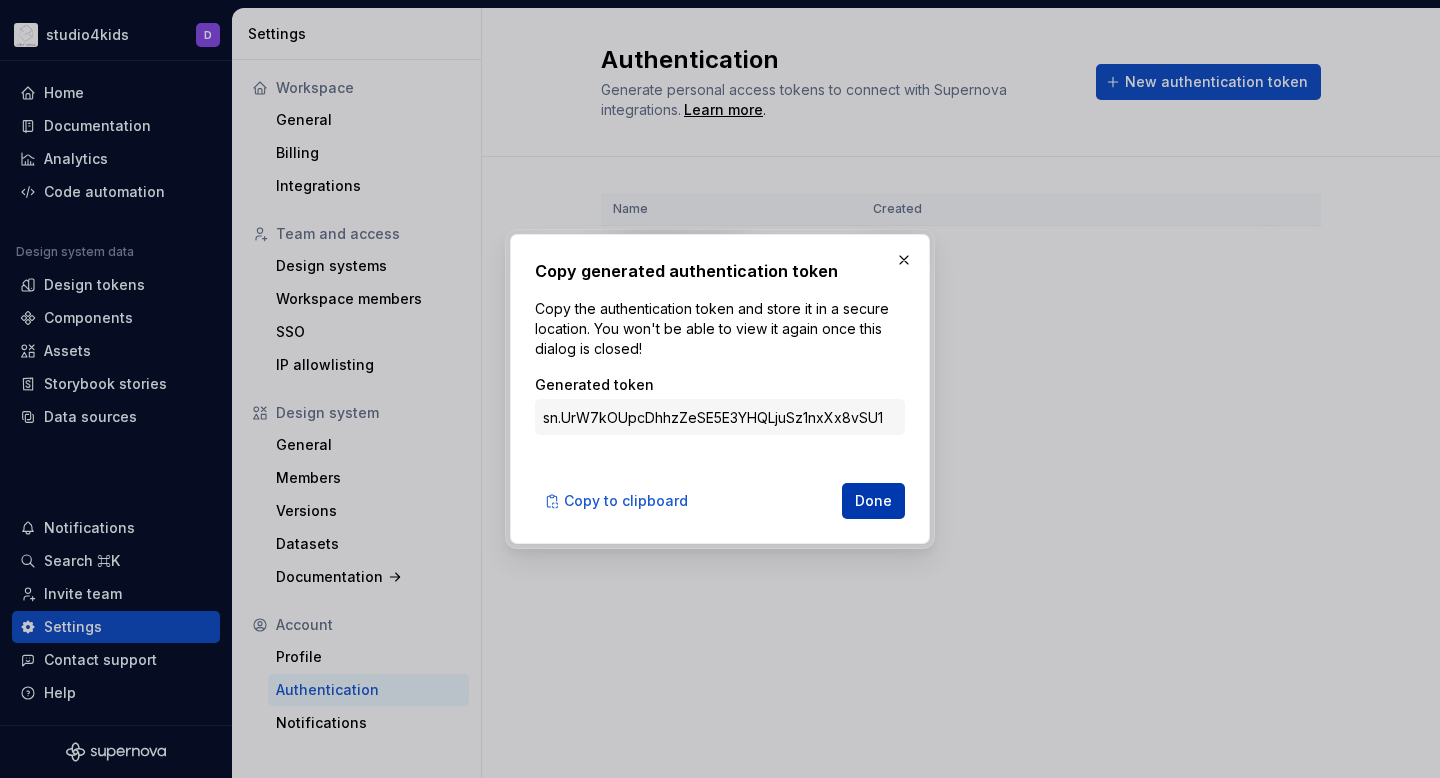 click on "Done" at bounding box center (873, 501) 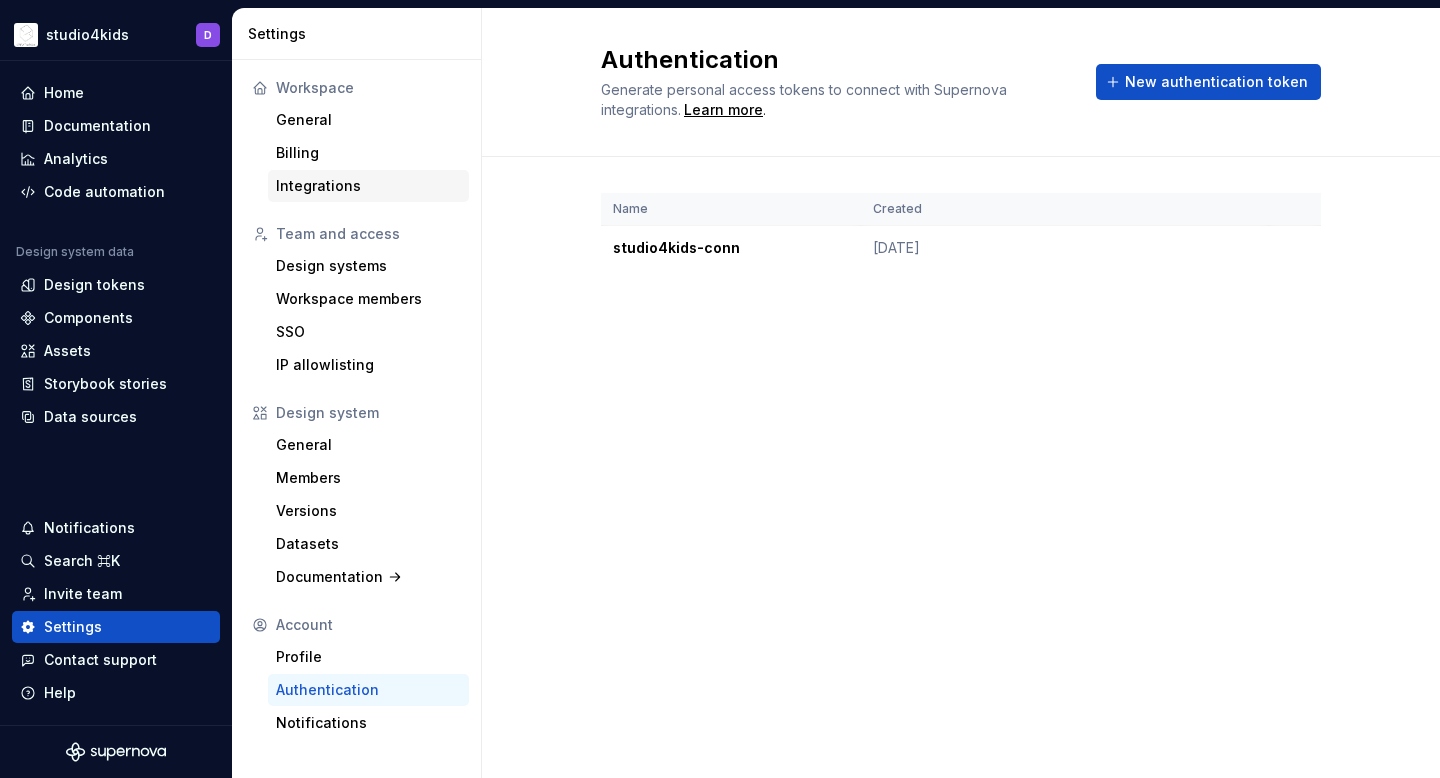 click on "Integrations" at bounding box center [368, 186] 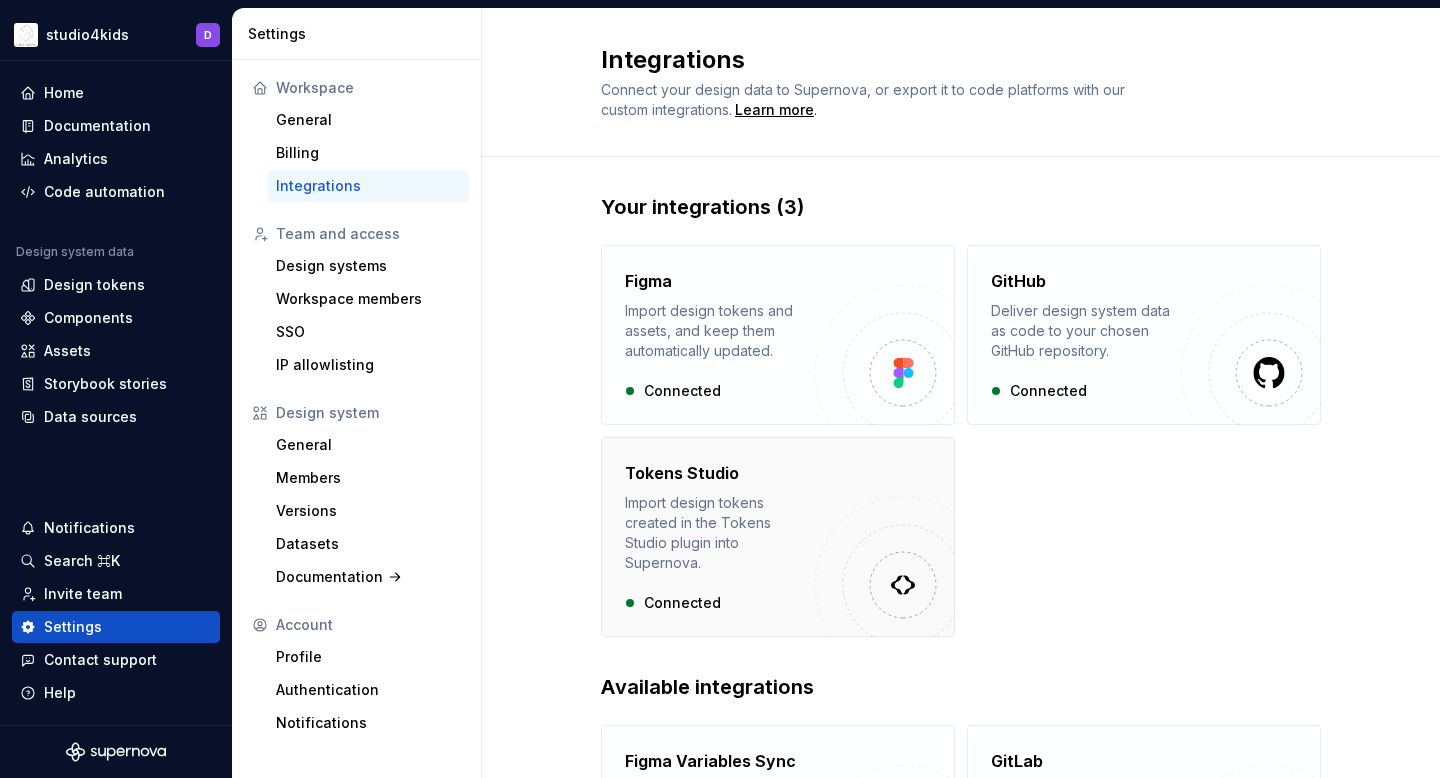 click on "Import design tokens created in the Tokens Studio plugin into Supernova." at bounding box center (720, 533) 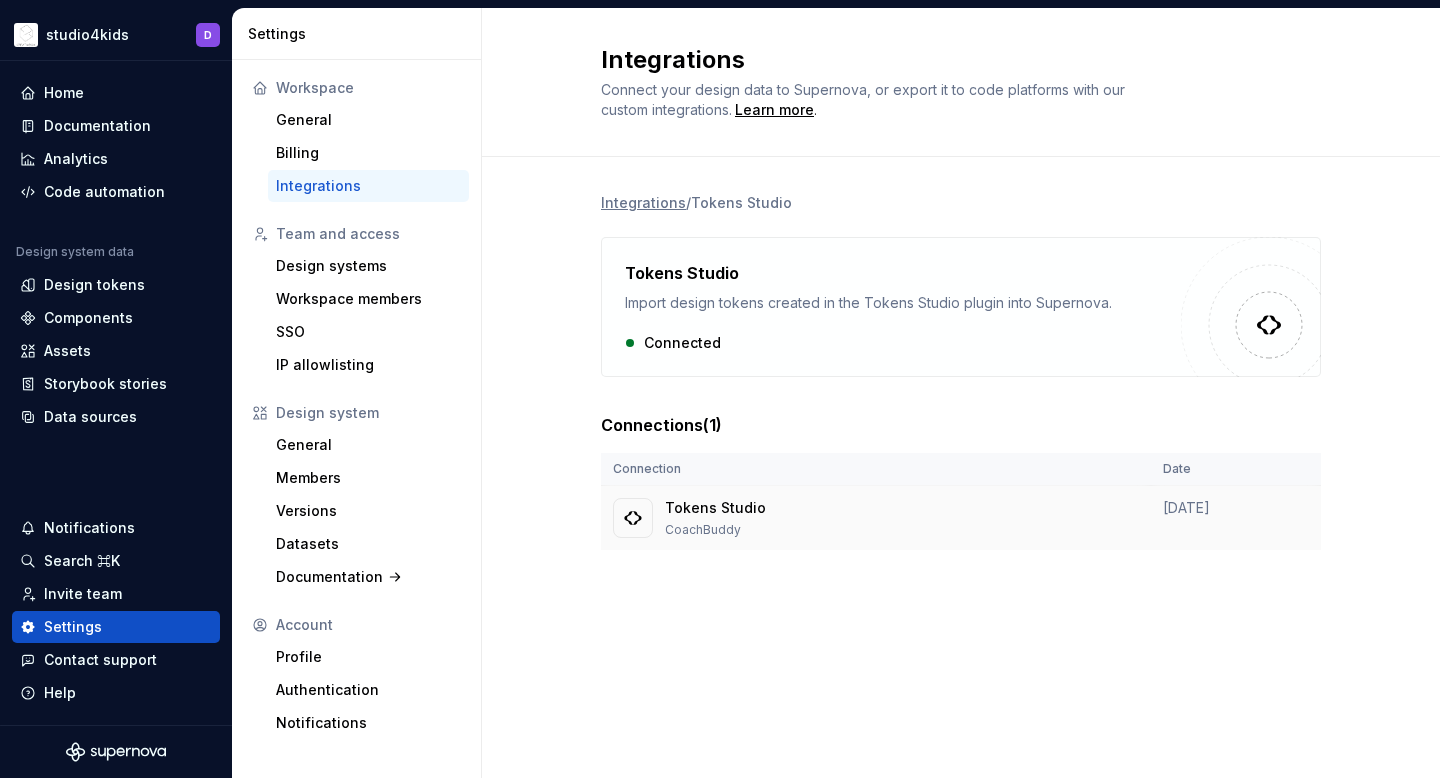click on "Tokens Studio CoachBuddy" at bounding box center [876, 518] 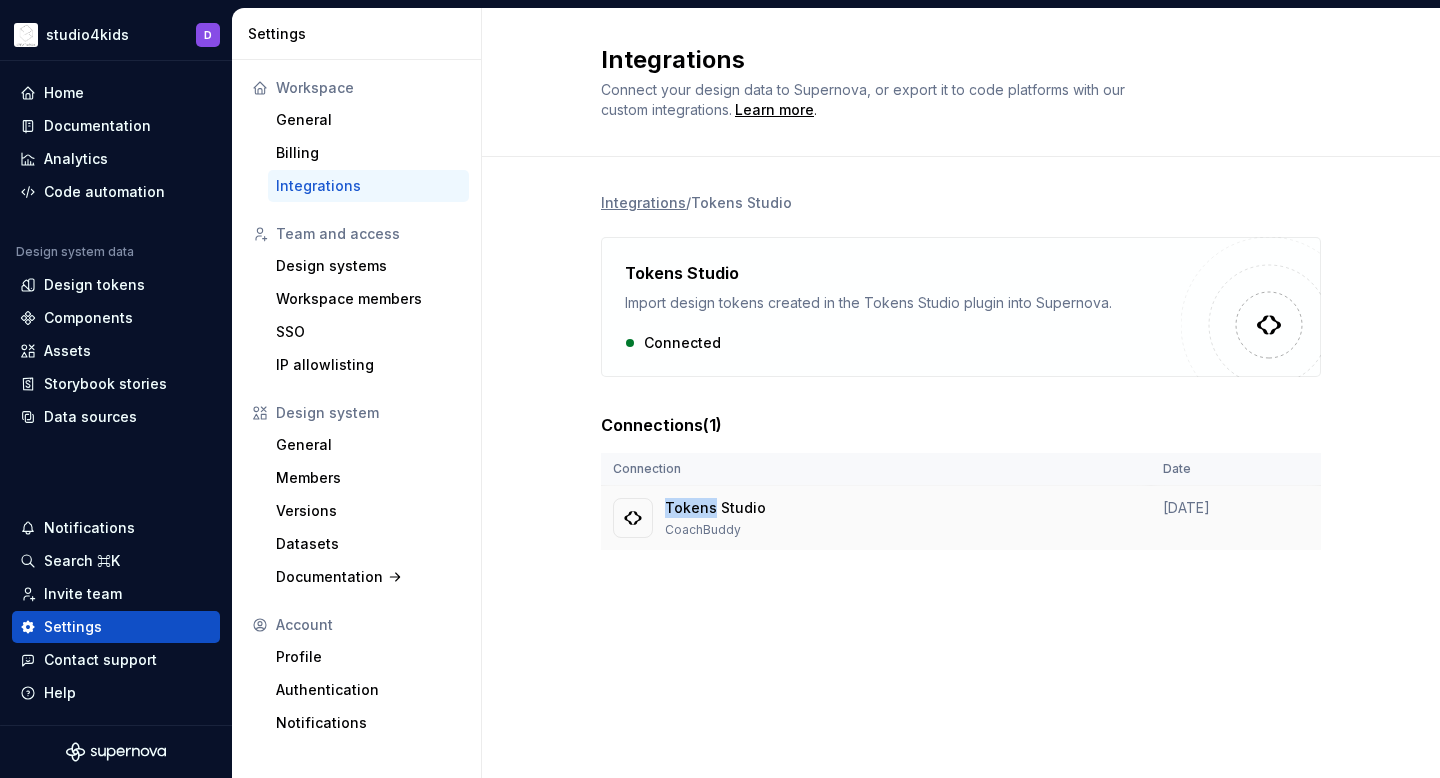 click on "Tokens Studio" at bounding box center (715, 508) 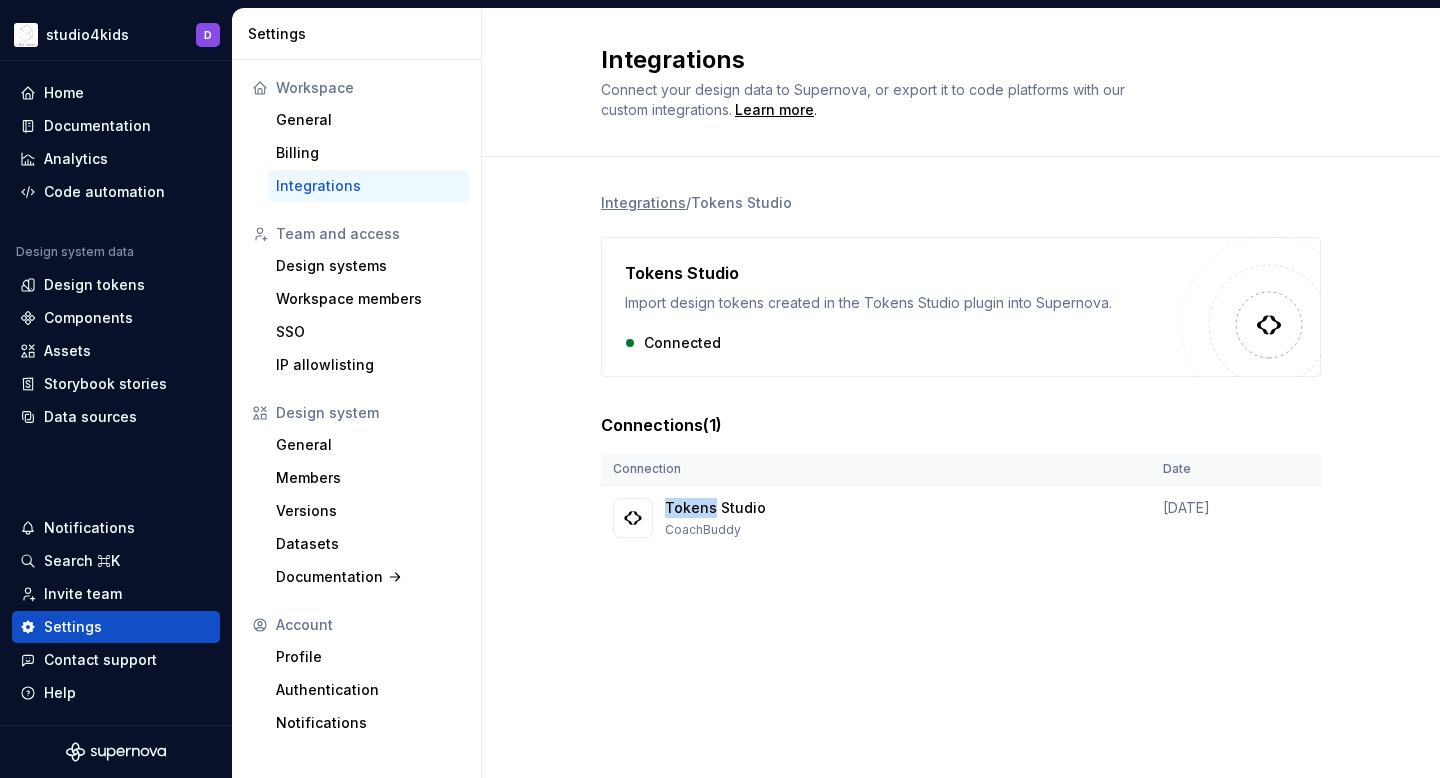 click on "Integrations" at bounding box center [643, 203] 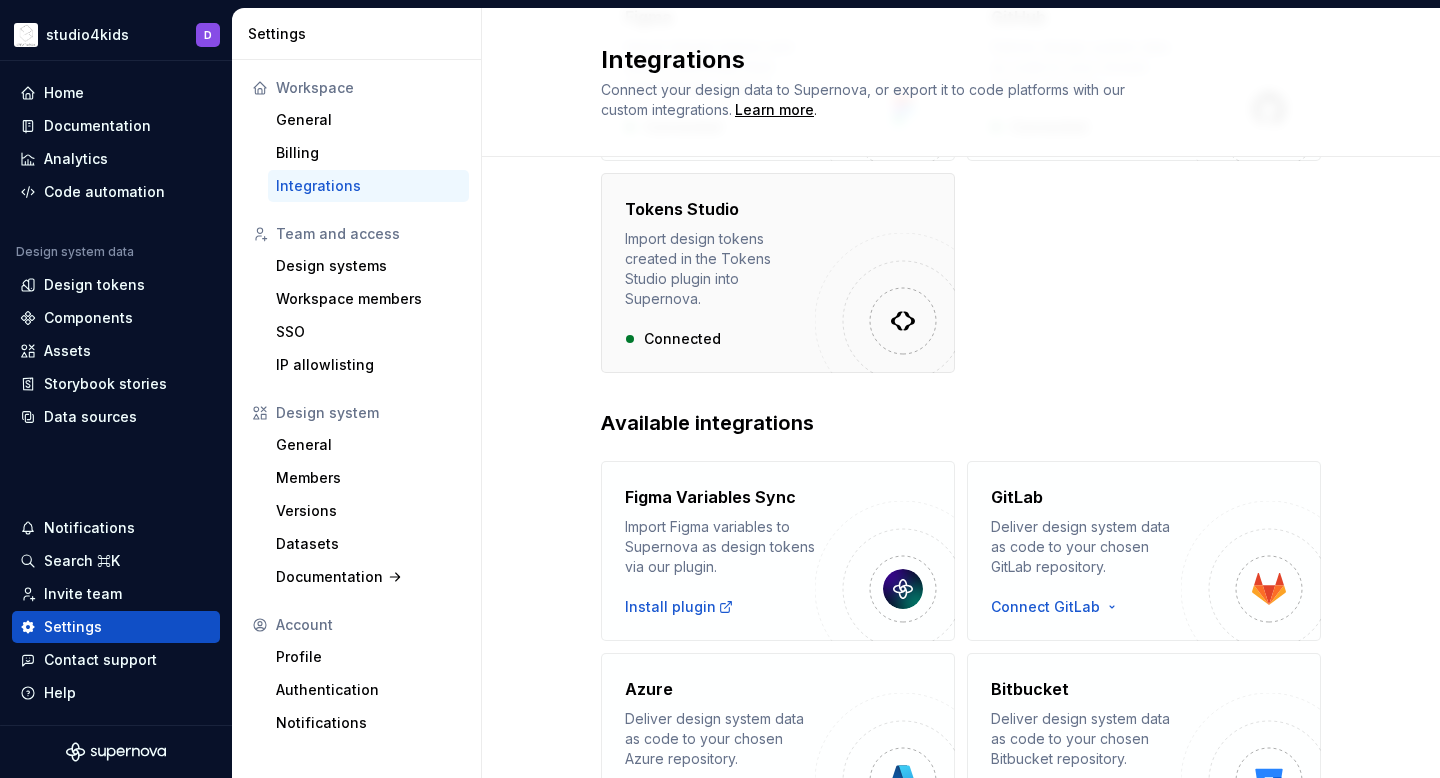 scroll, scrollTop: 375, scrollLeft: 0, axis: vertical 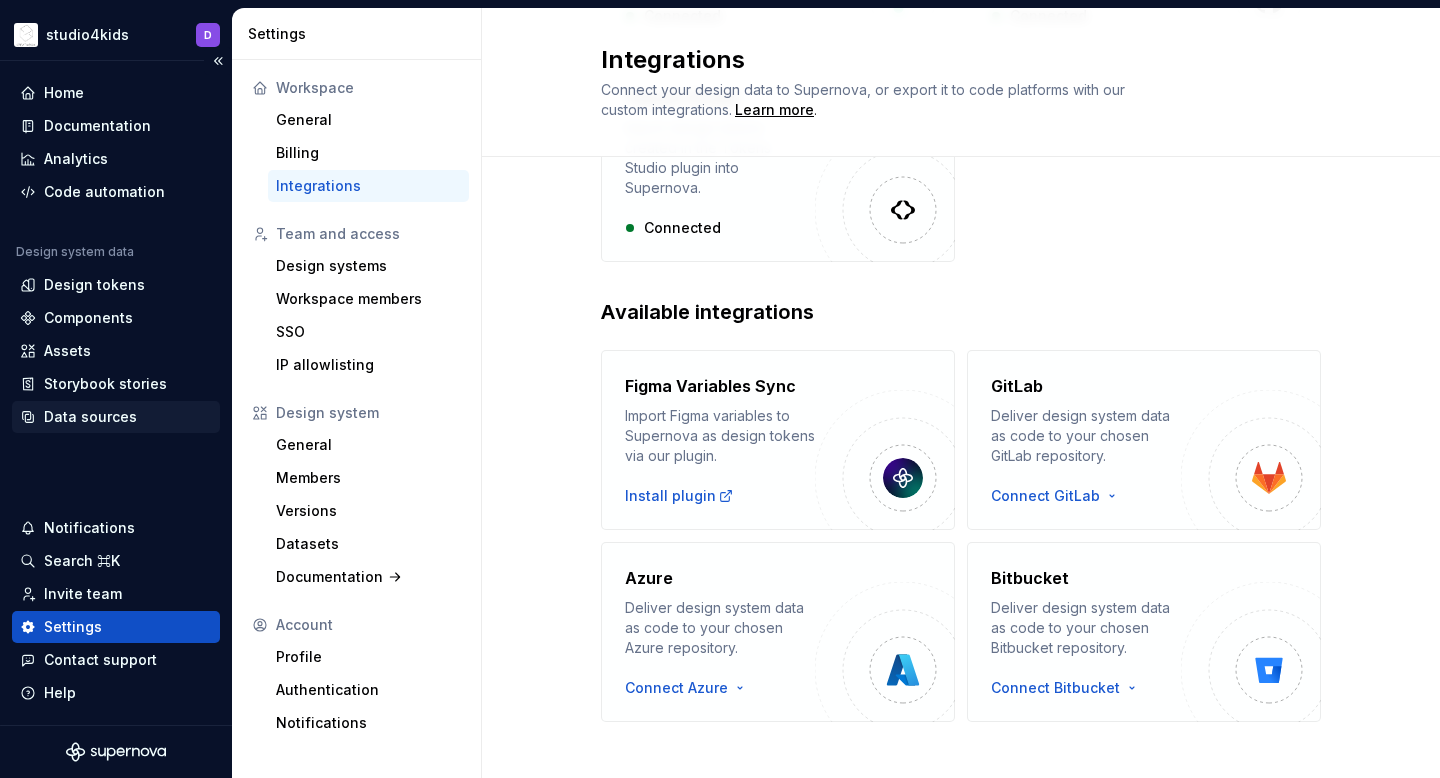 click on "Data sources" at bounding box center (90, 417) 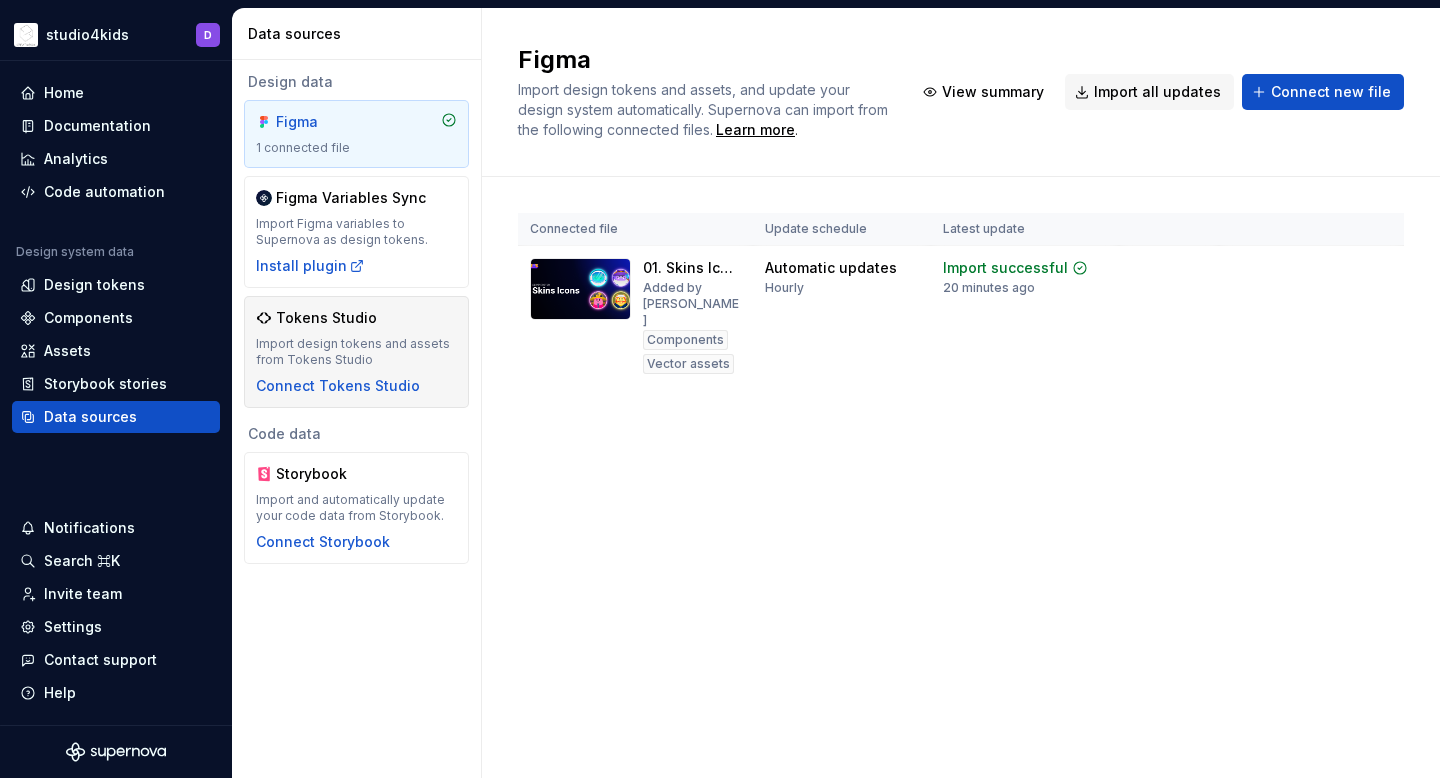 click on "Tokens Studio" at bounding box center [356, 318] 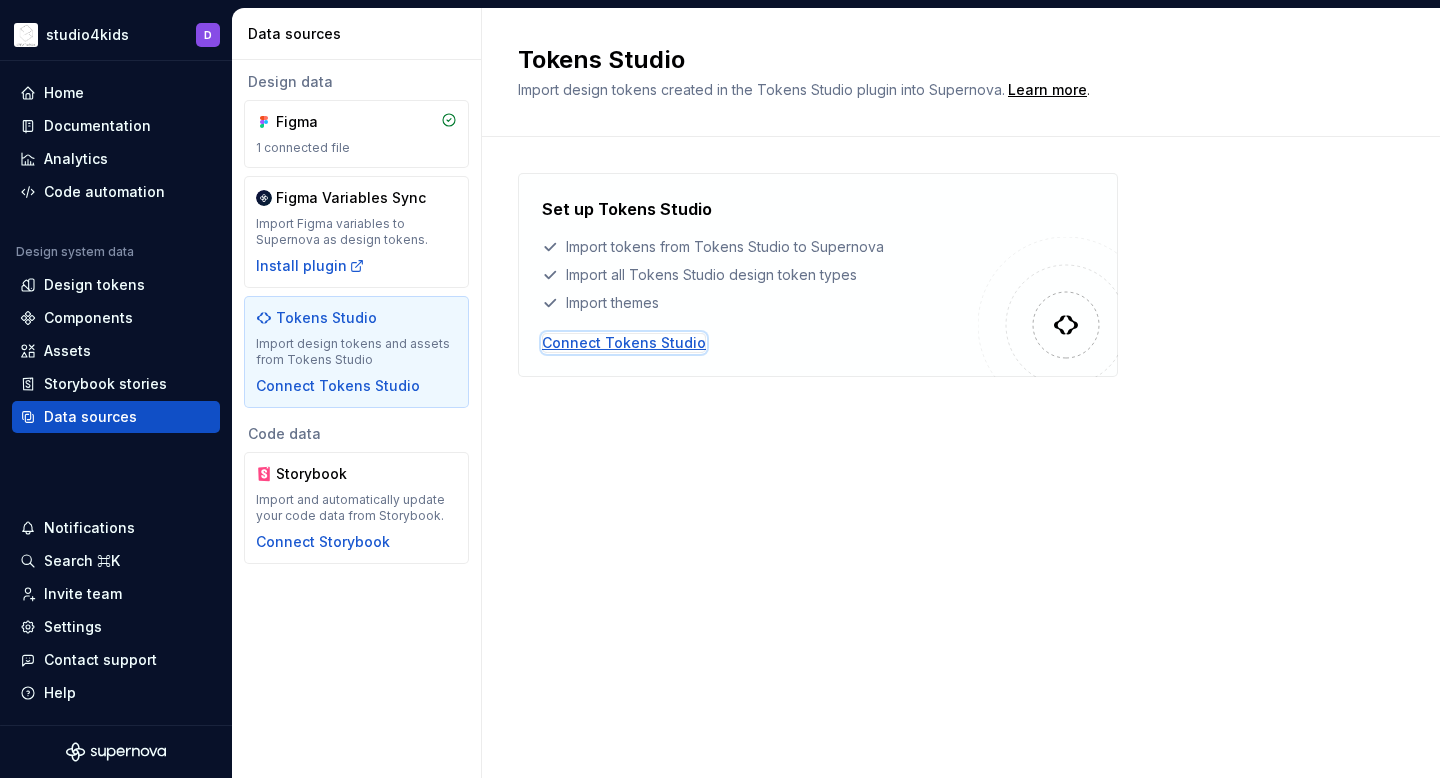 click on "Connect Tokens Studio" at bounding box center (624, 343) 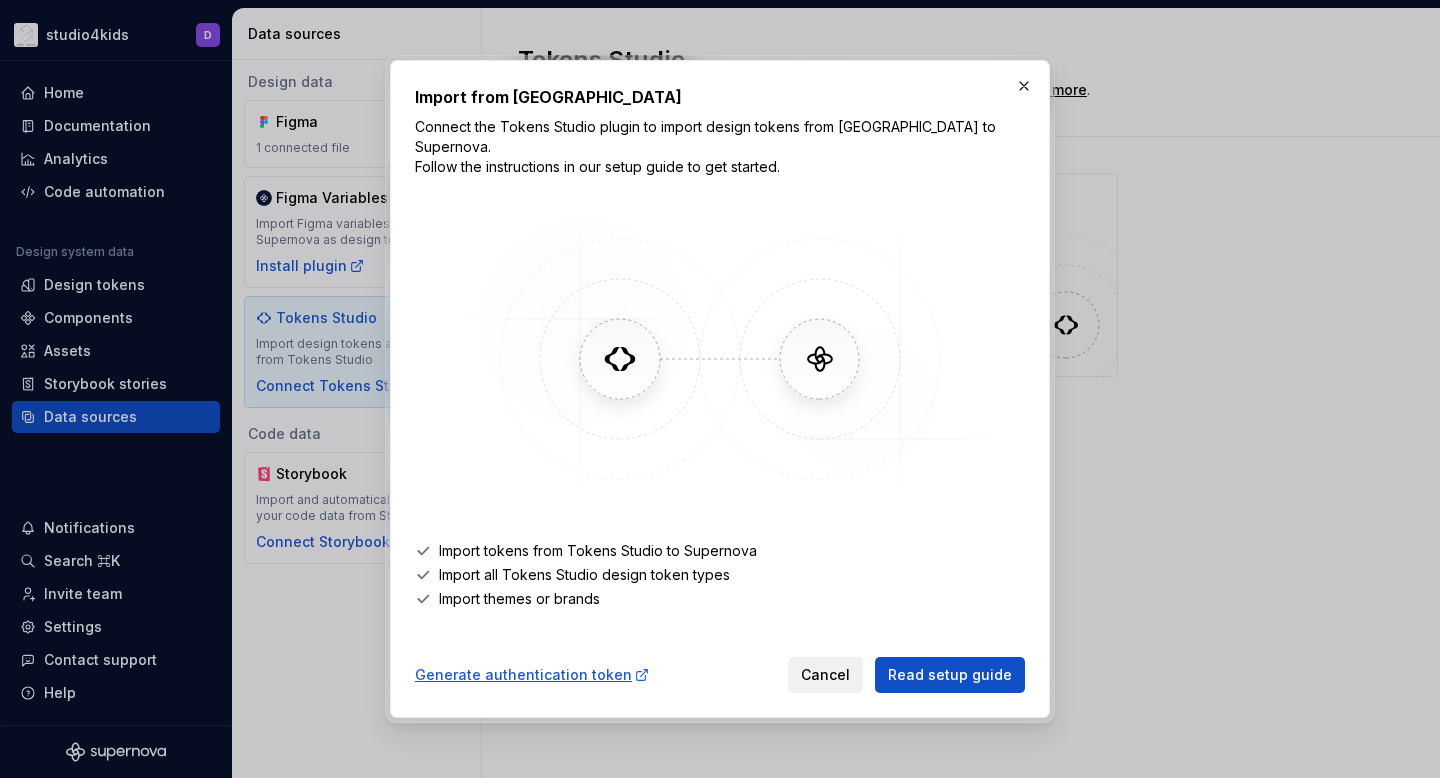 click on "Cancel" at bounding box center [825, 675] 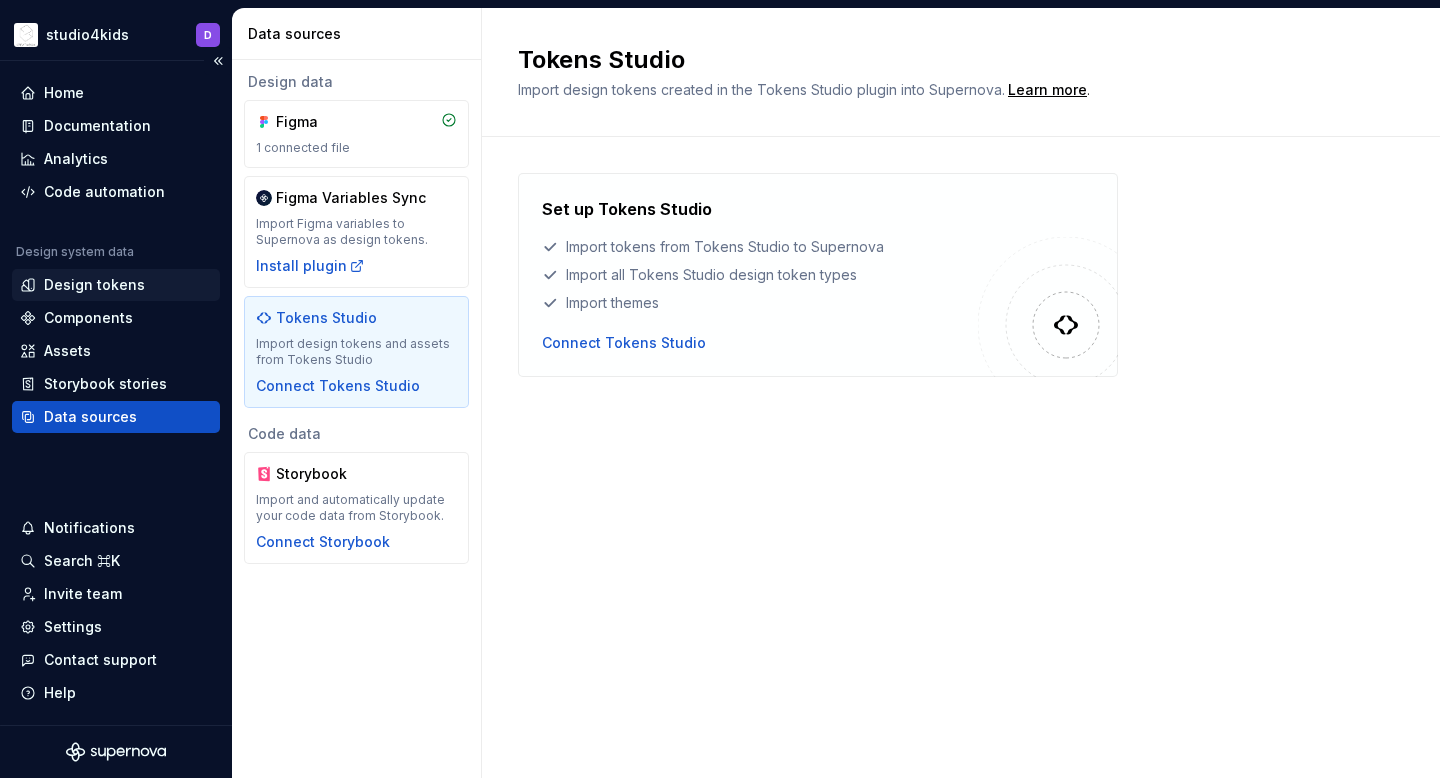 click on "Design tokens" at bounding box center (94, 285) 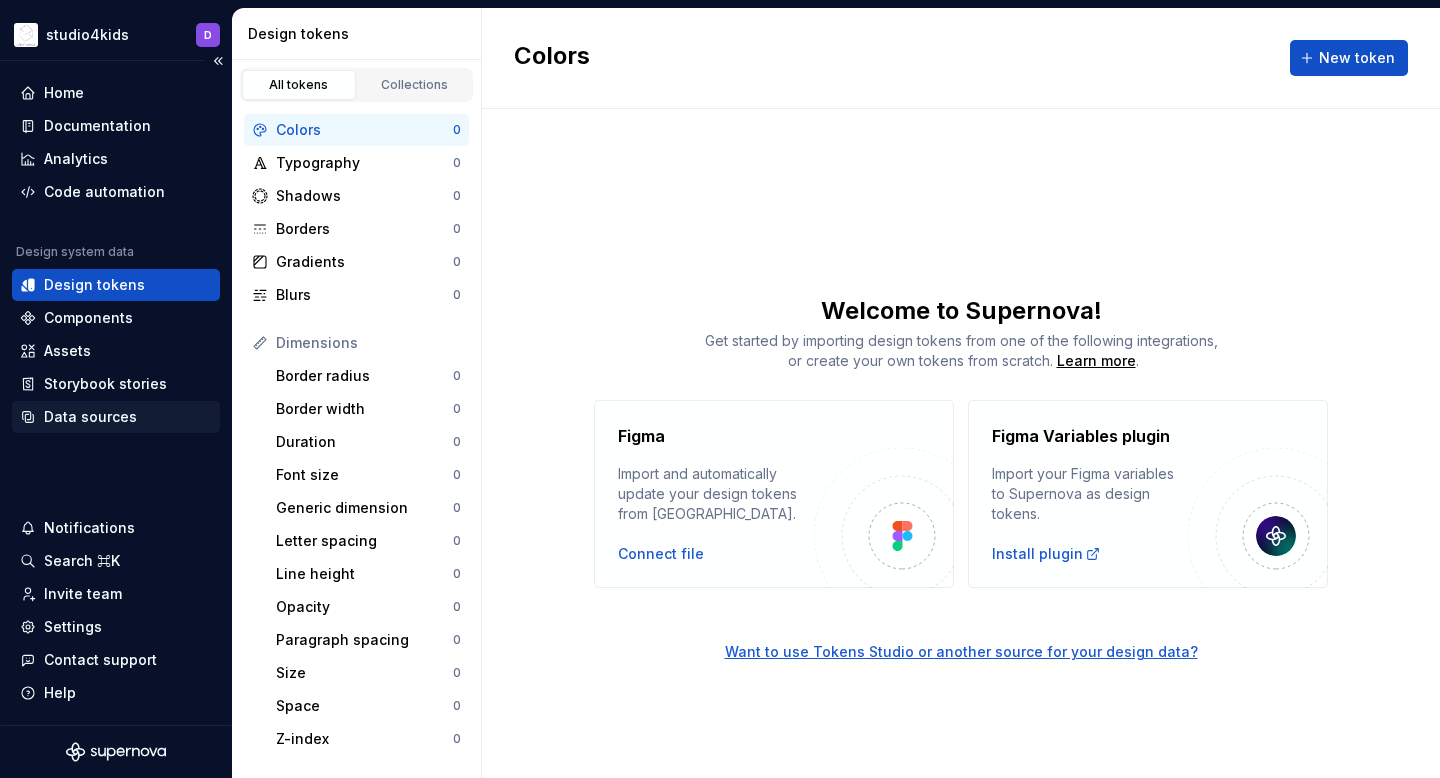 click on "Data sources" at bounding box center (90, 417) 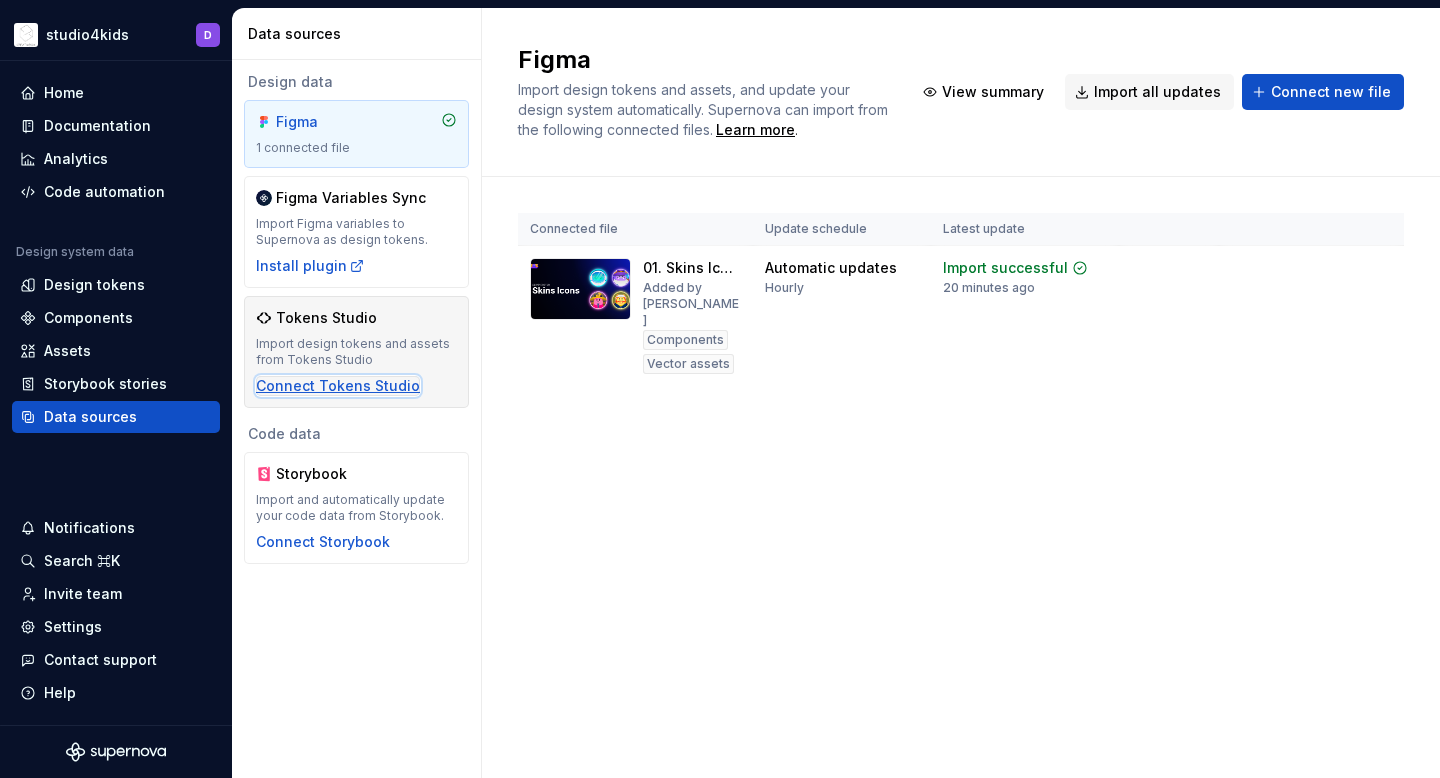 click on "Connect Tokens Studio" at bounding box center (338, 386) 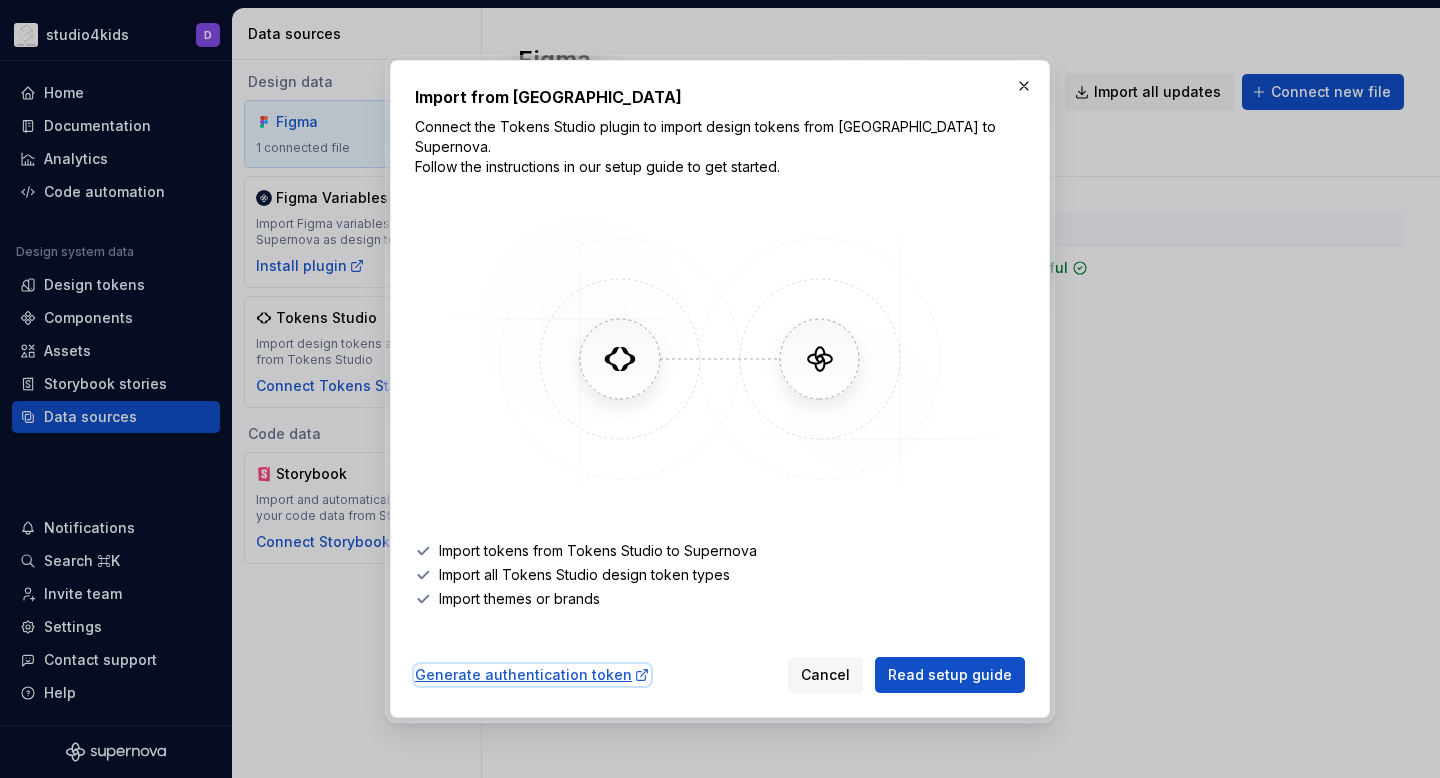 click on "Generate authentication token" at bounding box center [532, 675] 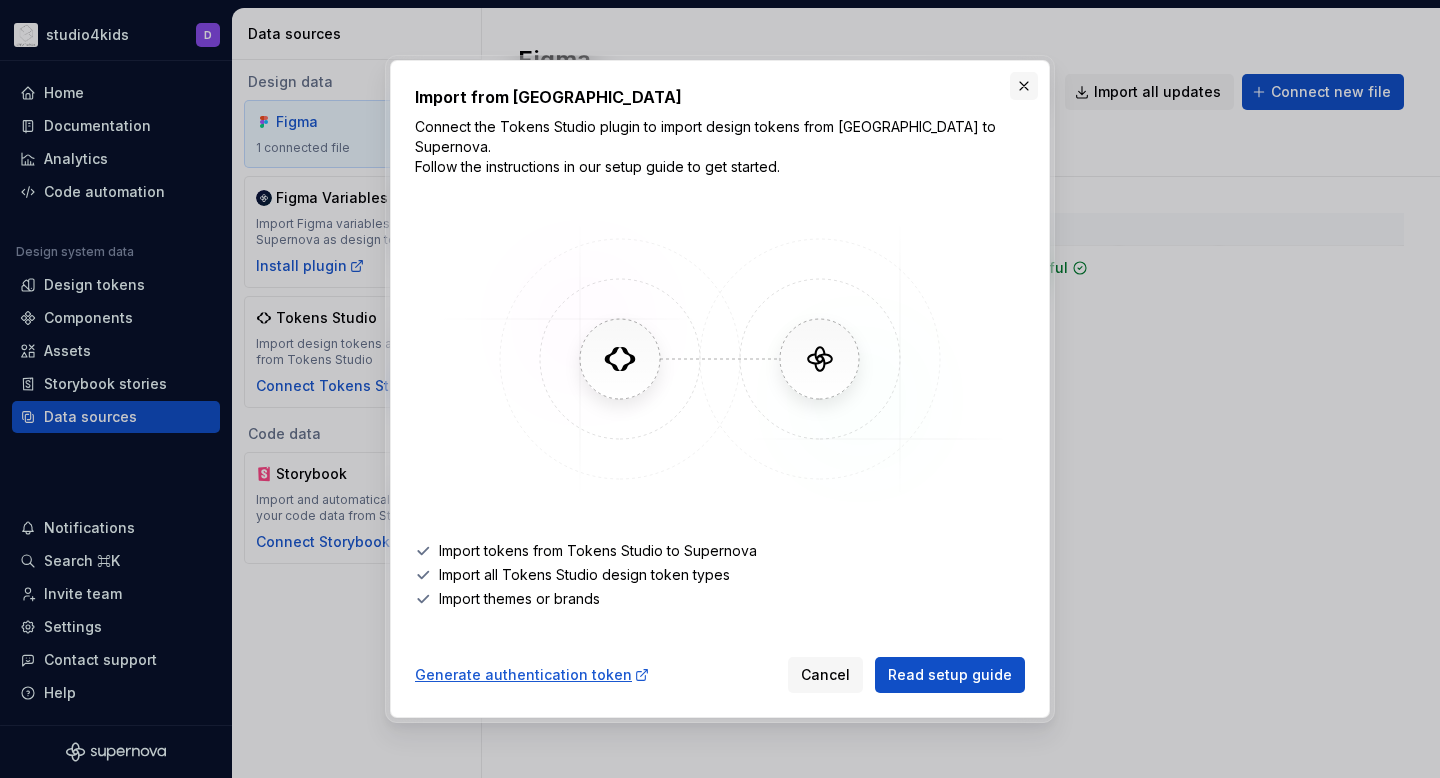 click at bounding box center (1024, 86) 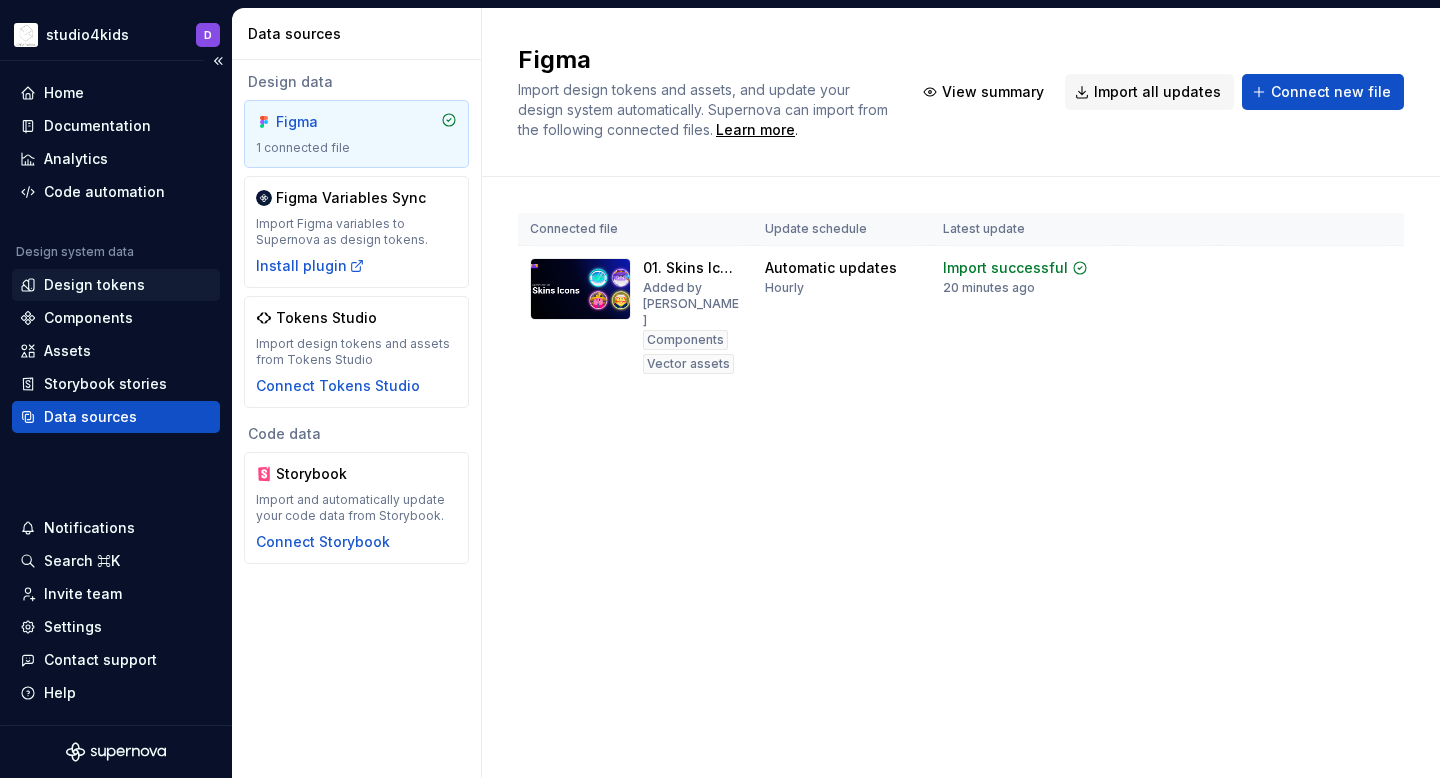 click on "Design tokens" at bounding box center [94, 285] 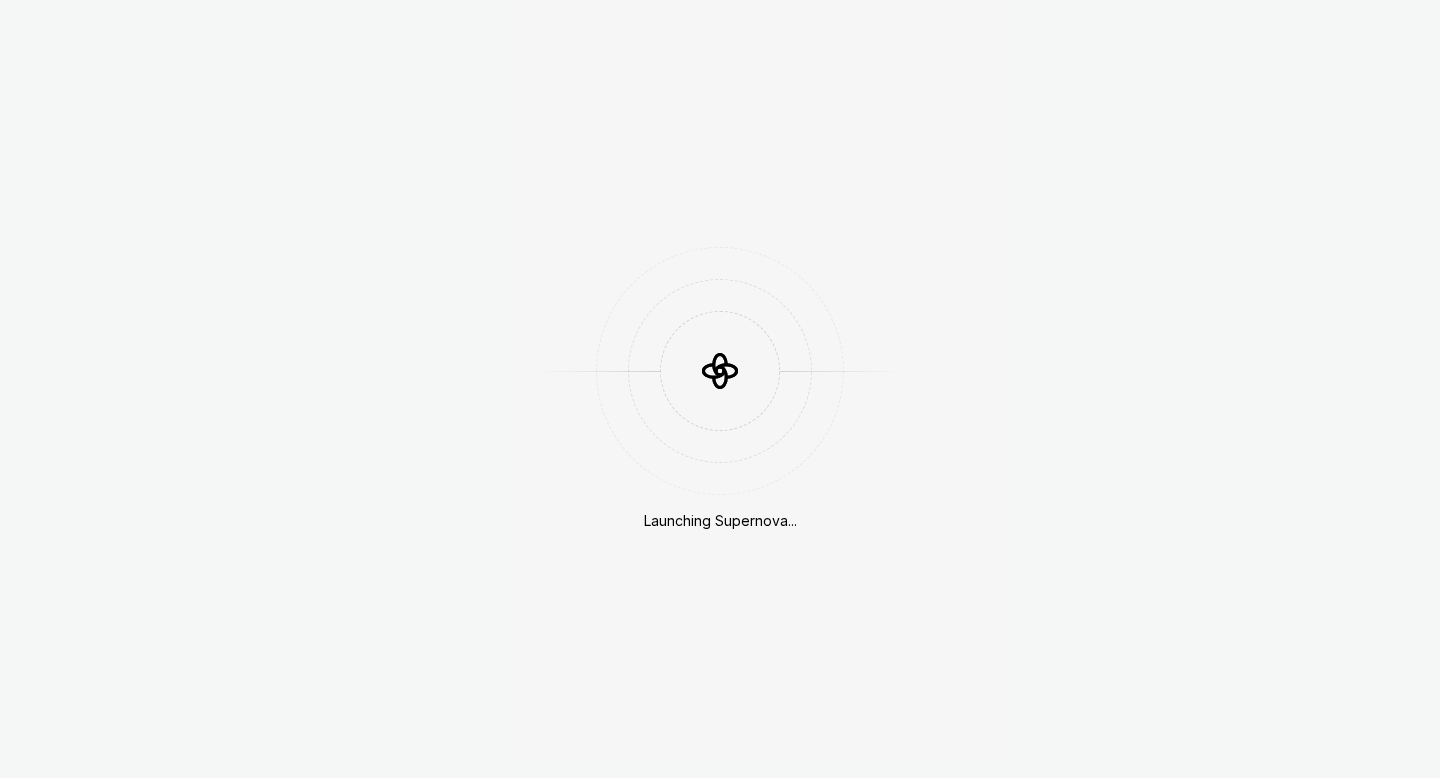 scroll, scrollTop: 0, scrollLeft: 0, axis: both 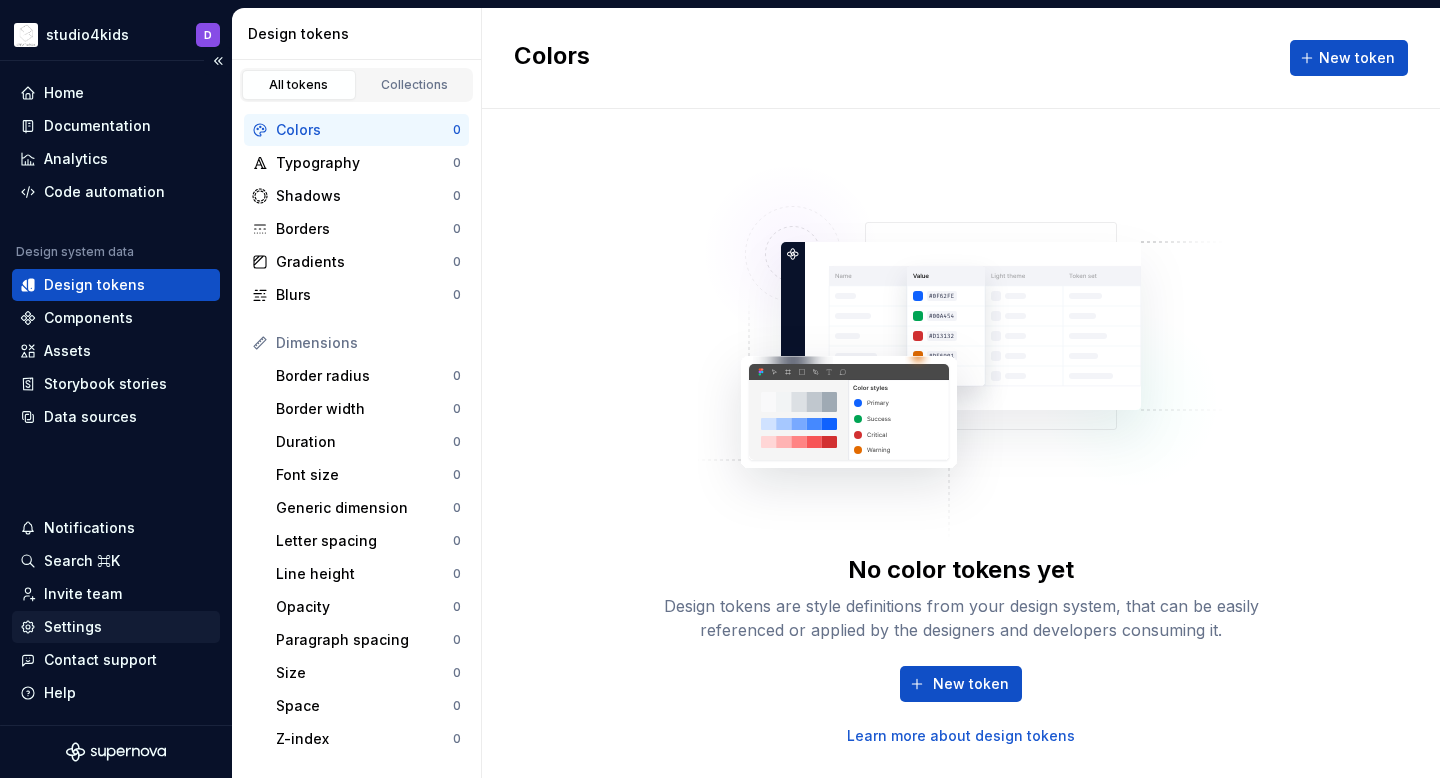 click on "Settings" at bounding box center [73, 627] 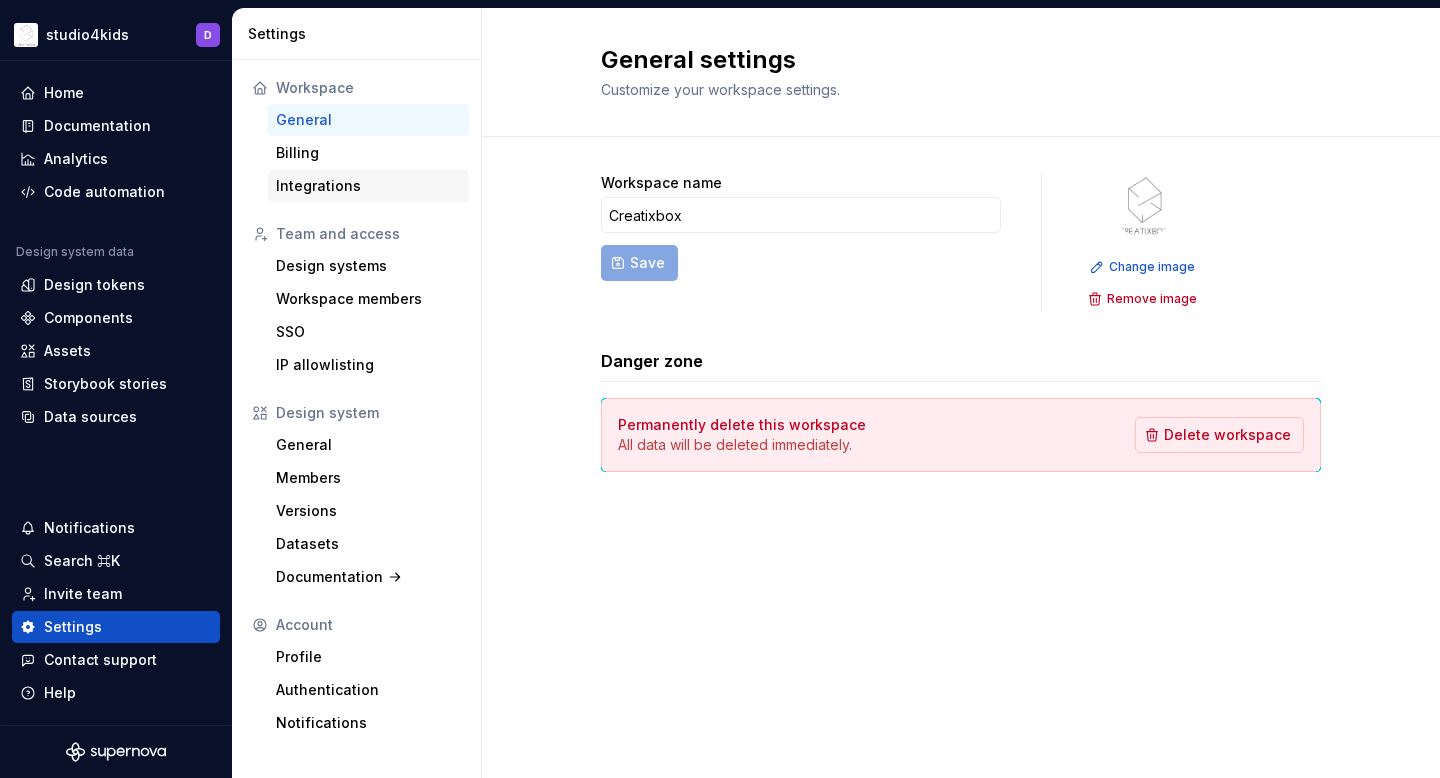 click on "Integrations" at bounding box center (368, 186) 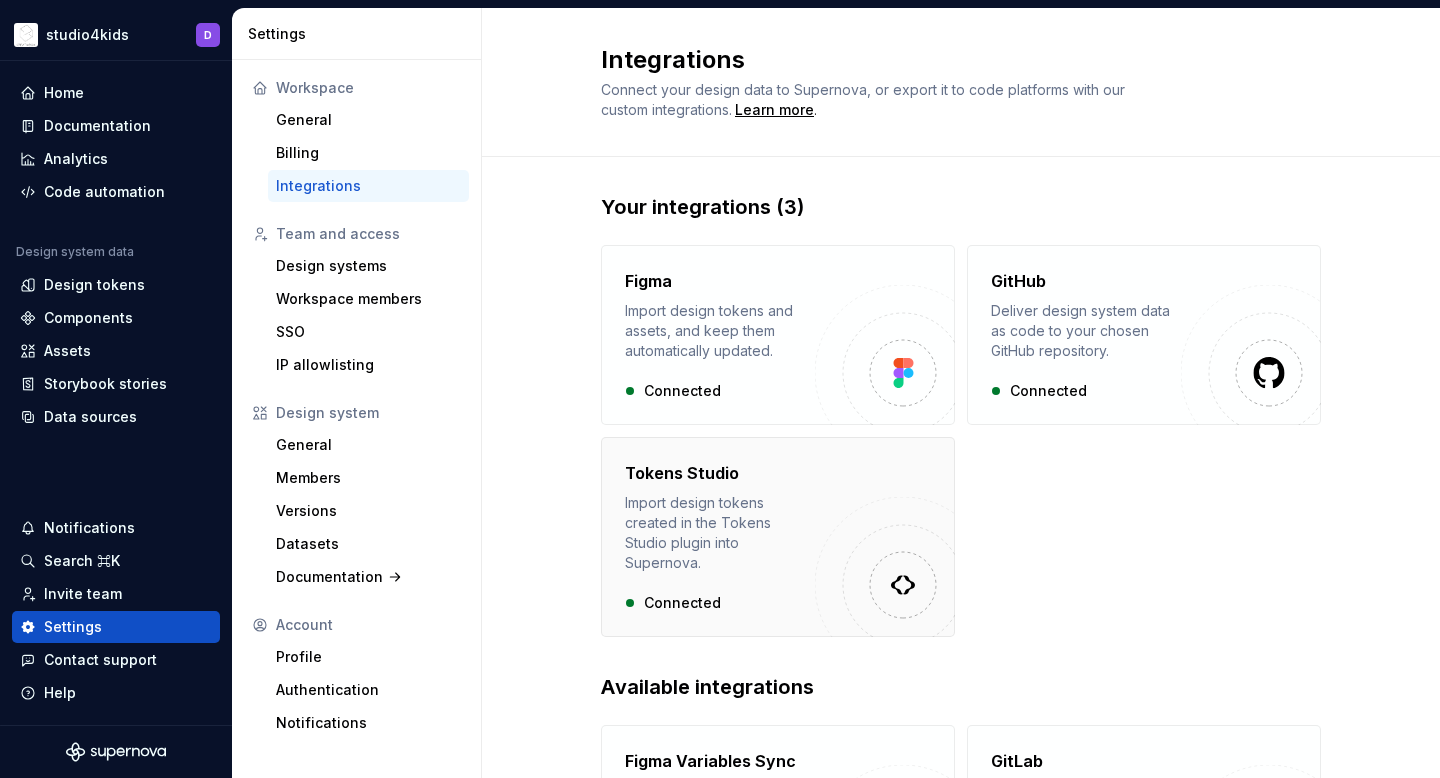 scroll, scrollTop: 26, scrollLeft: 0, axis: vertical 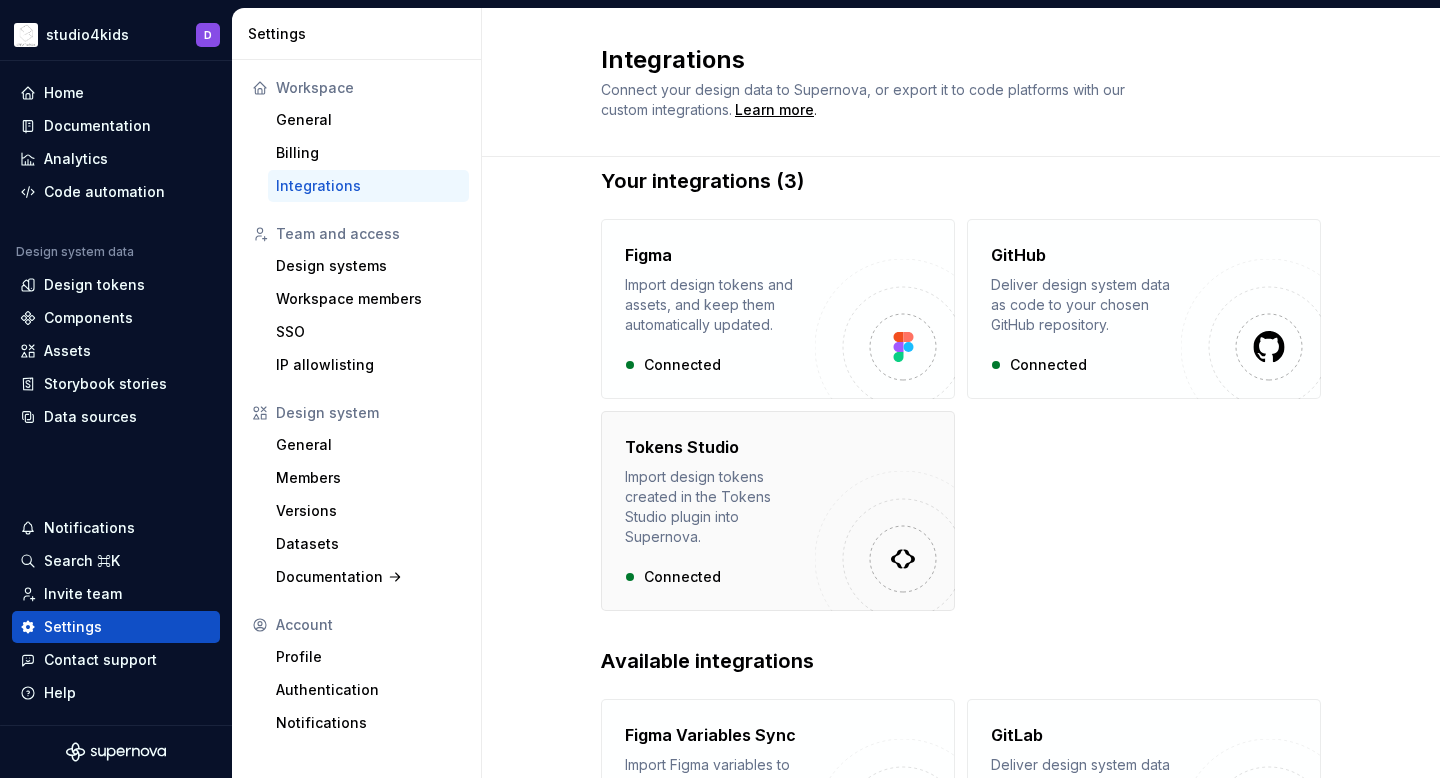 click on "Tokens Studio Import design tokens created in the Tokens Studio plugin into Supernova. Connected" at bounding box center [720, 511] 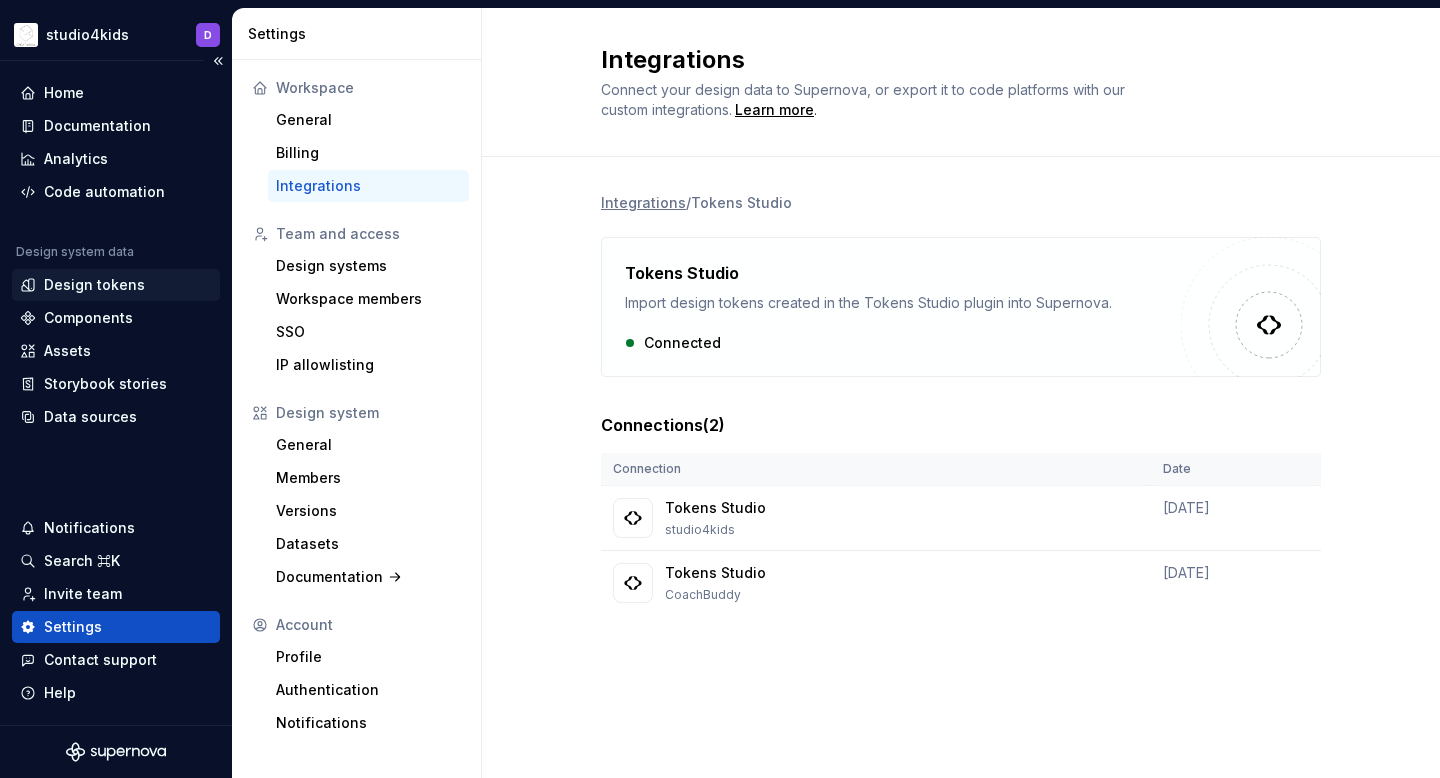click on "Design tokens" at bounding box center (94, 285) 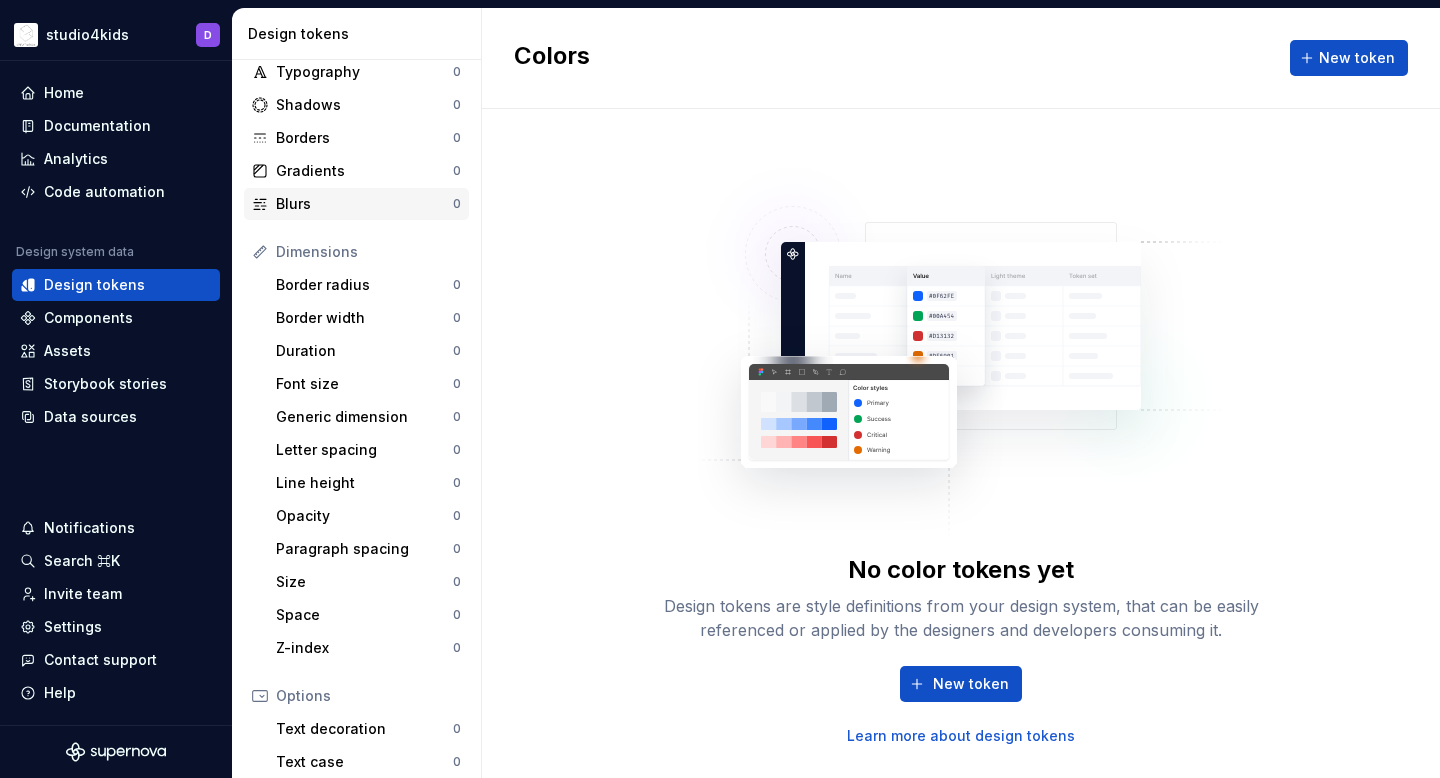 scroll, scrollTop: 0, scrollLeft: 0, axis: both 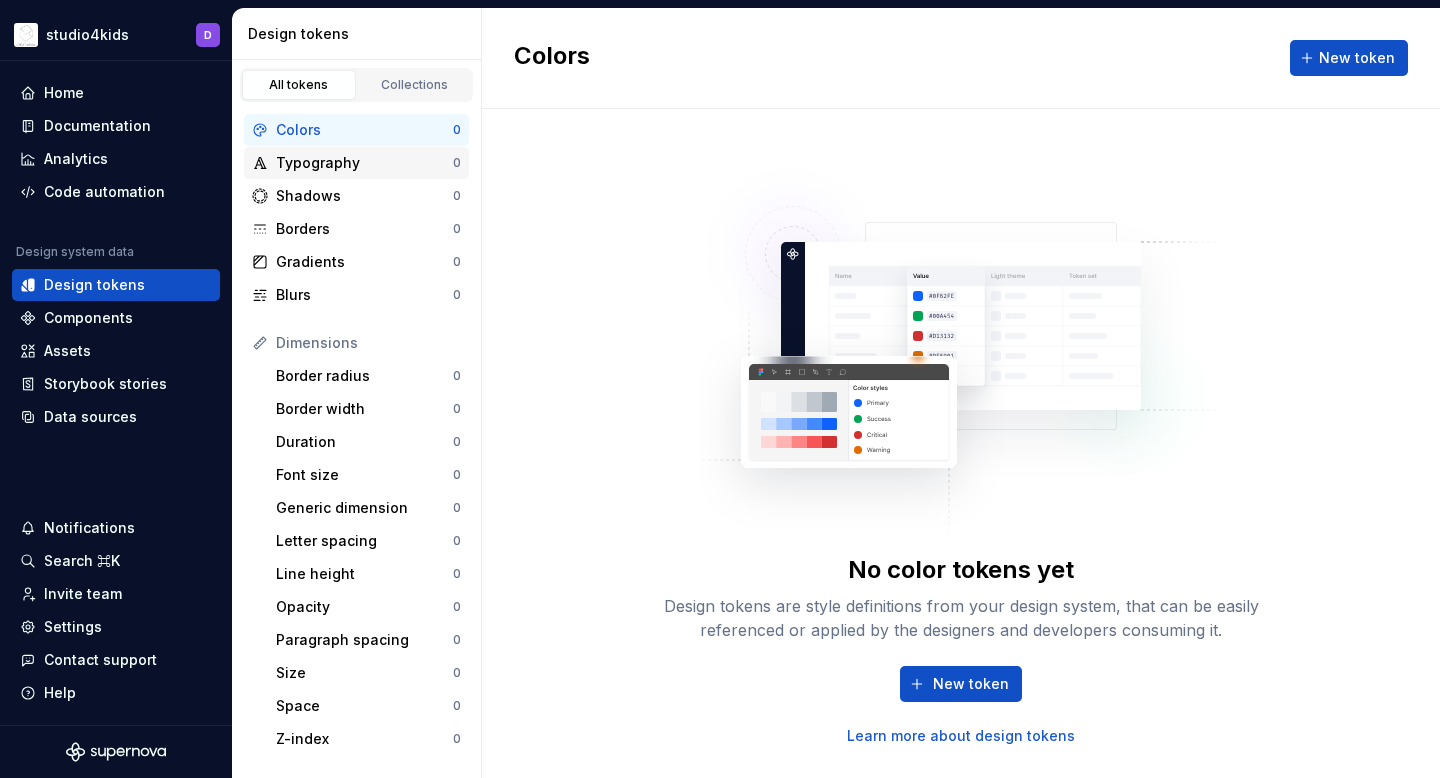 click on "Typography" at bounding box center [364, 163] 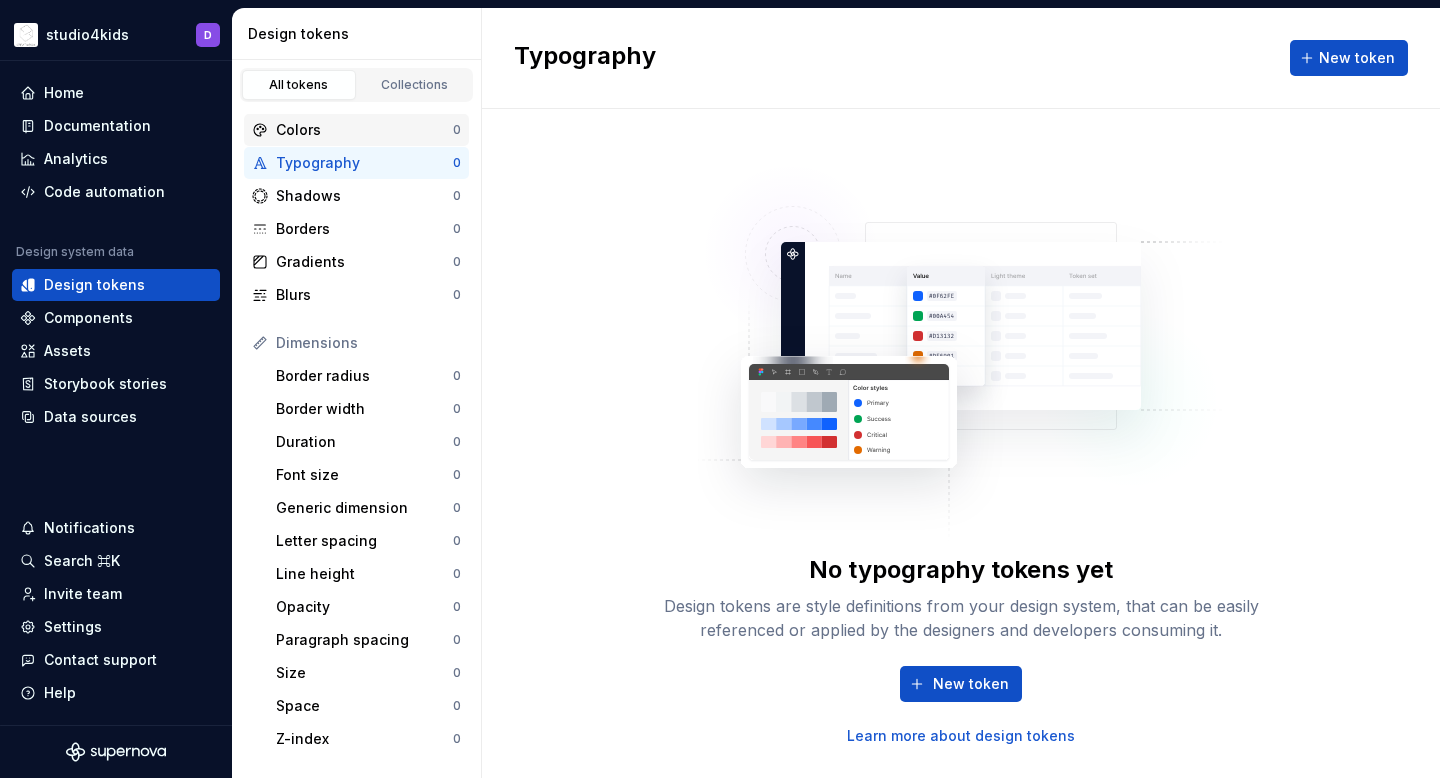 click on "Colors" at bounding box center (364, 130) 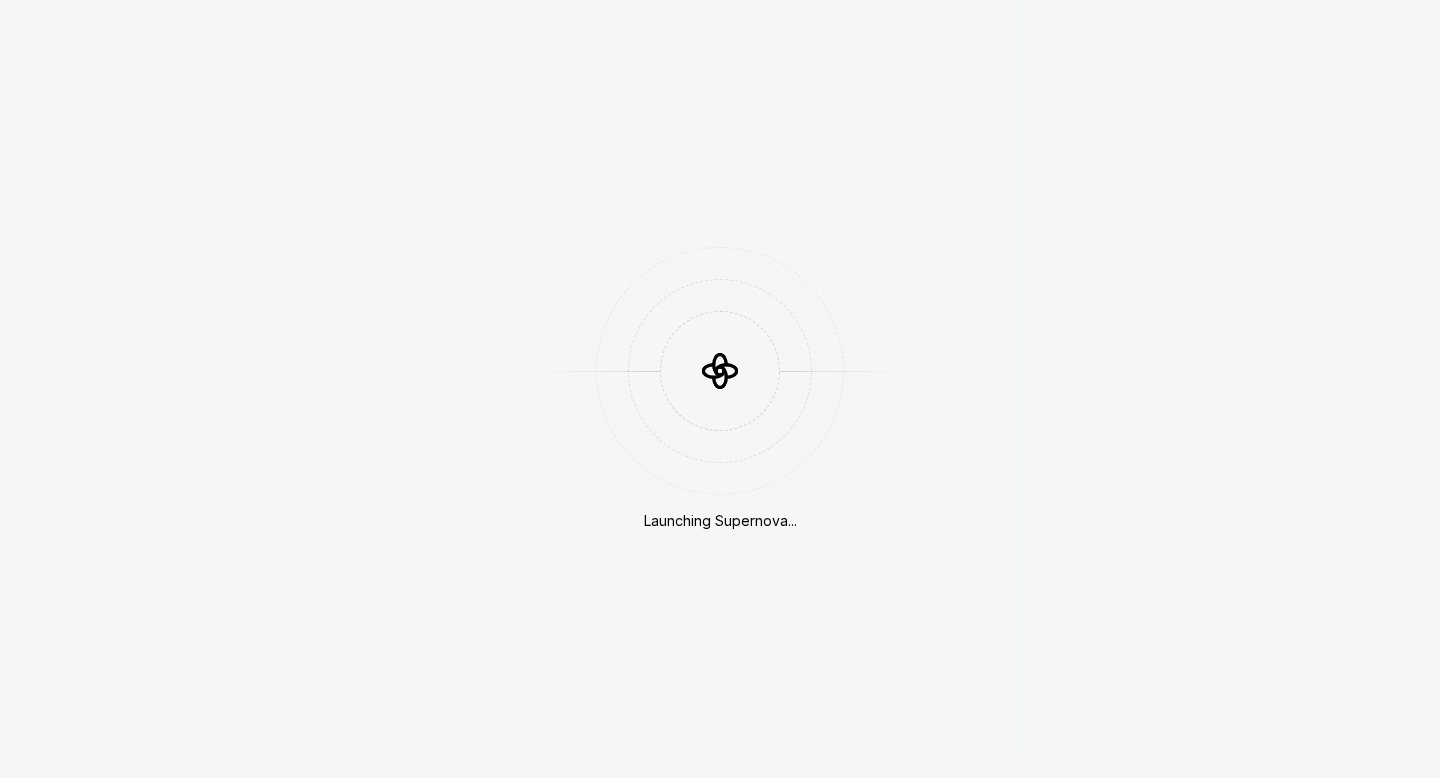 scroll, scrollTop: 0, scrollLeft: 0, axis: both 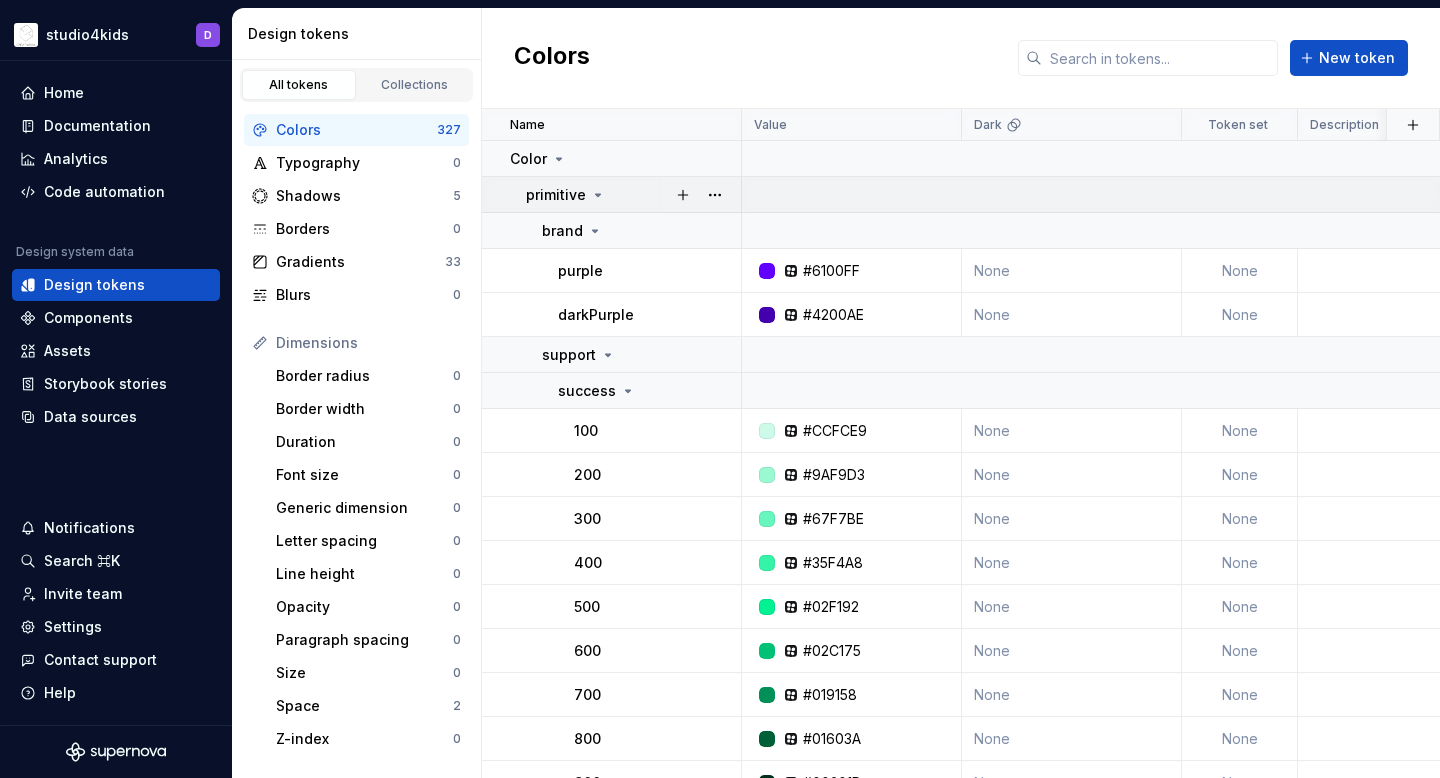 click on "primitive" at bounding box center (556, 195) 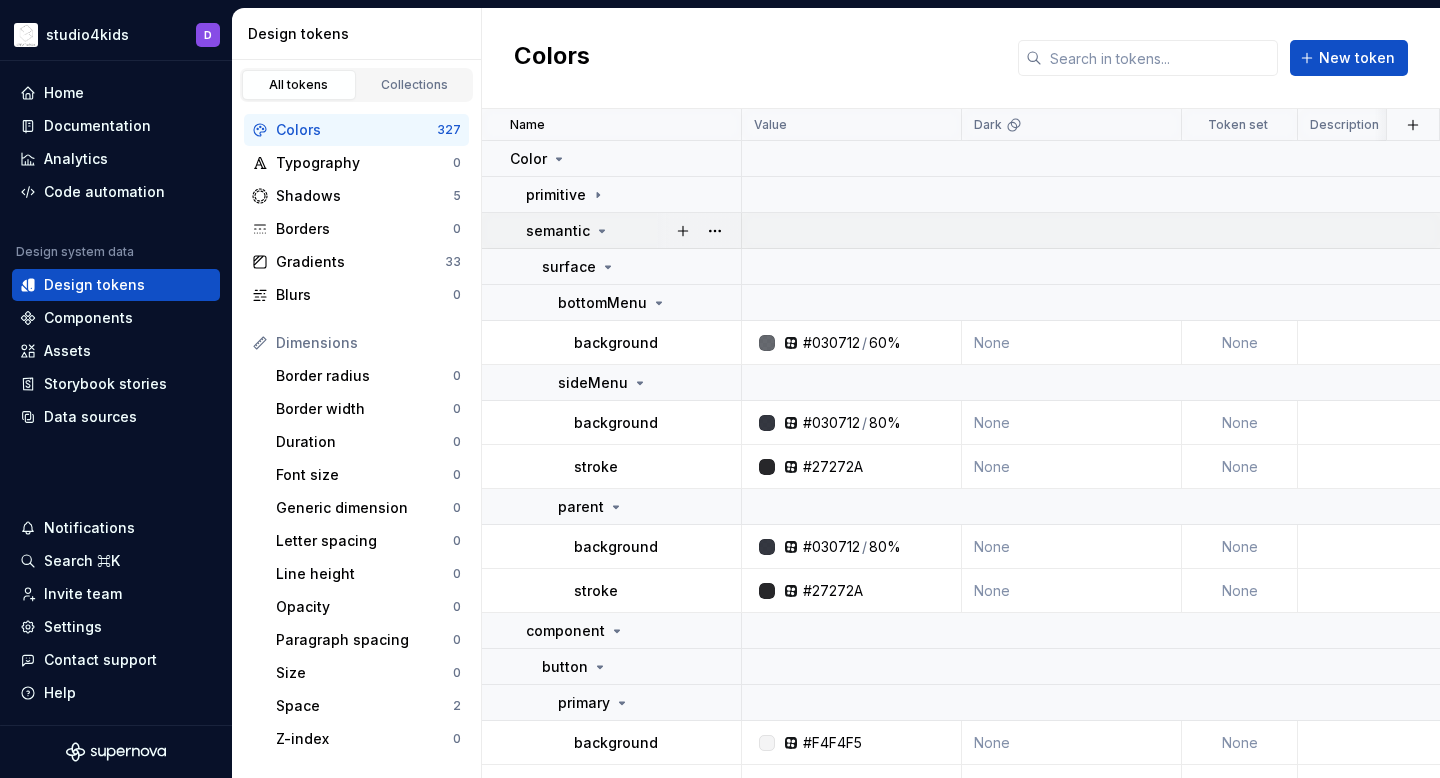 click on "semantic" at bounding box center (558, 231) 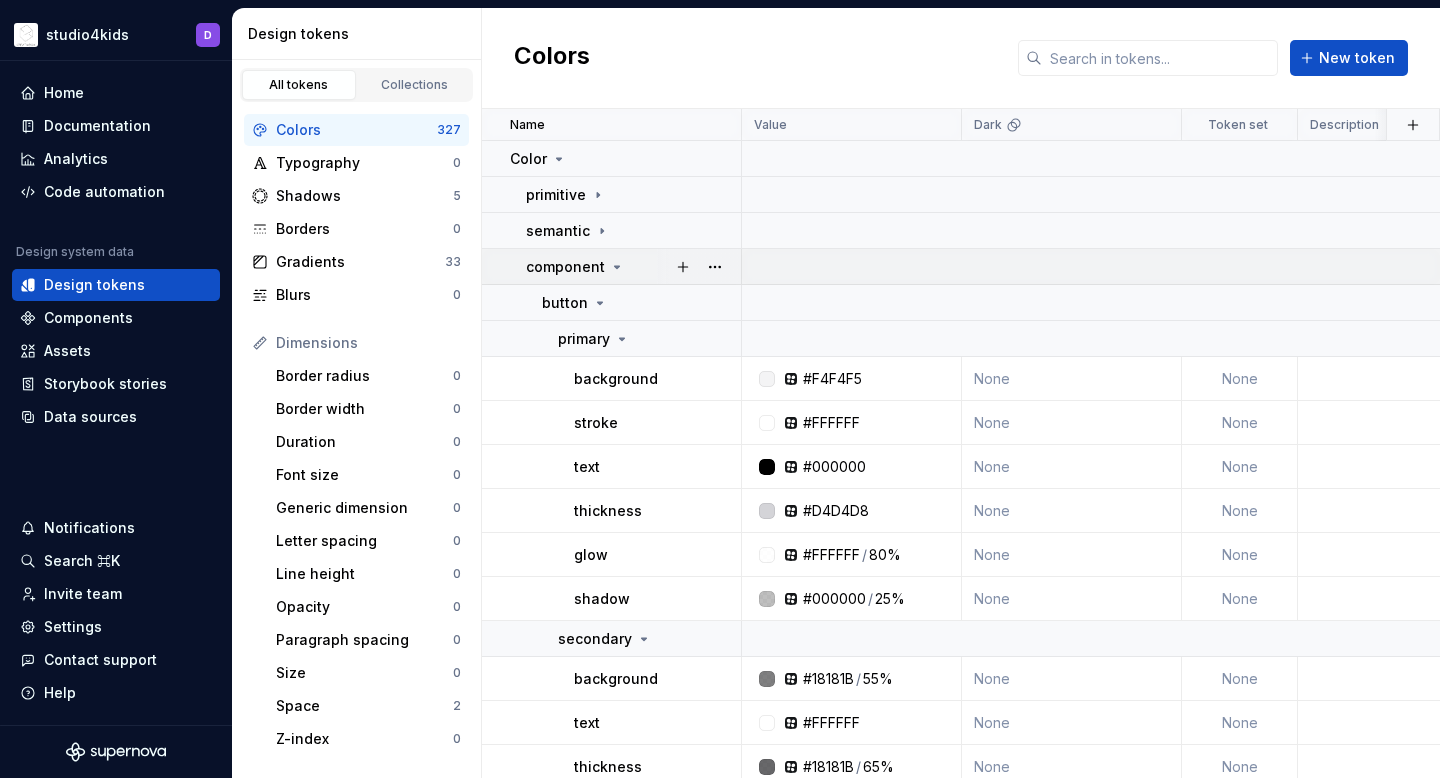 click on "component" at bounding box center (565, 267) 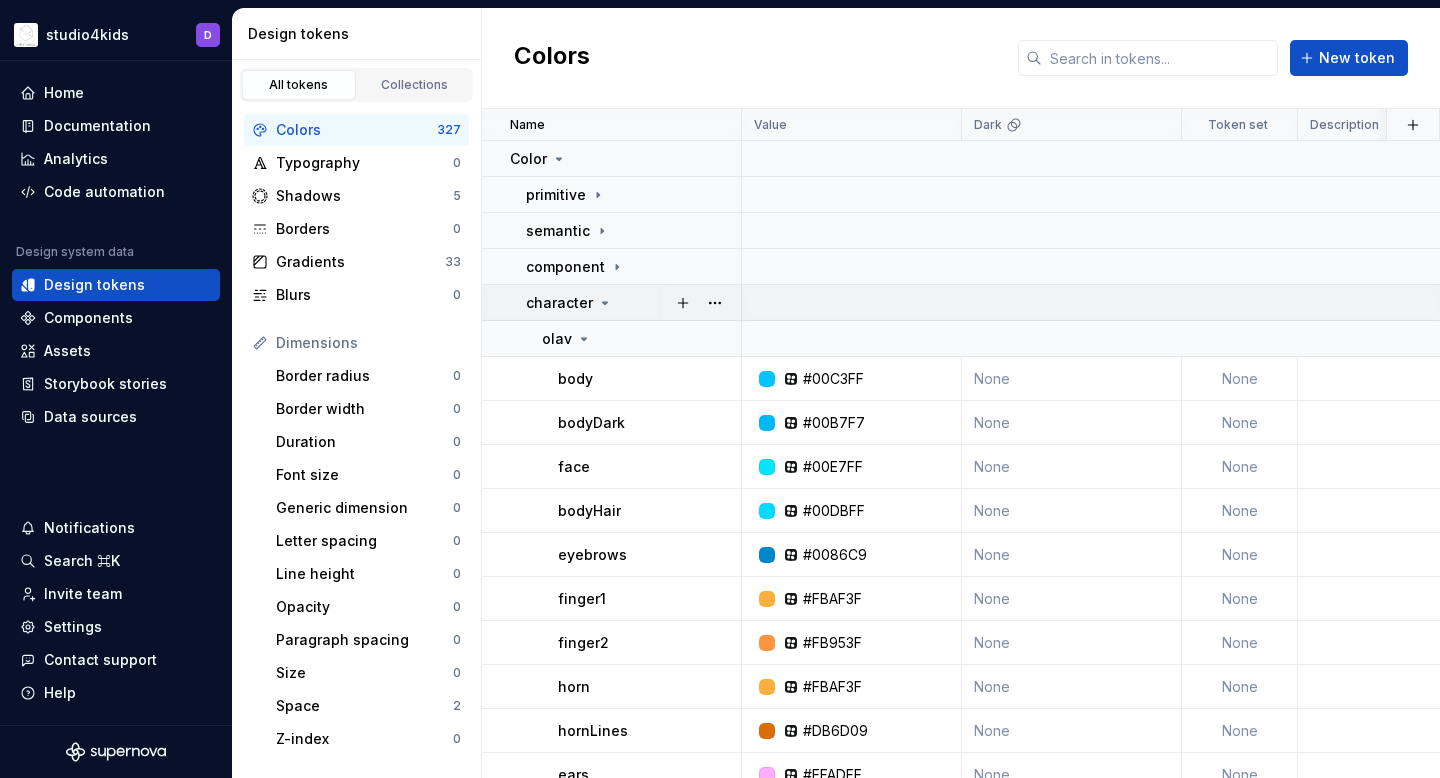 click on "character" at bounding box center [612, 303] 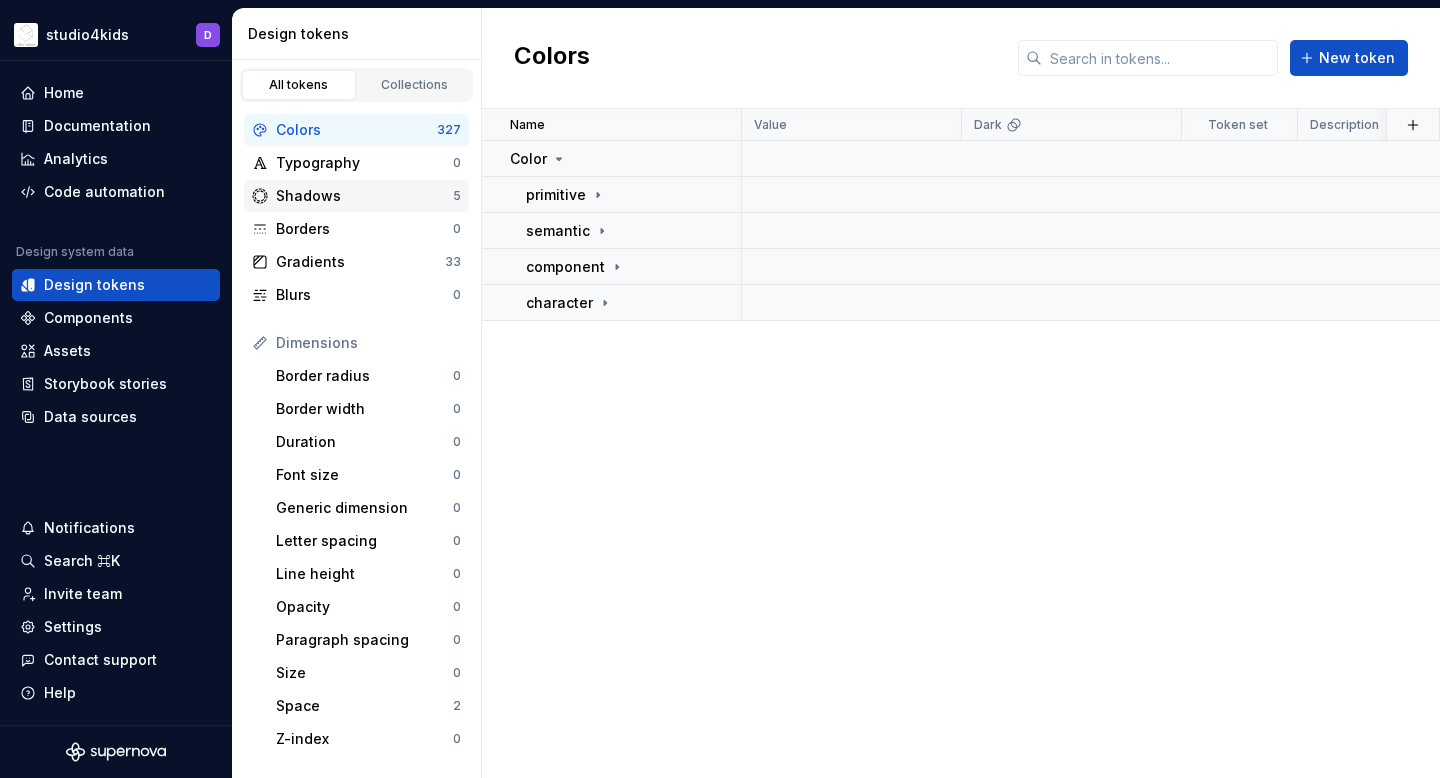 click on "Shadows" at bounding box center (364, 196) 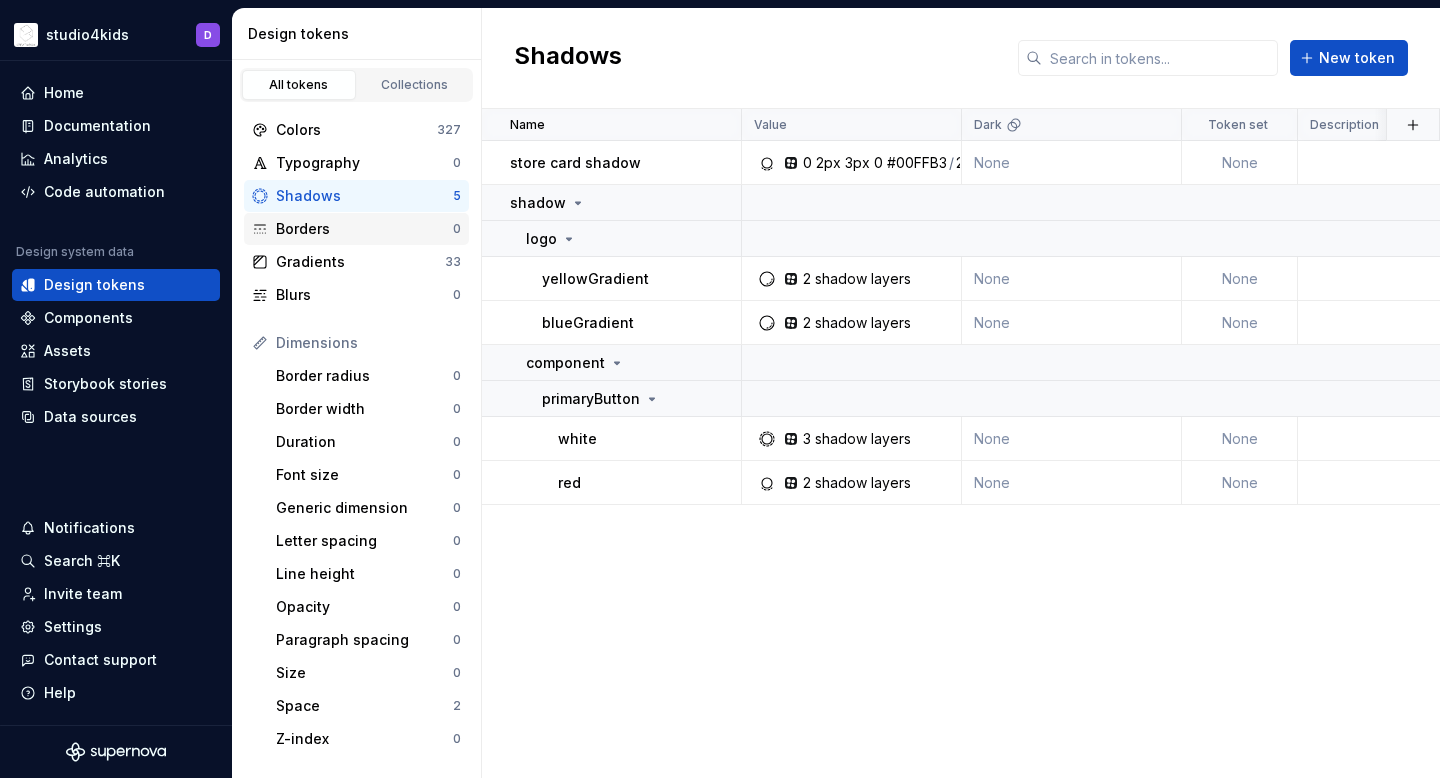 click on "Borders" at bounding box center (364, 229) 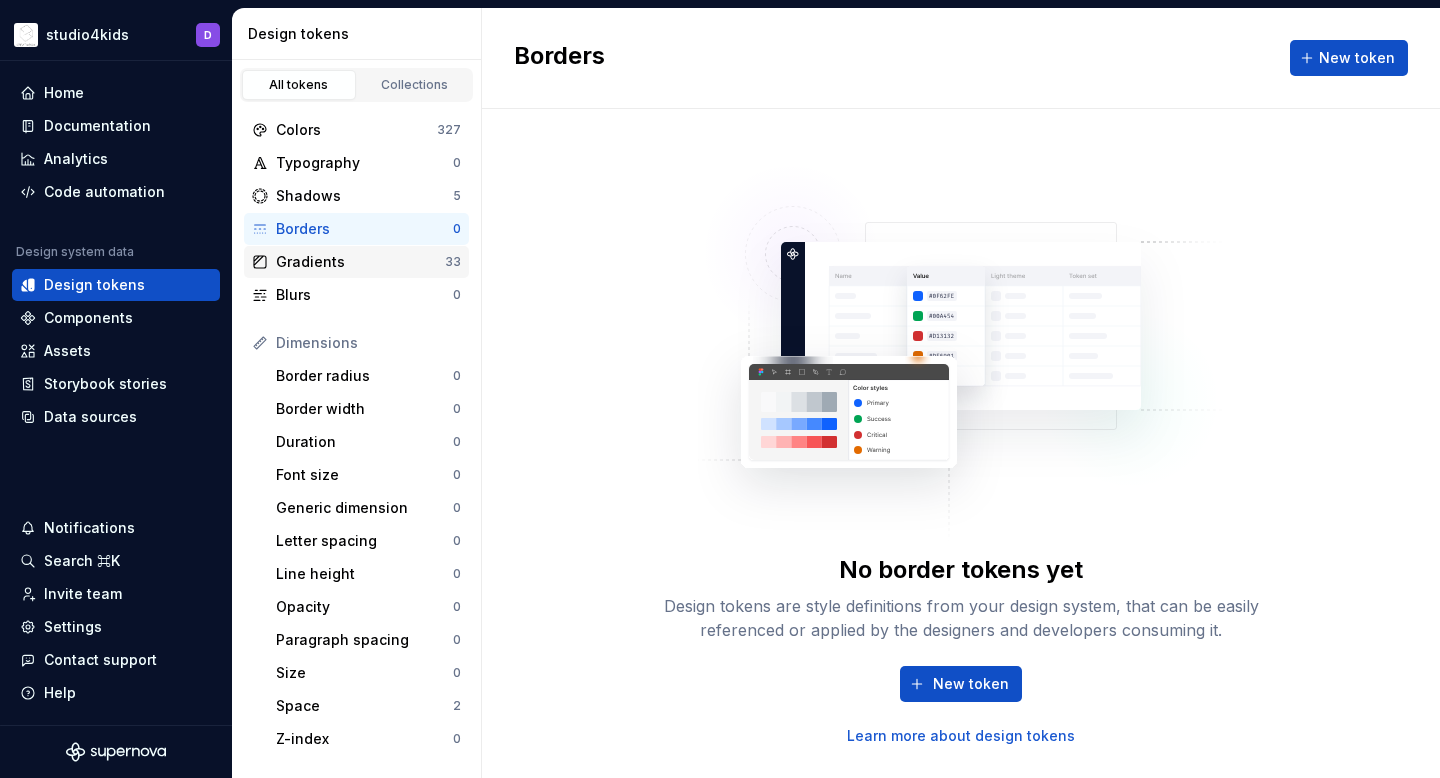 click on "Gradients" at bounding box center [360, 262] 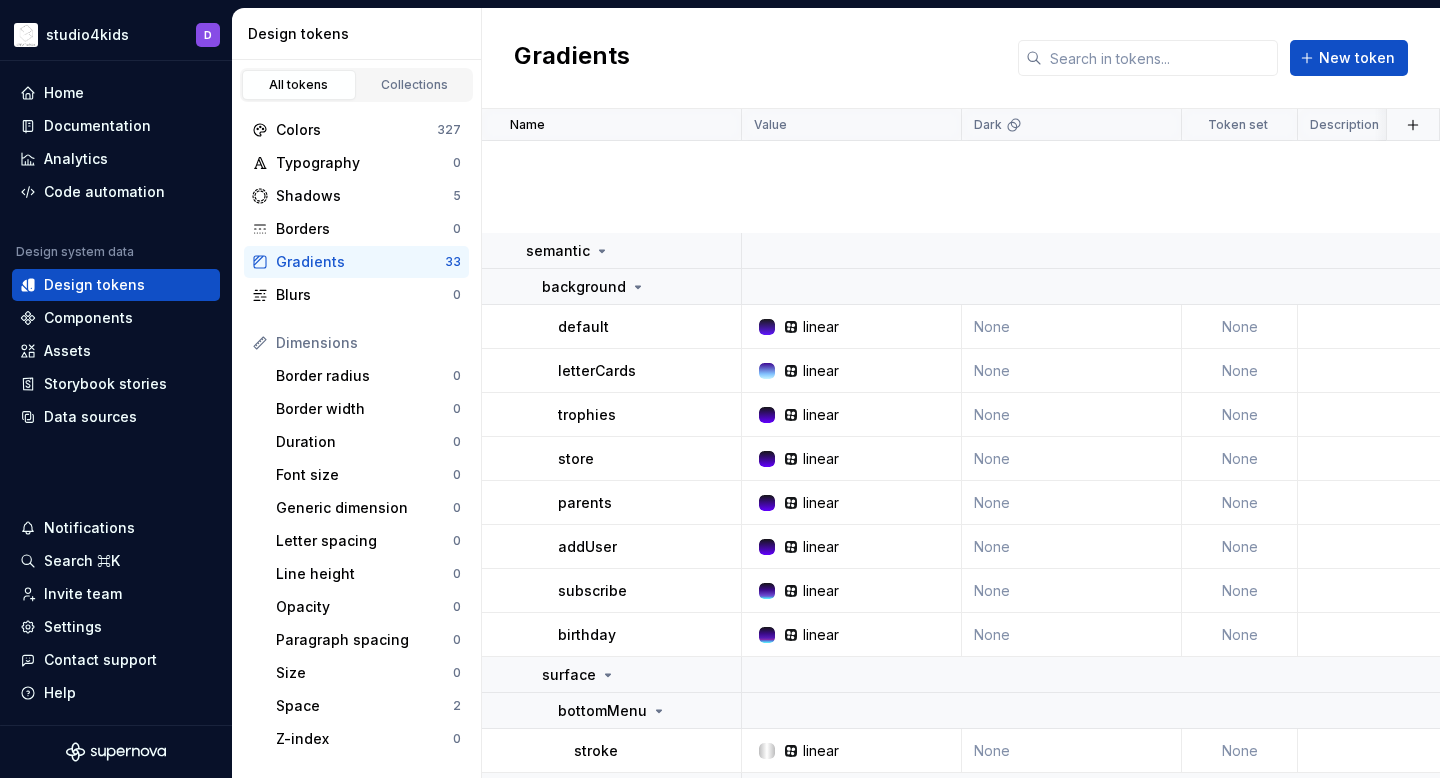 scroll, scrollTop: 0, scrollLeft: 0, axis: both 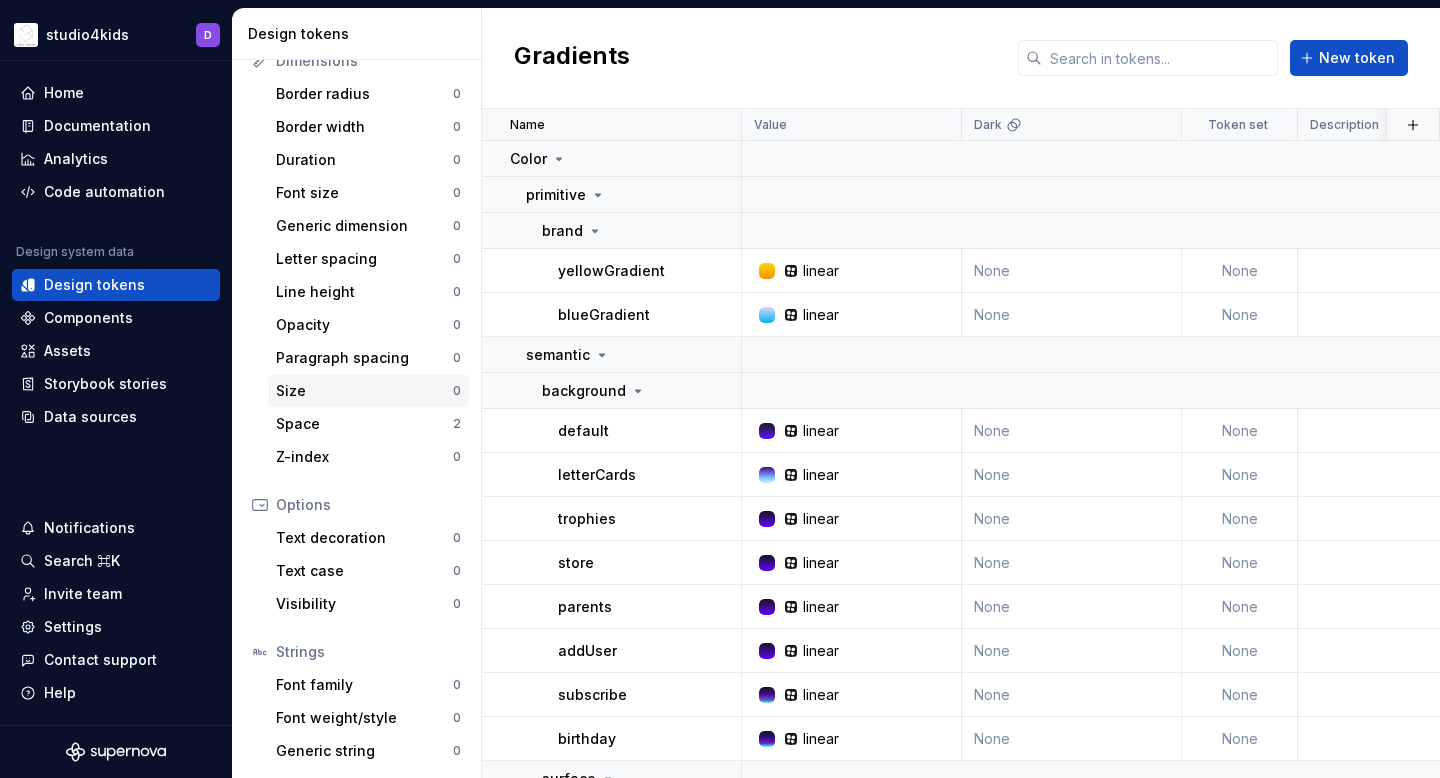 click on "Size 0" at bounding box center [368, 391] 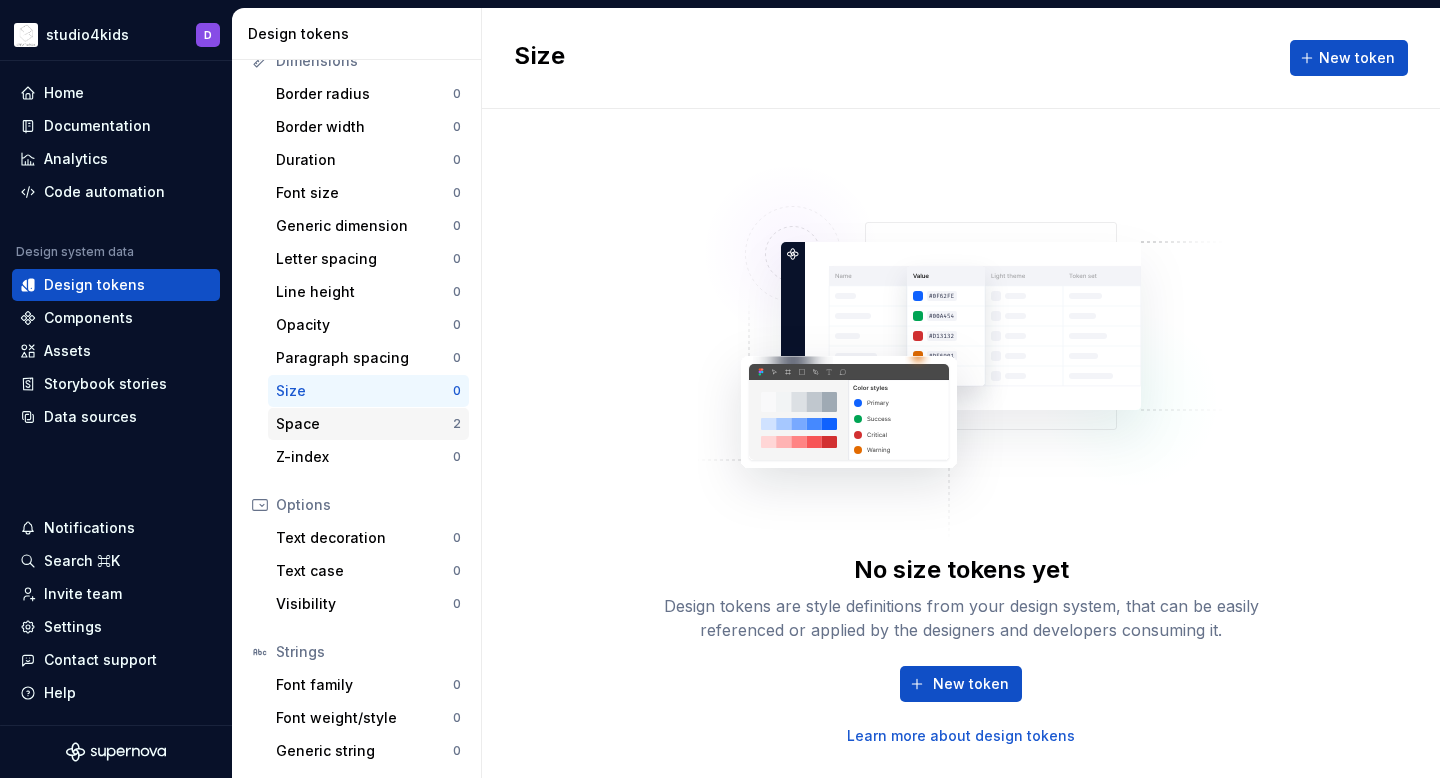 click on "Space" at bounding box center (364, 424) 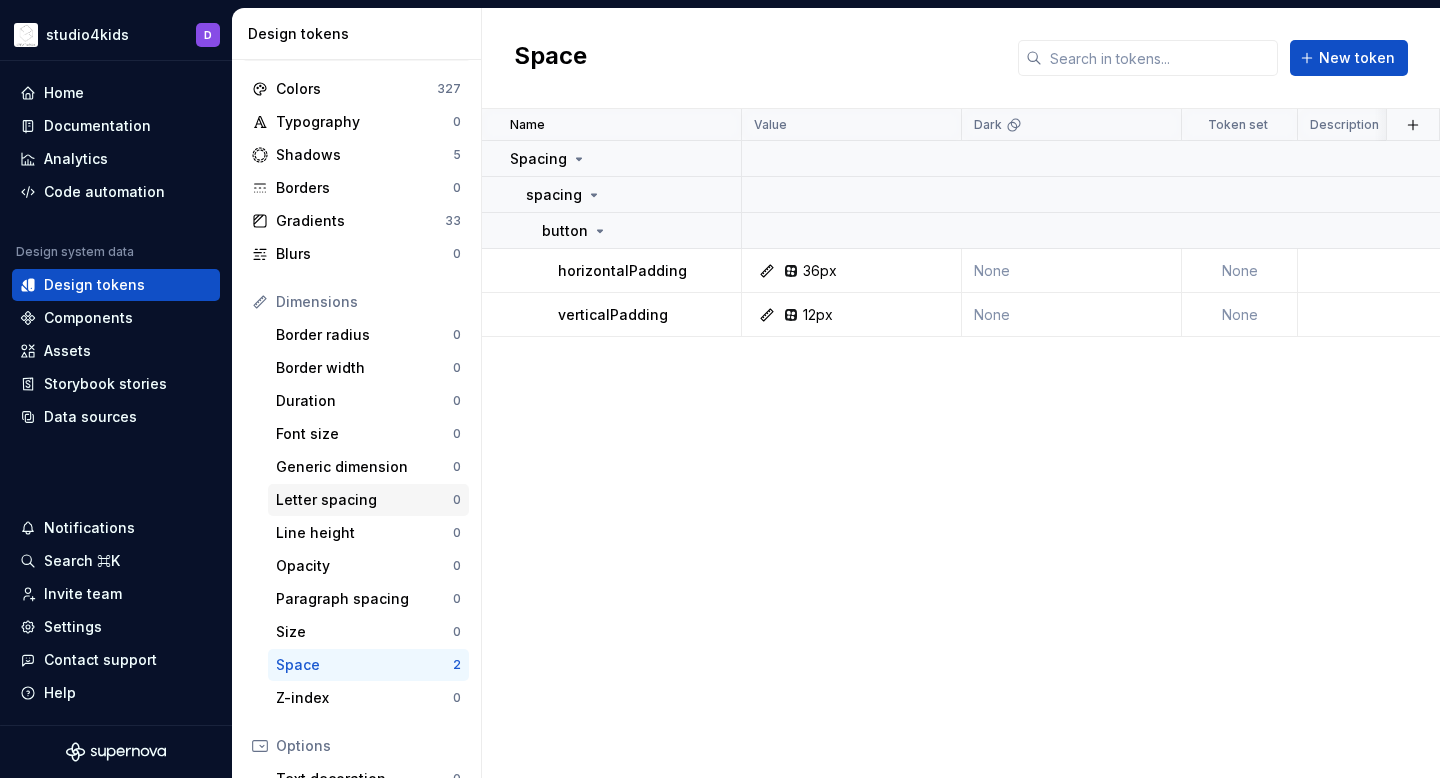 scroll, scrollTop: 0, scrollLeft: 0, axis: both 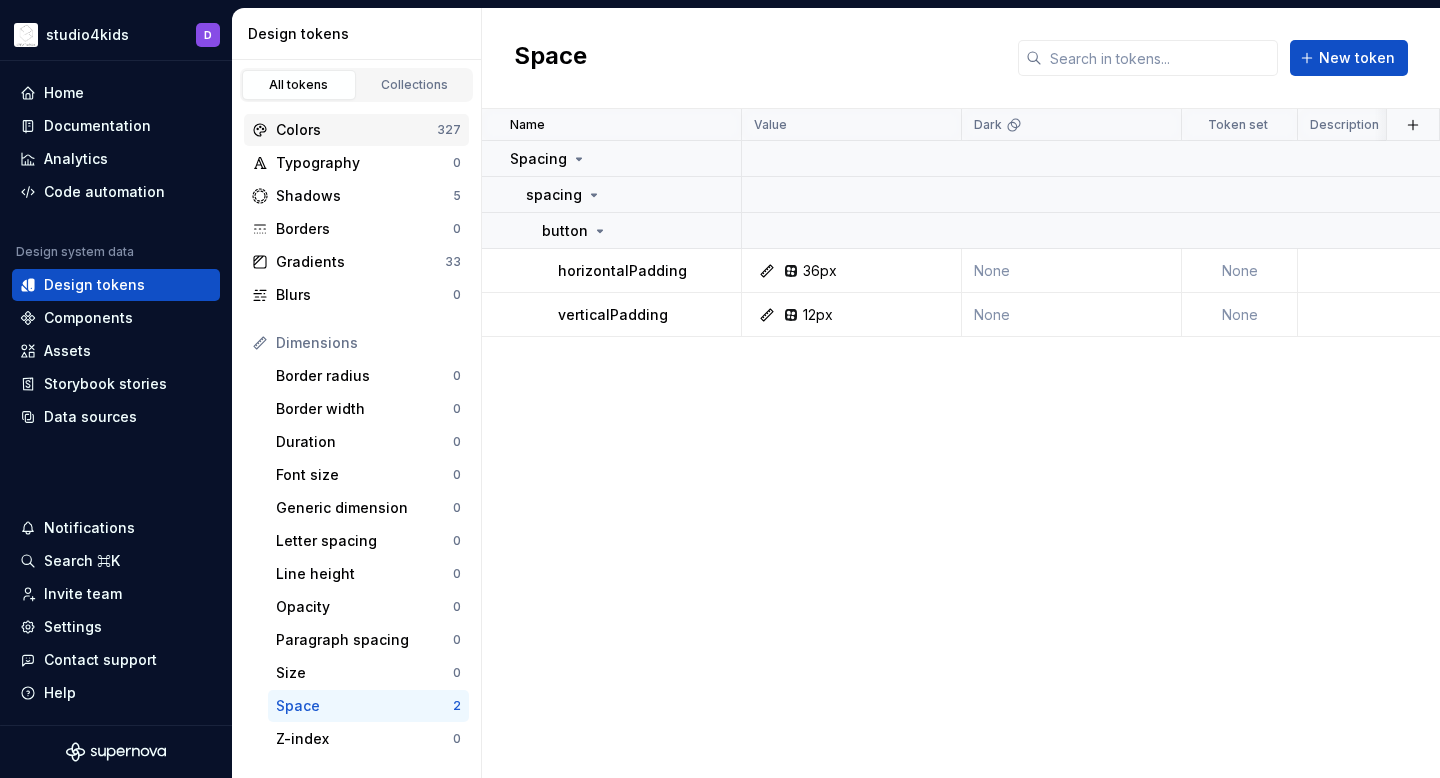 click on "Colors" at bounding box center (356, 130) 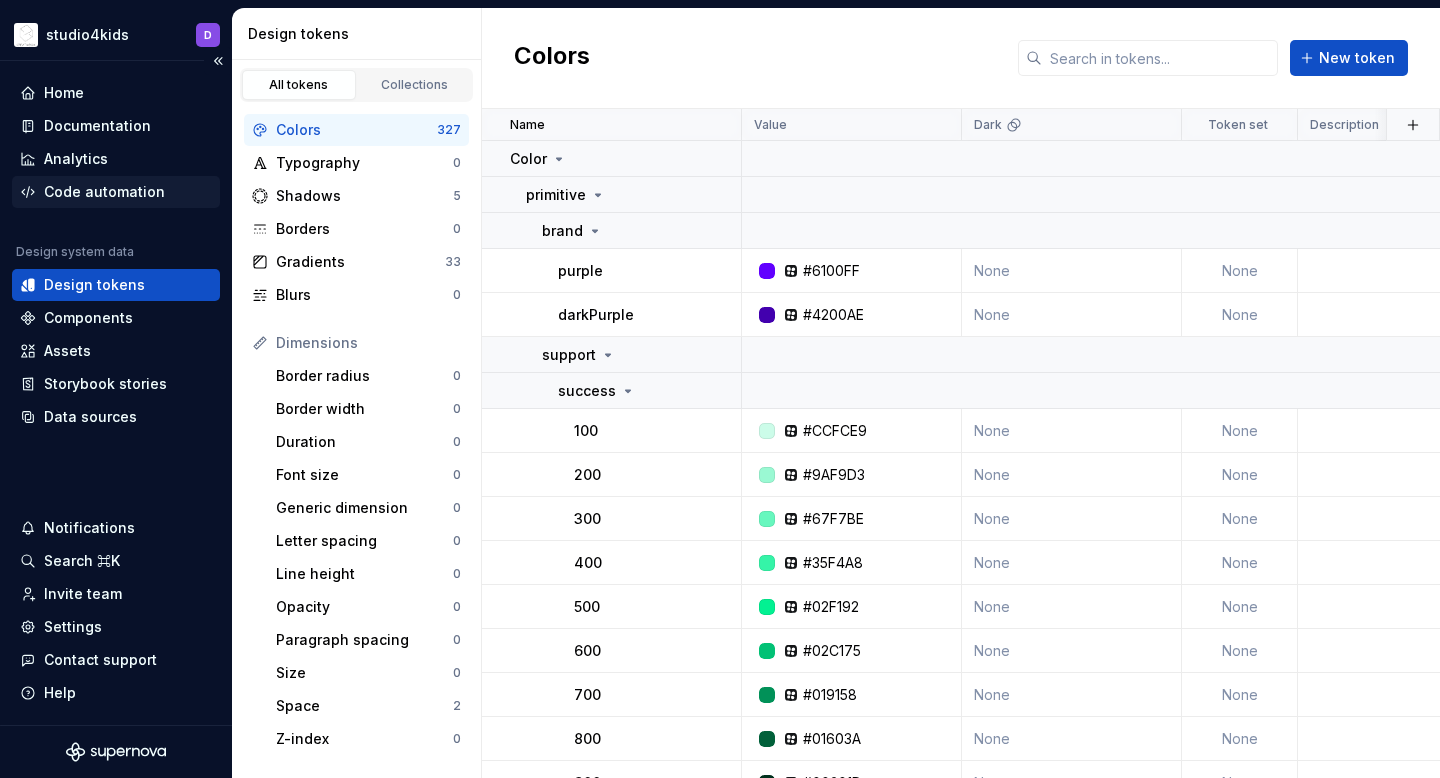 click on "Code automation" at bounding box center [104, 192] 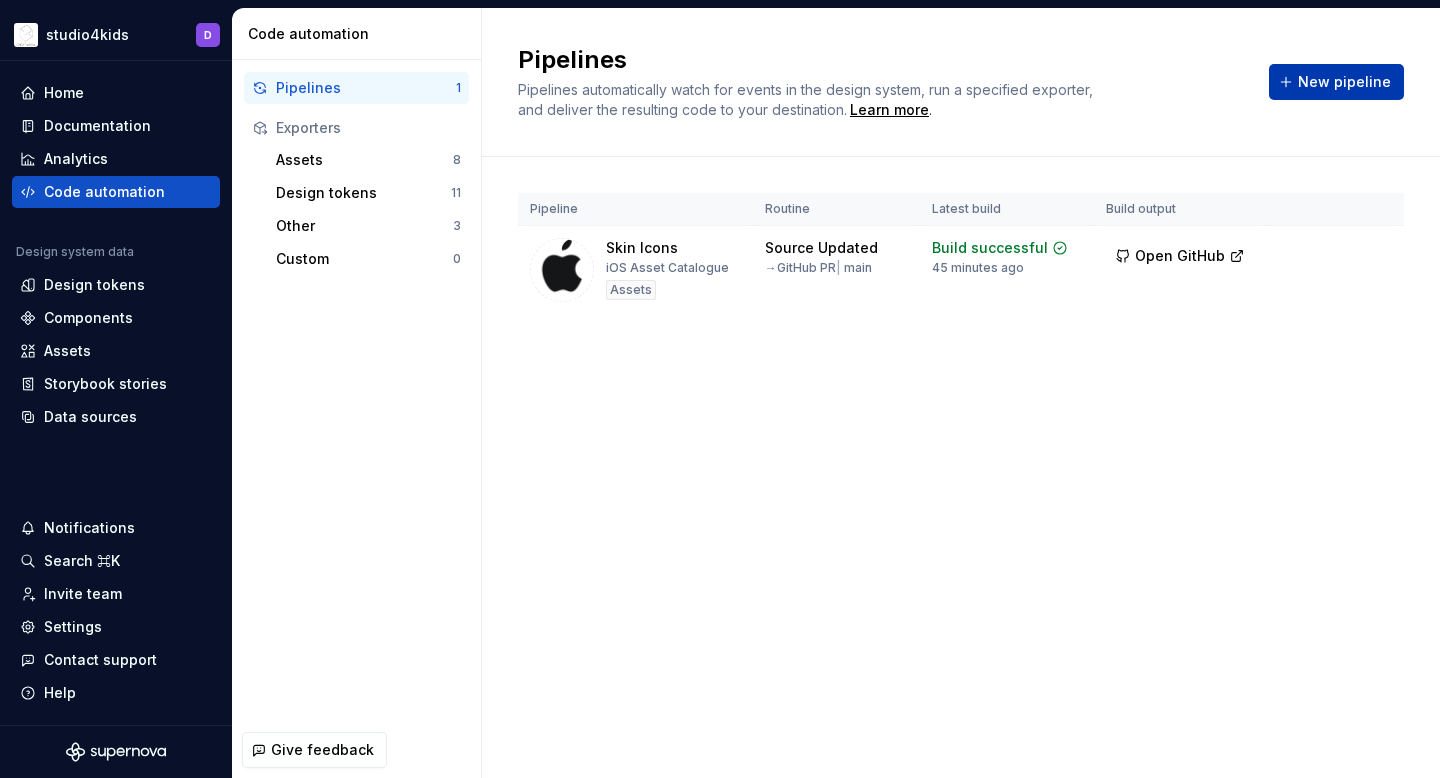 click on "New pipeline" at bounding box center [1344, 82] 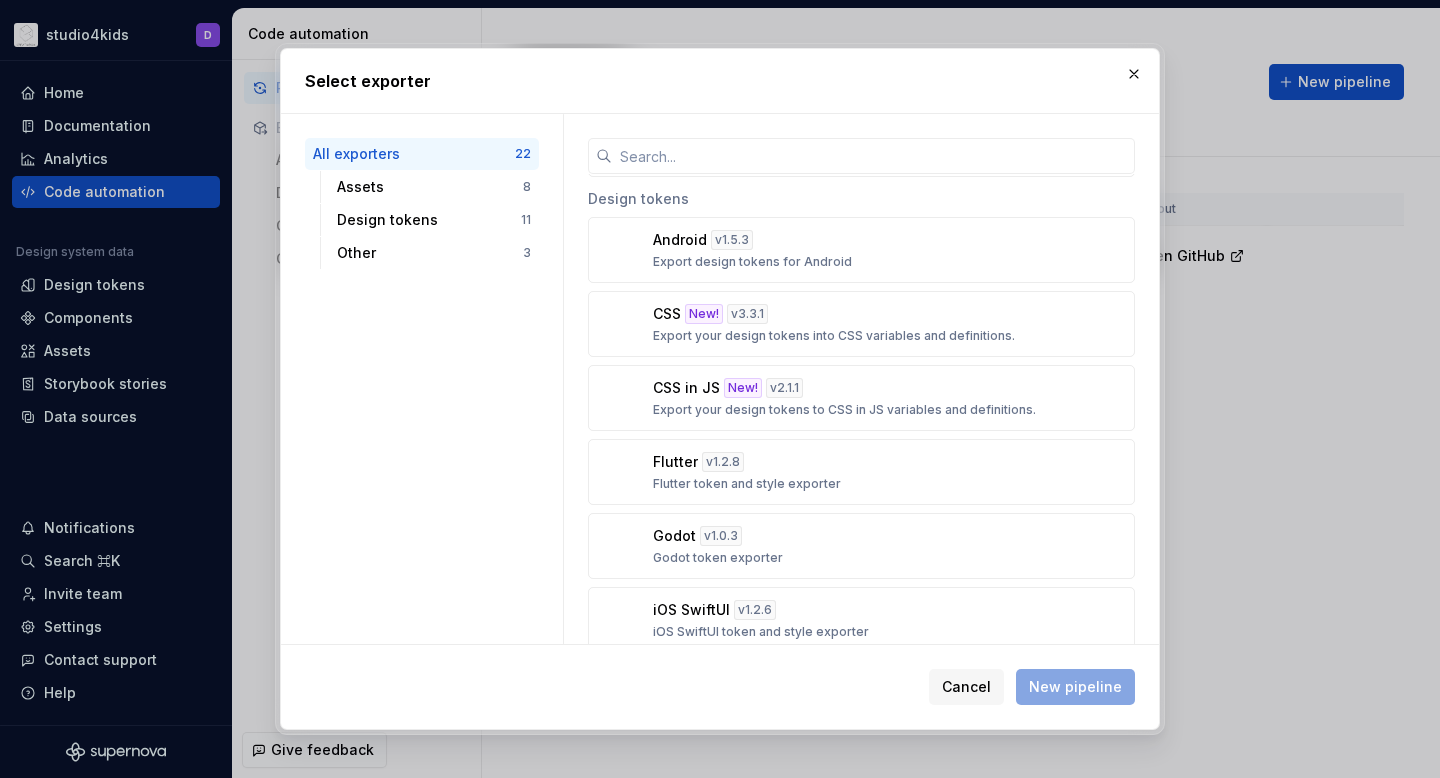 scroll, scrollTop: 715, scrollLeft: 0, axis: vertical 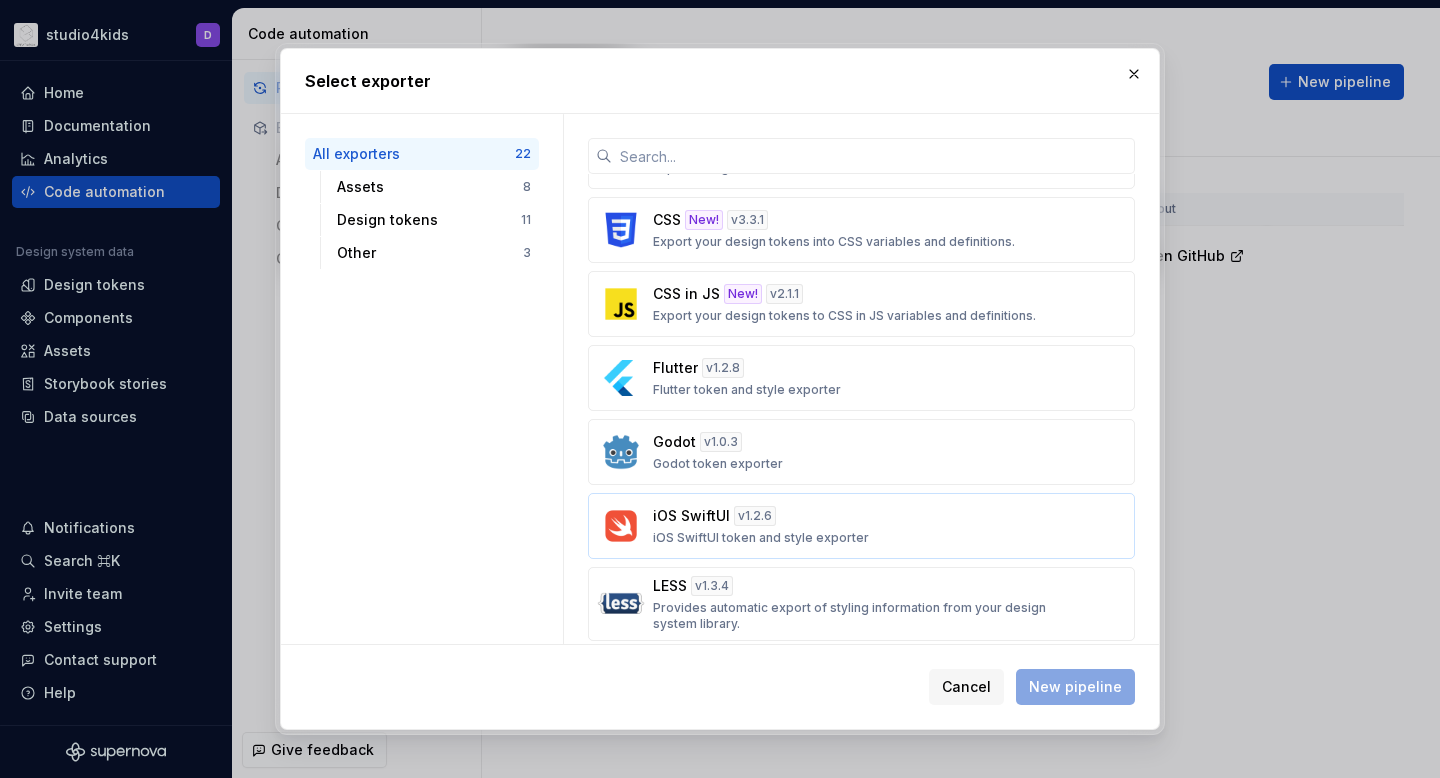 click on "iOS SwiftUI v 1.2.6 iOS SwiftUI token and style exporter" at bounding box center (855, 526) 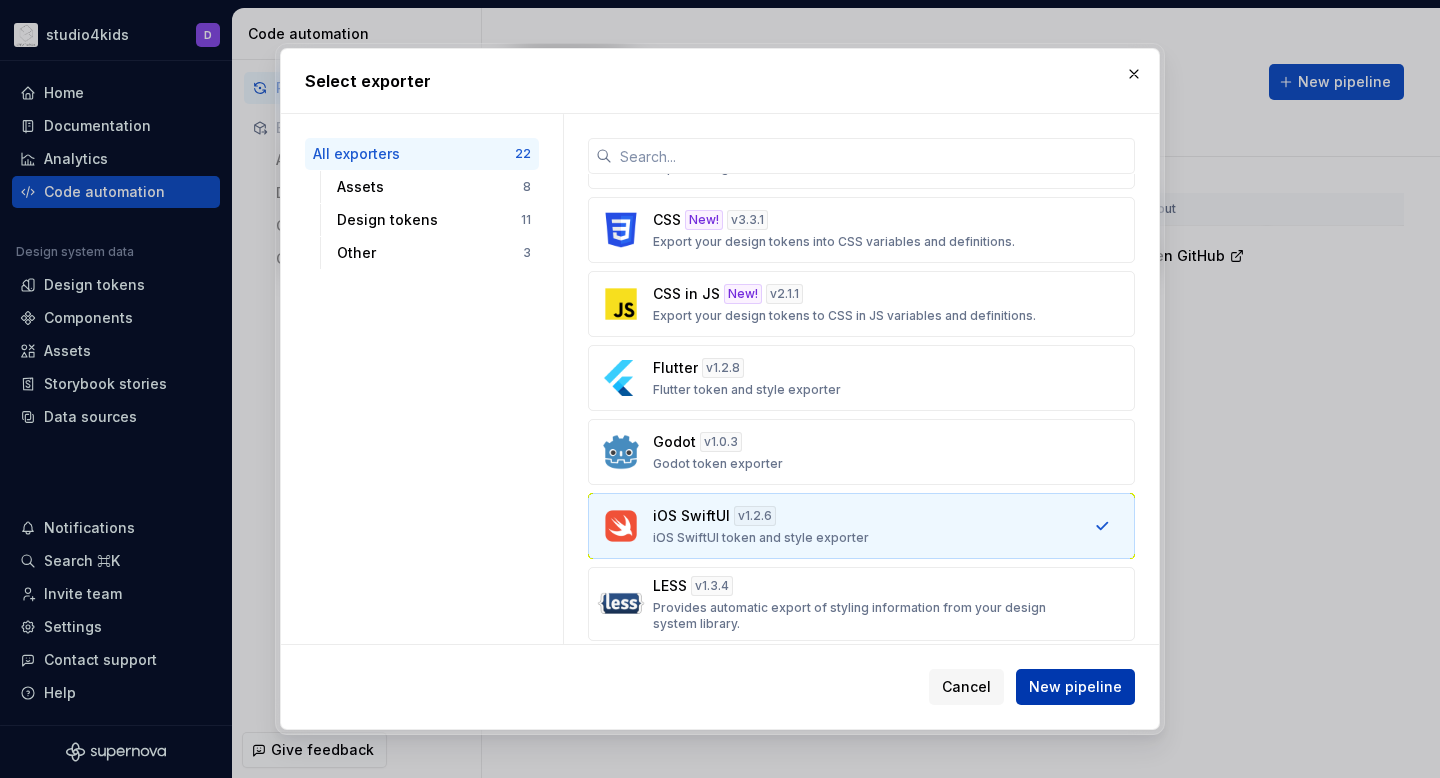 click on "New pipeline" at bounding box center (1075, 687) 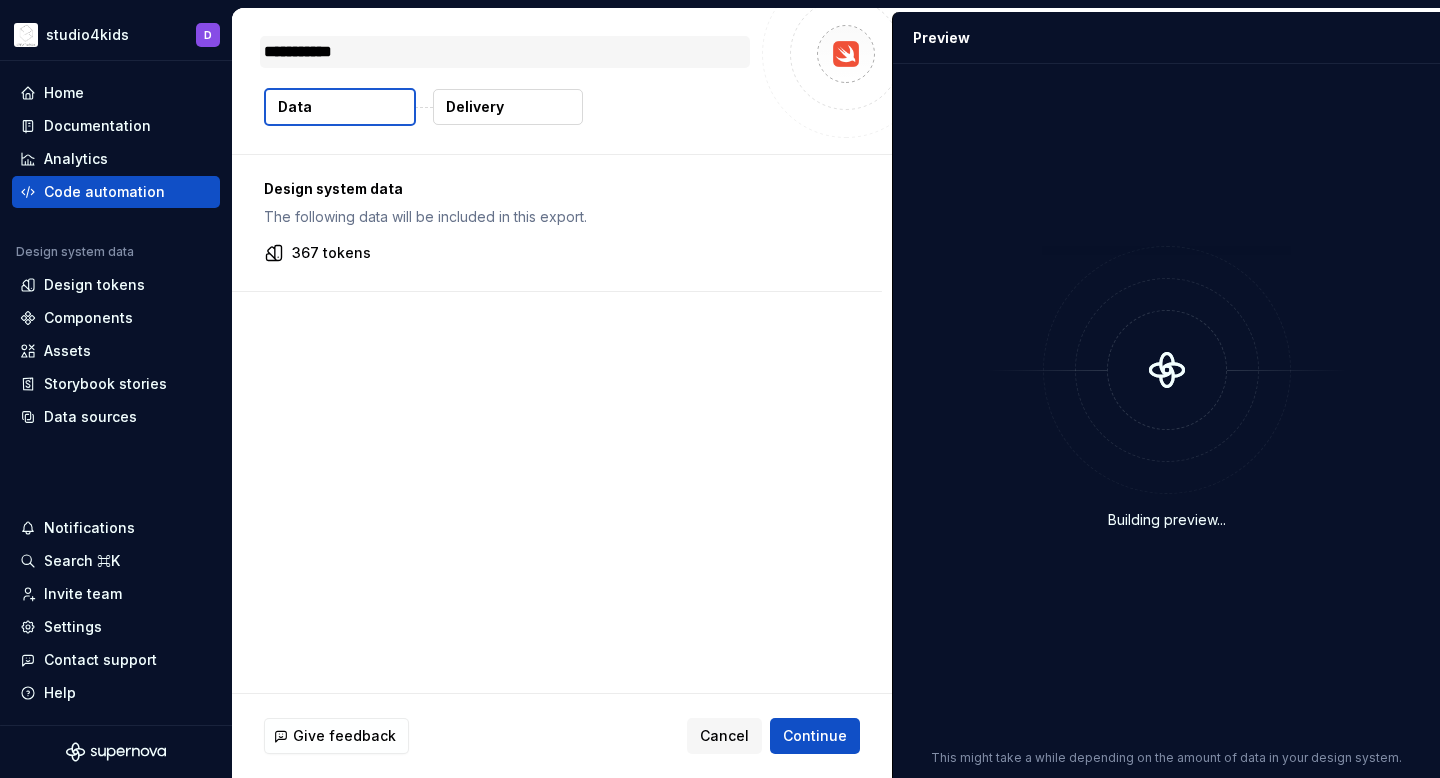 click on "**********" at bounding box center (505, 52) 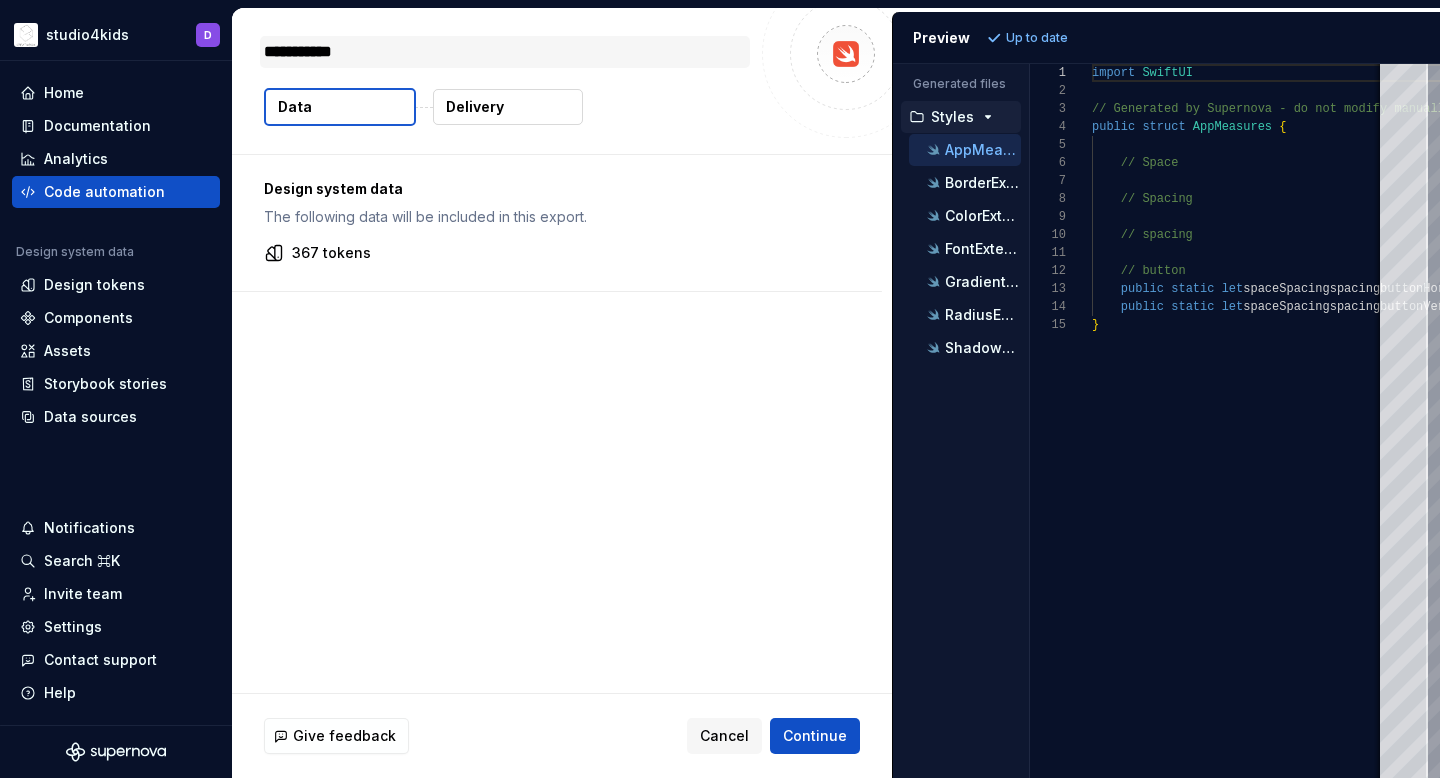 click on "**********" at bounding box center (505, 52) 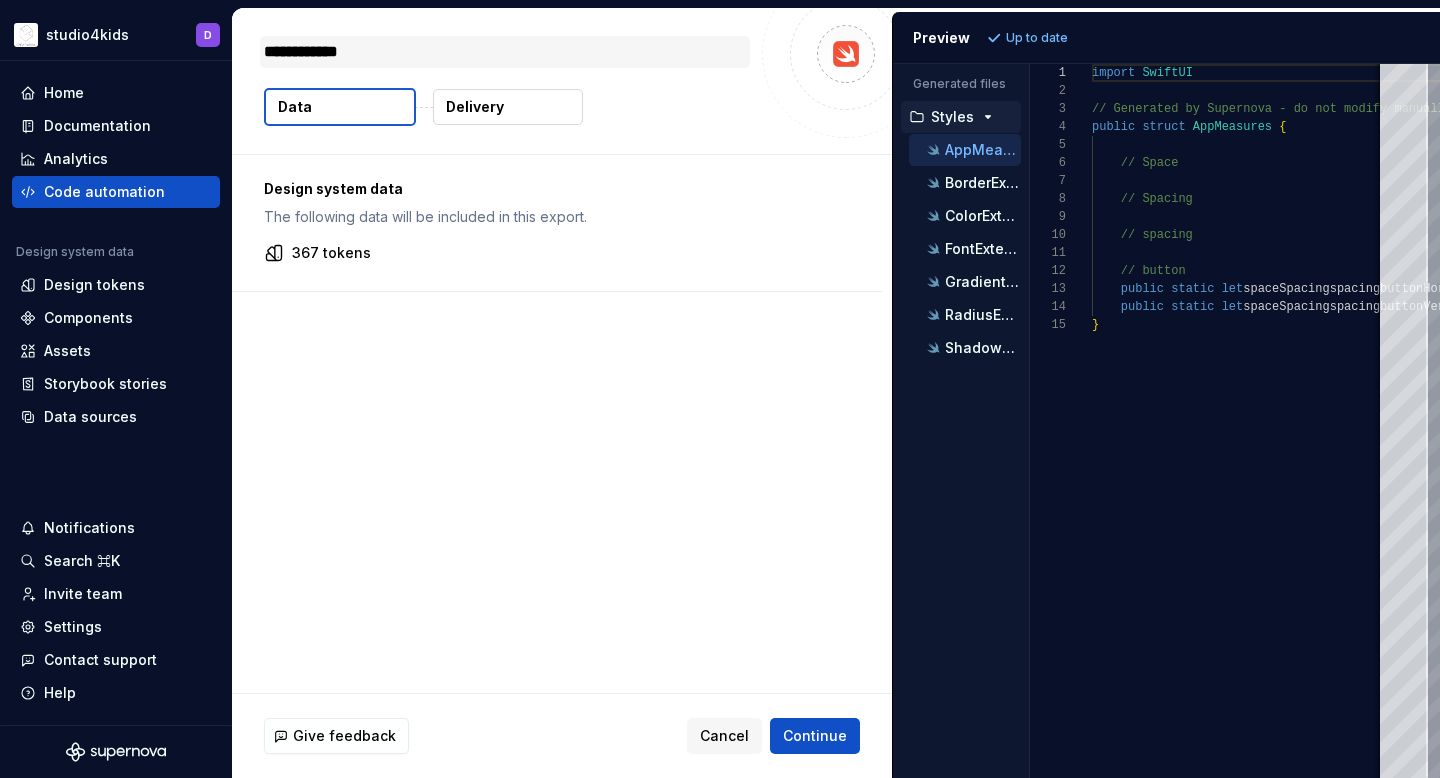 type on "*" 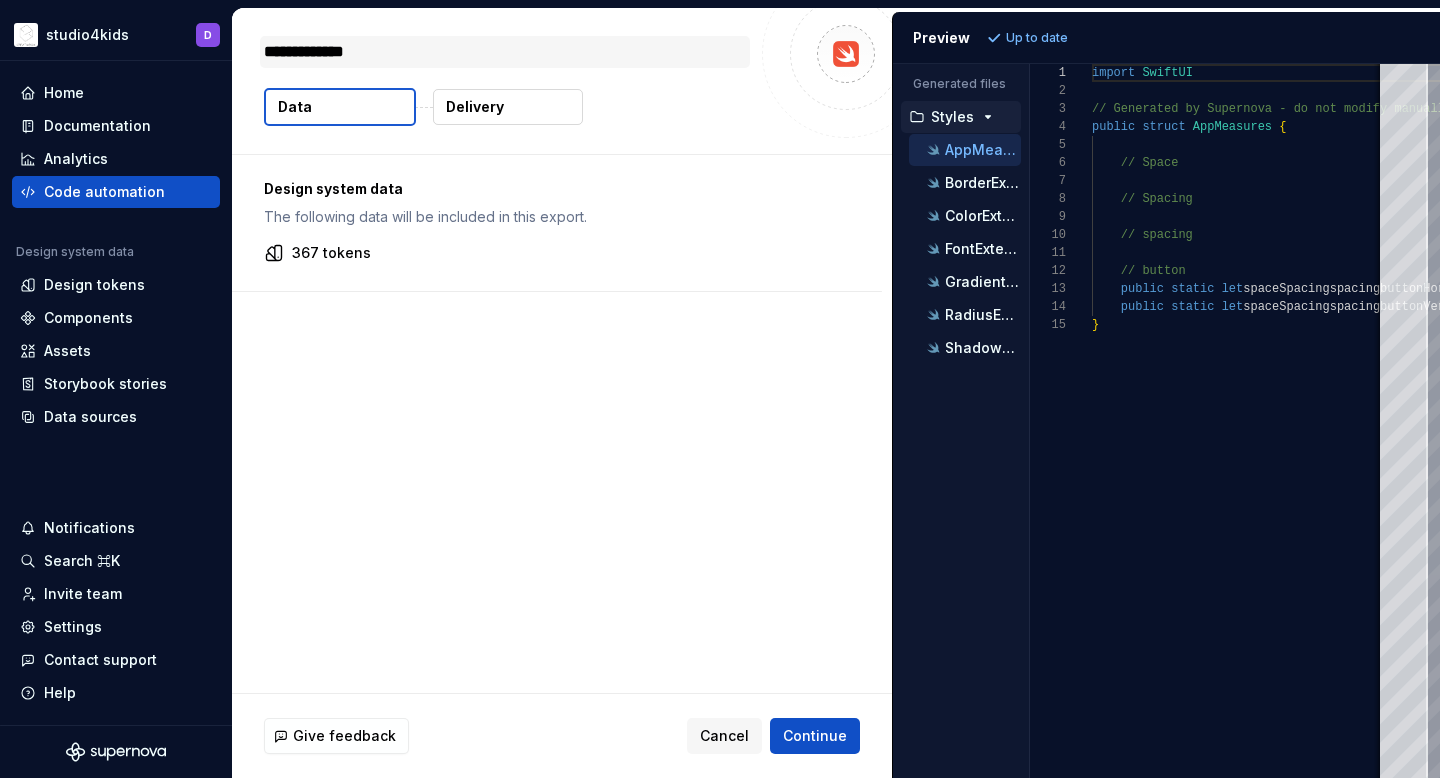 type on "*" 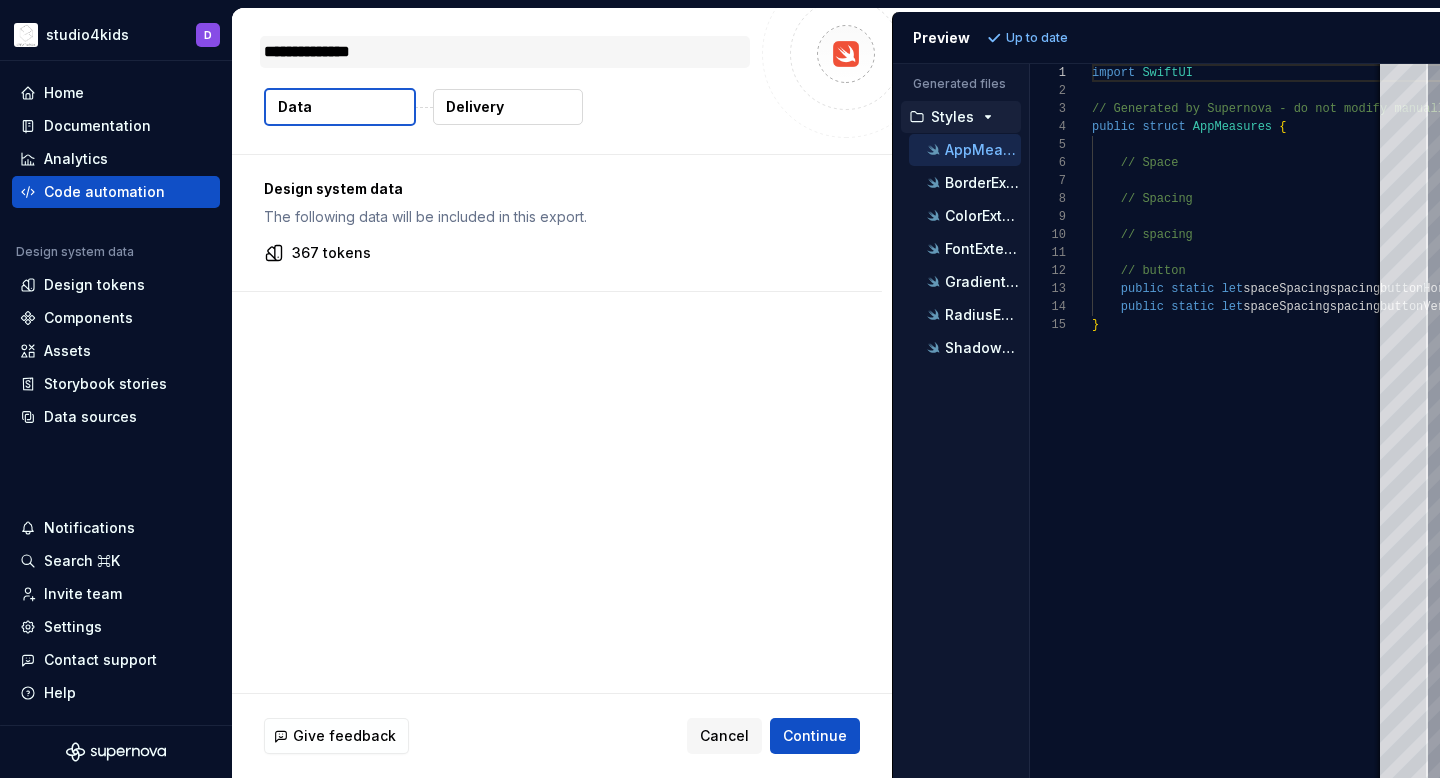type on "*" 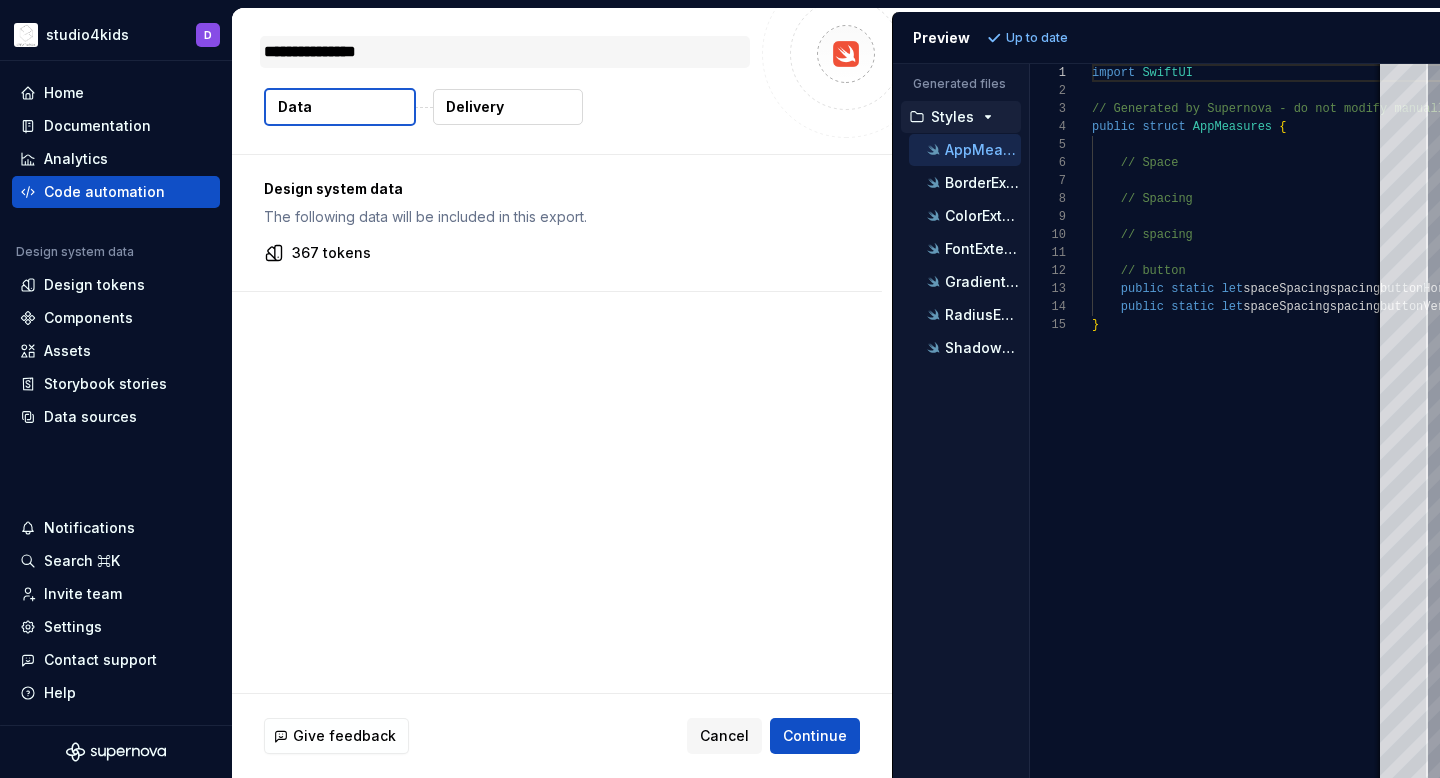 type on "*" 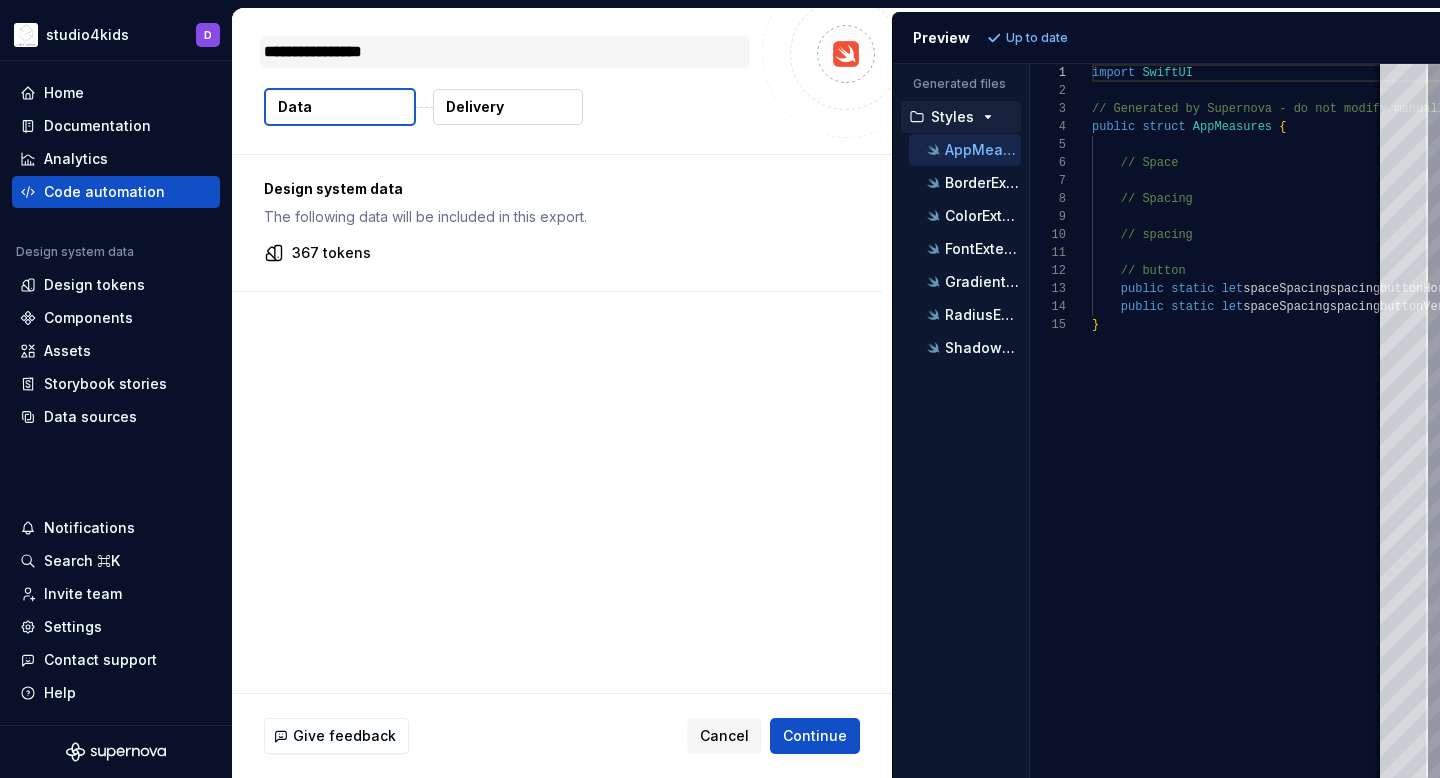 type on "*" 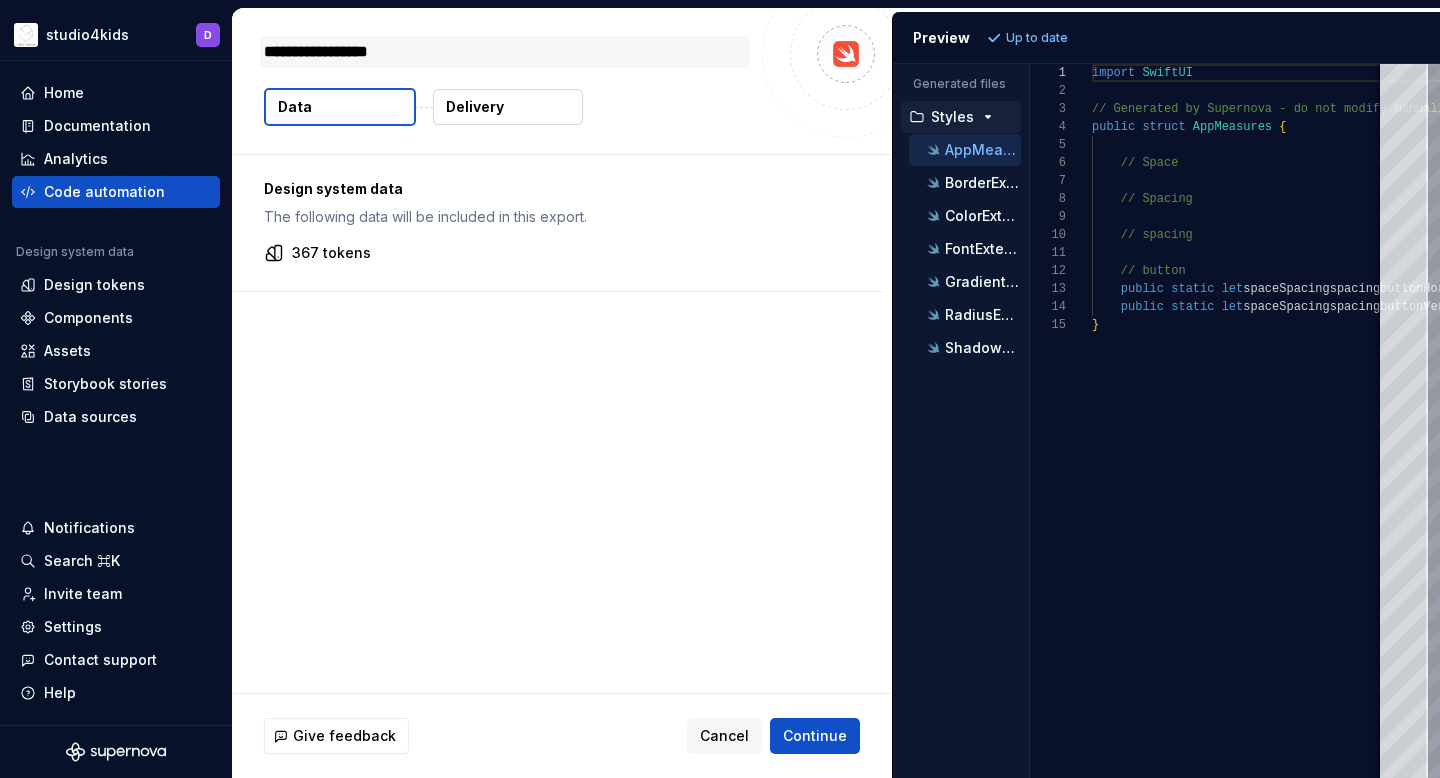 type on "*" 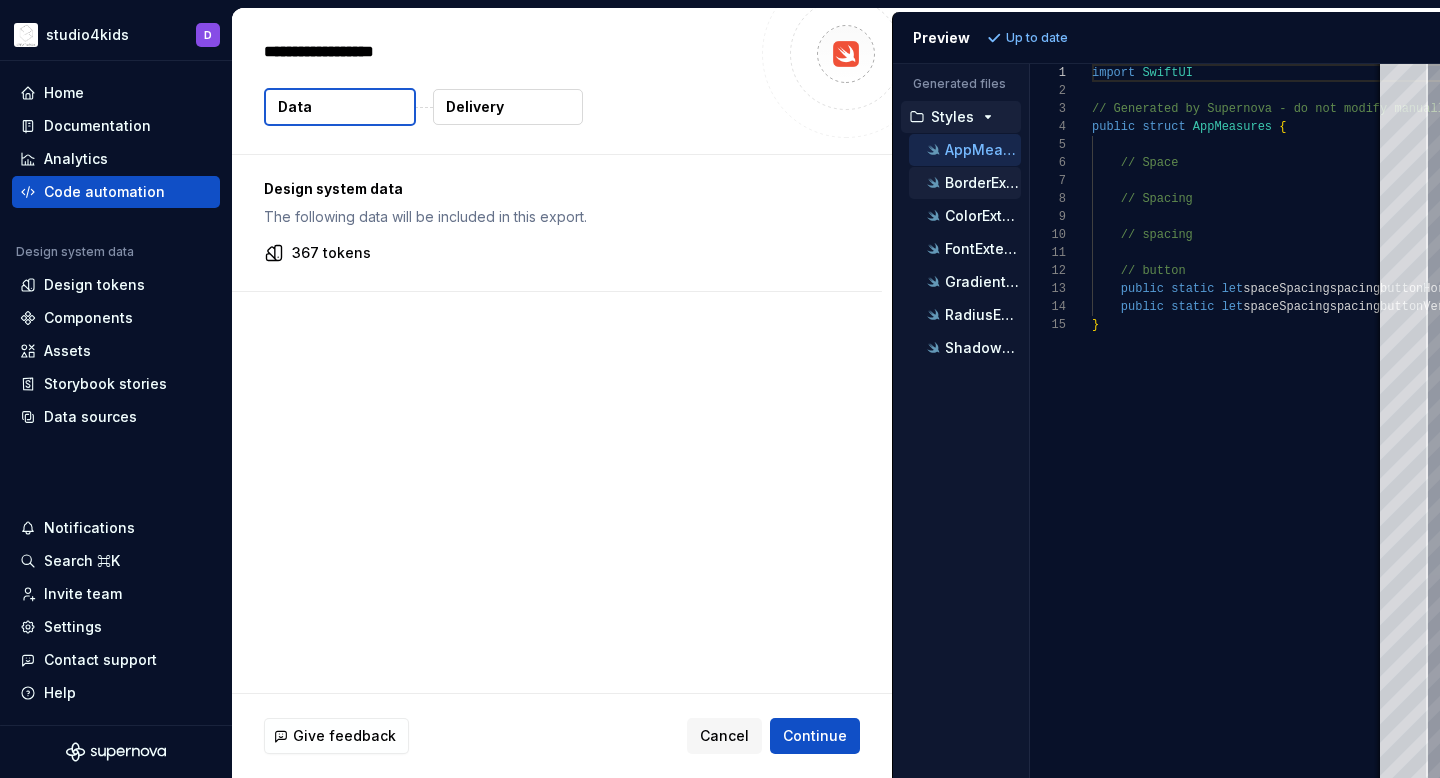 click on "BorderExtension.swift" at bounding box center (983, 183) 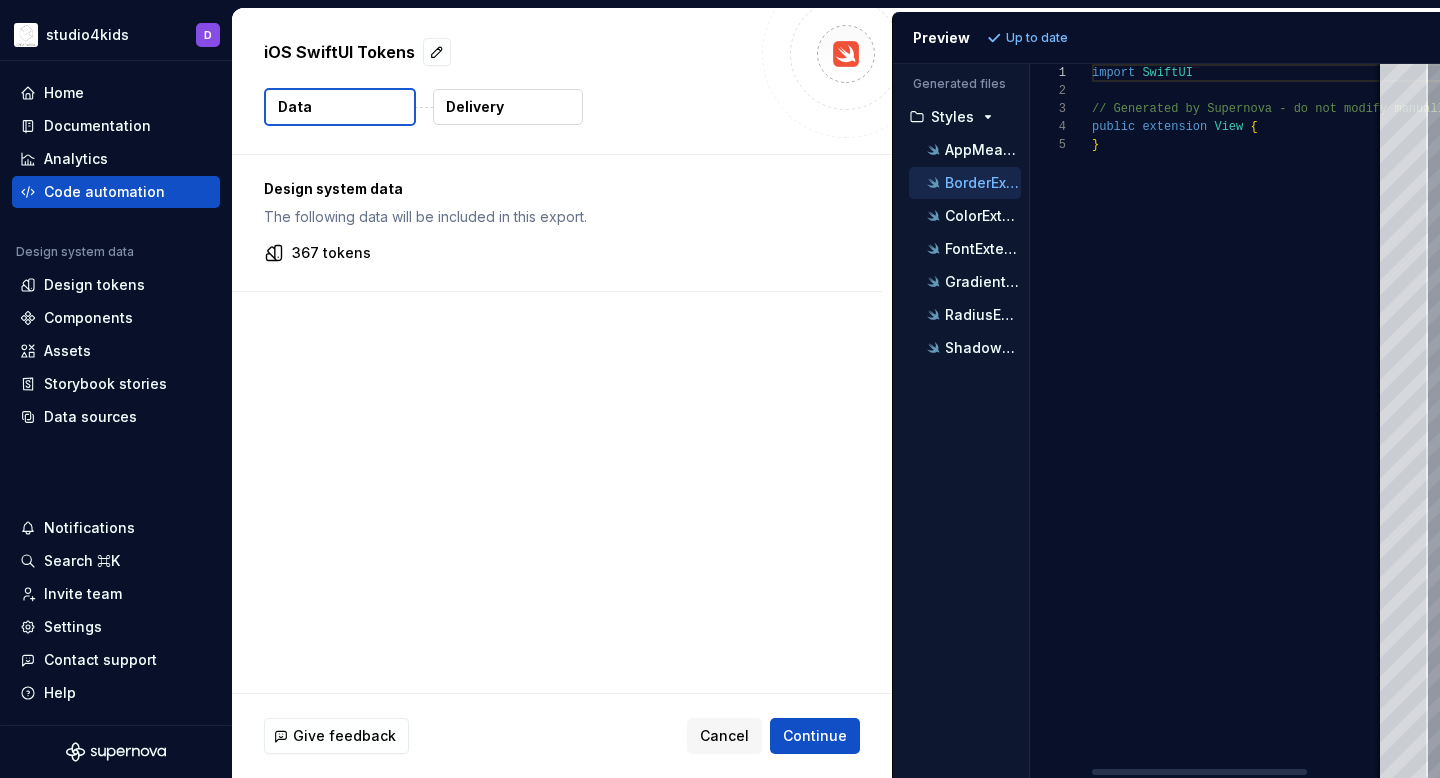 scroll, scrollTop: 72, scrollLeft: 0, axis: vertical 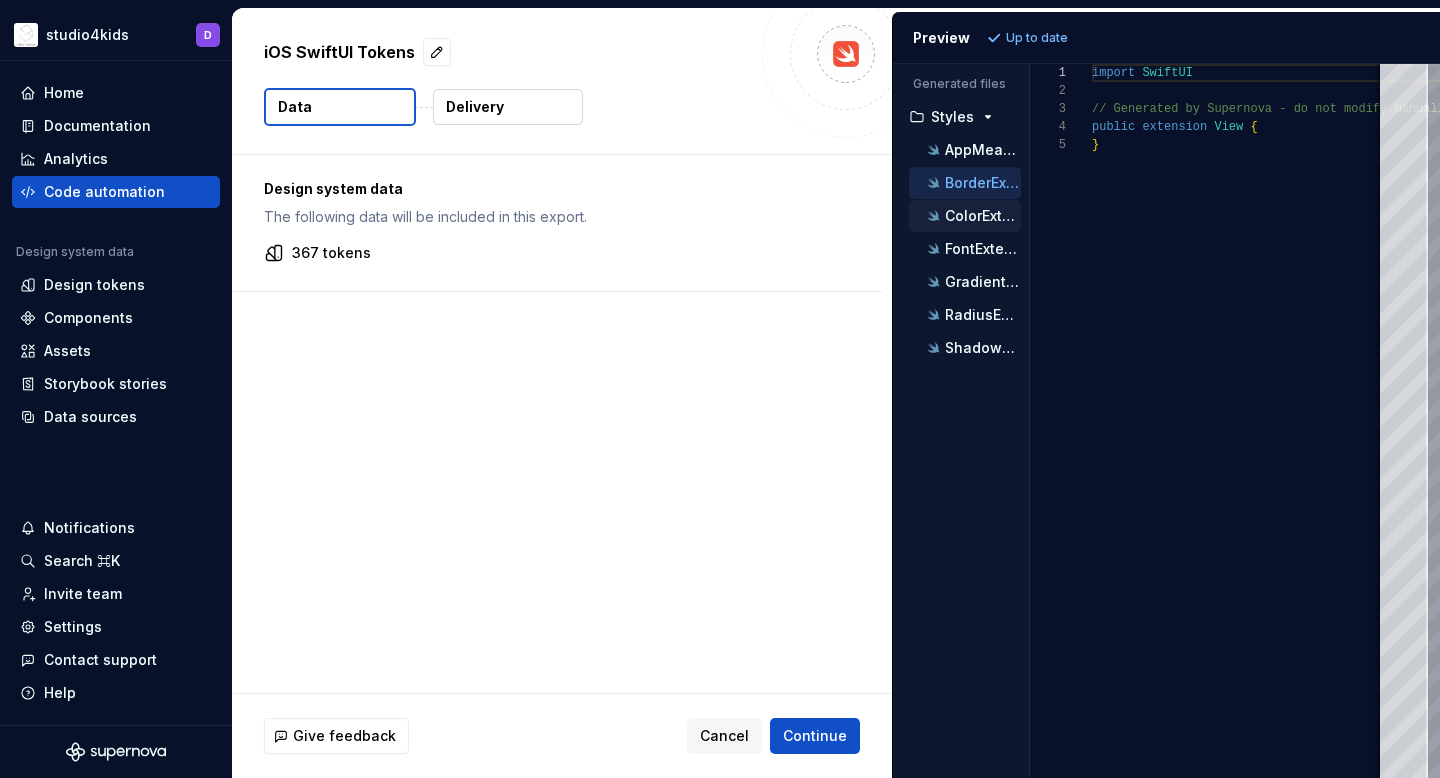 click on "ColorExtension.swift" at bounding box center [983, 216] 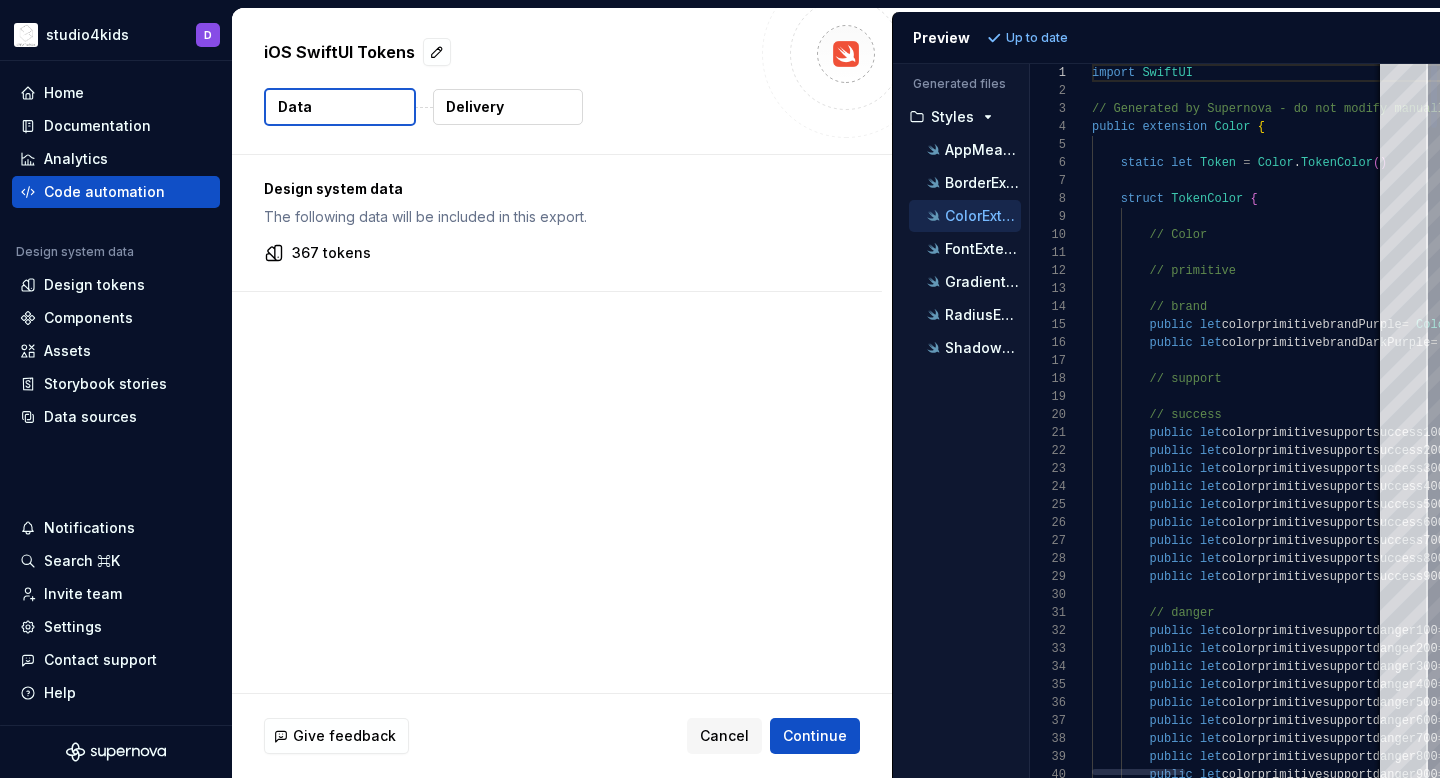 scroll, scrollTop: 180, scrollLeft: 0, axis: vertical 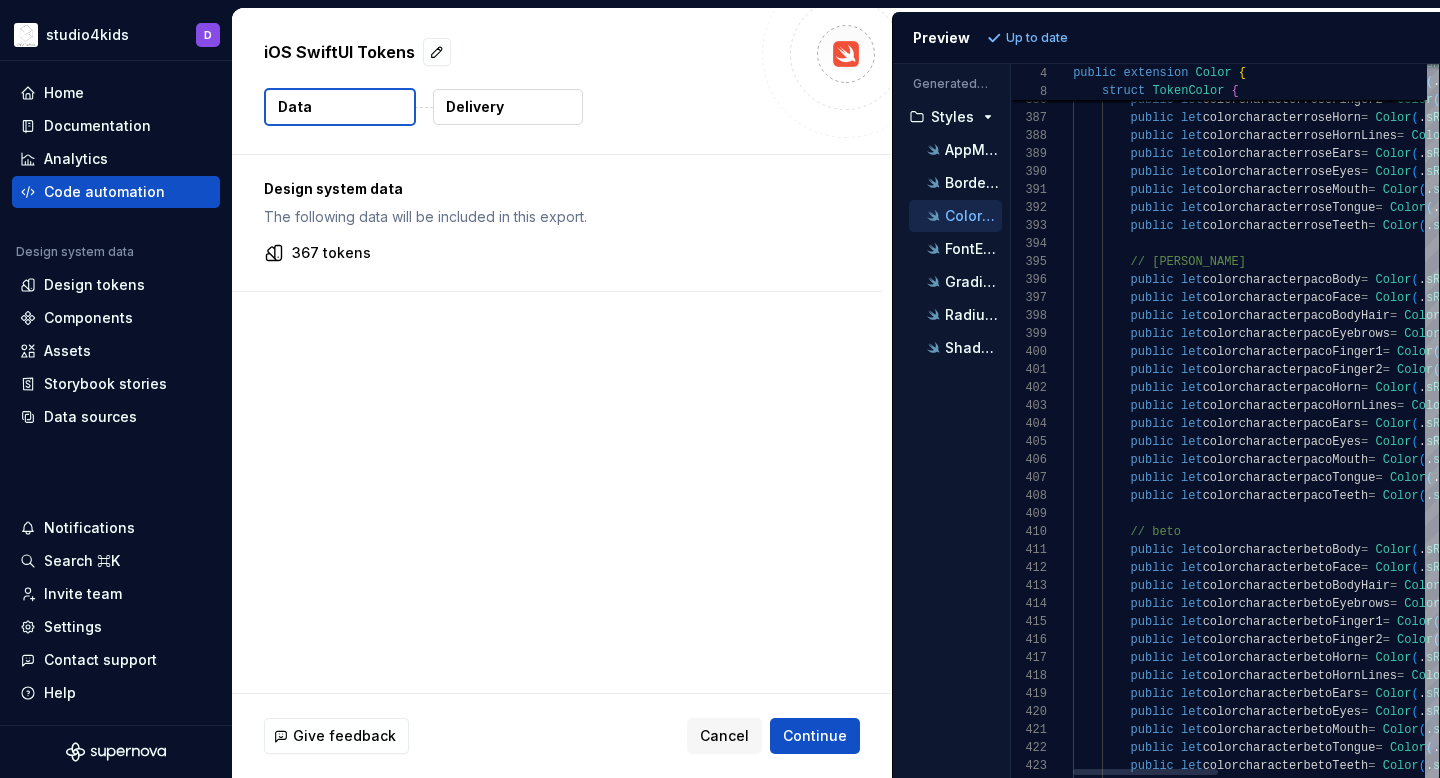 click on "Generated files
Accessibility guide for tree .
Navigate the tree with the arrow keys. Common tree hotkeys apply. Further keybindings are available:
enter to execute primary action on focused item
f2 to start renaming the focused item
escape to abort renaming an item
control+d to start dragging selected items
Styles AppMeasures.swift BorderExtension.swift ColorExtension.swift FontExtension.swift GradientExtension.swift RadiusExtension.swift ShadowExtension.swift 399 400 401 402 403 404 405 406 407 408 409 410 411 412 413 414 415 416 417 418 419 420 421 422 423 424 398 397 396 395 394 393 392 391 390 389 388 387 386 385 384          public   let  colorcharacterpacoEyebrows  =   Color ( . sRGB ,  red :   246 /255,  green :   148 /255,  blue :   0 /255,  opacity :   1 )            public   let  colorcharacterpacoFinger1  =   Color ( . sRGB ,  red :   251 /255,  green :   175 /255,  blue :   63 /255, :" at bounding box center (1166, 421) 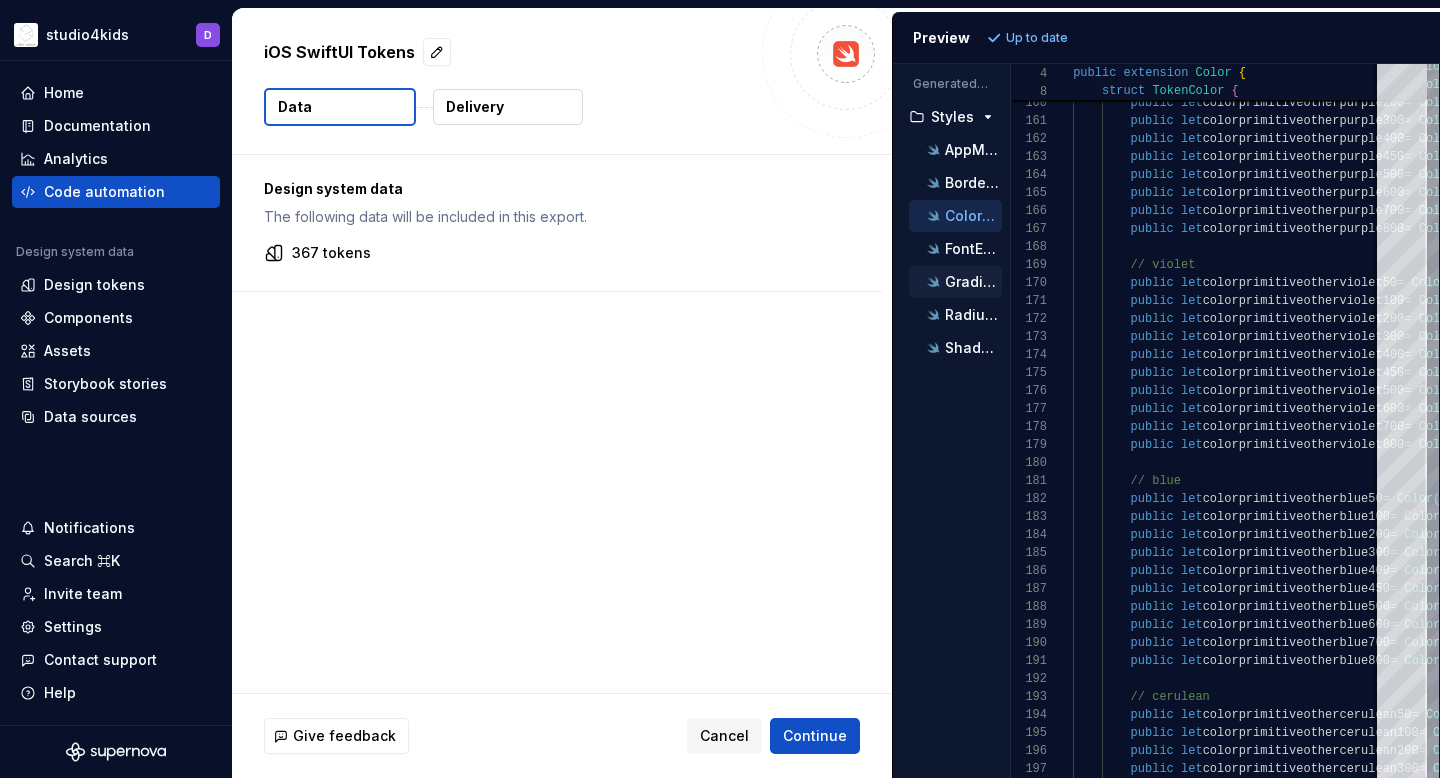 click on "GradientExtension.swift" at bounding box center [973, 282] 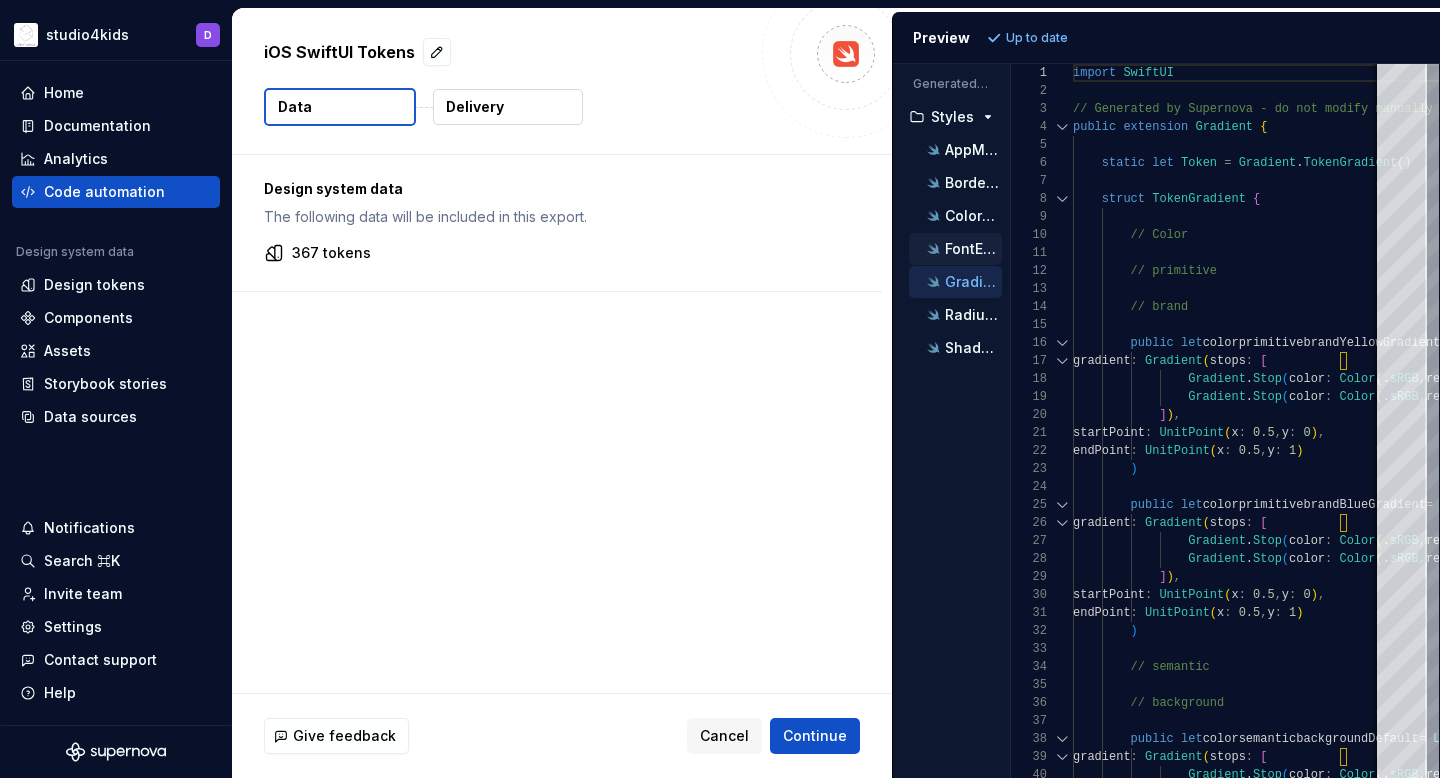 click on "FontExtension.swift" at bounding box center [955, 249] 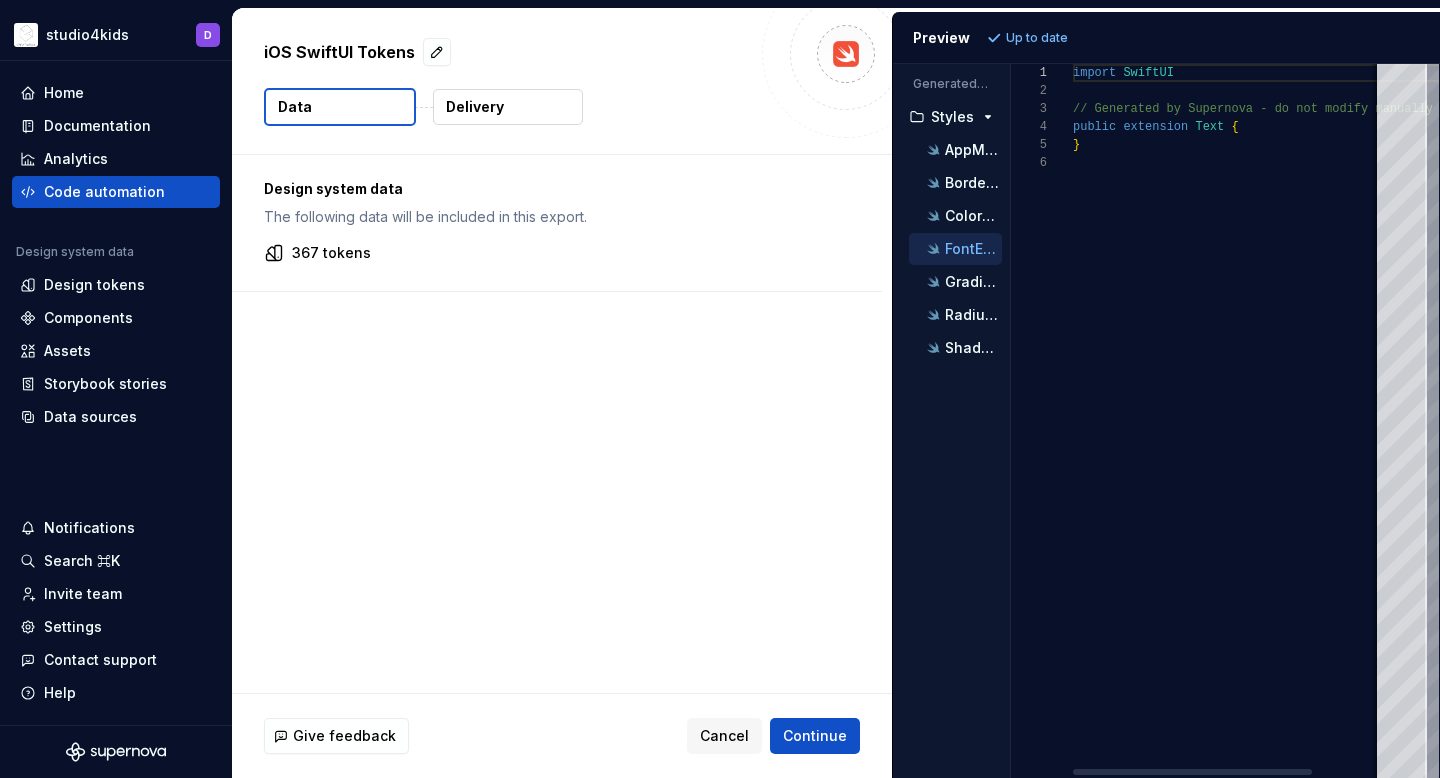 scroll, scrollTop: 90, scrollLeft: 0, axis: vertical 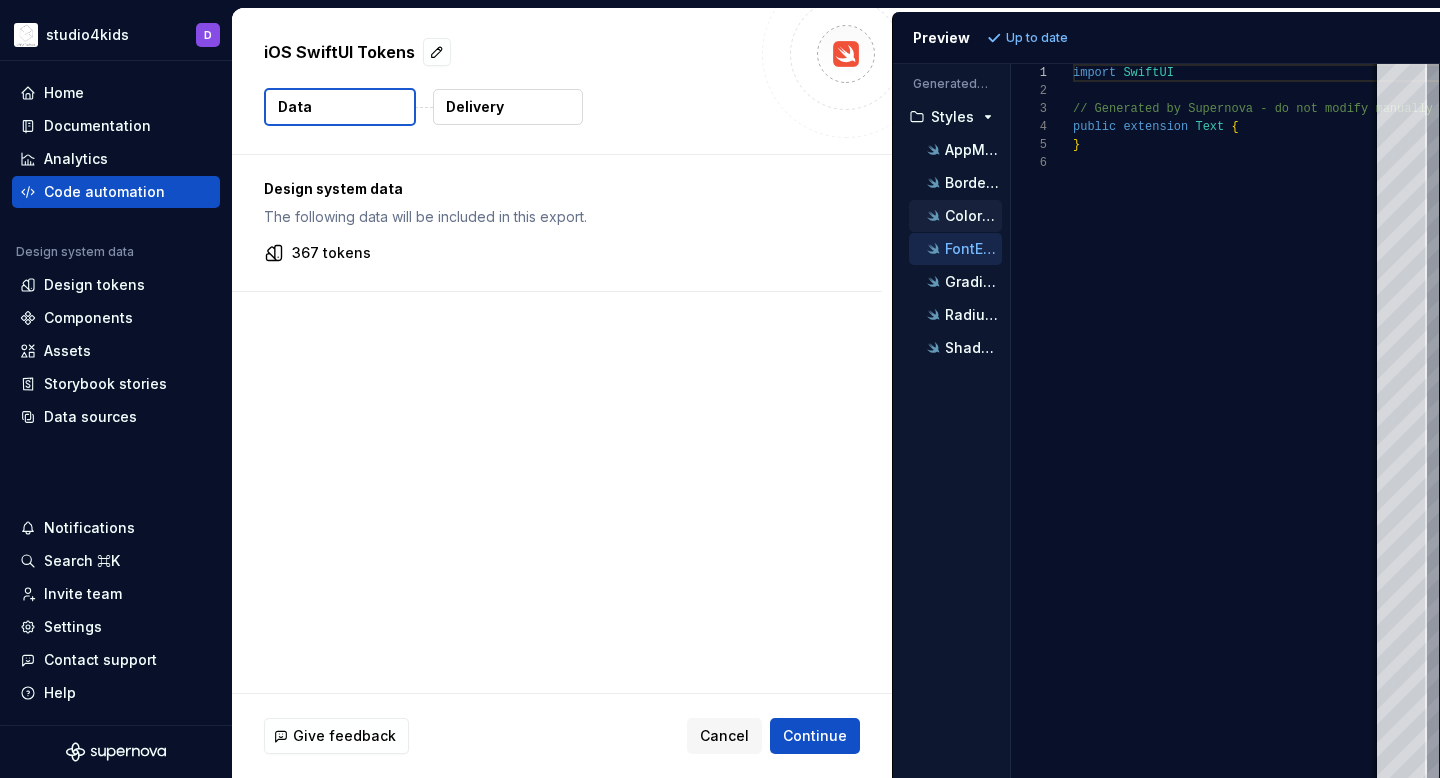 click on "ColorExtension.swift" at bounding box center [973, 216] 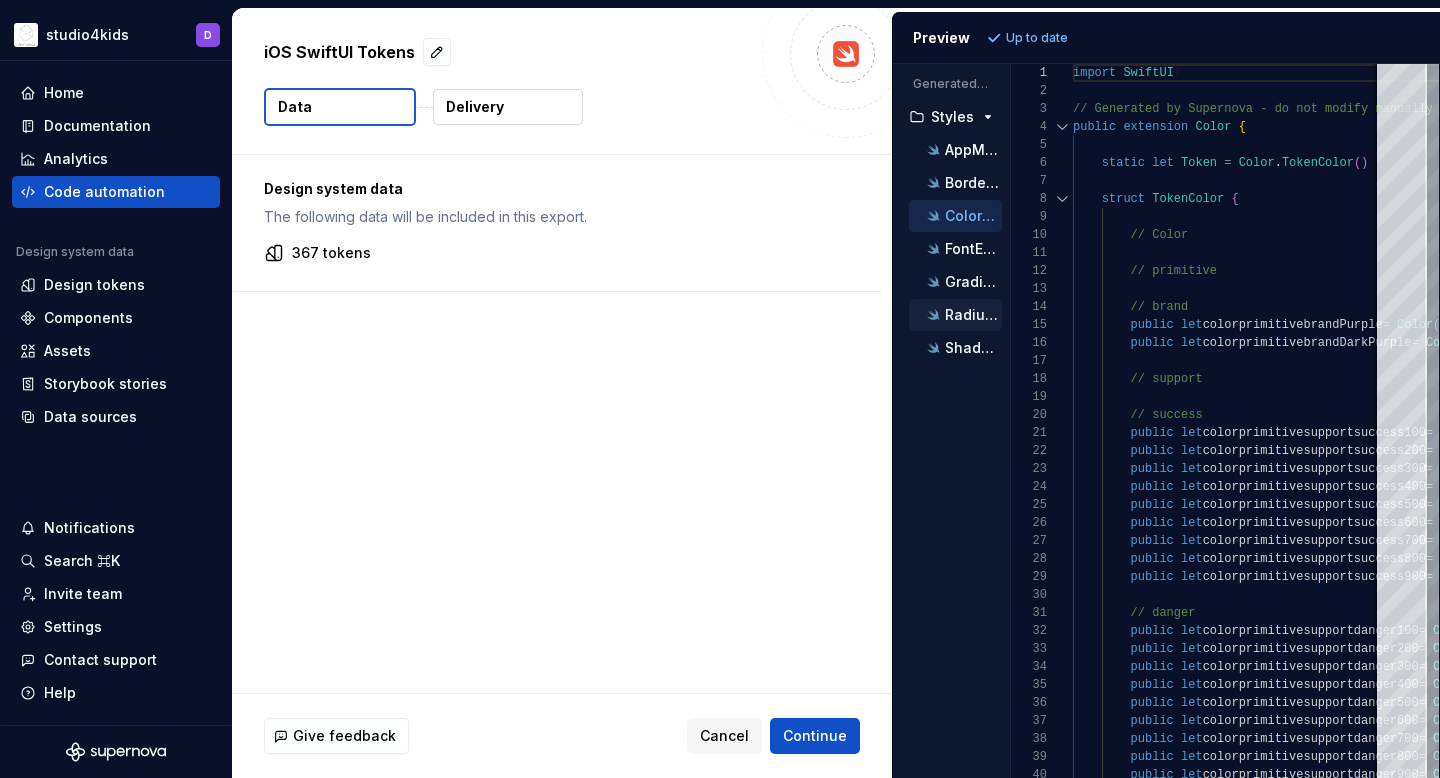 click on "RadiusExtension.swift" at bounding box center (973, 315) 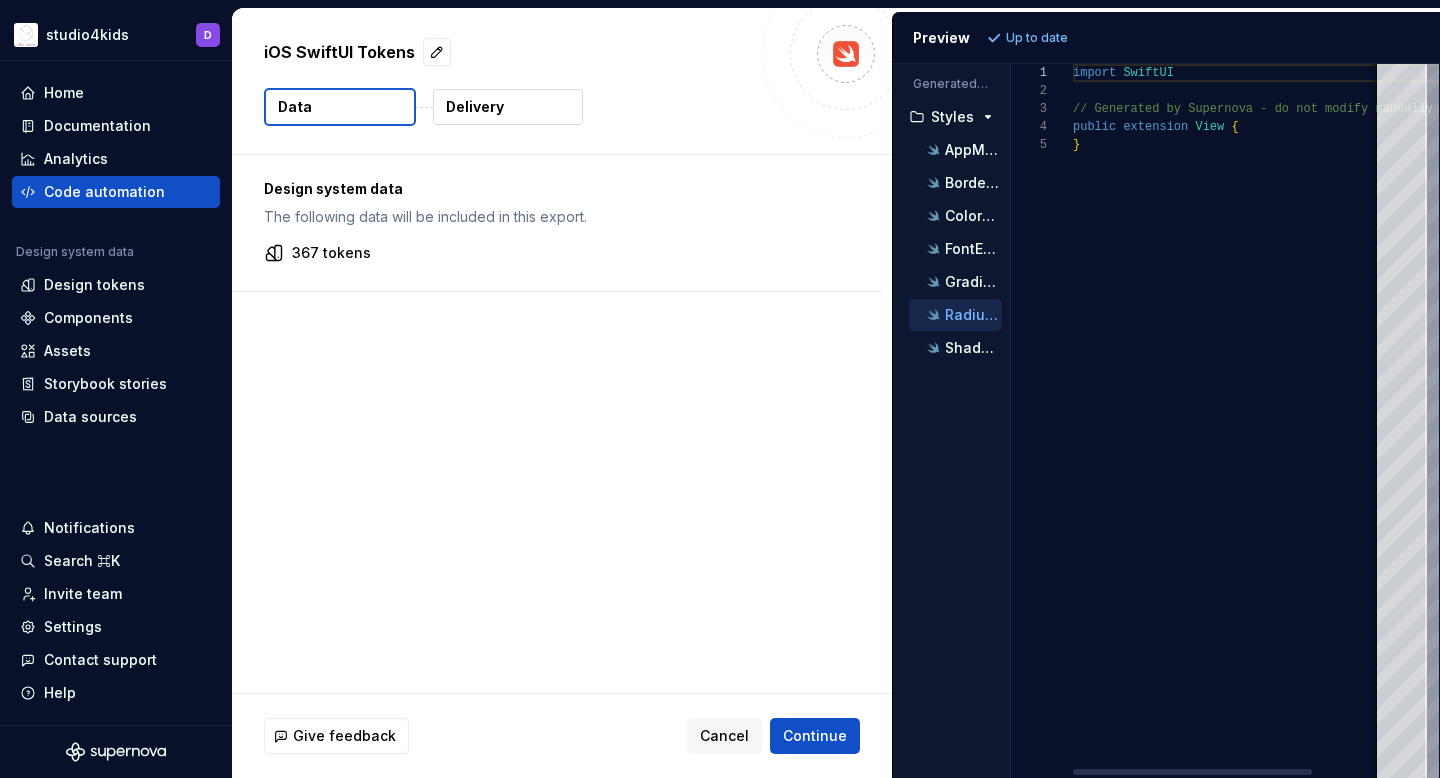 scroll, scrollTop: 72, scrollLeft: 0, axis: vertical 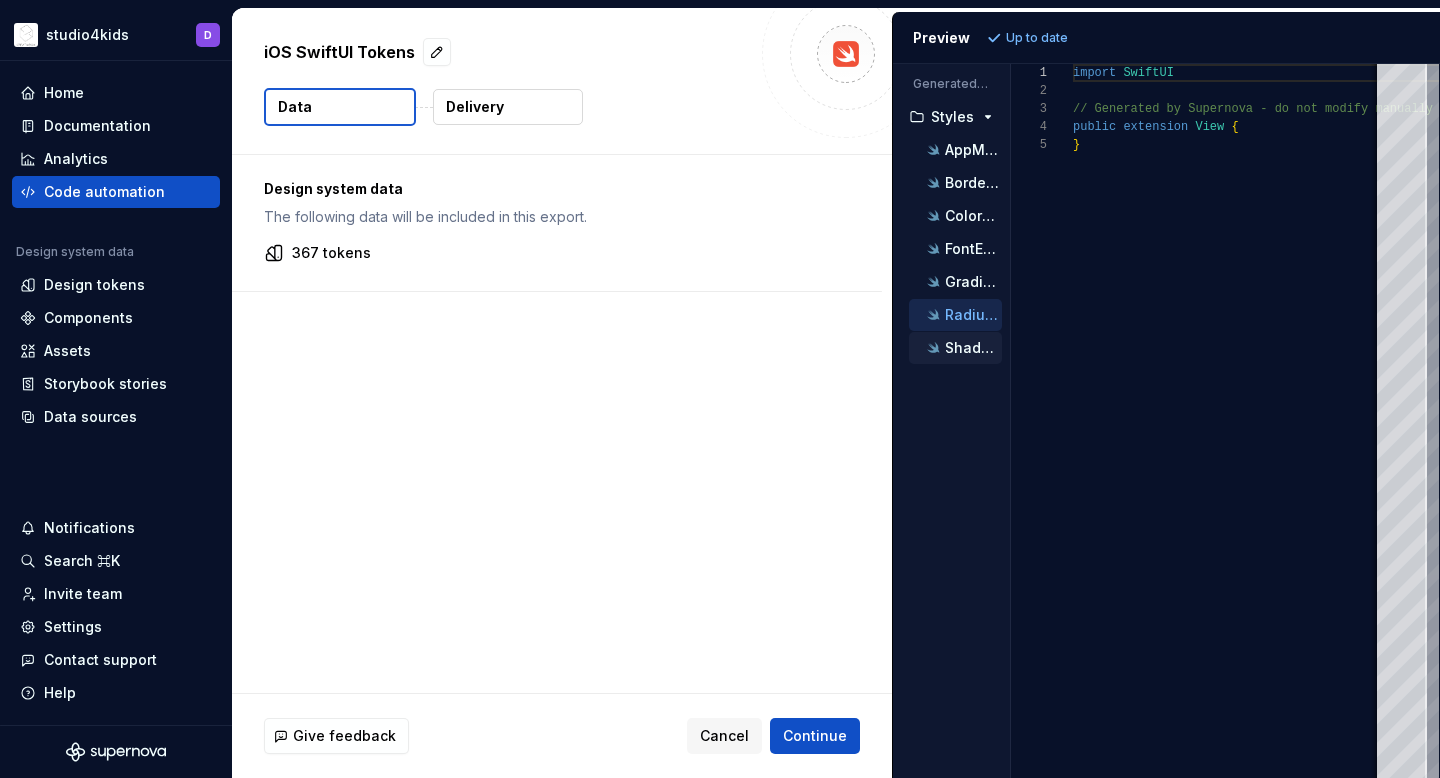 click on "ShadowExtension.swift" at bounding box center [955, 348] 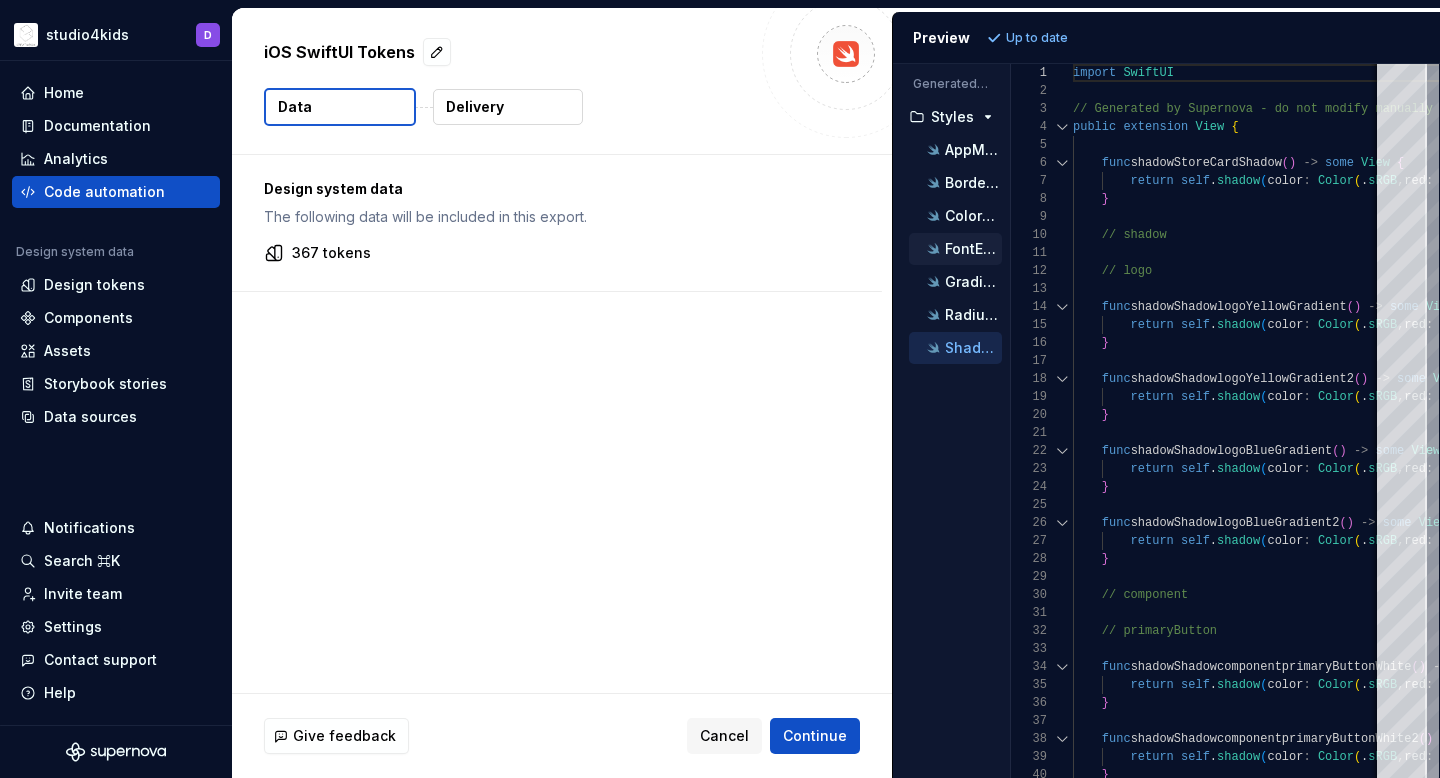 click on "FontExtension.swift" at bounding box center (973, 249) 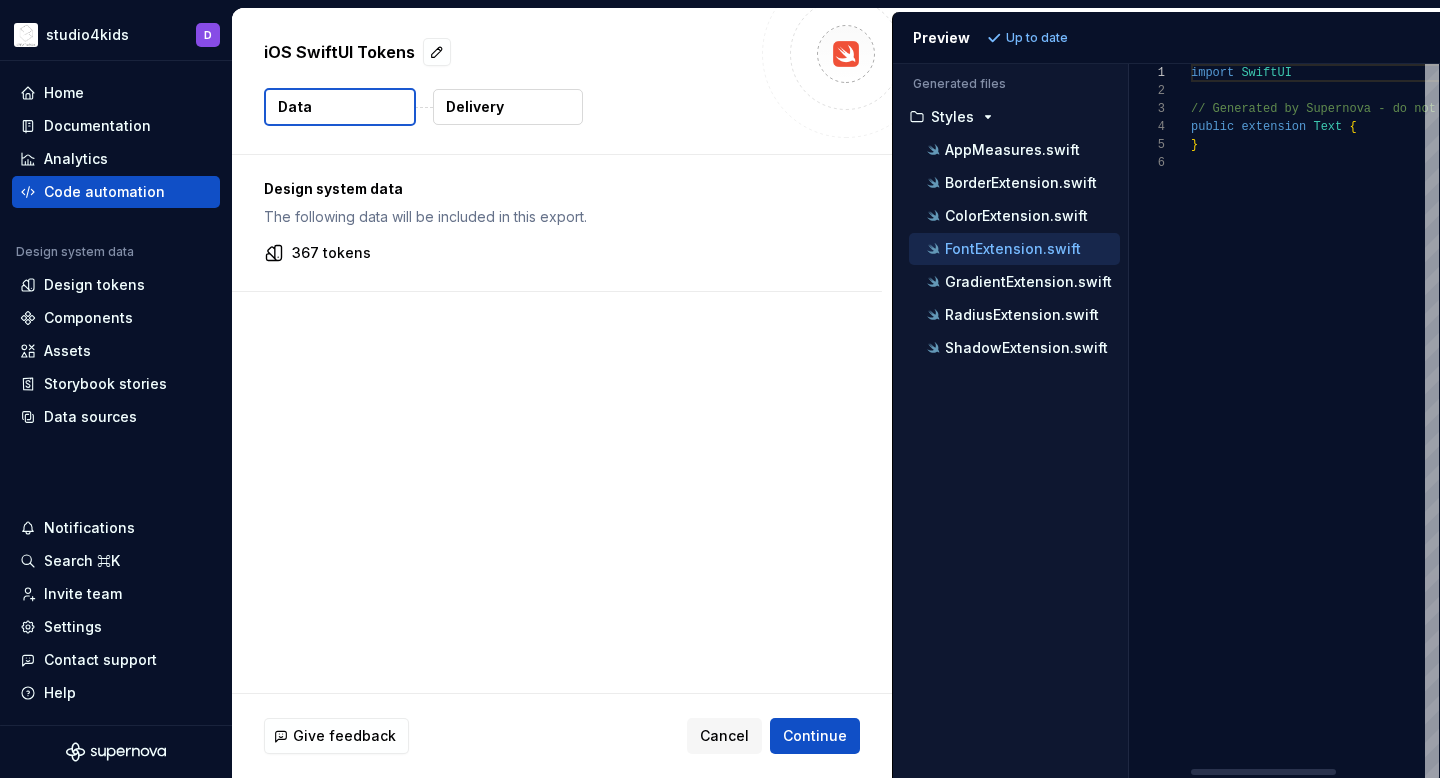 click on "**********" at bounding box center (1166, 421) 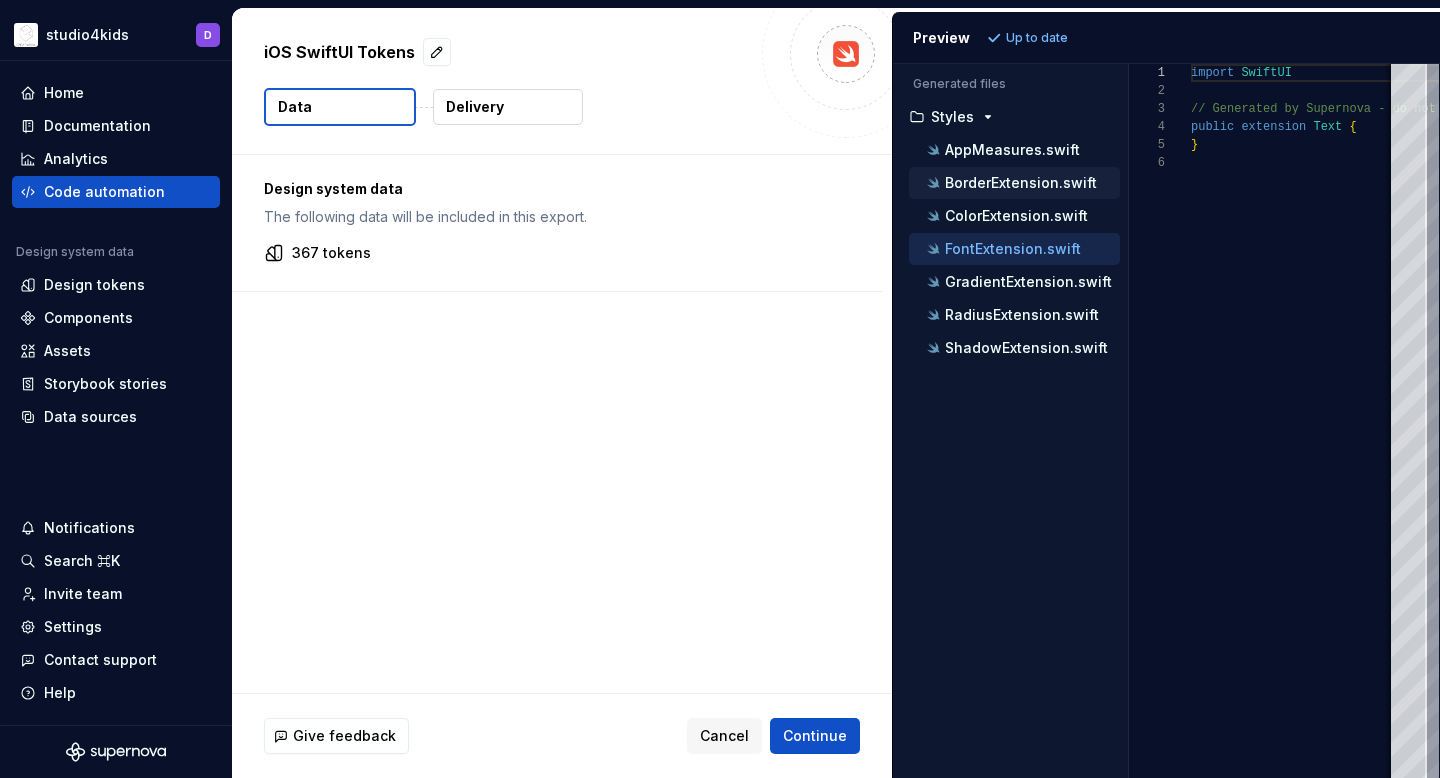 click on "BorderExtension.swift" at bounding box center [1021, 183] 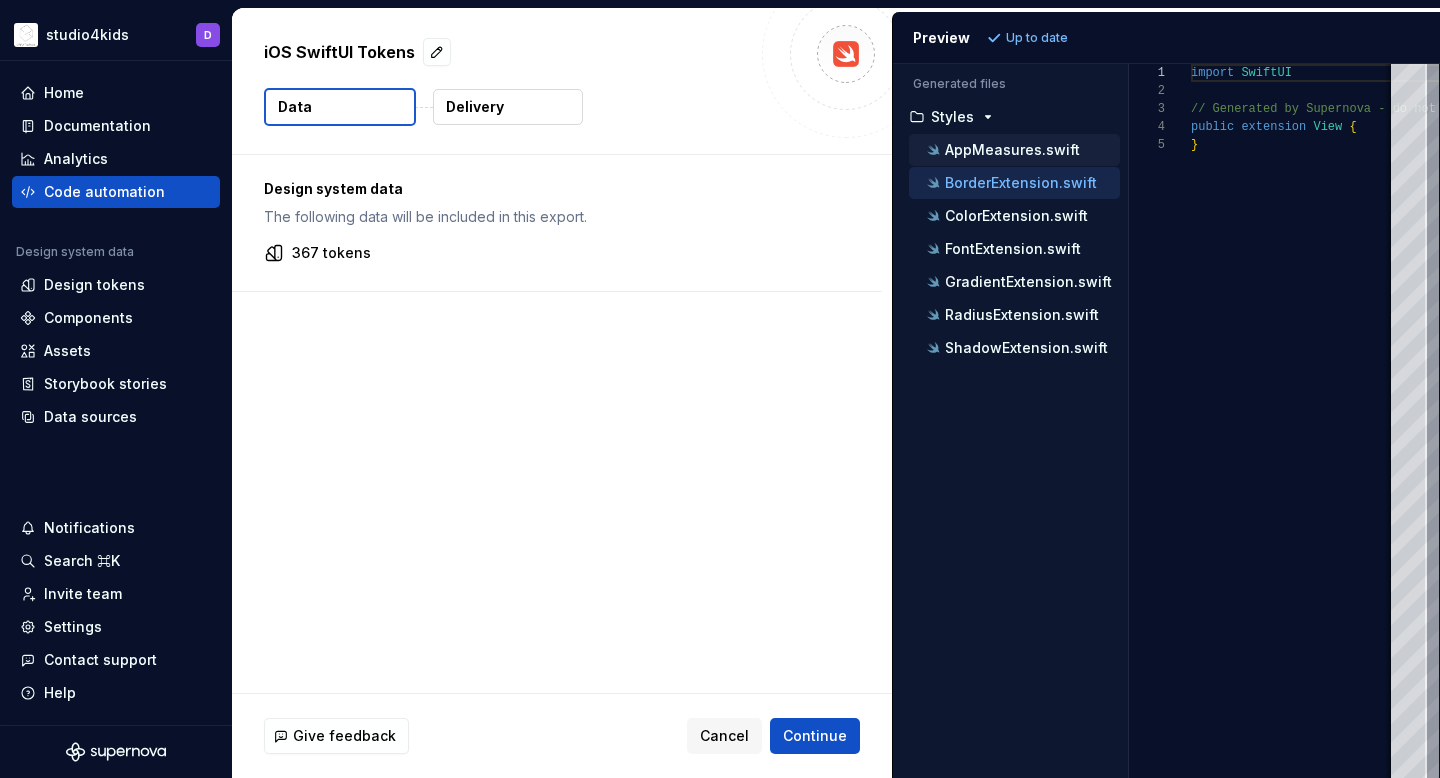 click on "AppMeasures.swift" at bounding box center [1014, 150] 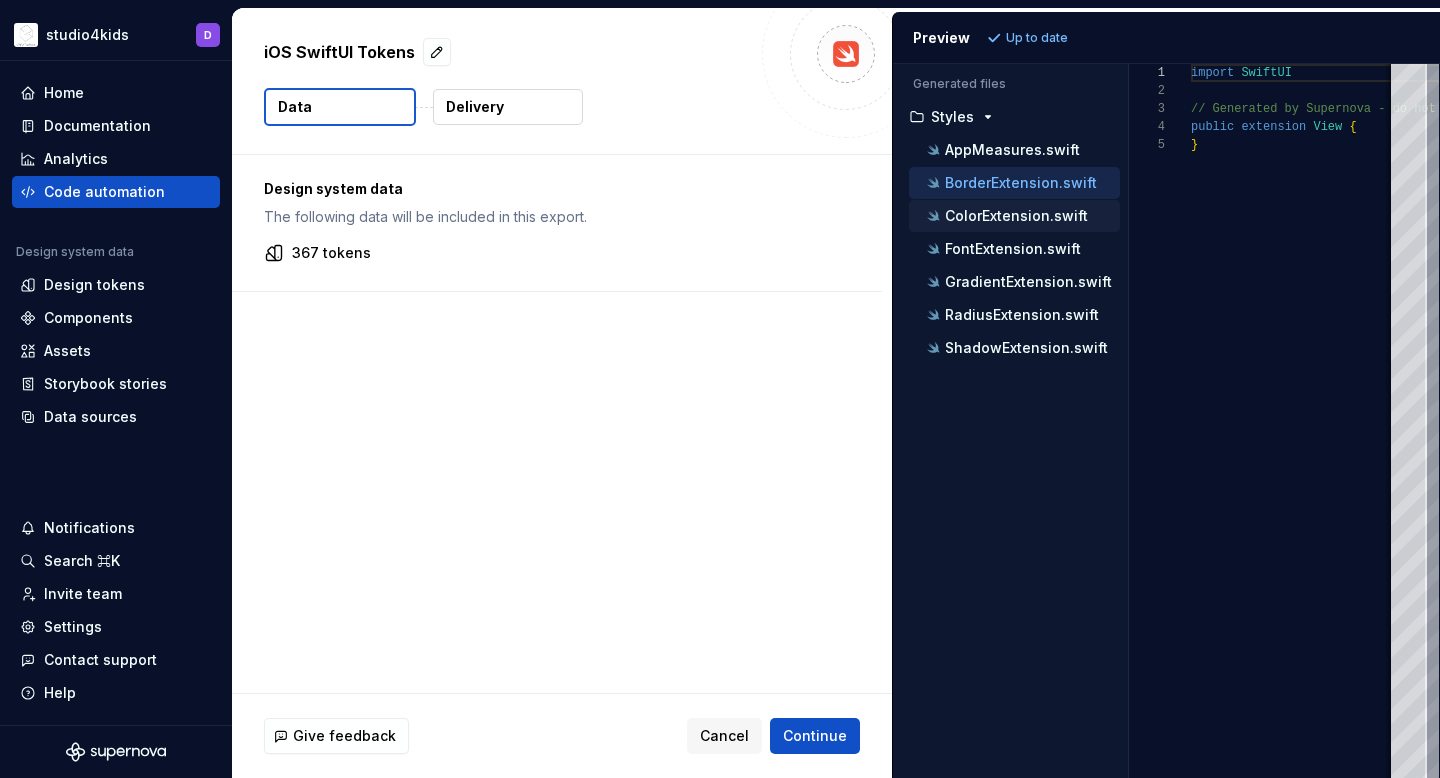 click on "ColorExtension.swift" at bounding box center (1016, 216) 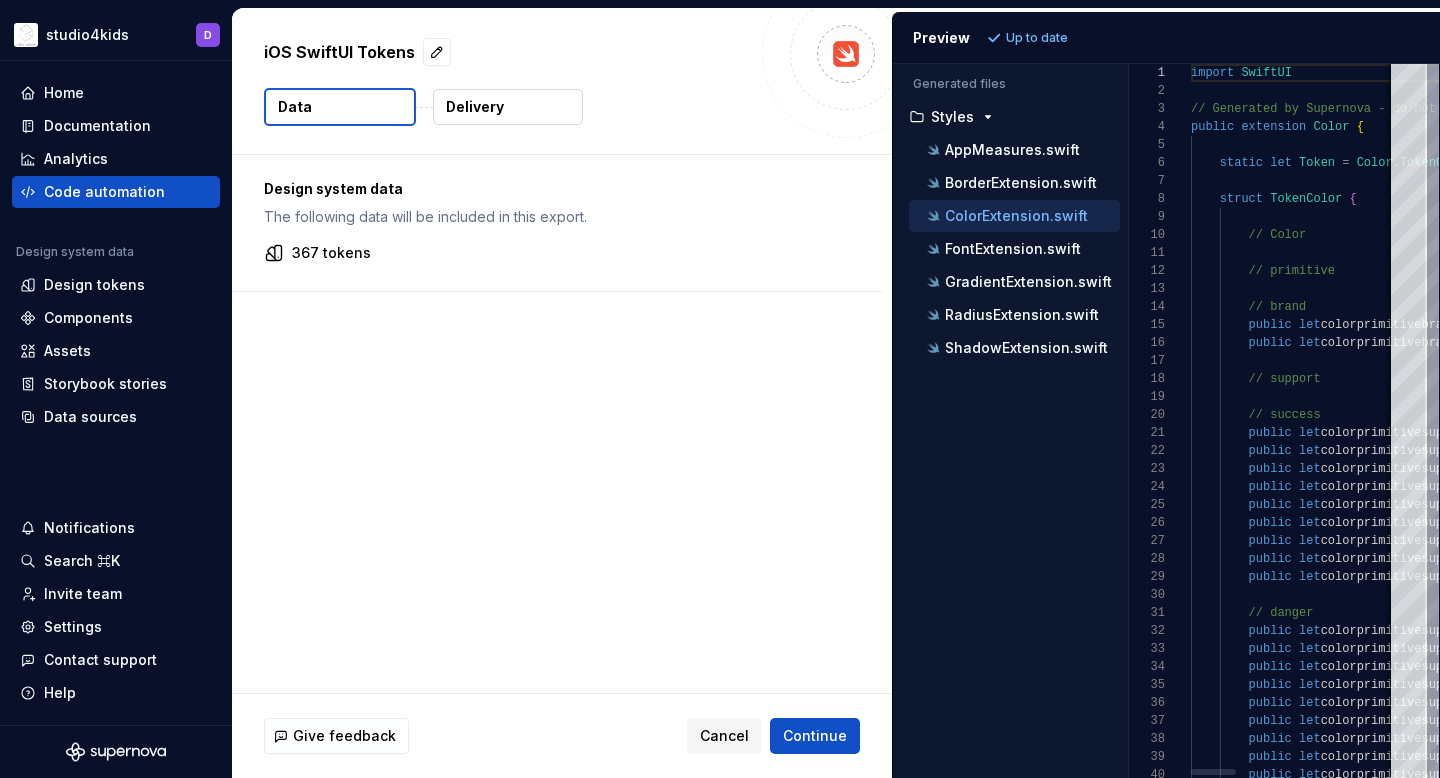 scroll, scrollTop: 180, scrollLeft: 0, axis: vertical 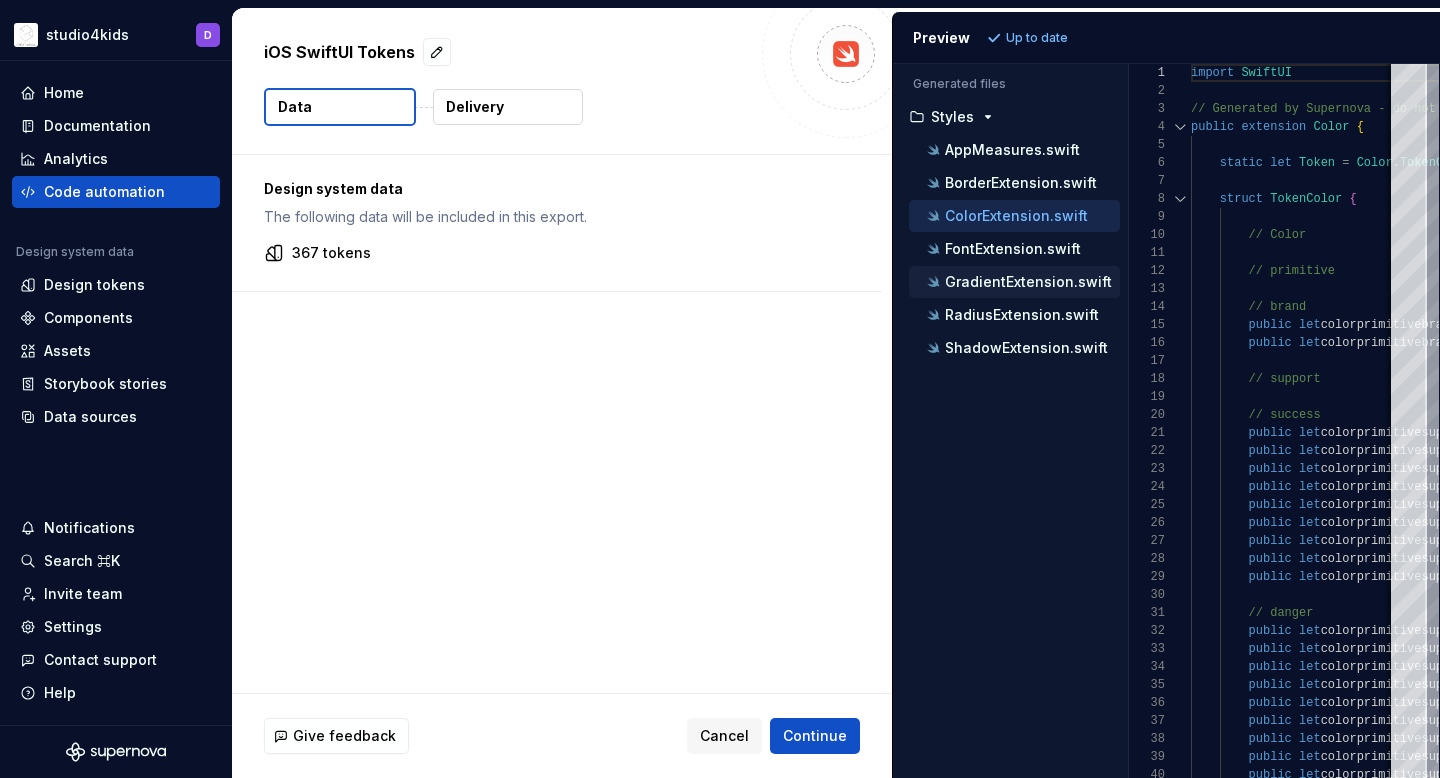 click on "GradientExtension.swift" at bounding box center (1028, 282) 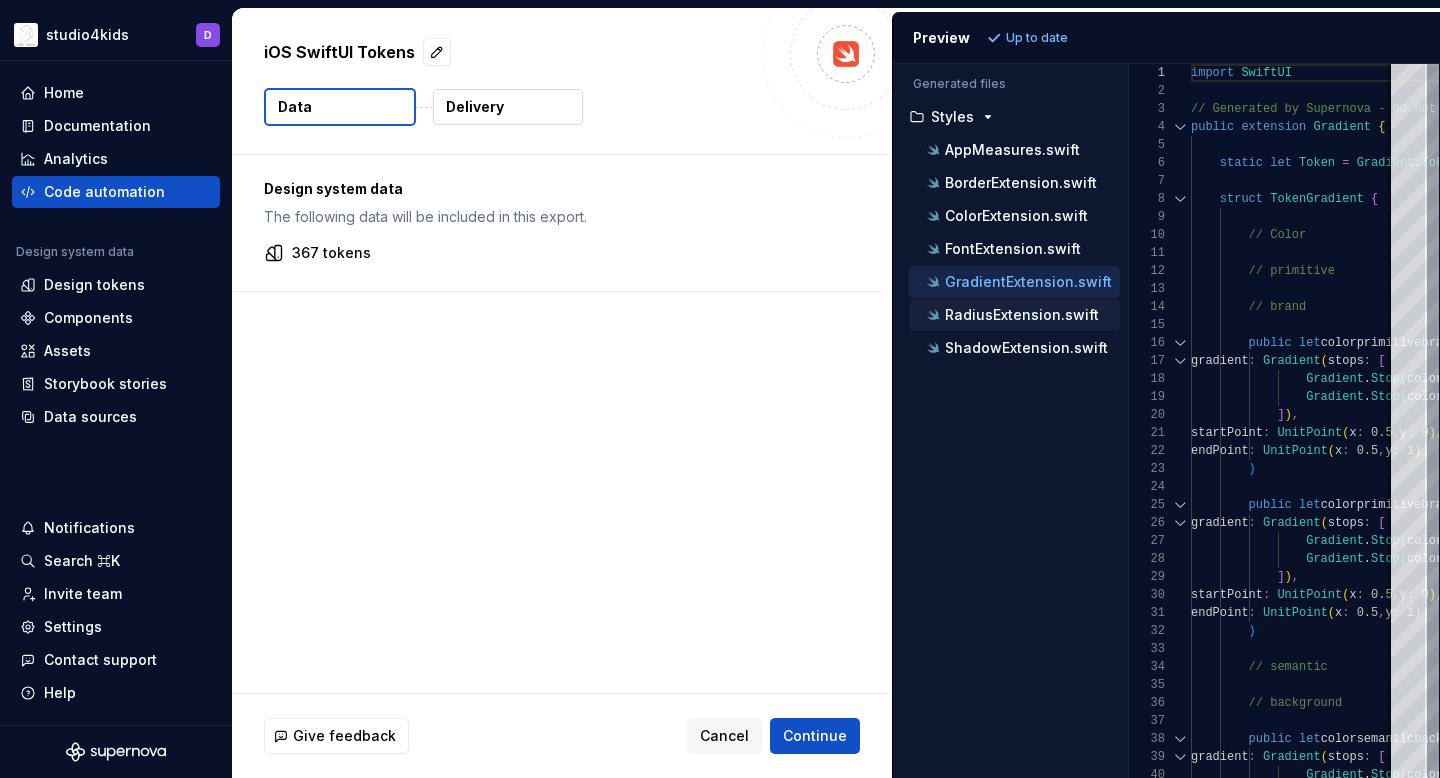 click on "RadiusExtension.swift" at bounding box center (1022, 315) 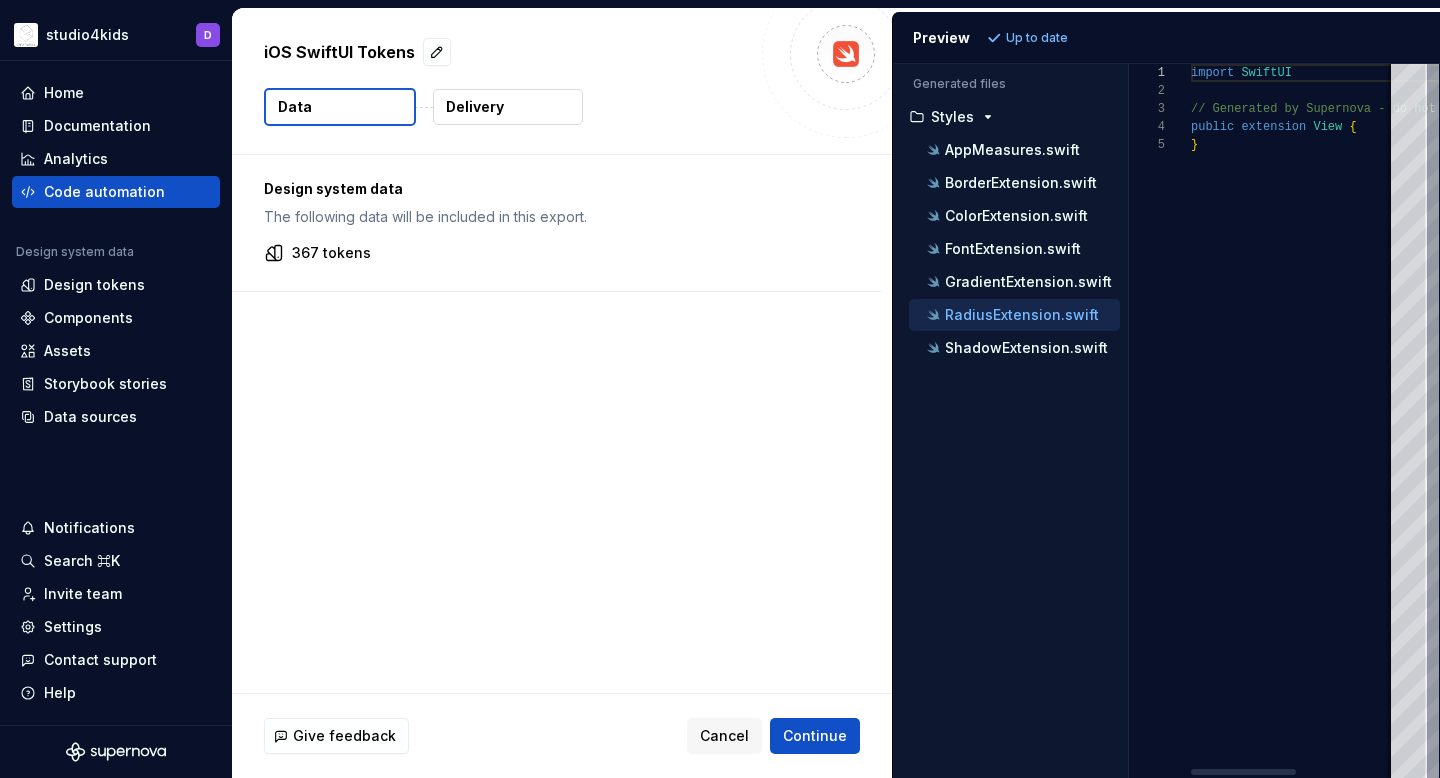 scroll, scrollTop: 72, scrollLeft: 0, axis: vertical 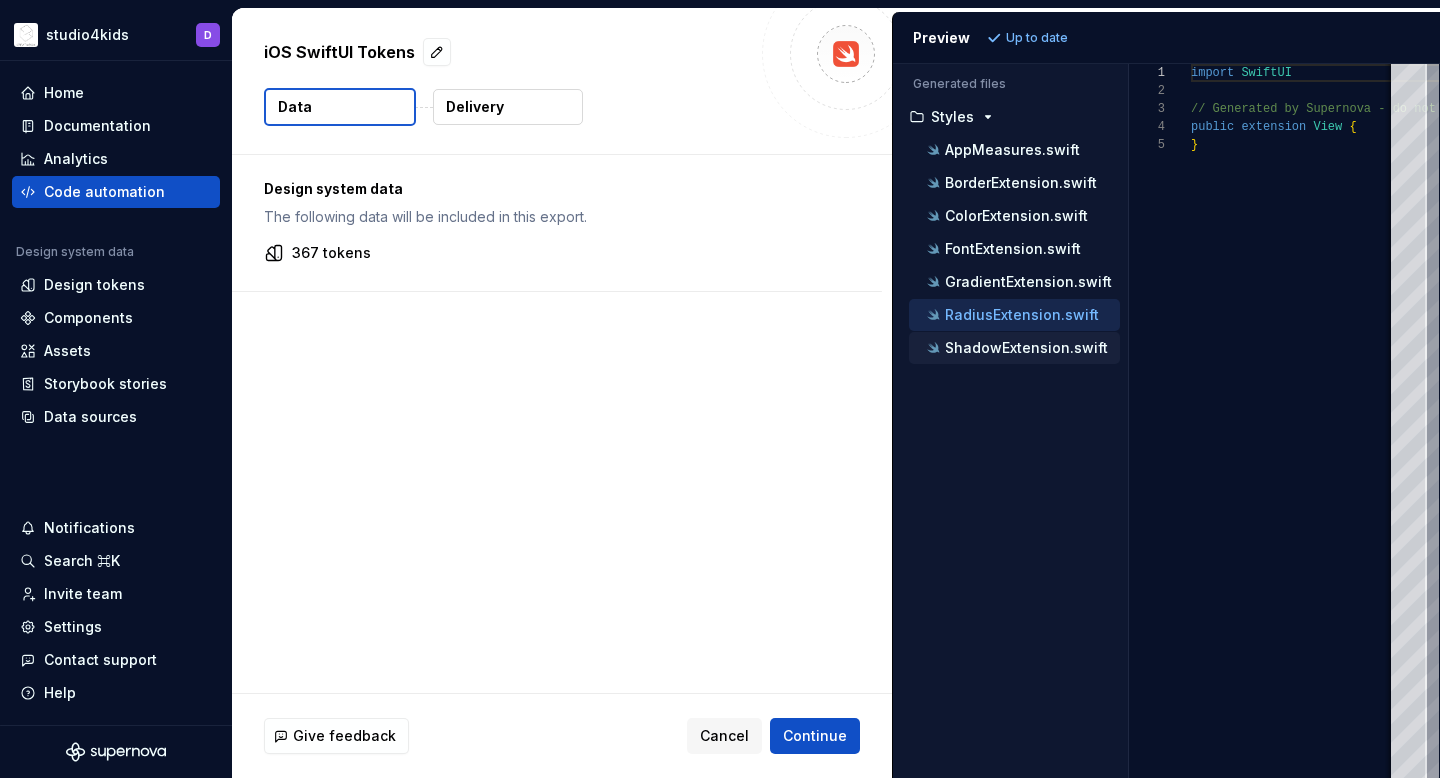 click on "ShadowExtension.swift" at bounding box center [1026, 348] 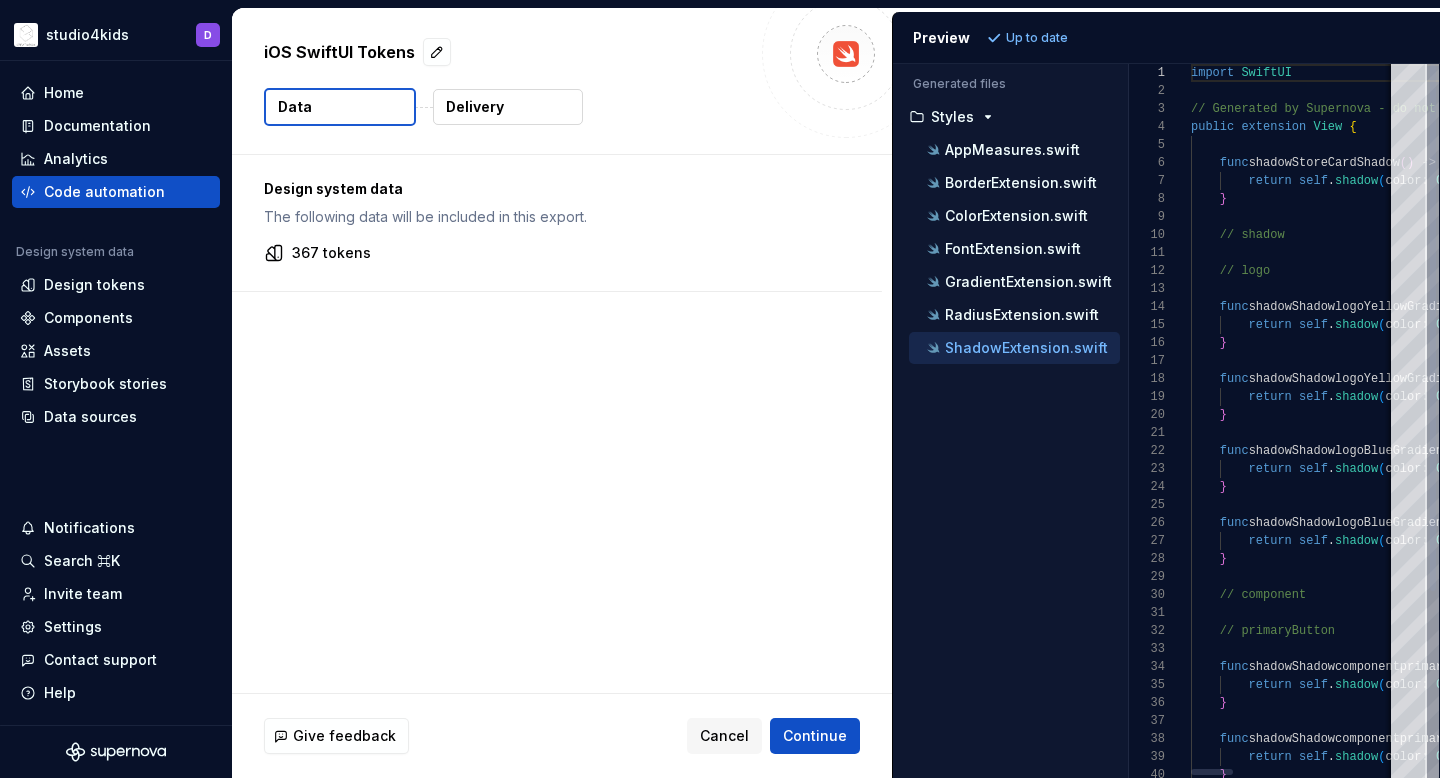 scroll, scrollTop: 180, scrollLeft: 0, axis: vertical 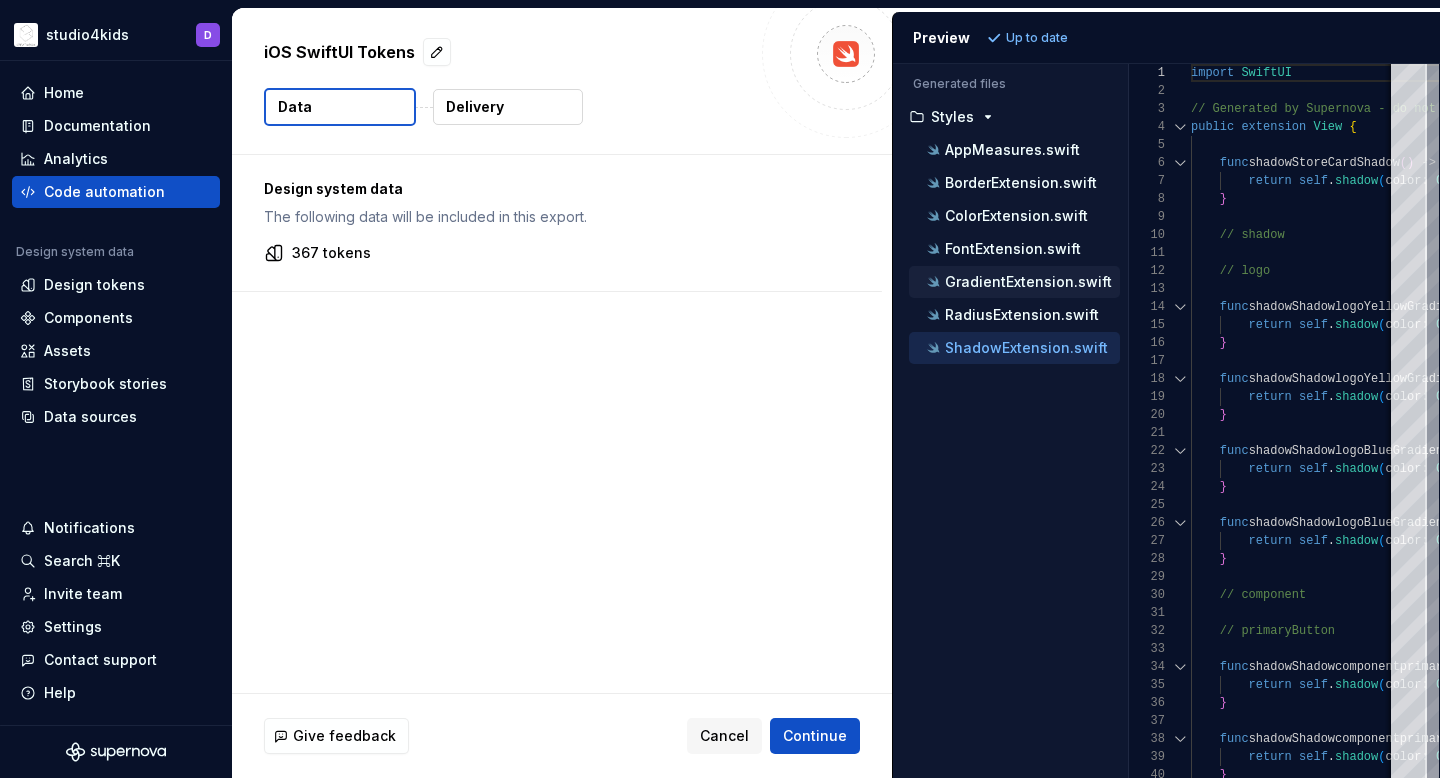 click on "GradientExtension.swift" at bounding box center (1021, 282) 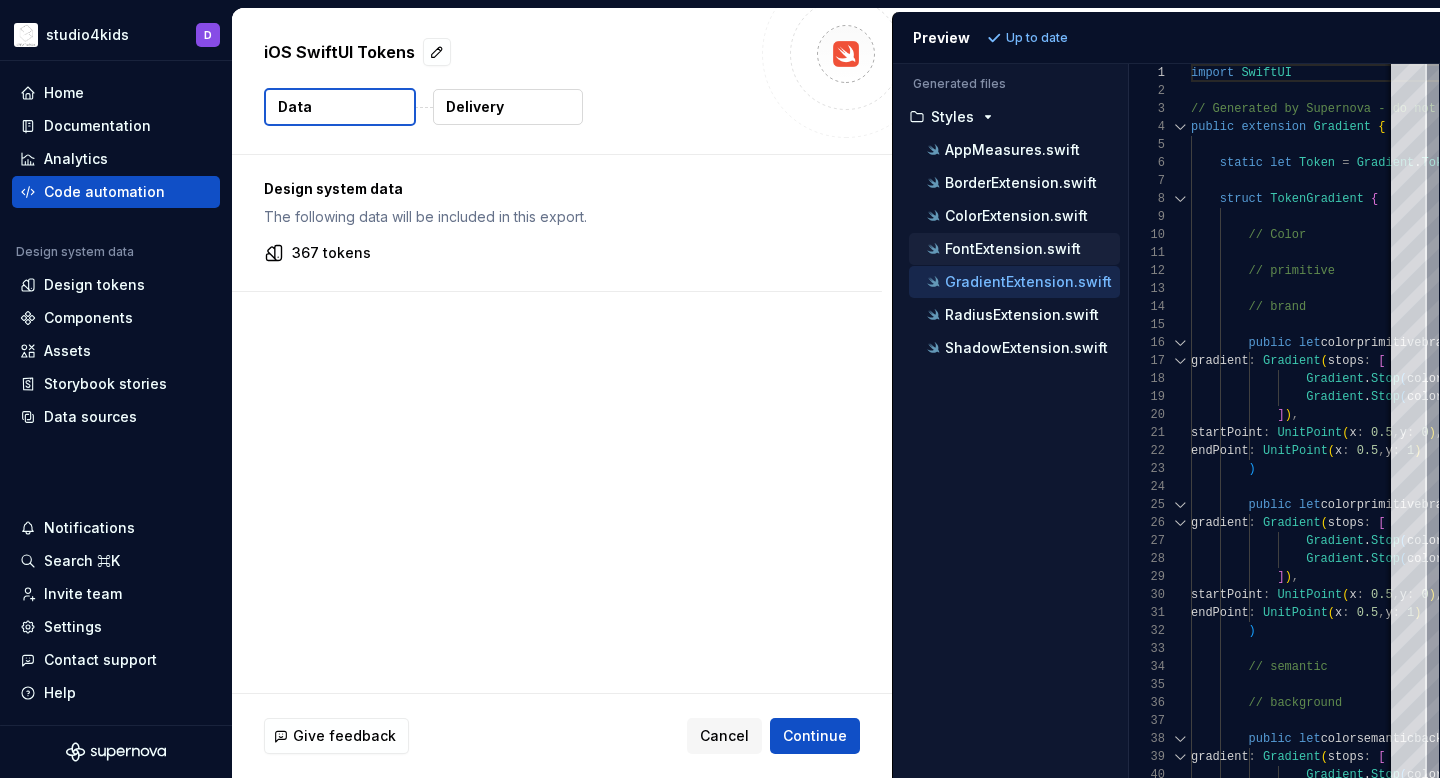 click on "FontExtension.swift" at bounding box center [1013, 249] 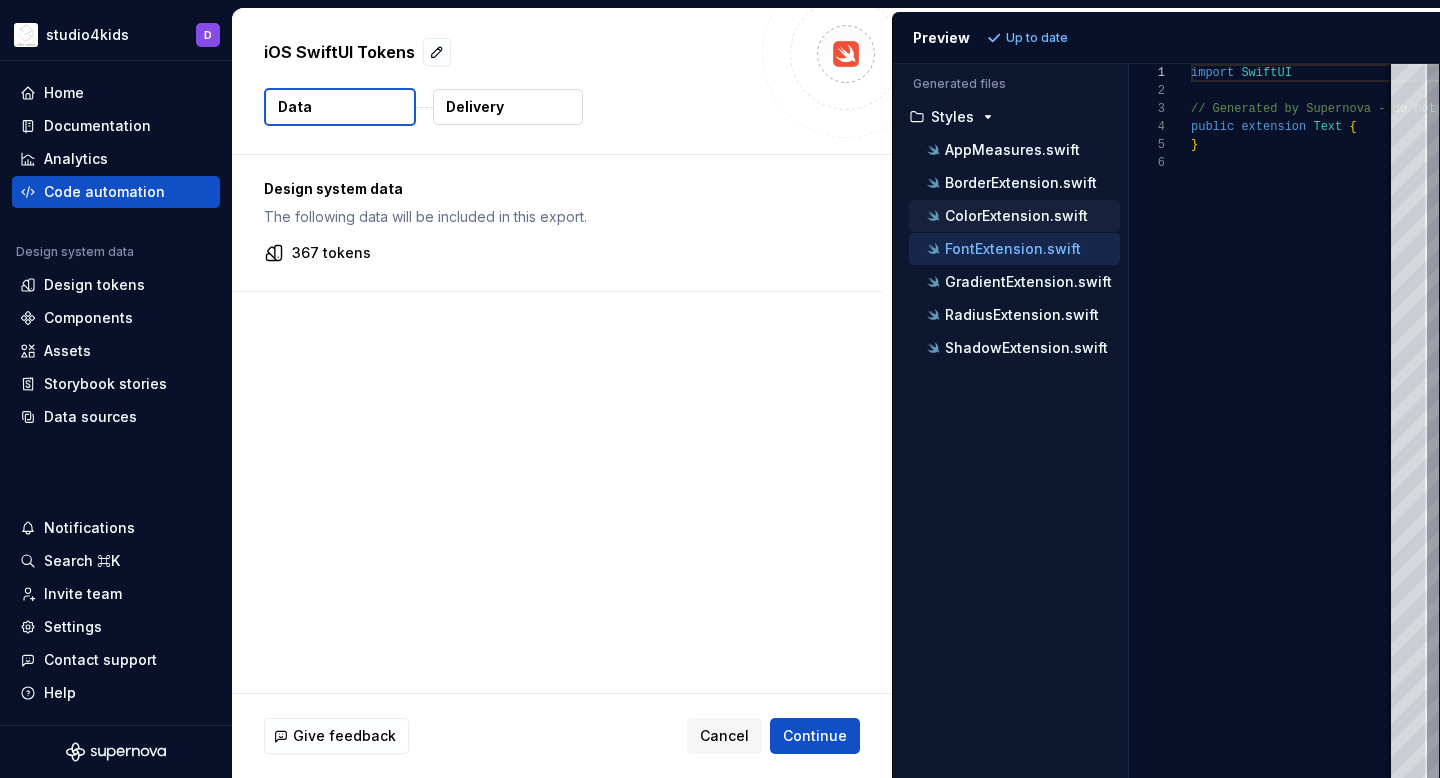 click on "ColorExtension.swift" at bounding box center [1016, 216] 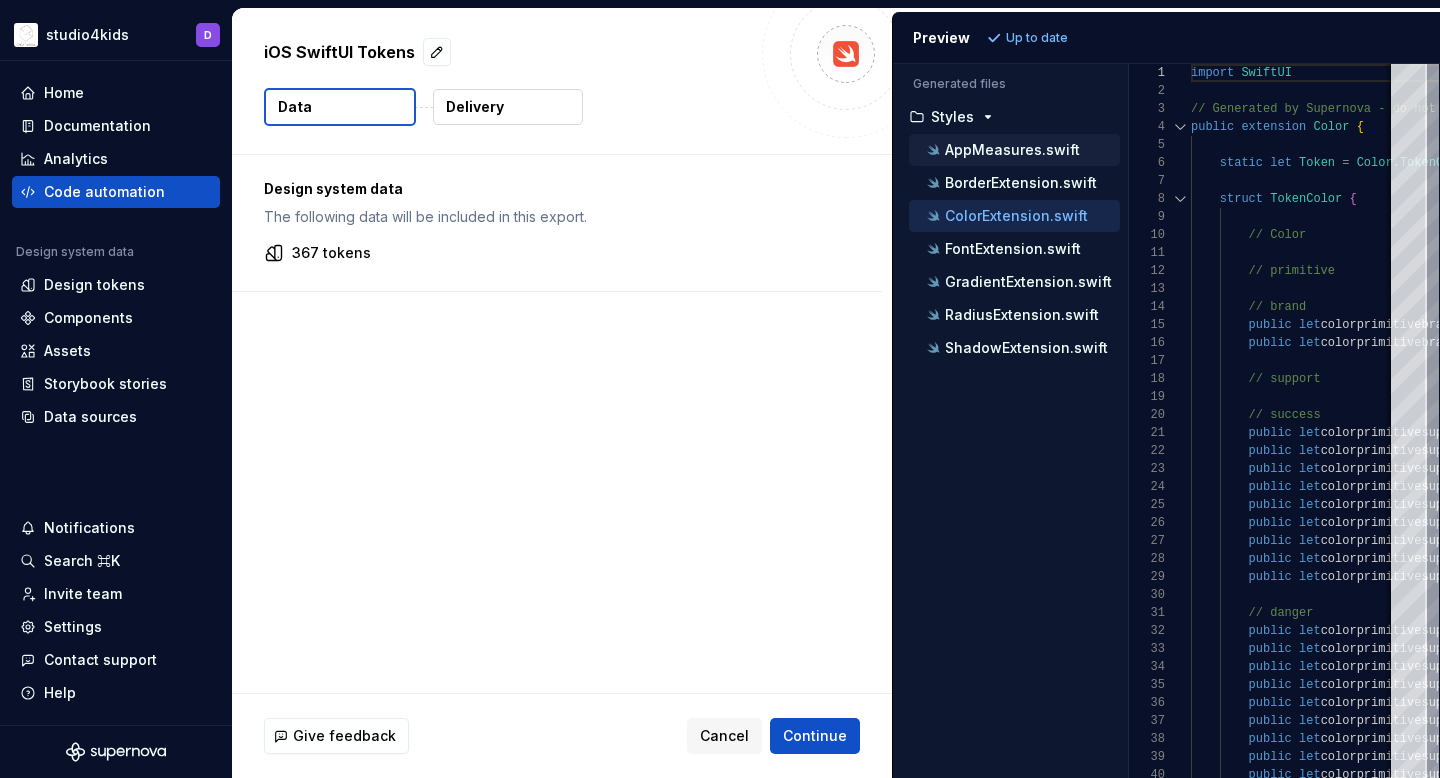 click on "AppMeasures.swift" at bounding box center (1021, 150) 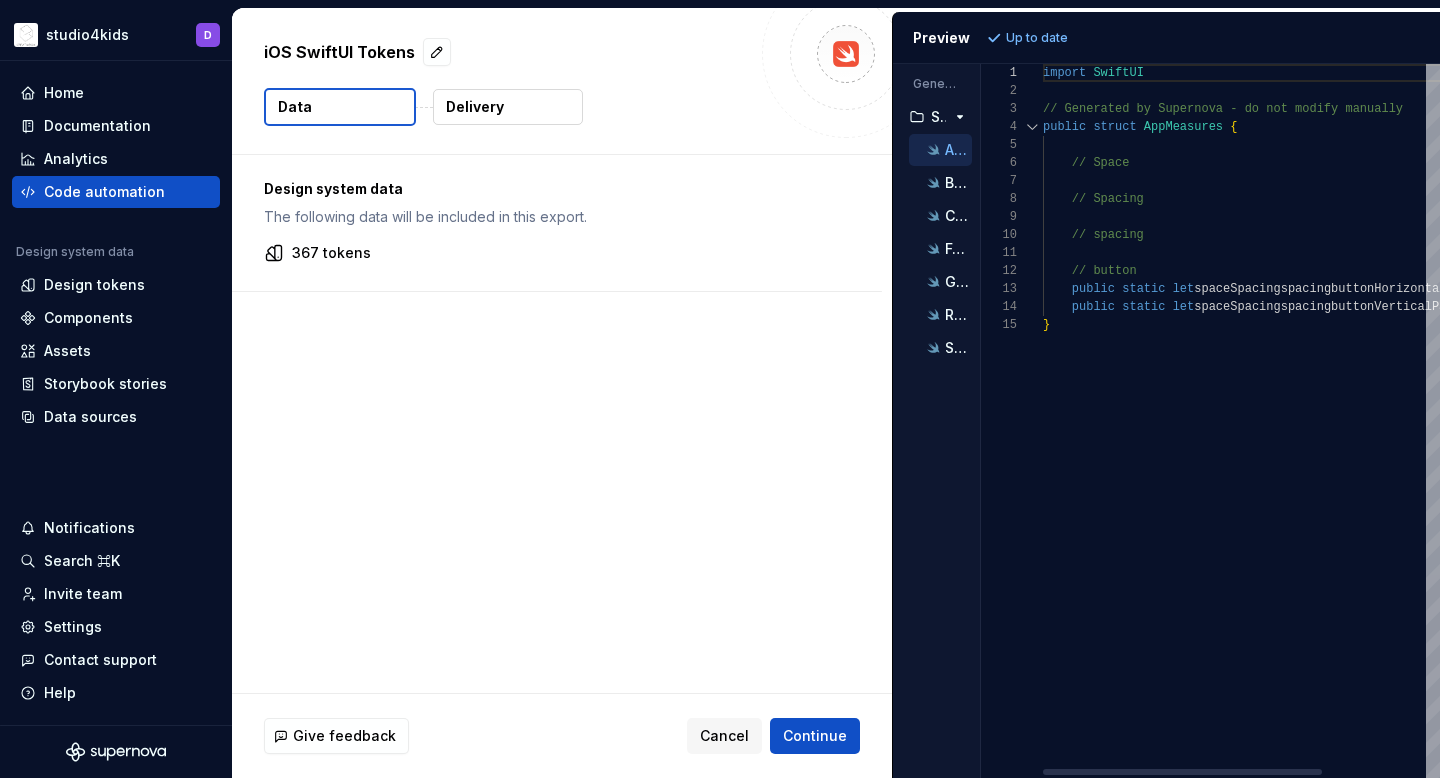 click on "iOS SwiftUI Tokens Data Delivery Design system data The following data will be included in this export. 367 tokens Give feedback Cancel Continue Preview Up to date Generated files
Accessibility guide for tree .
Navigate the tree with the arrow keys. Common tree hotkeys apply. Further keybindings are available:
enter to execute primary action on focused item
f2 to start renaming the focused item
escape to abort renaming an item
control+d to start dragging selected items
Styles AppMeasures.swift BorderExtension.swift ColorExtension.swift FontExtension.swift GradientExtension.swift RadiusExtension.swift ShadowExtension.swift 1 2 3 4 5 6 7 8 9 10 11 12 13 14 15 import   SwiftUI // Generated by Supernova - do not modify manually public   struct   AppMeasures   {      // Space      // Spacing      // spacing      // button      public   static   let  spaceSpacingspacingbuttonHorizontalPadding  =   36" at bounding box center [836, 393] 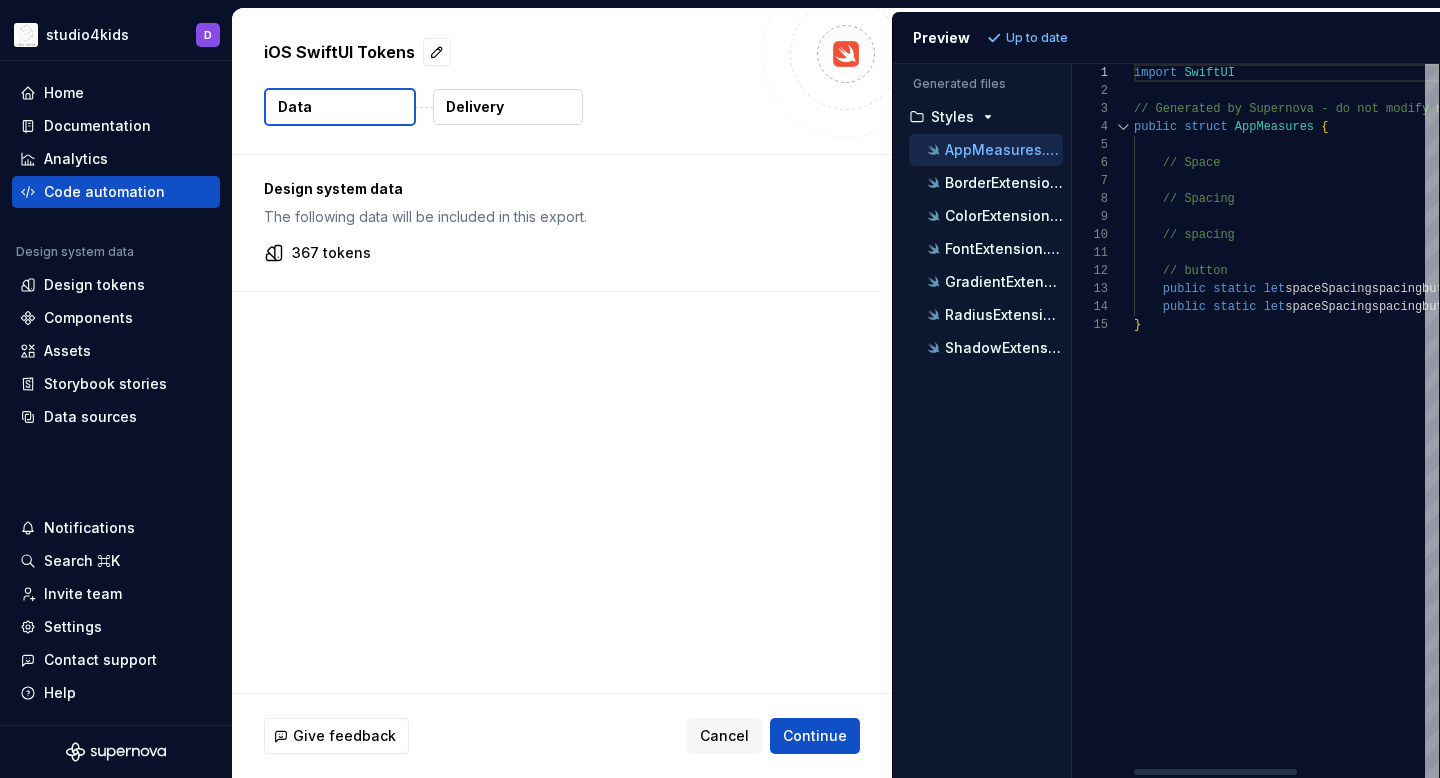 click on "Generated files
Accessibility guide for tree .
Navigate the tree with the arrow keys. Common tree hotkeys apply. Further keybindings are available:
enter to execute primary action on focused item
f2 to start renaming the focused item
escape to abort renaming an item
control+d to start dragging selected items
Styles AppMeasures.swift BorderExtension.swift ColorExtension.swift FontExtension.swift GradientExtension.swift RadiusExtension.swift ShadowExtension.swift 1 2 3 4 5 6 7 8 9 10 11 12 13 14 15 import   SwiftUI // Generated by Supernova - do not modify manually public   struct   AppMeasures   {      // Space      // Spacing      // spacing      // button      public   static   let  spaceSpacingspacingbuttonHorizontalPadding  =   36        public   static   let  spaceSpacingspacingbuttonVerticalPadding  =   12   }" at bounding box center [1166, 421] 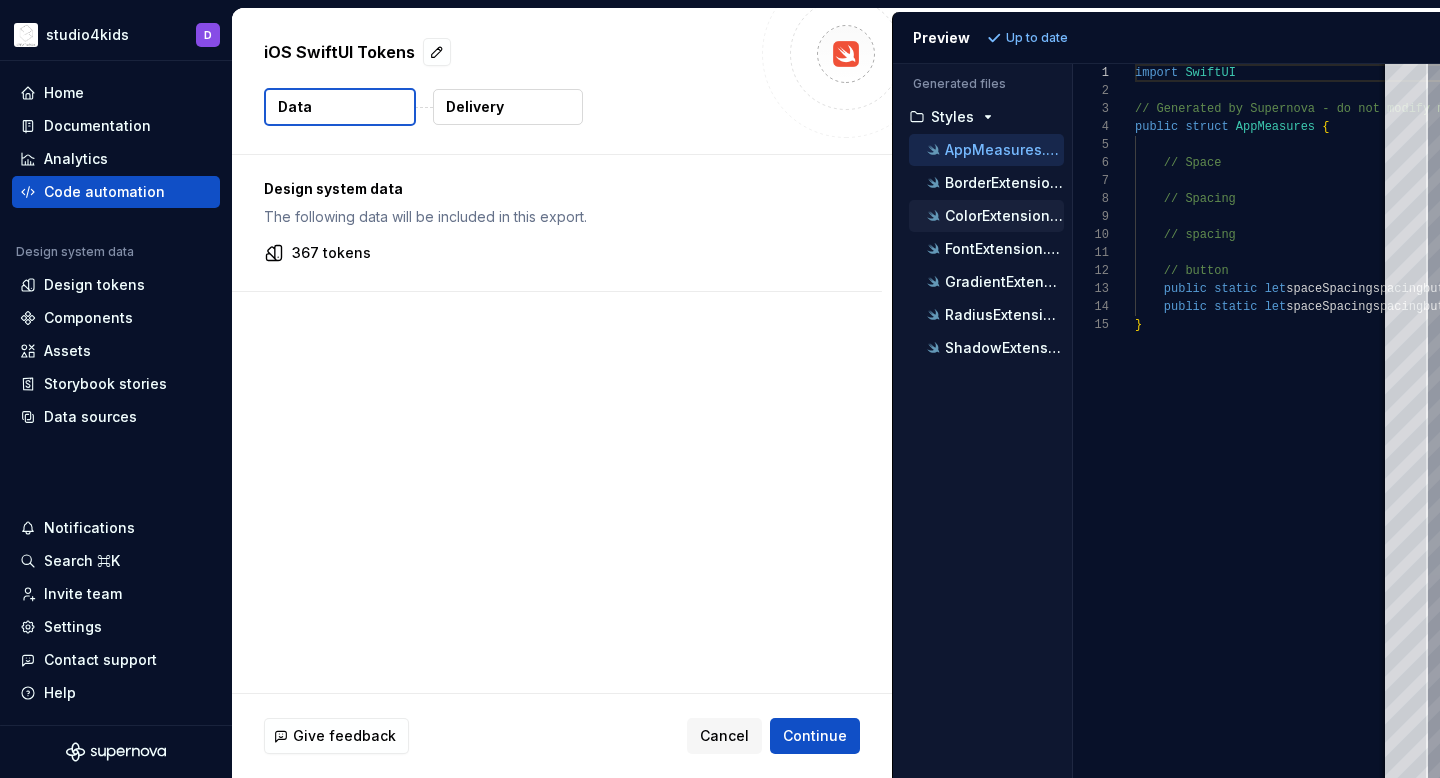 click on "ColorExtension.swift" at bounding box center (1004, 216) 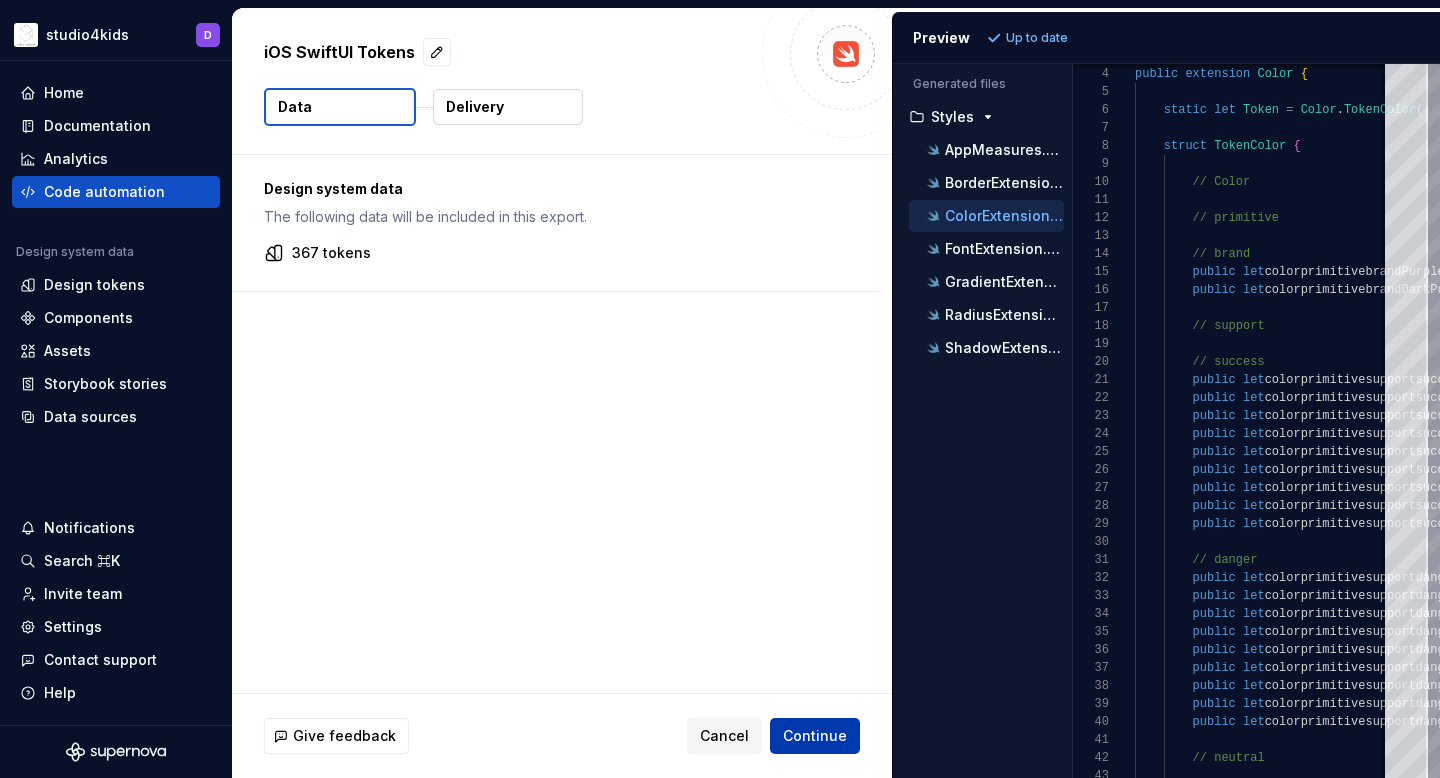click on "Continue" at bounding box center [815, 736] 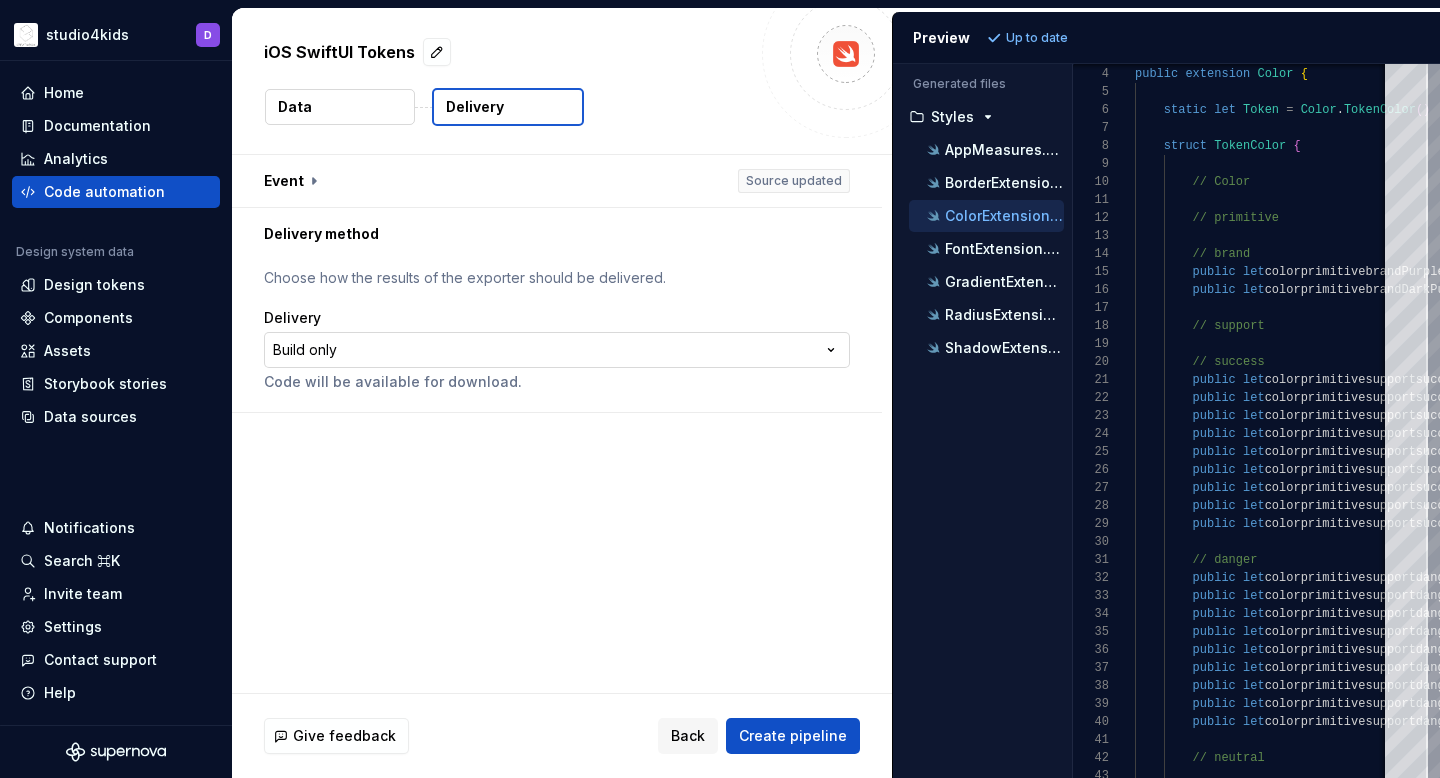 click on "**********" at bounding box center (720, 389) 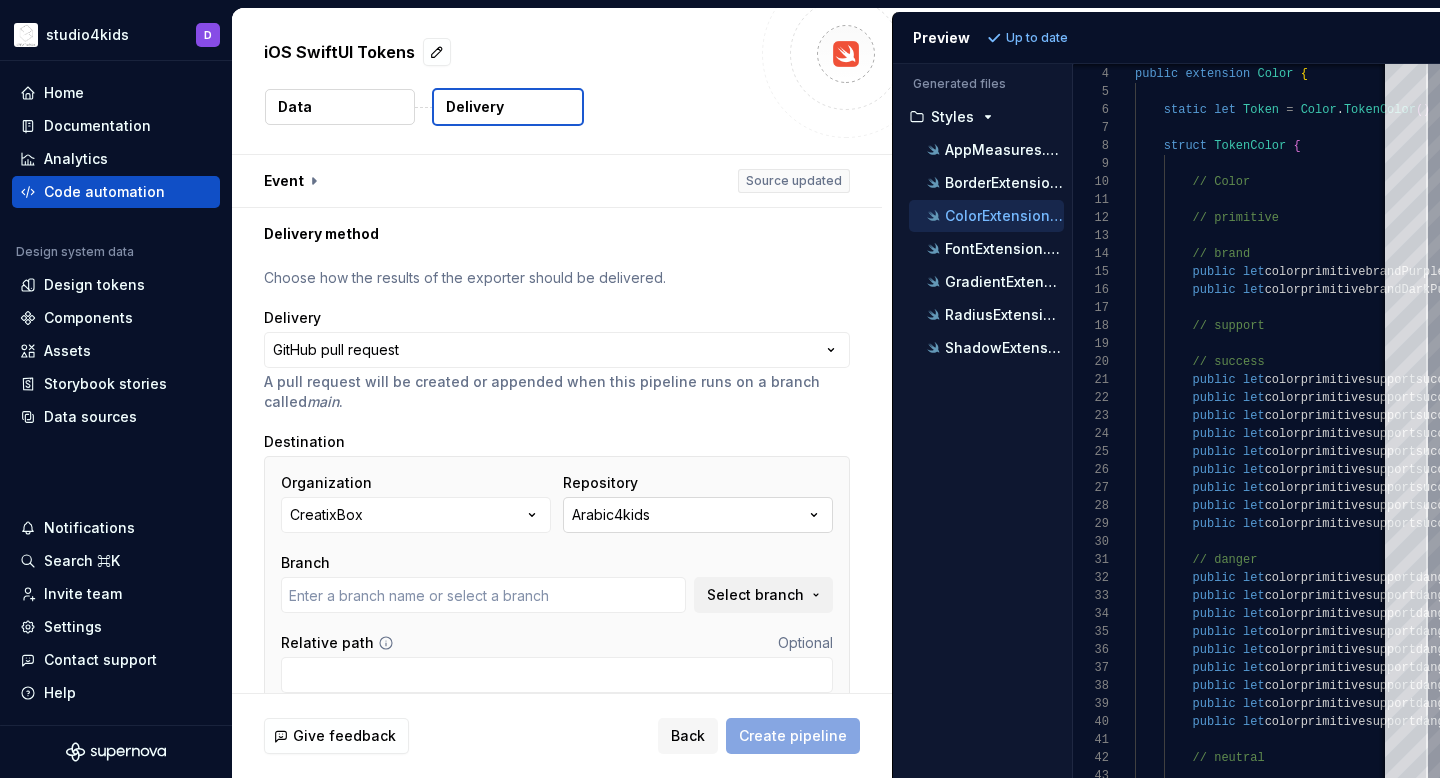 scroll, scrollTop: 10, scrollLeft: 0, axis: vertical 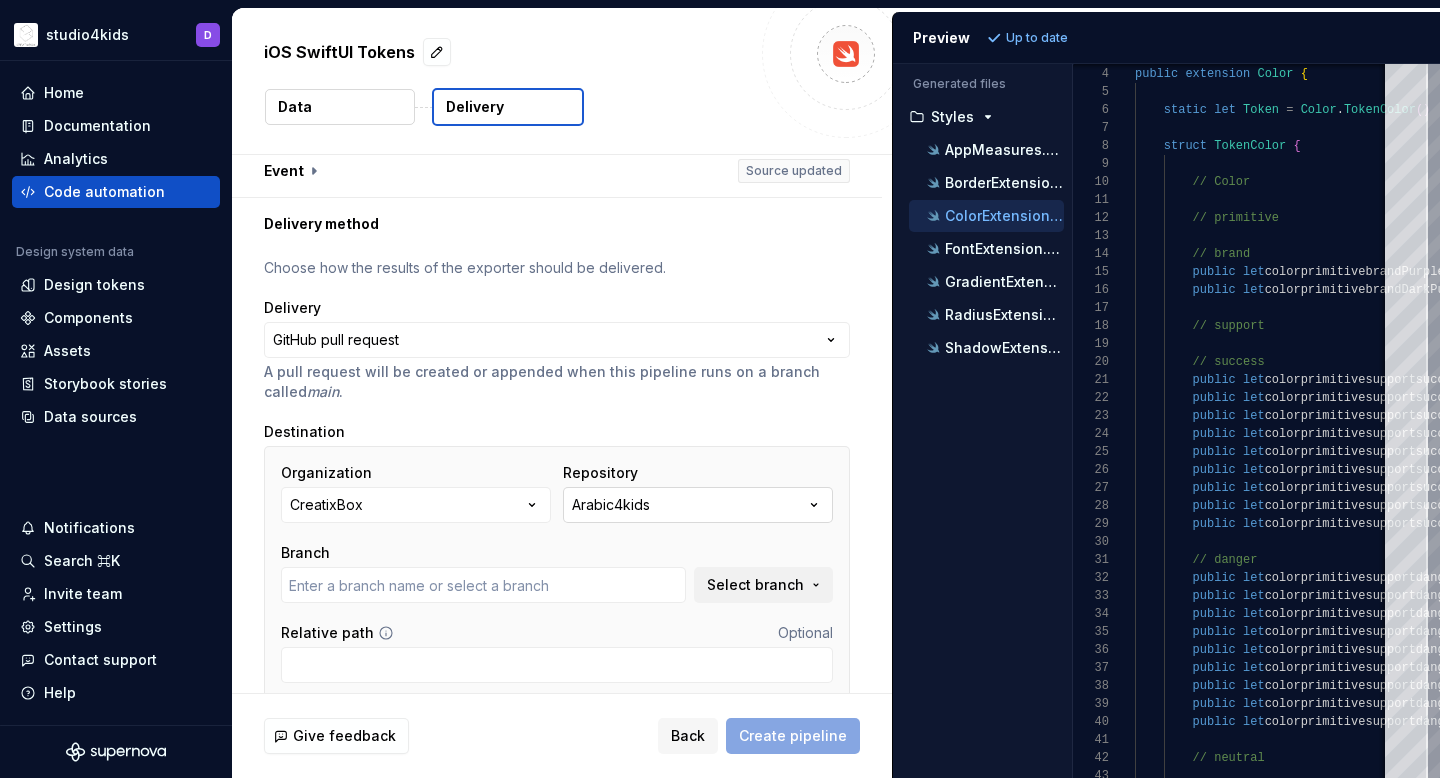 click on "Arabic4kids" at bounding box center (611, 505) 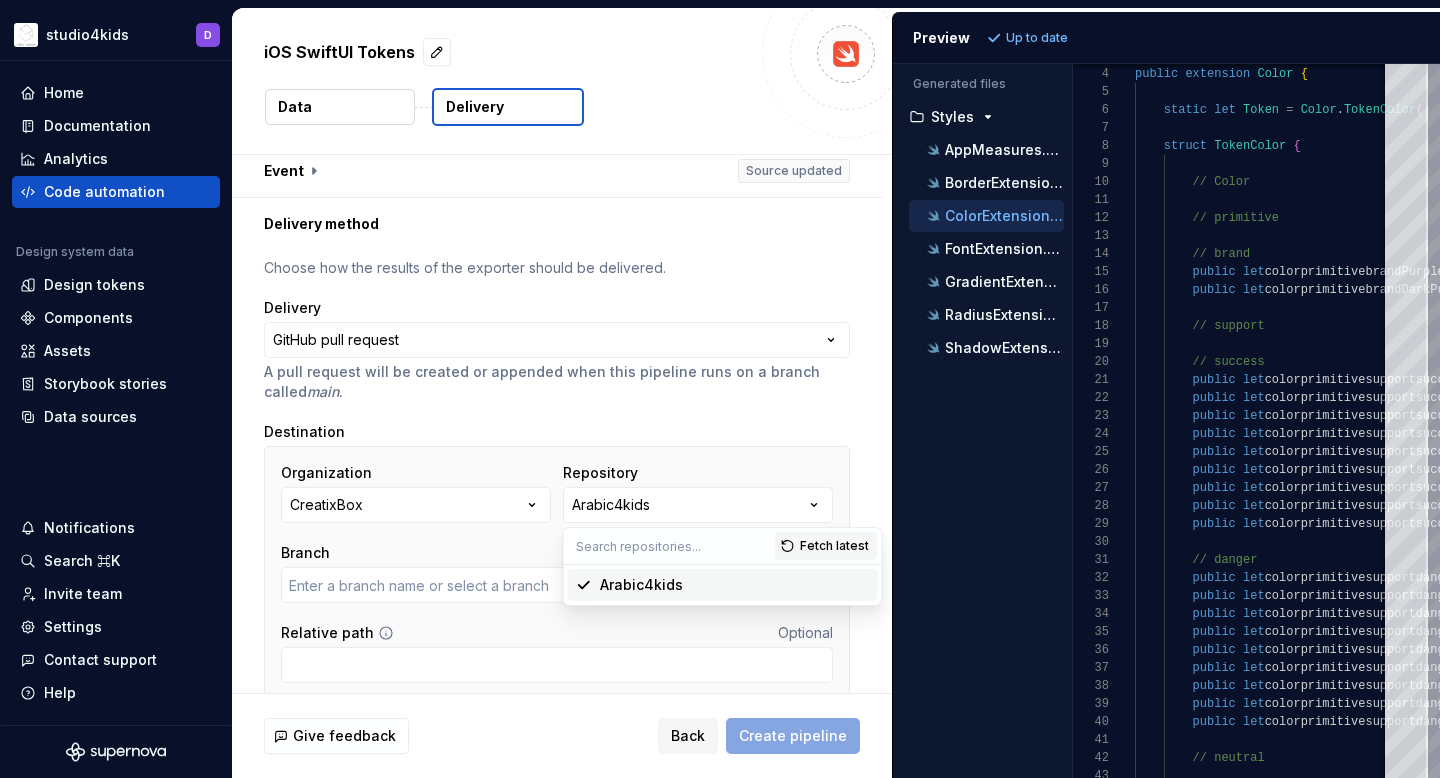 click on "Destination Organization CreatixBox Repository Arabic4kids Branch Select branch Relative path Optional" at bounding box center (557, 561) 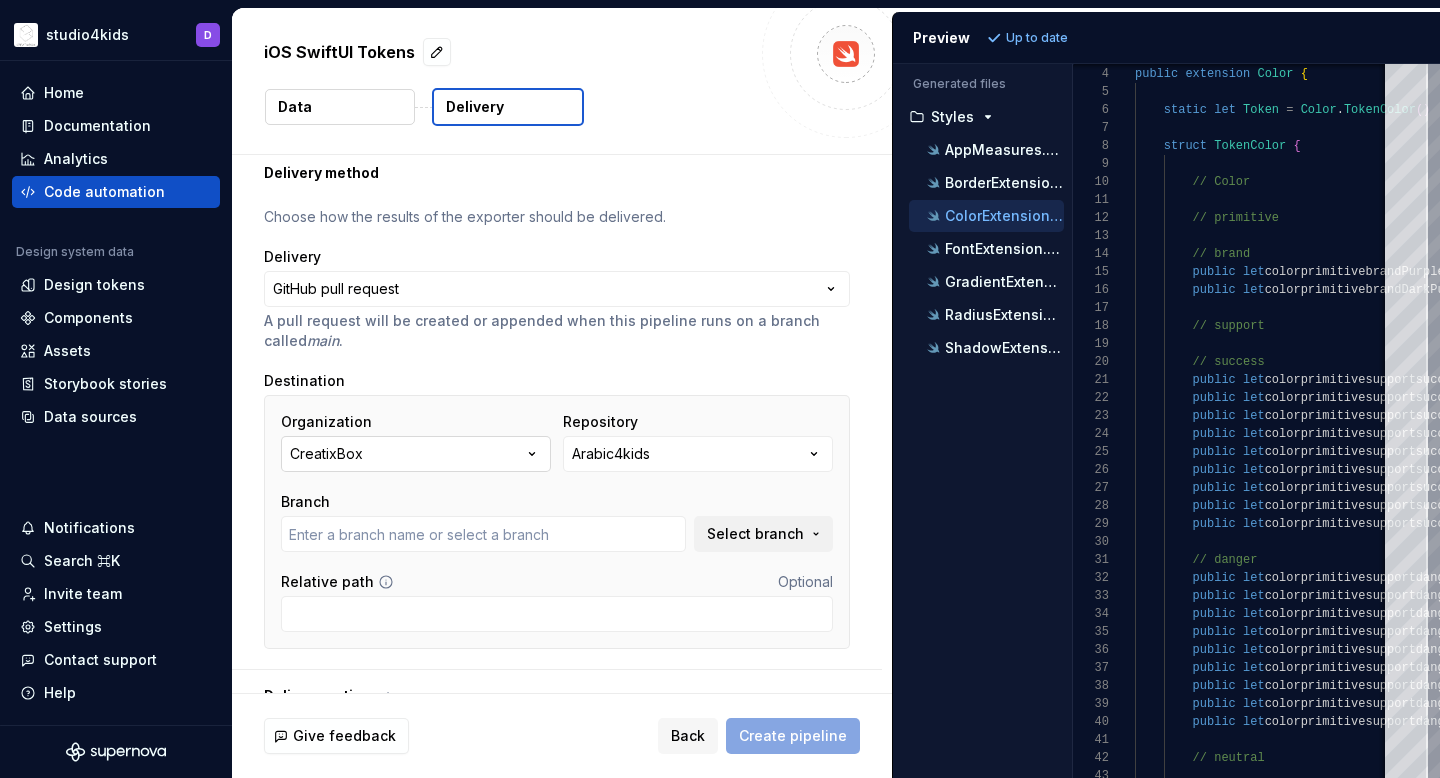 scroll, scrollTop: 91, scrollLeft: 0, axis: vertical 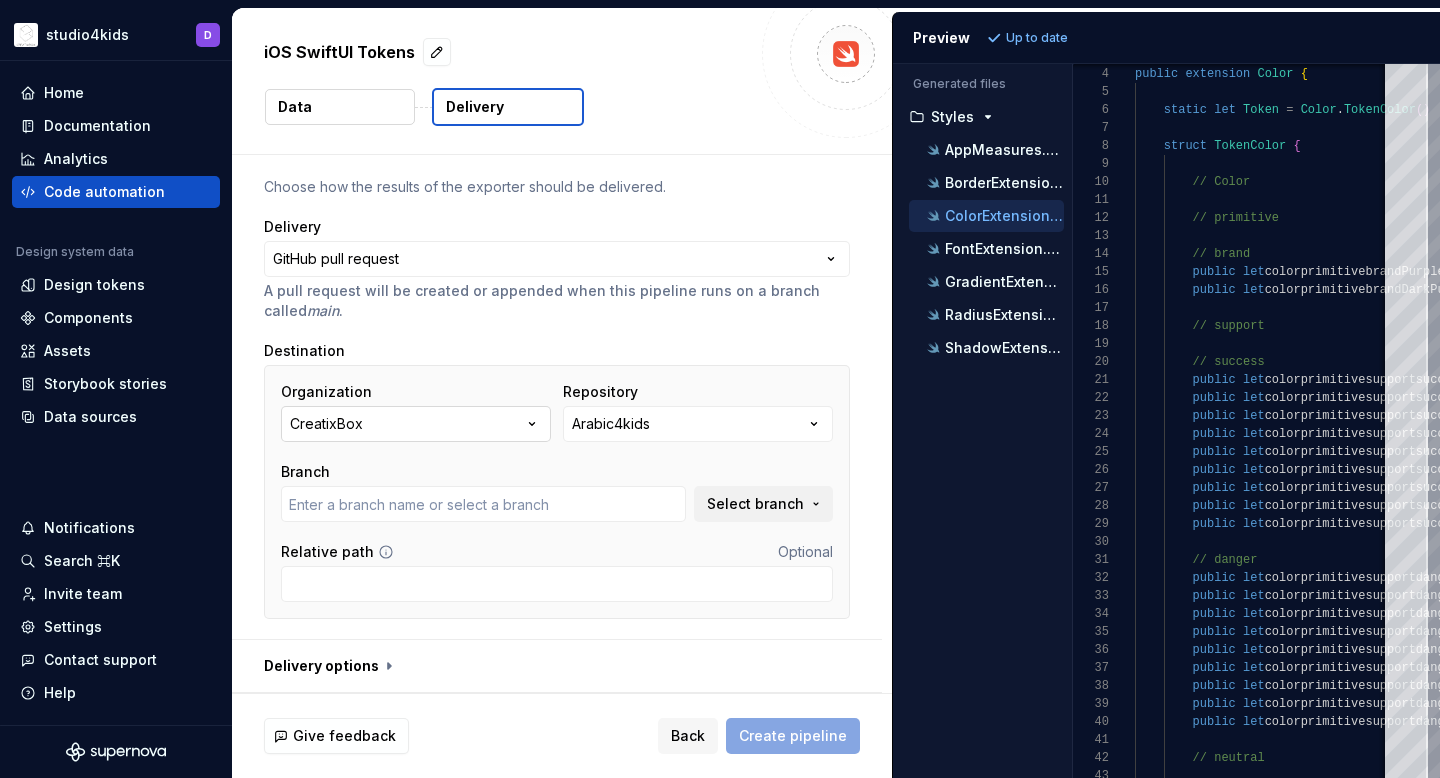 type on "develop" 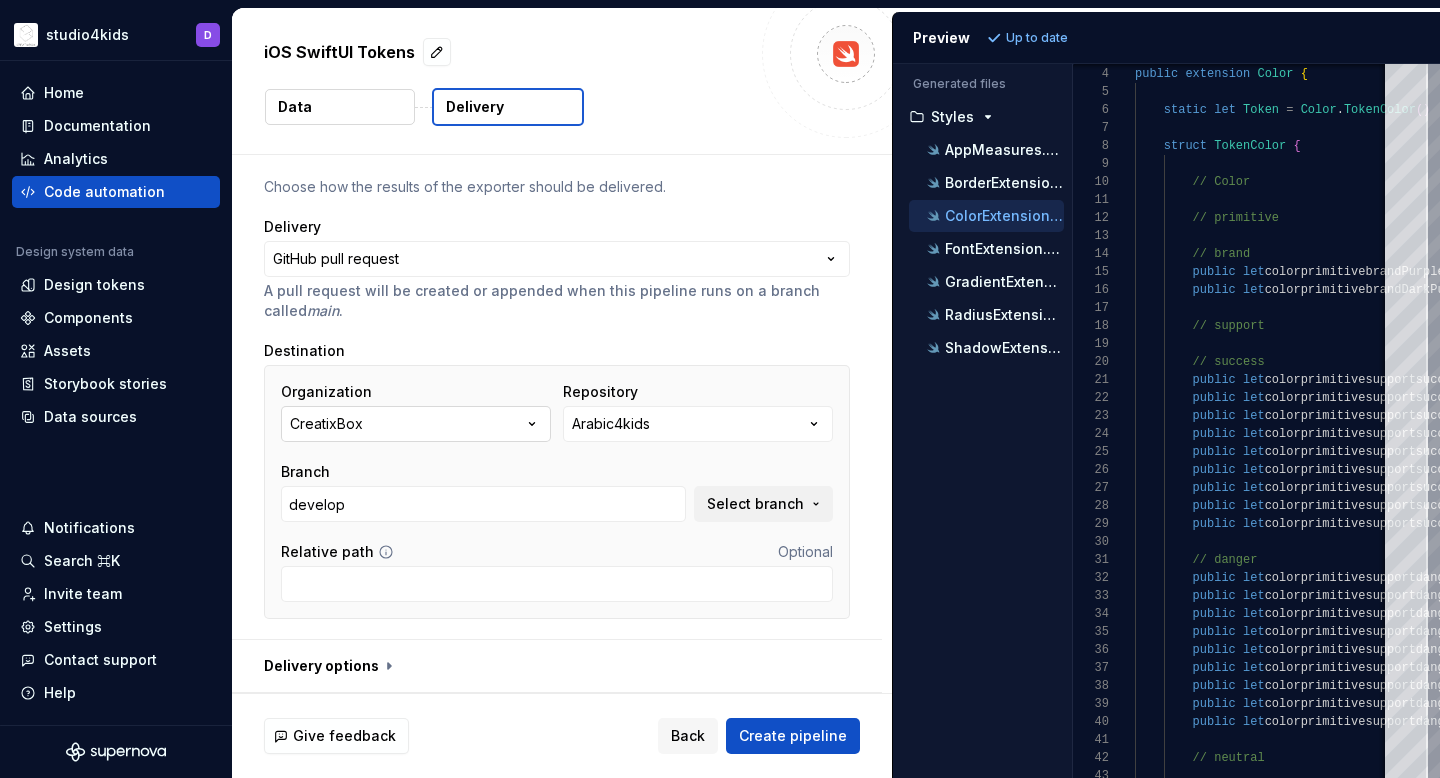 click on "CreatixBox" at bounding box center [416, 424] 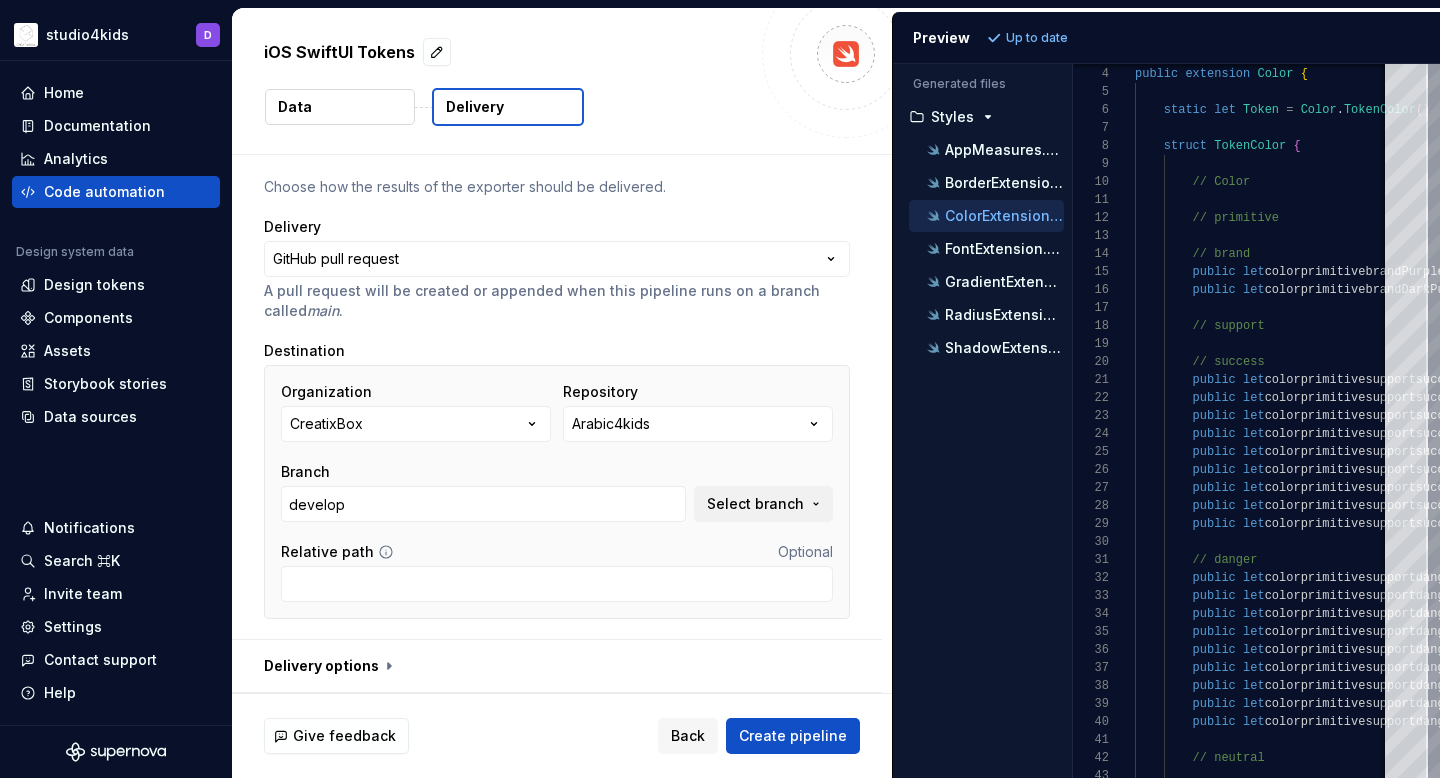 click on "**********" at bounding box center [557, 404] 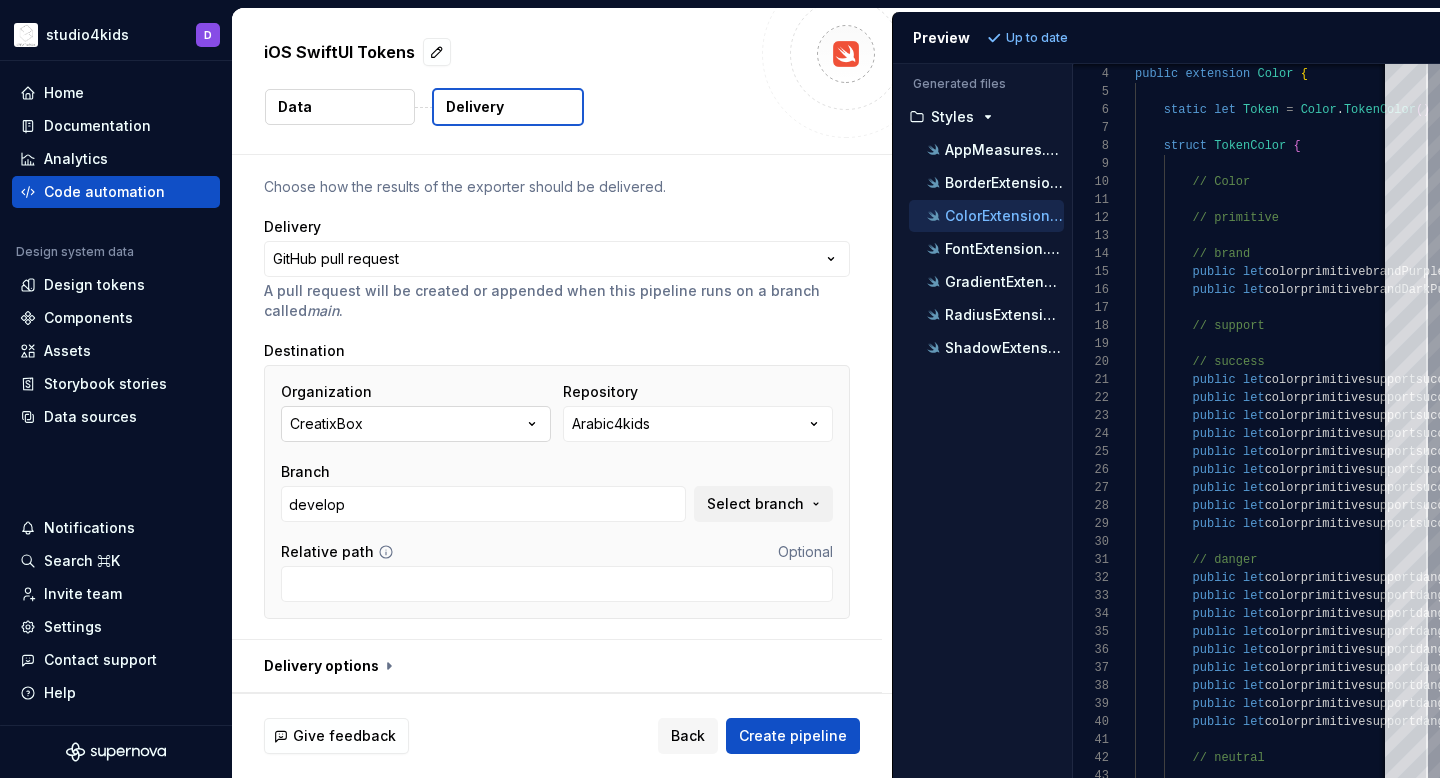 click on "CreatixBox" at bounding box center (416, 424) 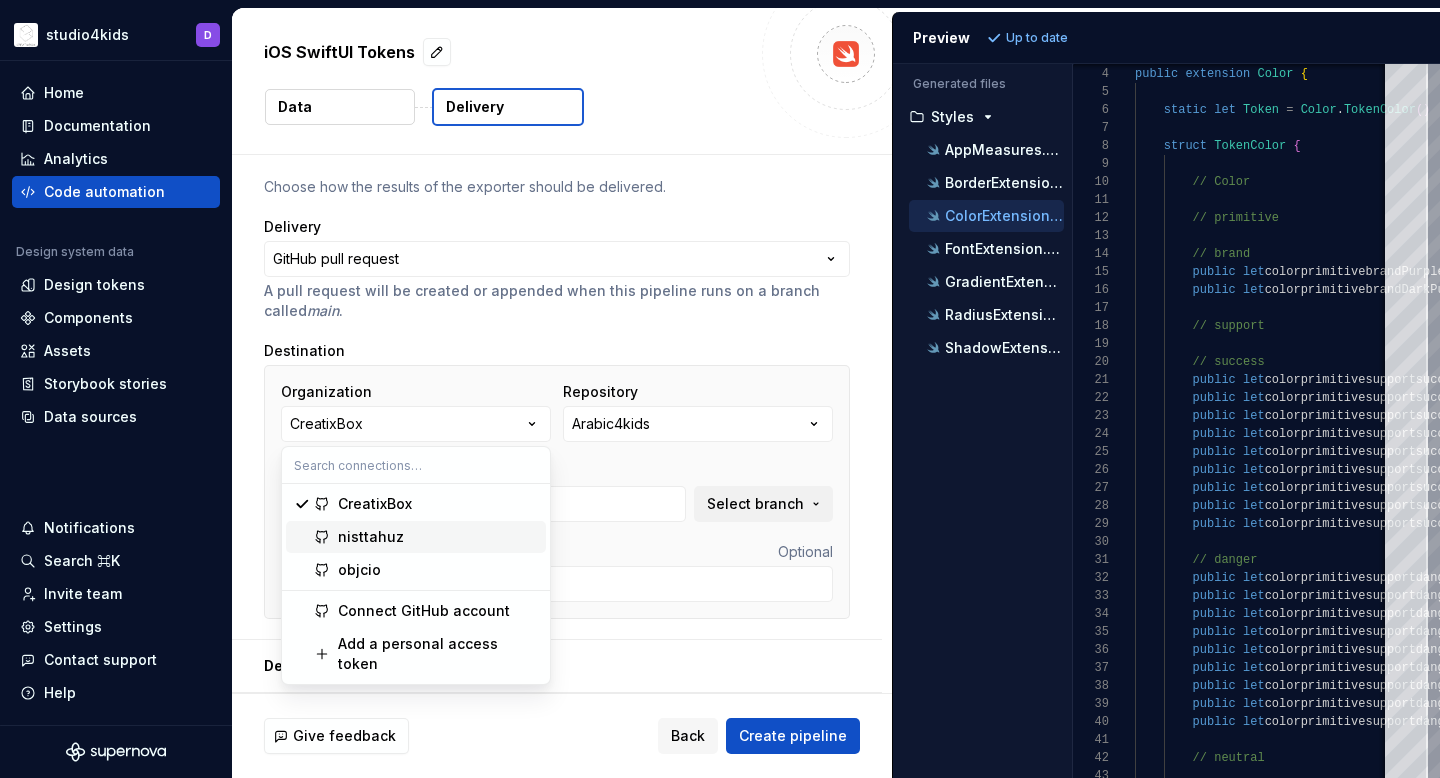 click on "nisttahuz" at bounding box center [438, 537] 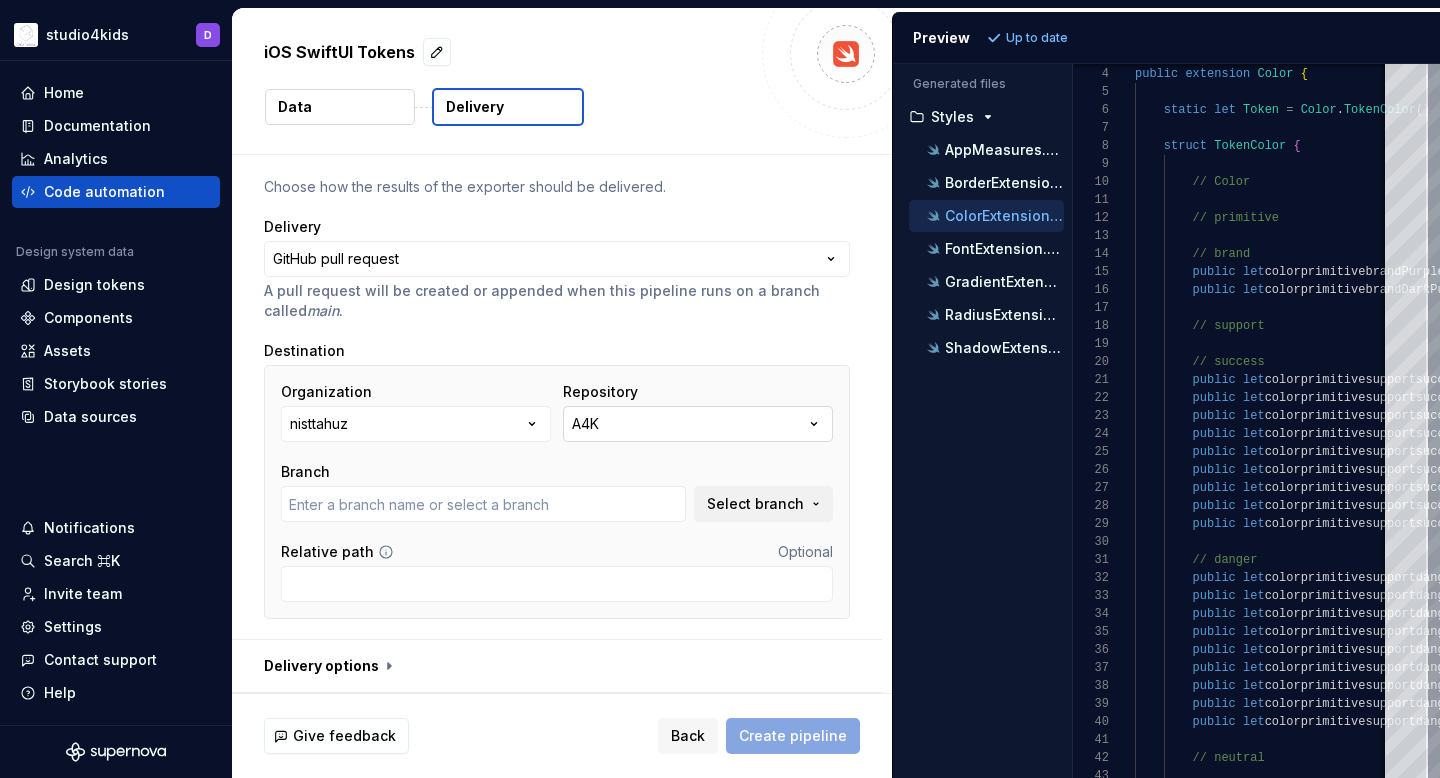 click on "A4K" at bounding box center [698, 424] 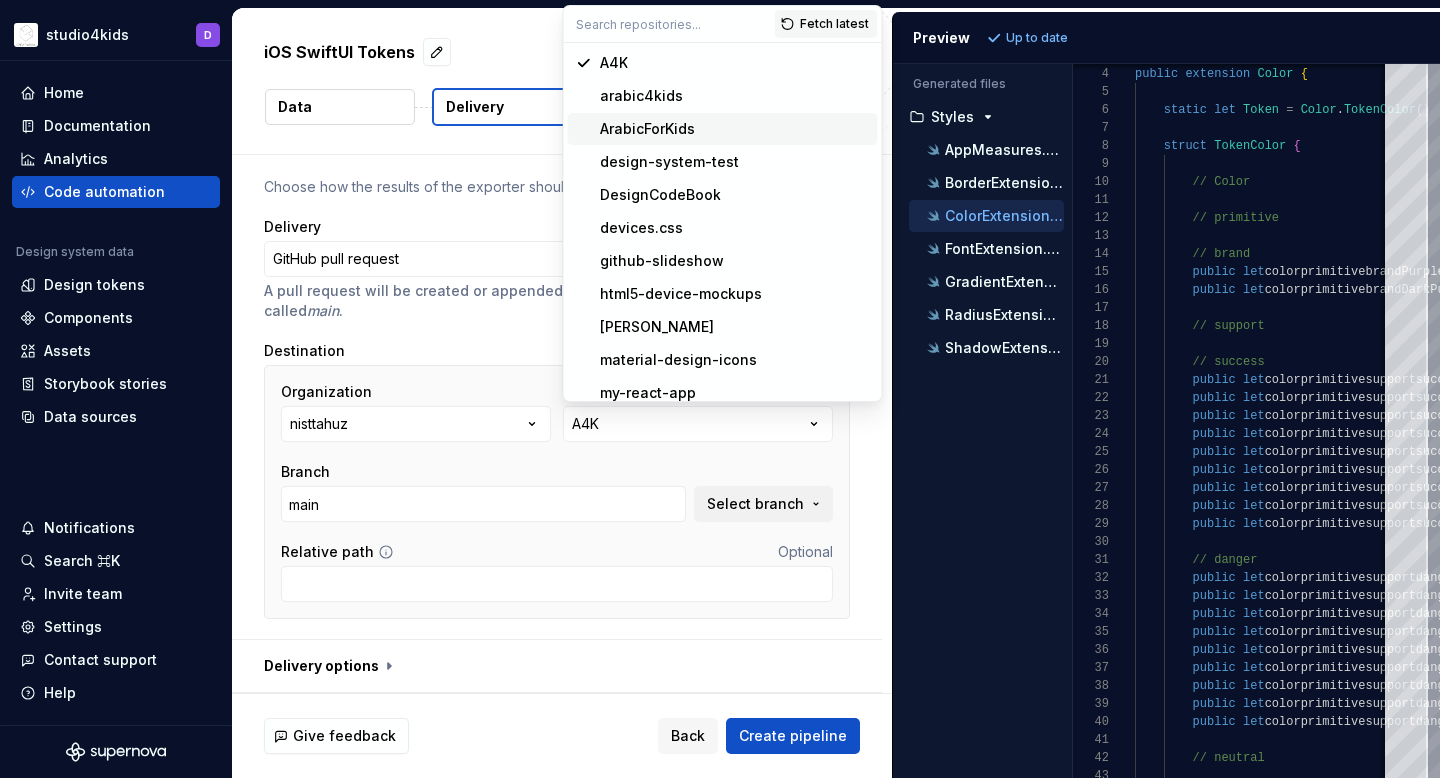 click on "ArabicForKids" at bounding box center [647, 129] 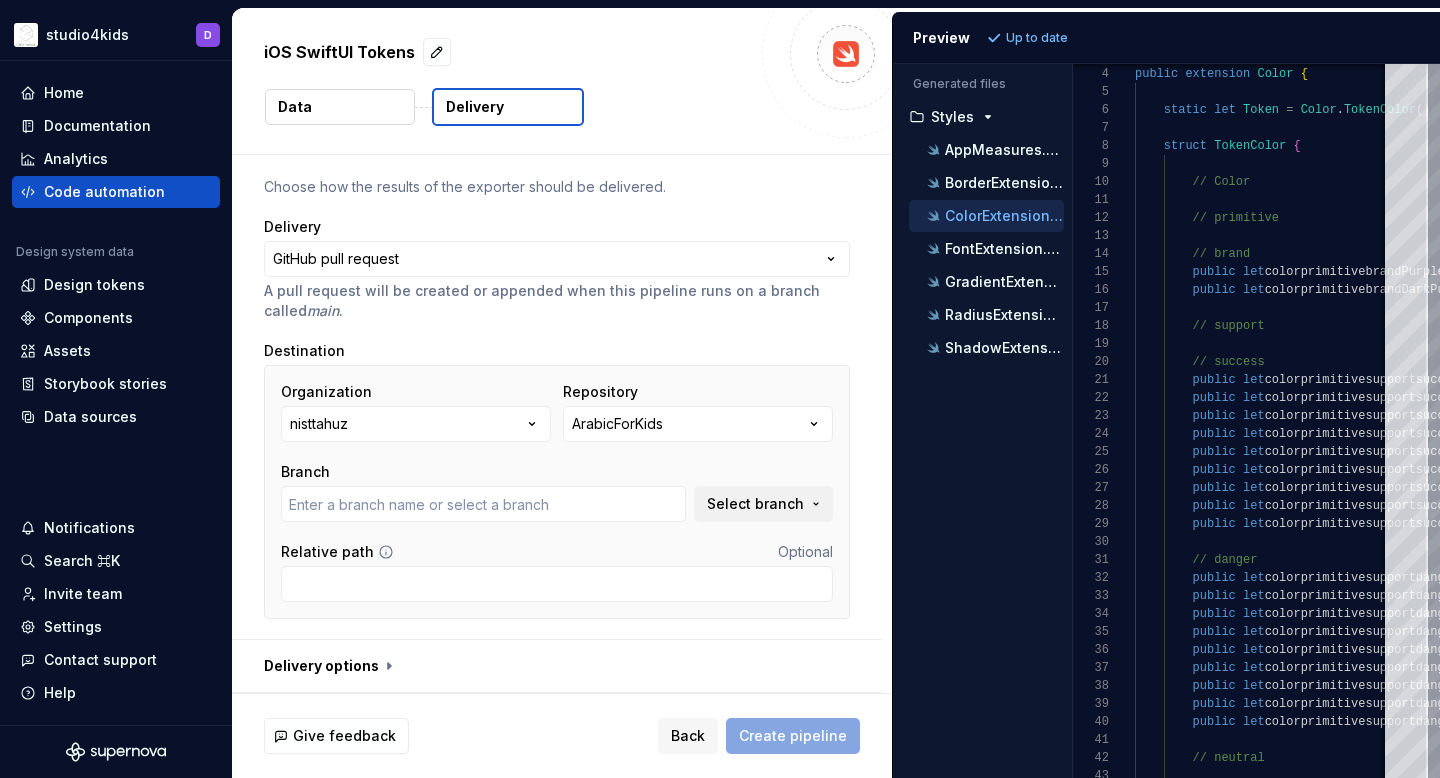type on "main" 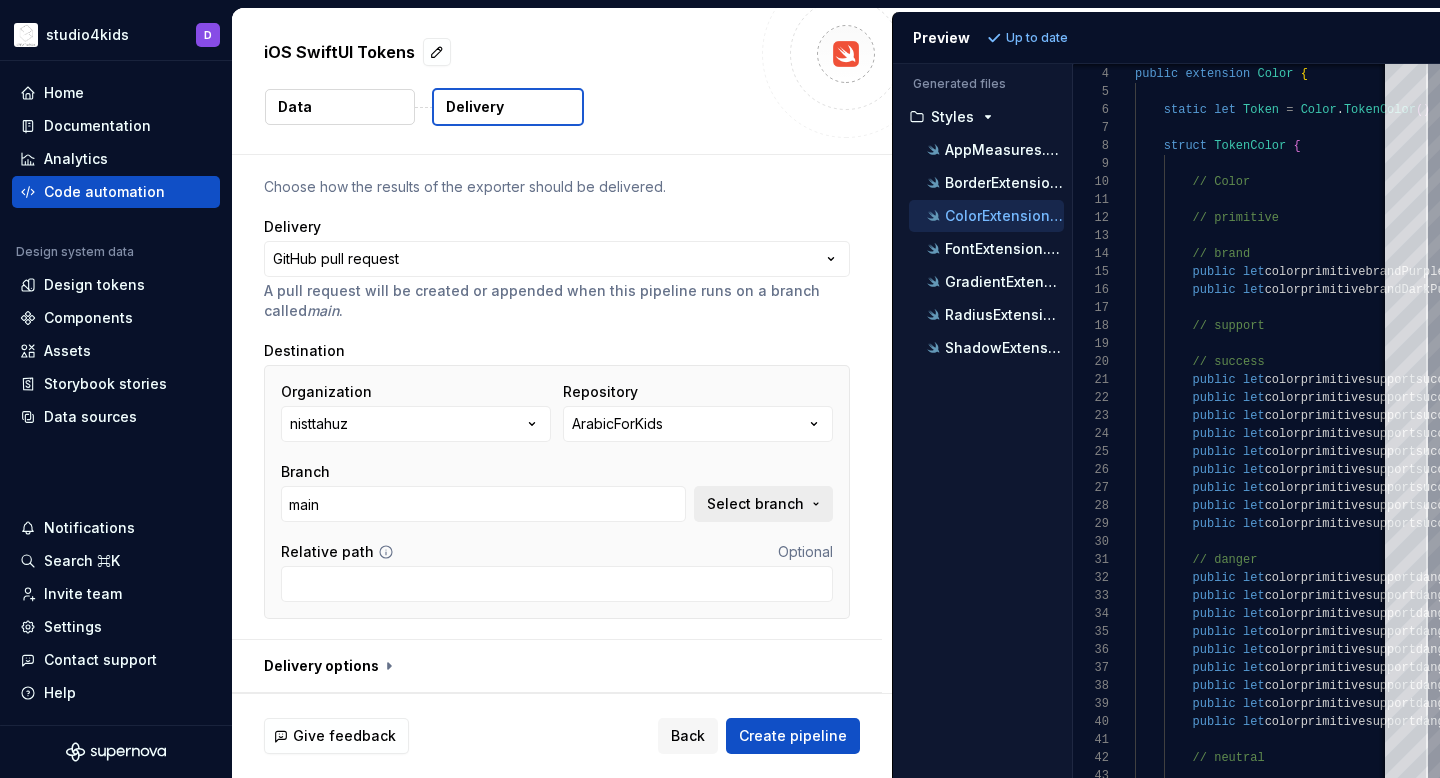 click on "Select branch" at bounding box center (755, 504) 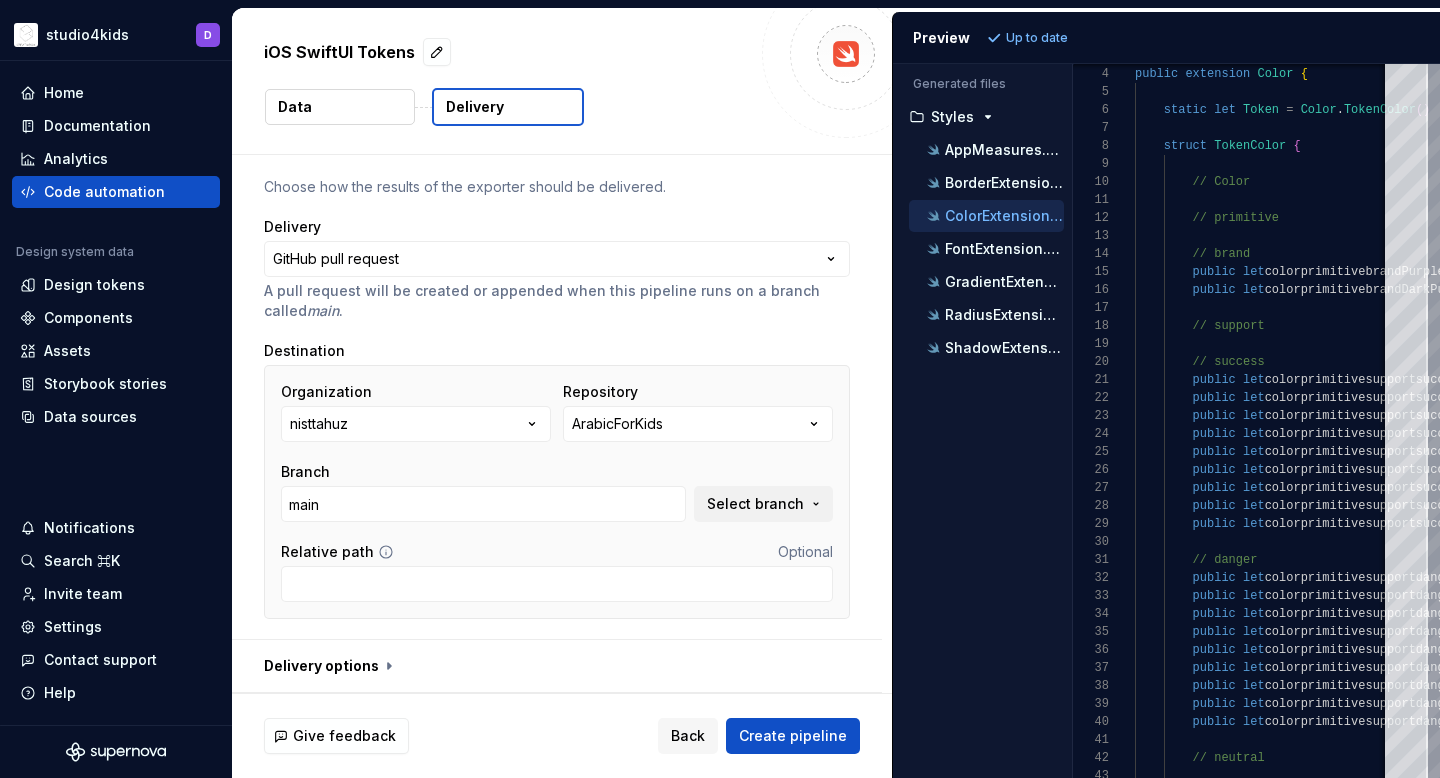 click on "**********" at bounding box center [557, 404] 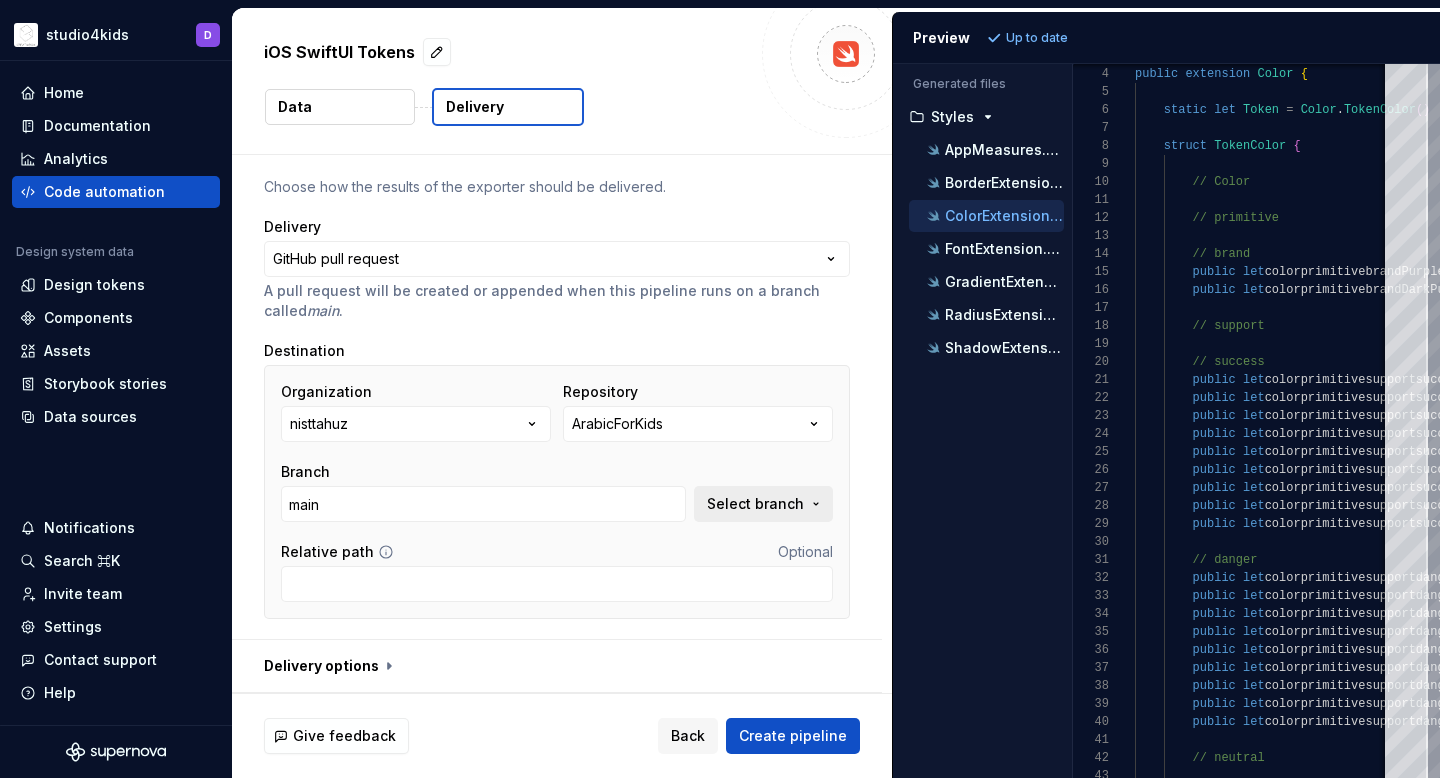 click on "Select branch" at bounding box center (763, 504) 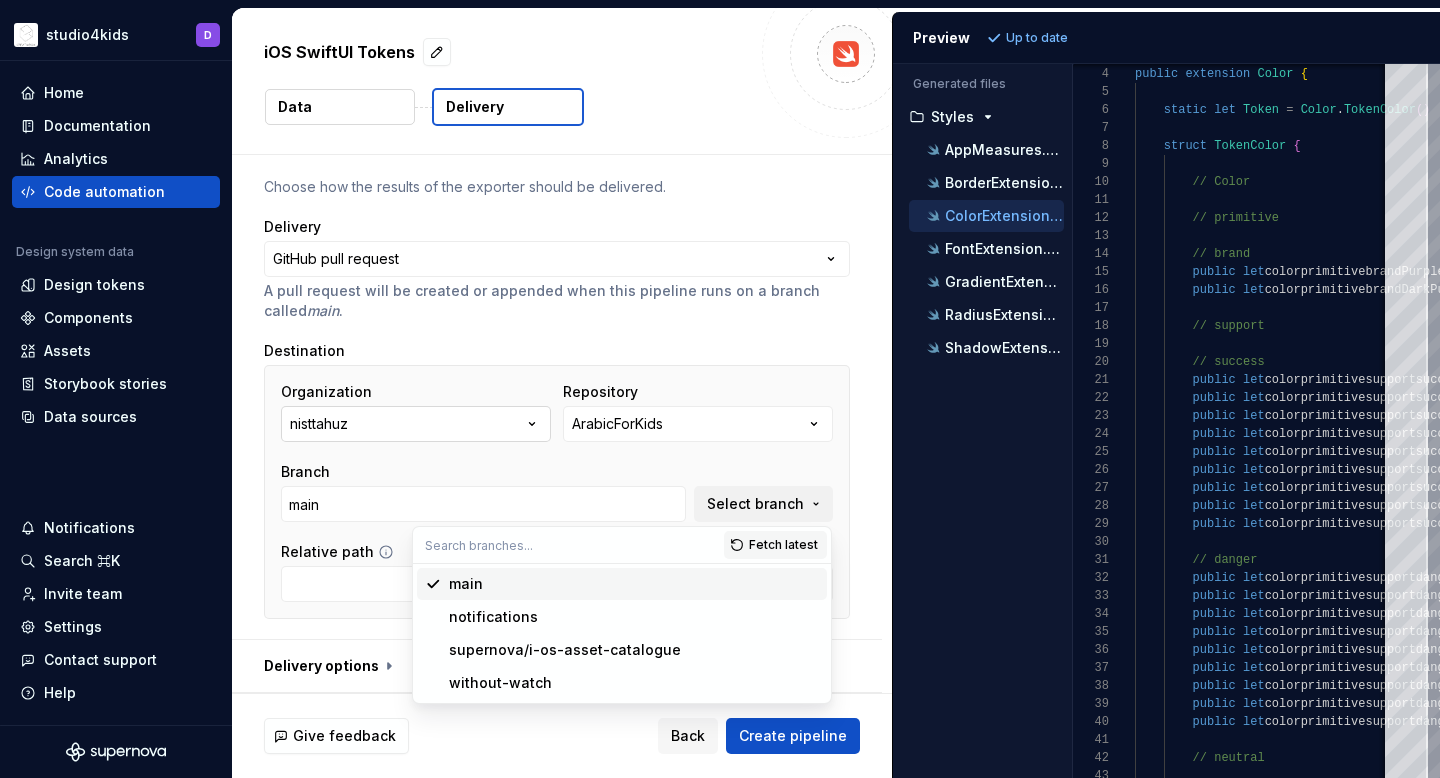 click on "nisttahuz" at bounding box center (416, 424) 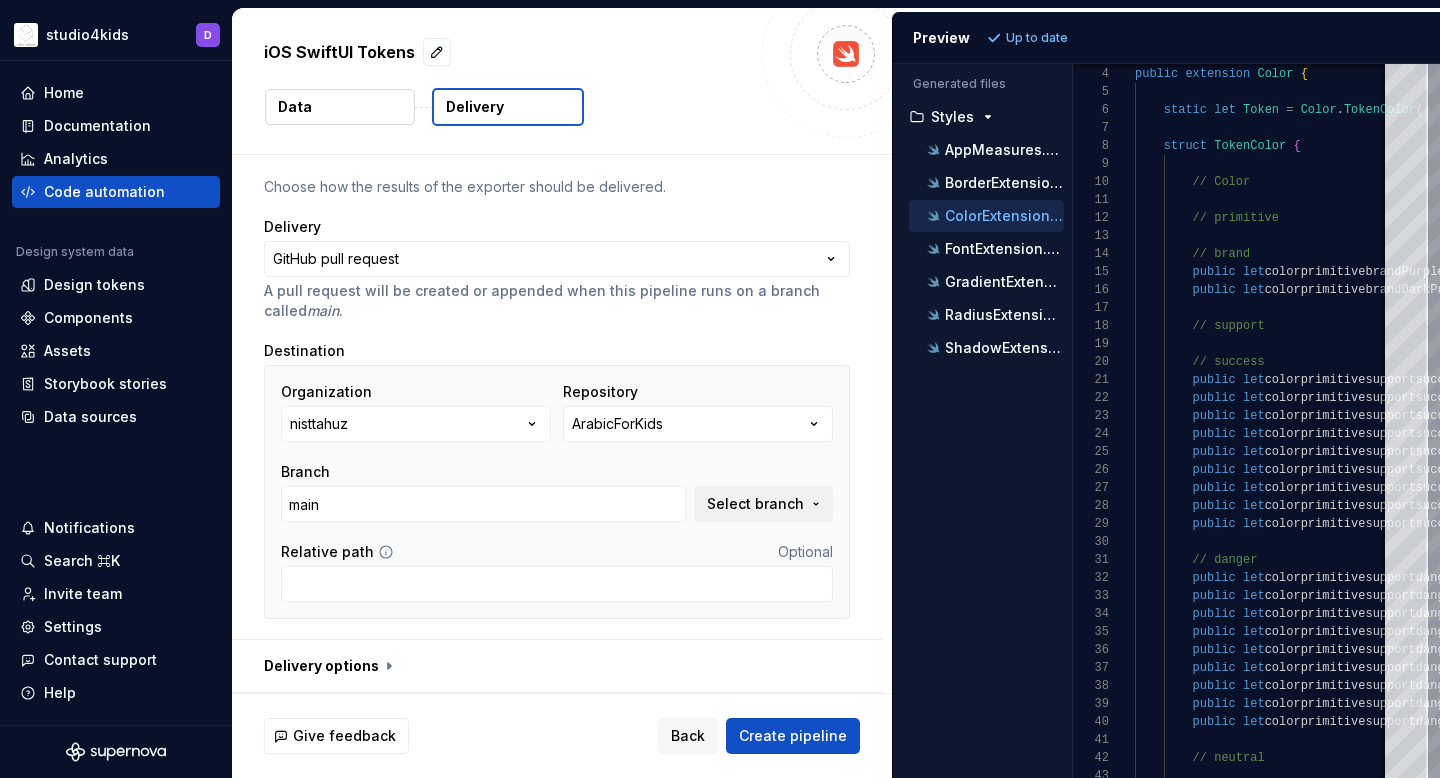 click on "Organization nisttahuz Repository ArabicForKids Branch main Select branch Relative path Optional" at bounding box center [557, 492] 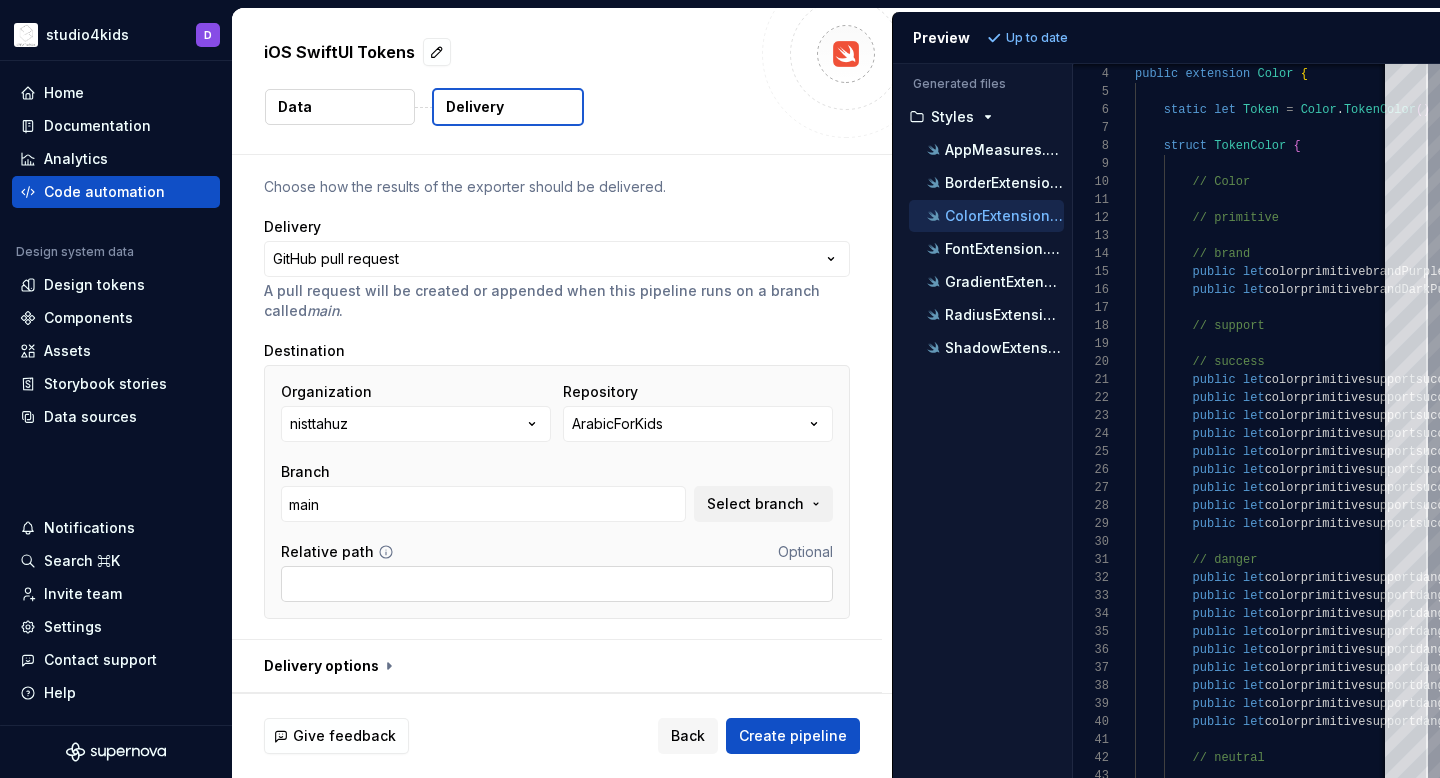 click on "Relative path" at bounding box center [557, 584] 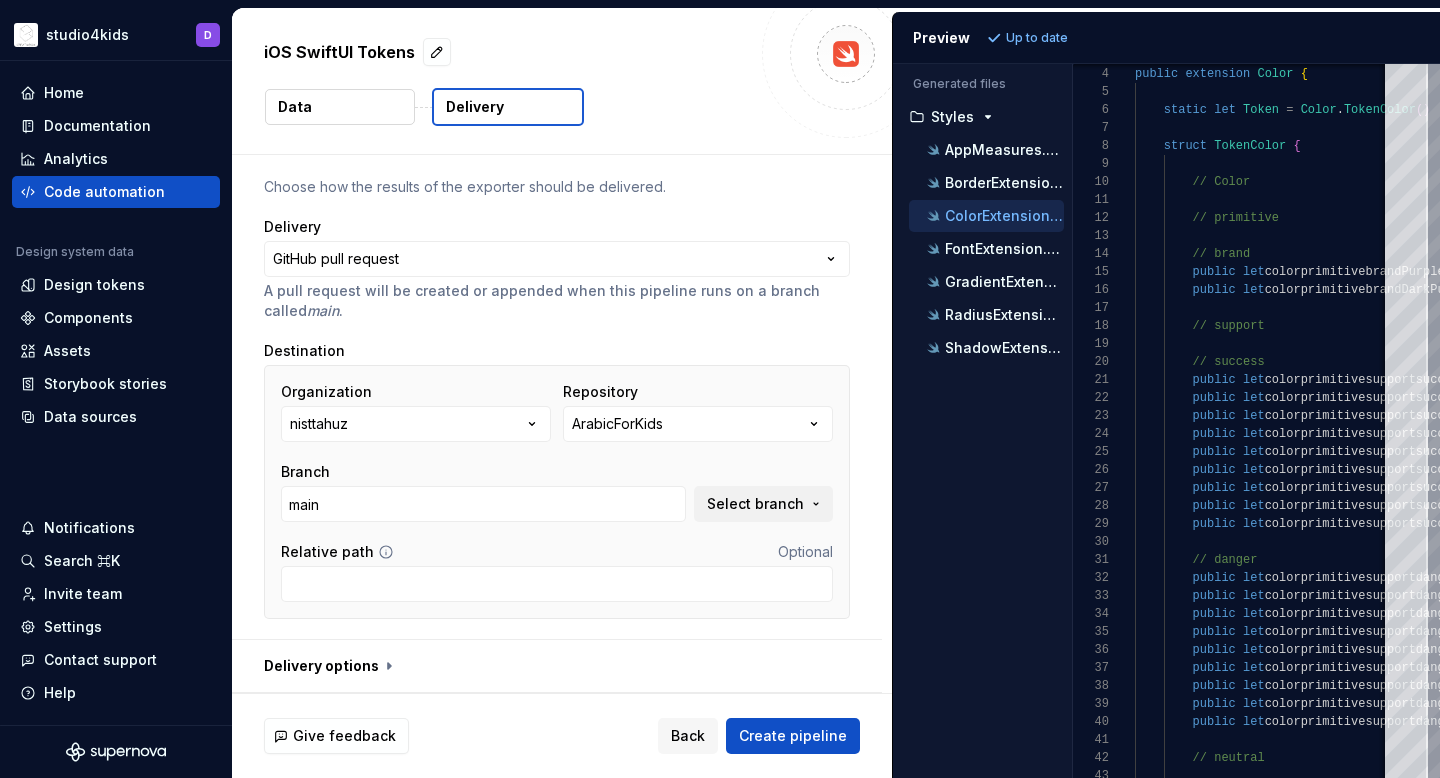 click 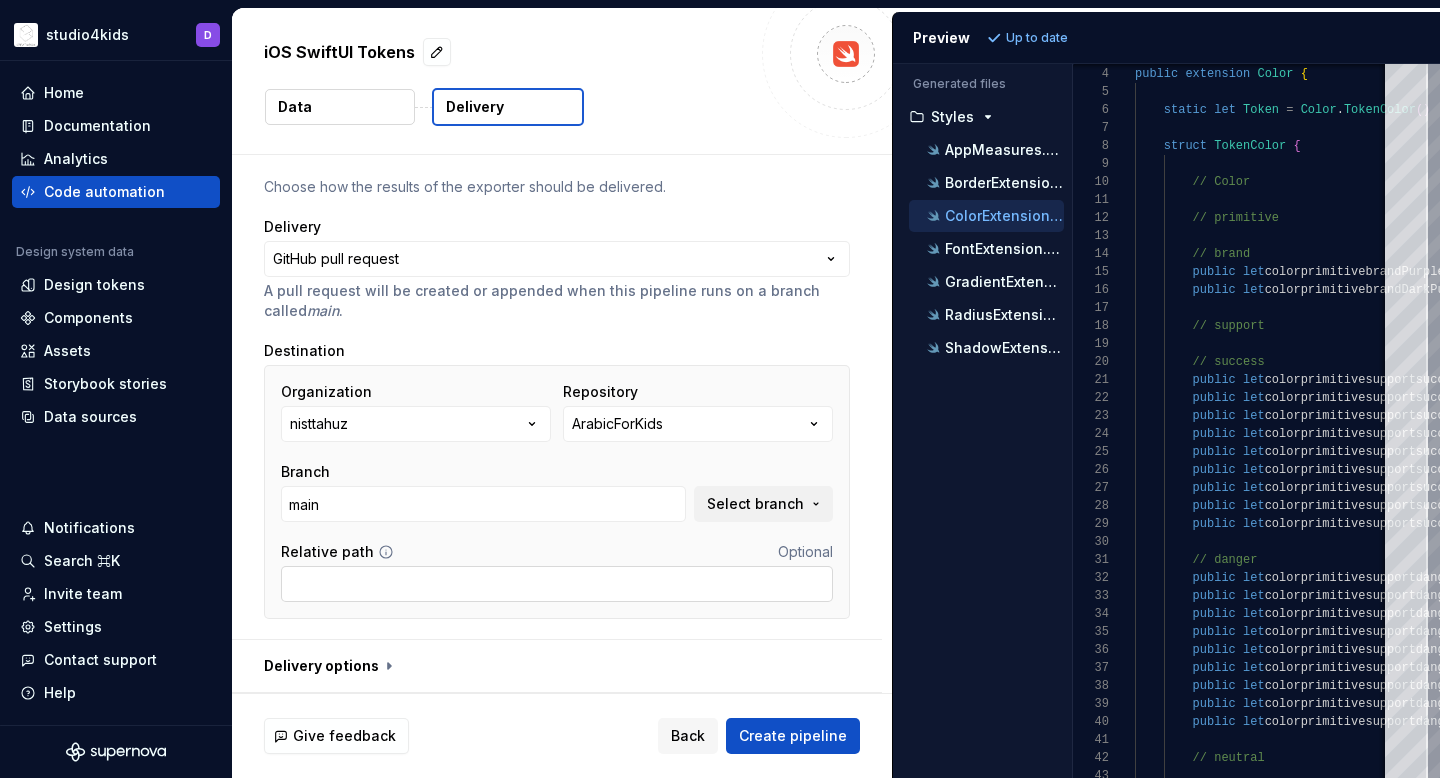 click on "Relative path" at bounding box center (557, 584) 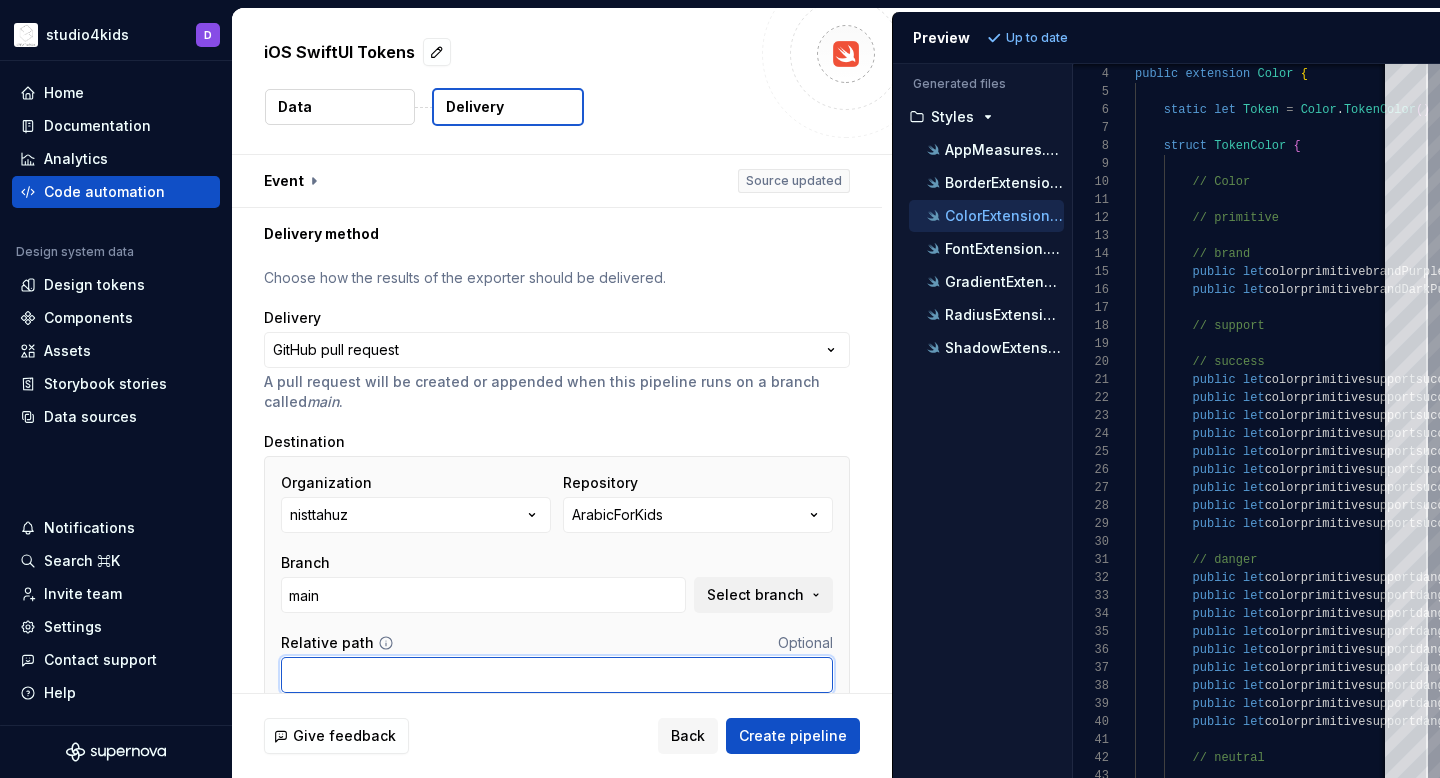 scroll, scrollTop: 91, scrollLeft: 0, axis: vertical 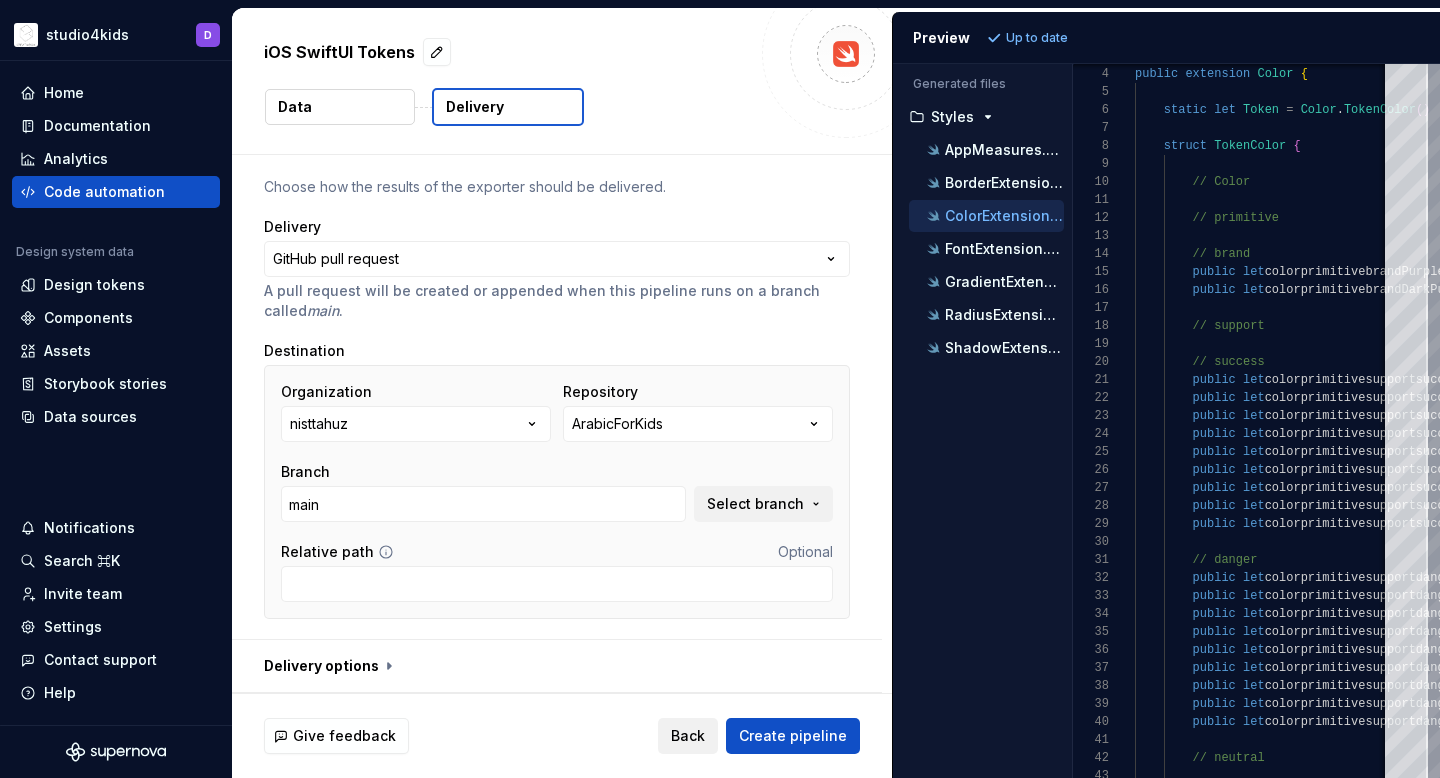 click on "Back" at bounding box center [688, 736] 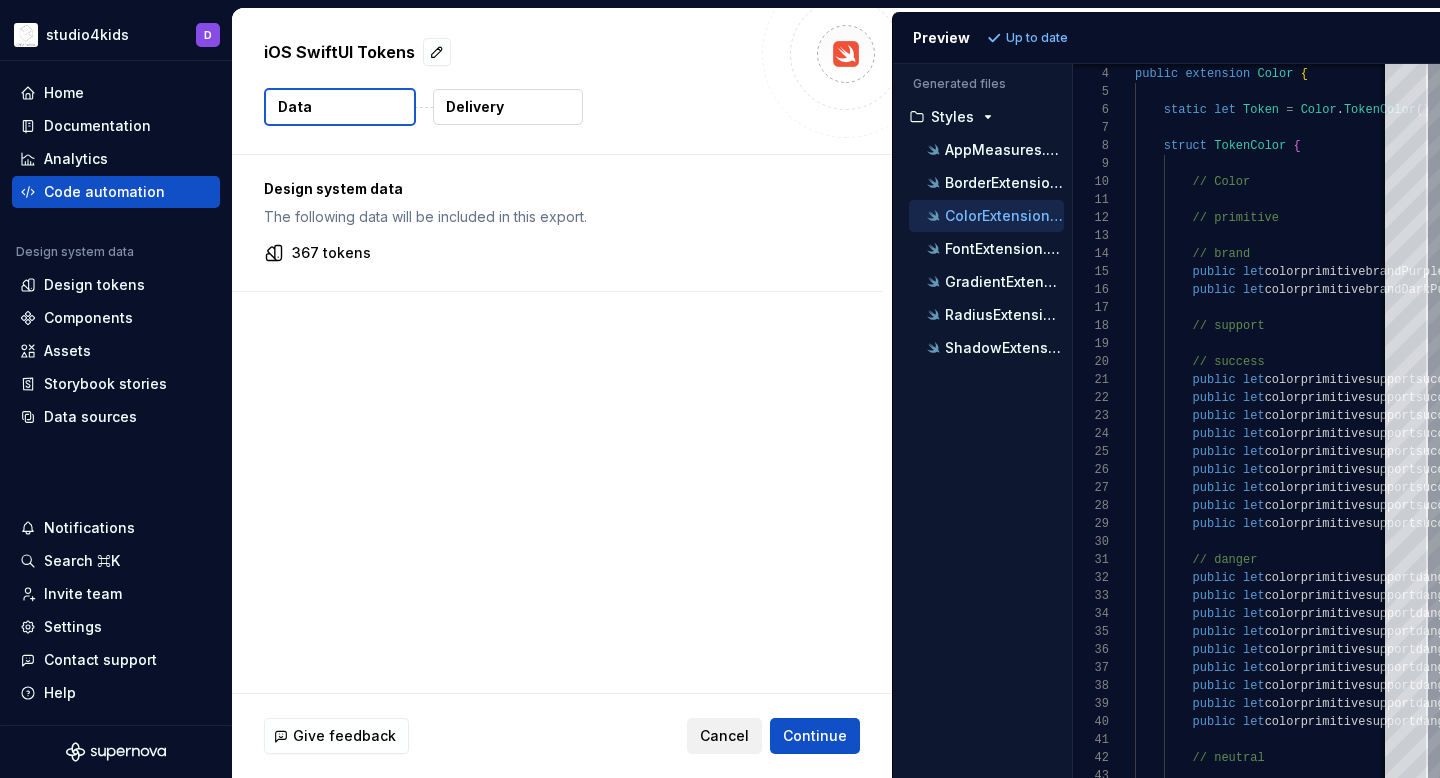 scroll, scrollTop: 0, scrollLeft: 0, axis: both 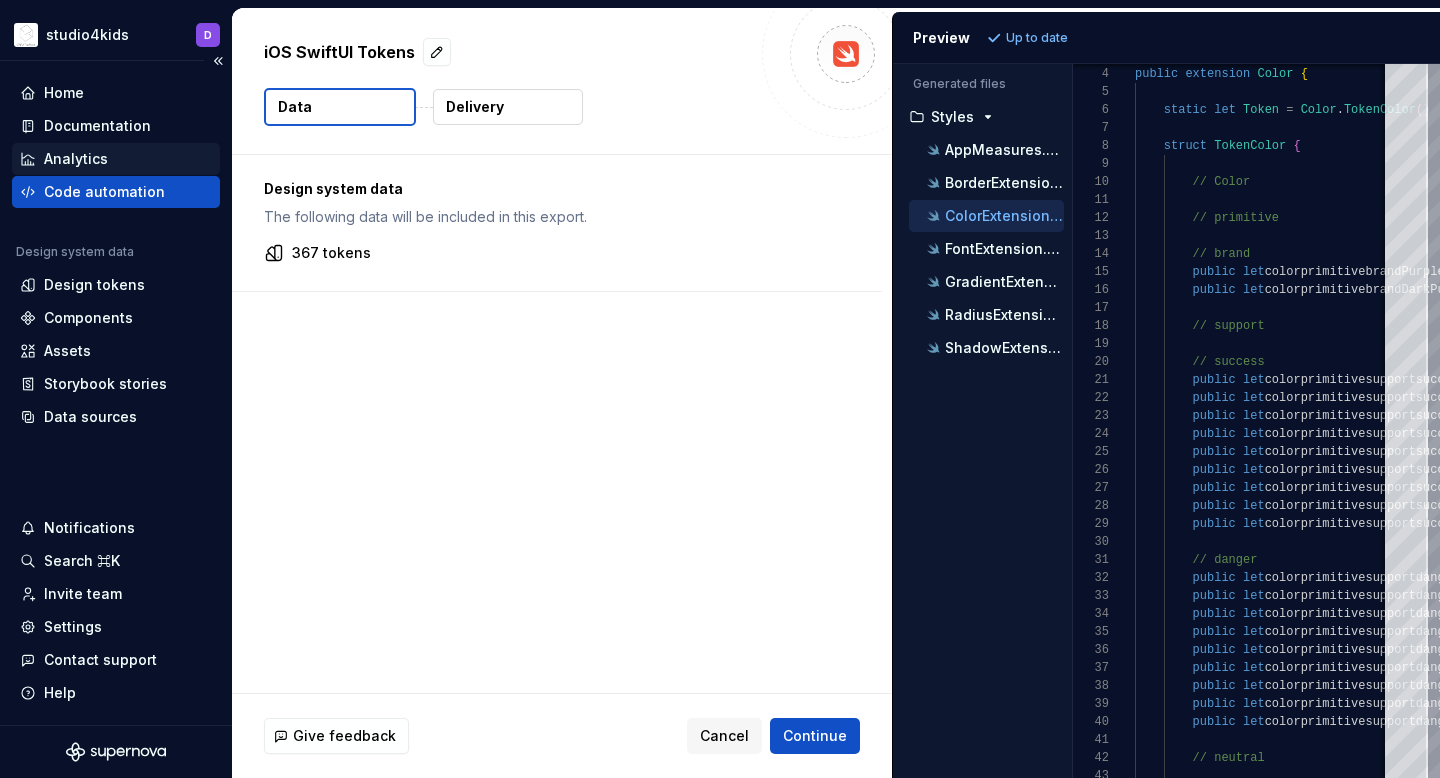 click on "Analytics" at bounding box center (116, 159) 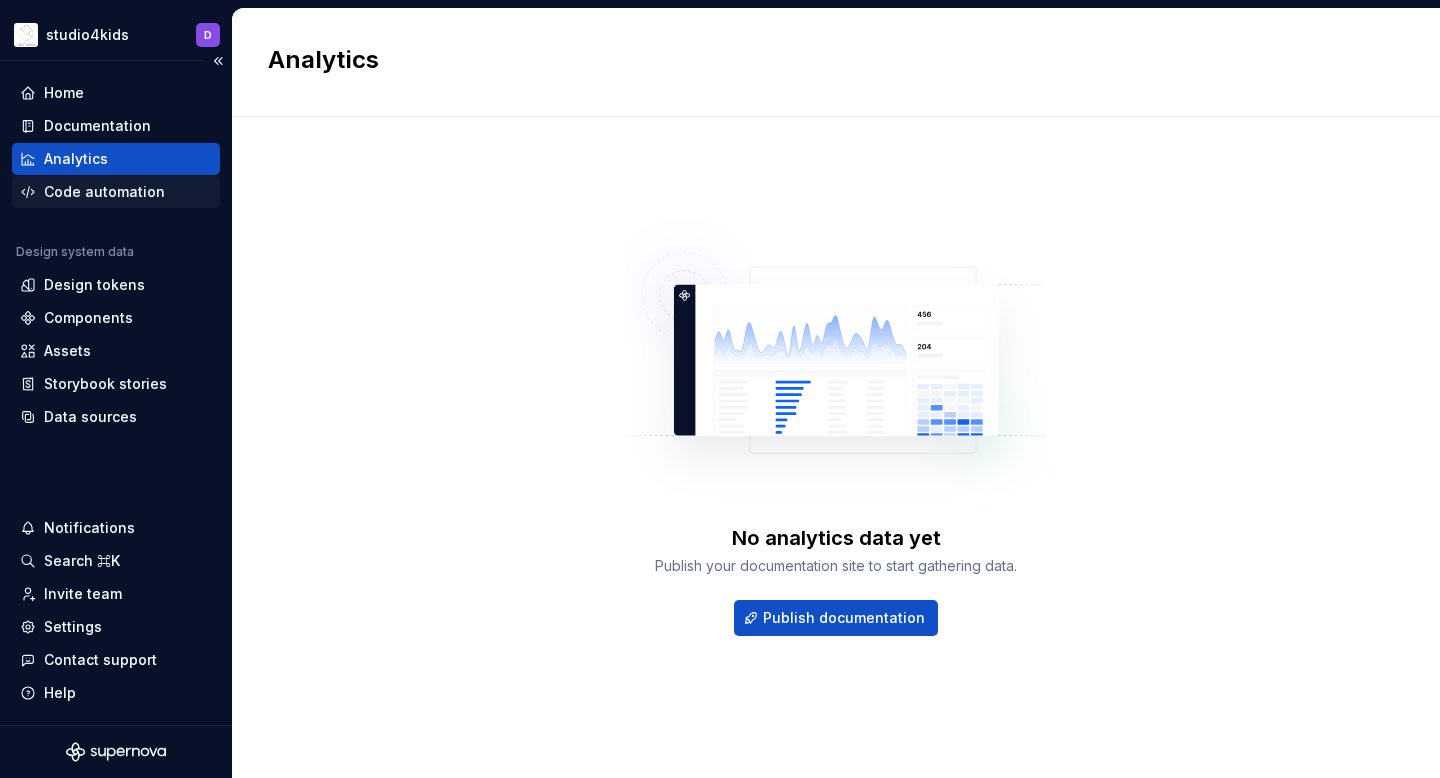 click on "Code automation" at bounding box center (104, 192) 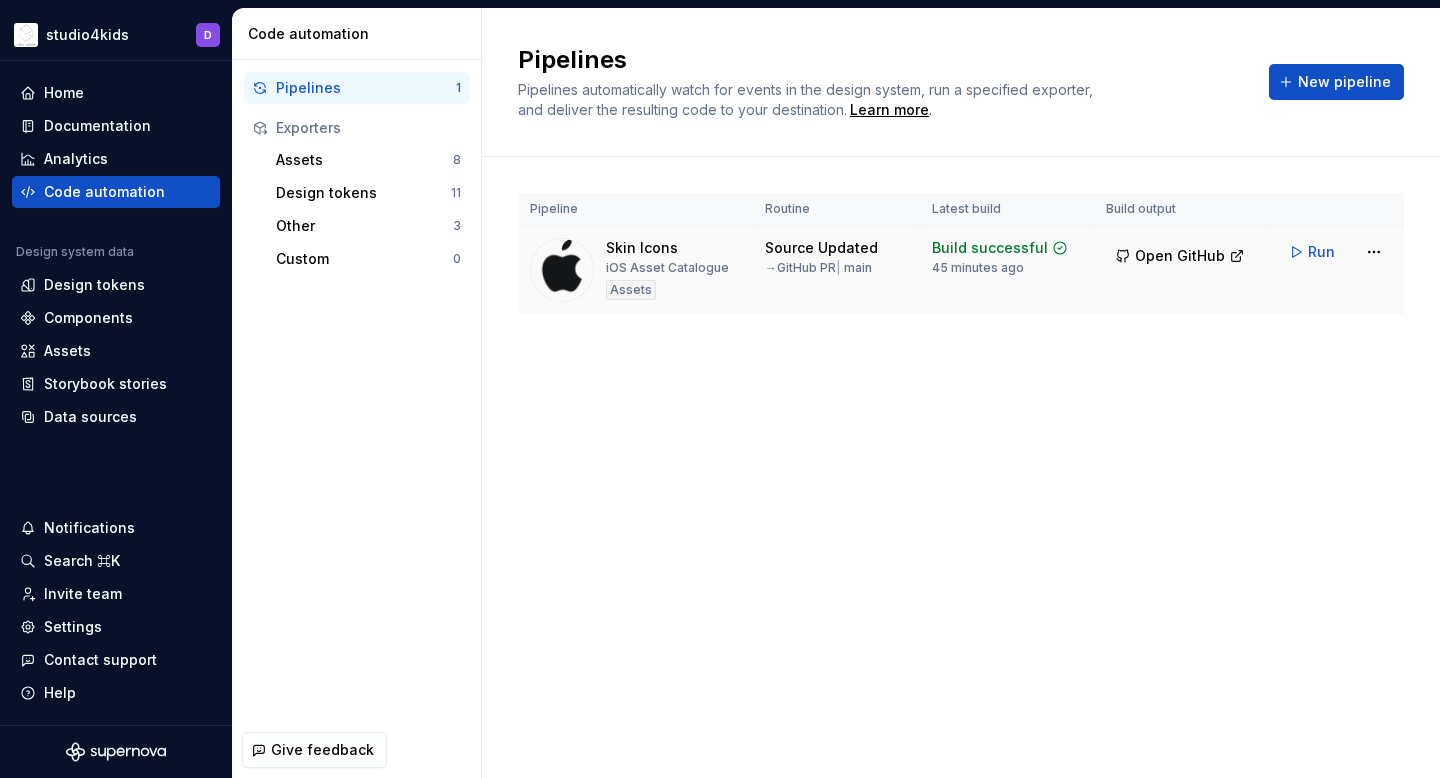 click on "Source Updated →  GitHub PR  |   main" at bounding box center [836, 270] 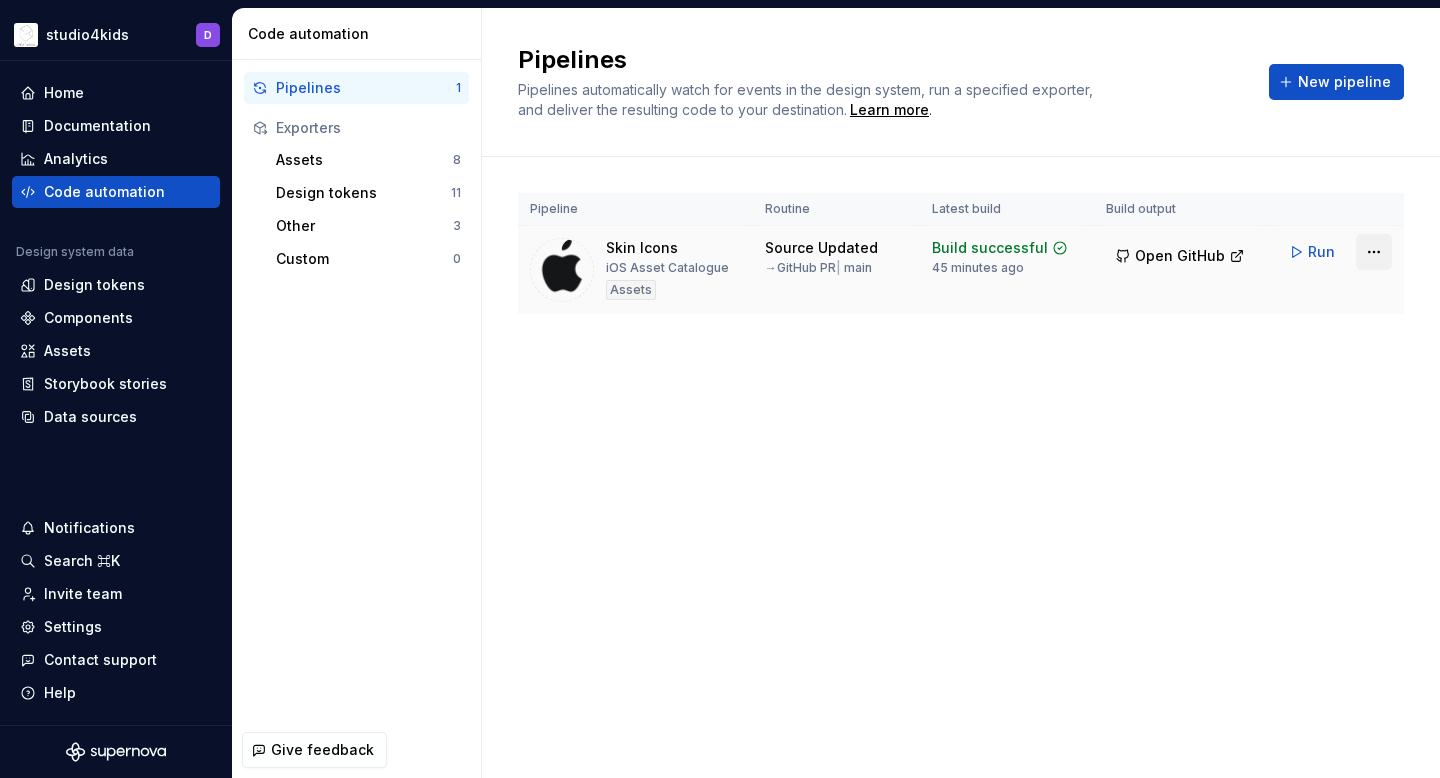 click on "studio4kids D Home Documentation Analytics Code automation Design system data Design tokens Components Assets Storybook stories Data sources Notifications Search ⌘K Invite team Settings Contact support Help Code automation Pipelines 1 Exporters Assets 8 Design tokens 11 Other 3 Custom 0 Give feedback Pipelines Pipelines automatically watch for events in the design system, run a specified exporter, and deliver the resulting code to your destination.   Learn more . New pipeline Pipeline Routine Latest build Build output Skin Icons iOS Asset Catalogue Assets Source Updated →  GitHub PR  |   main Build successful 45 minutes ago Open GitHub Run   *" at bounding box center (720, 389) 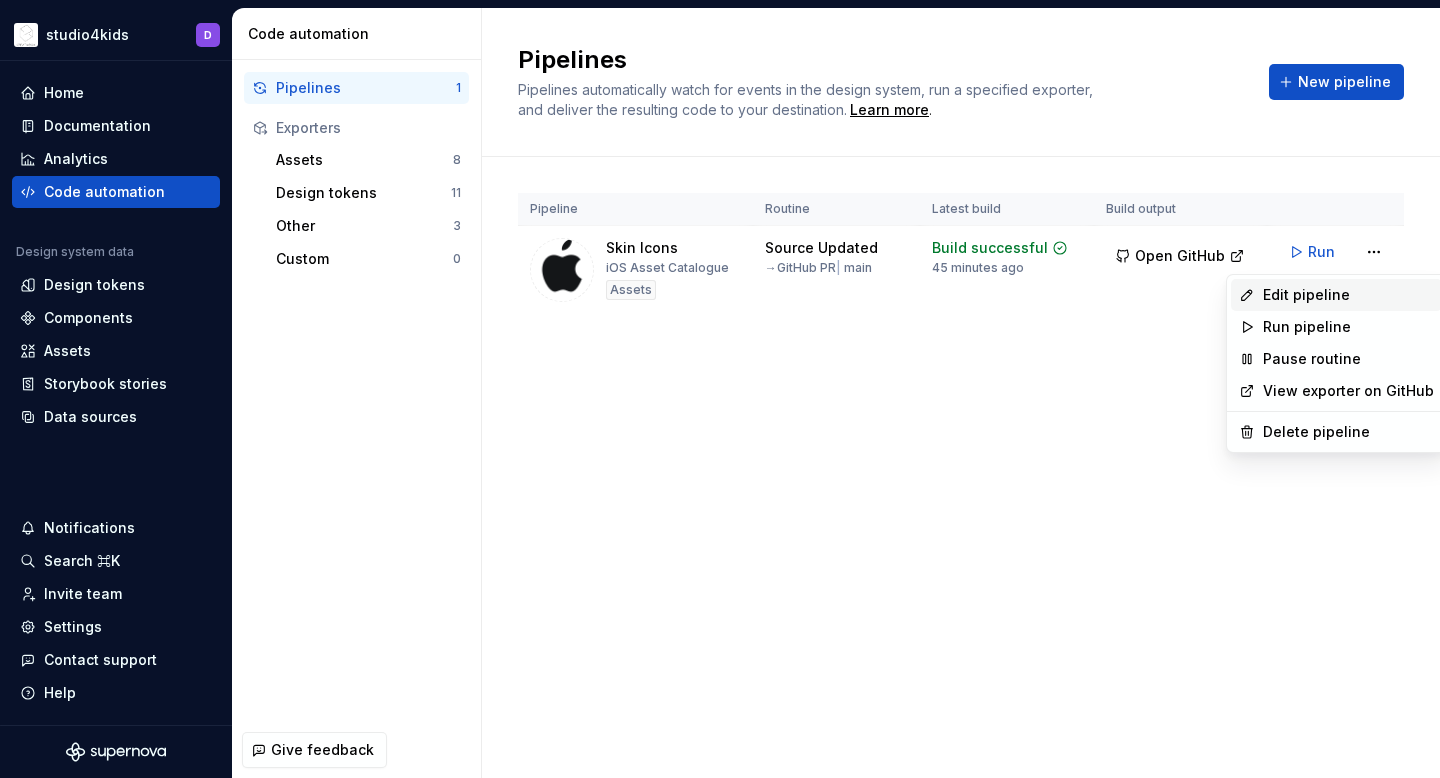 click on "Edit pipeline" at bounding box center (1348, 295) 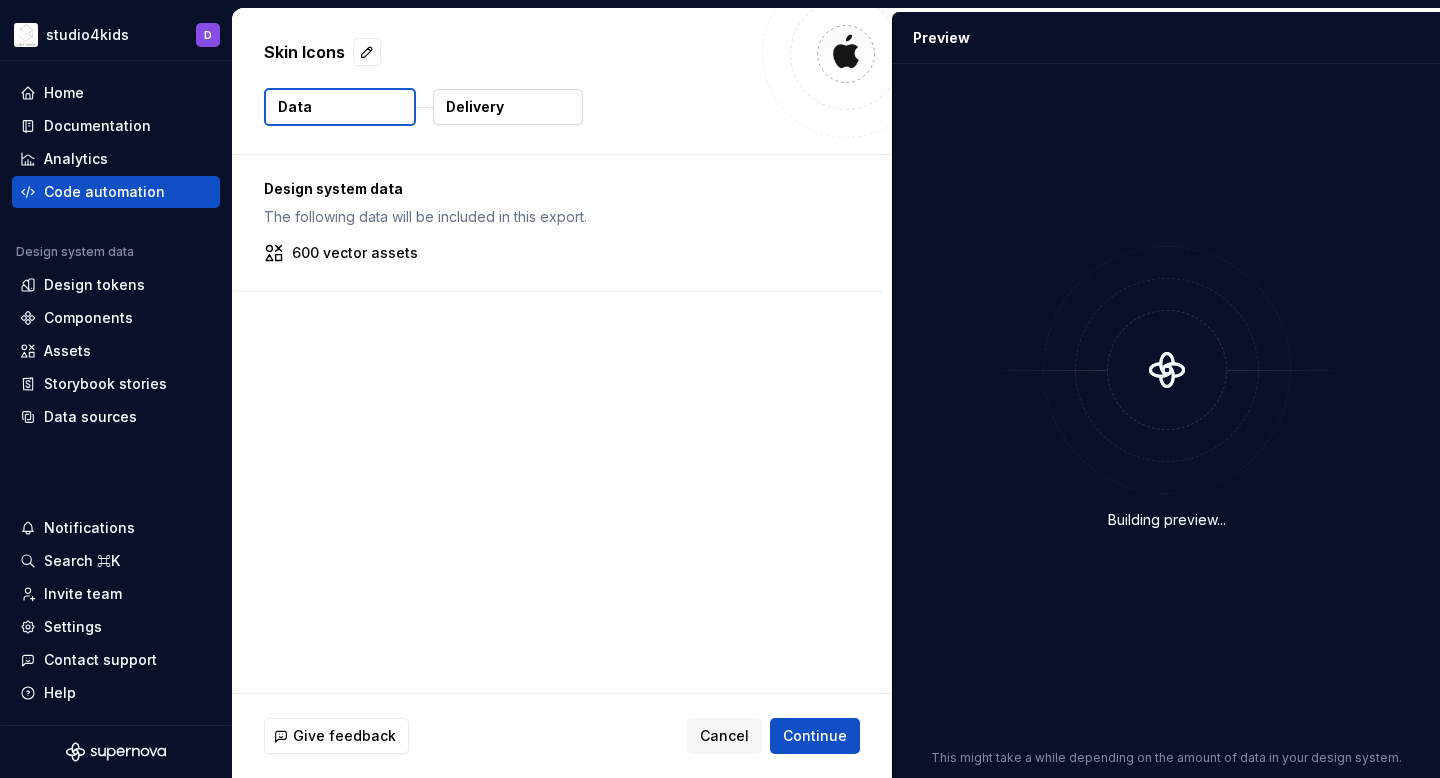 click on "Delivery" at bounding box center [475, 107] 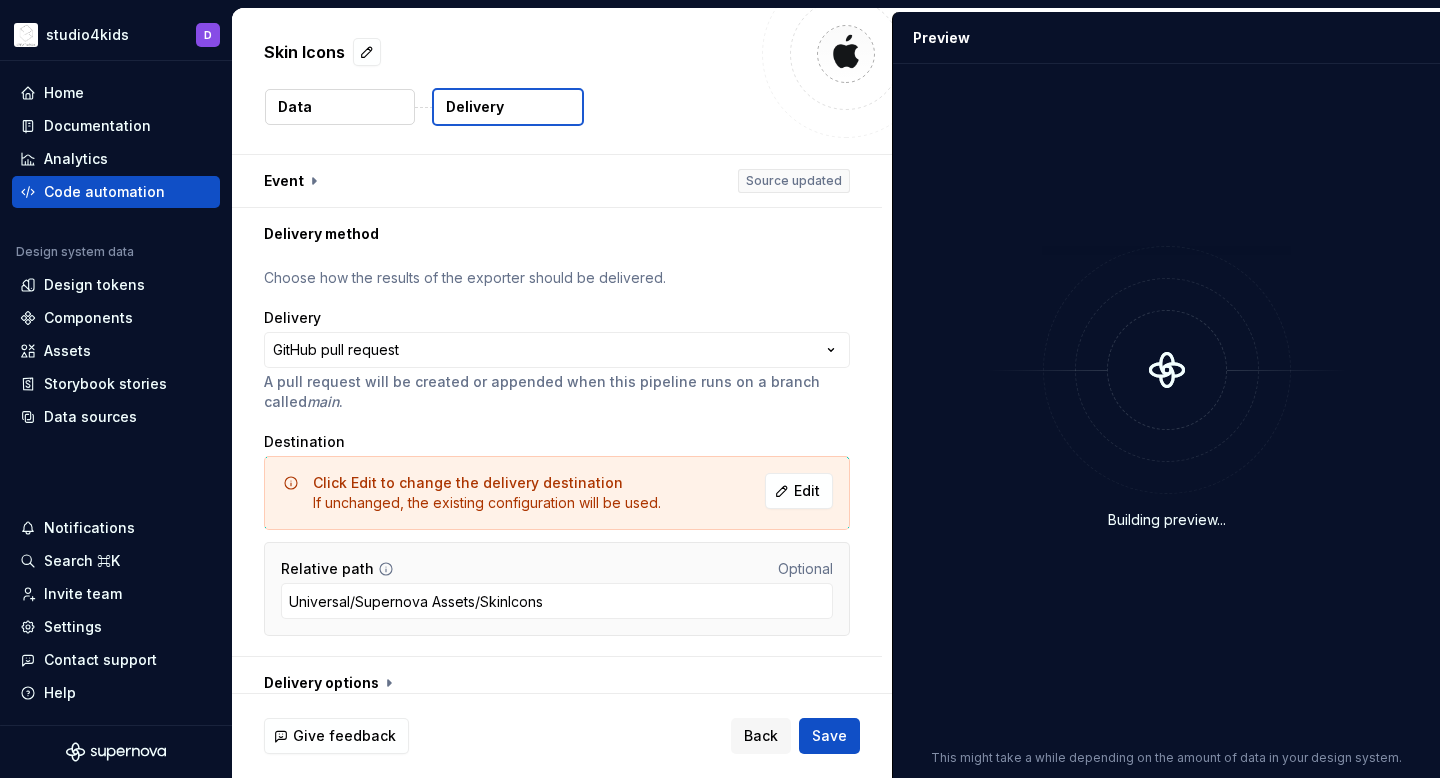scroll, scrollTop: 17, scrollLeft: 0, axis: vertical 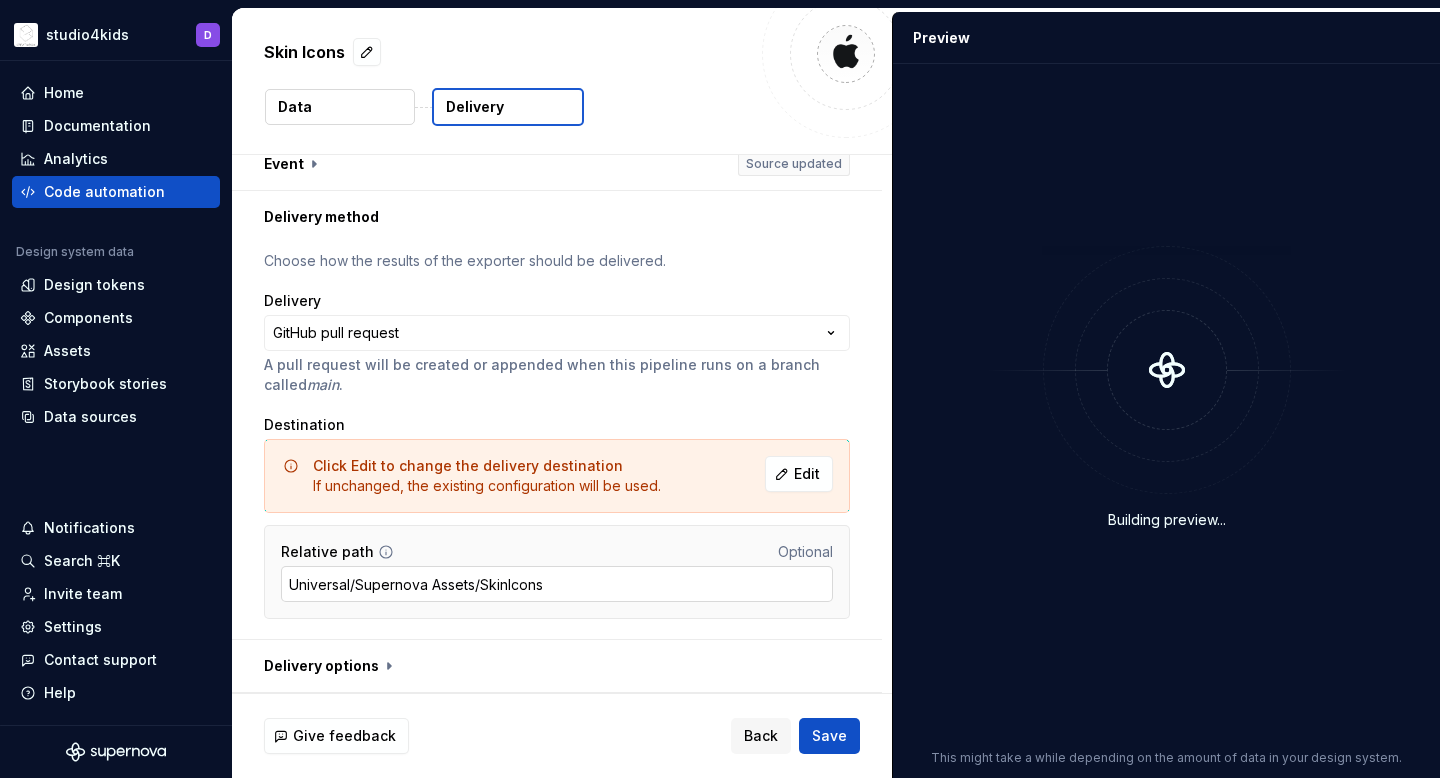 click on "Universal/Supernova Assets/SkinIcons" at bounding box center (557, 584) 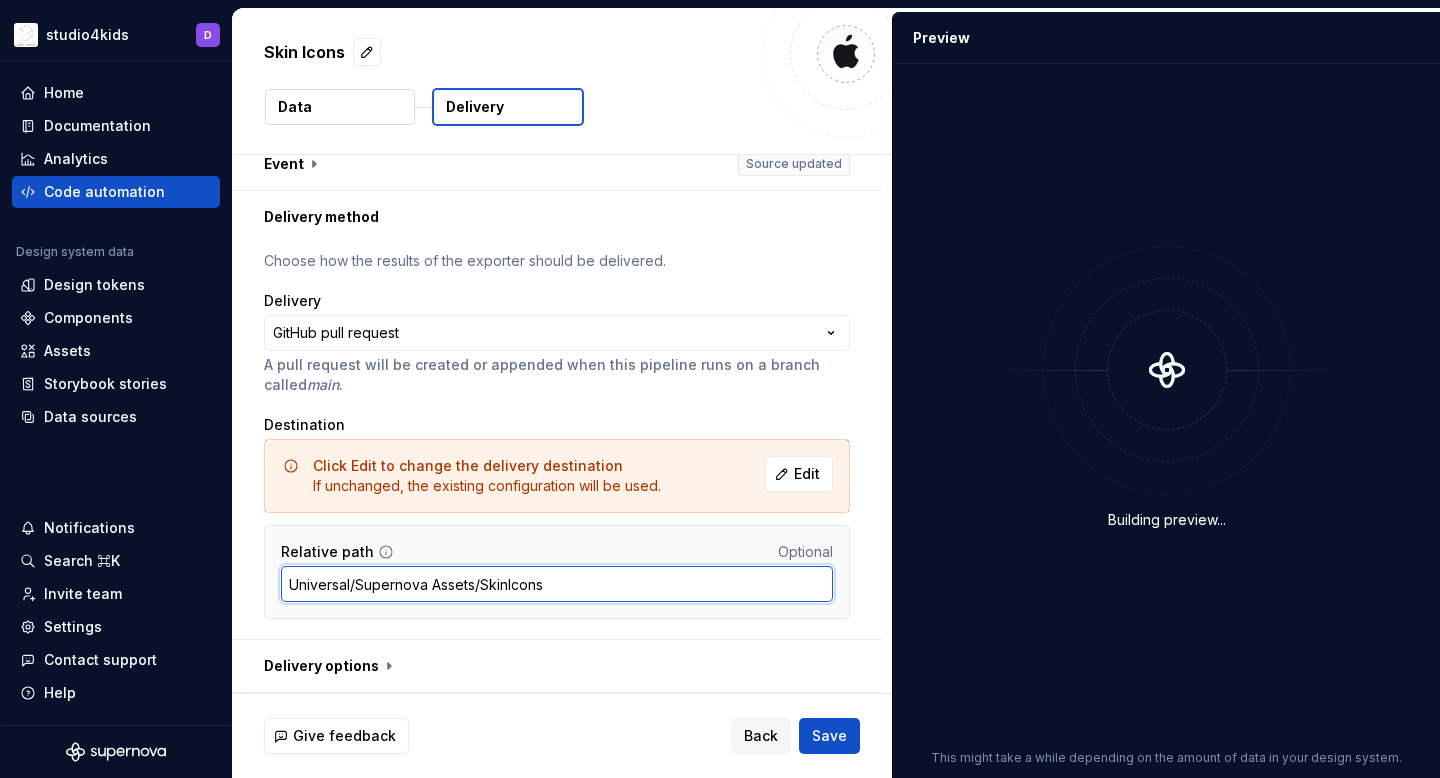 click on "Universal/Supernova Assets/SkinIcons" at bounding box center (557, 584) 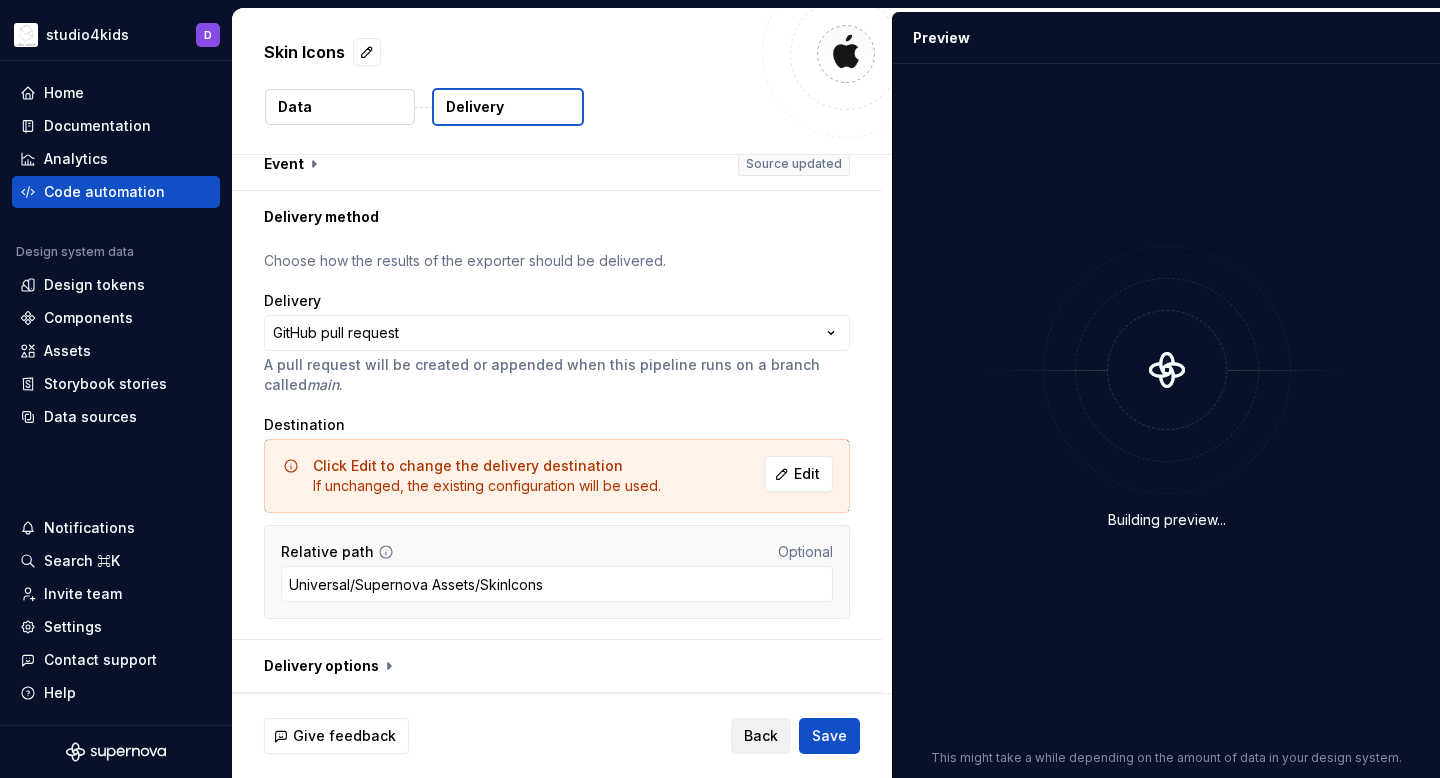 click on "Back" at bounding box center [761, 736] 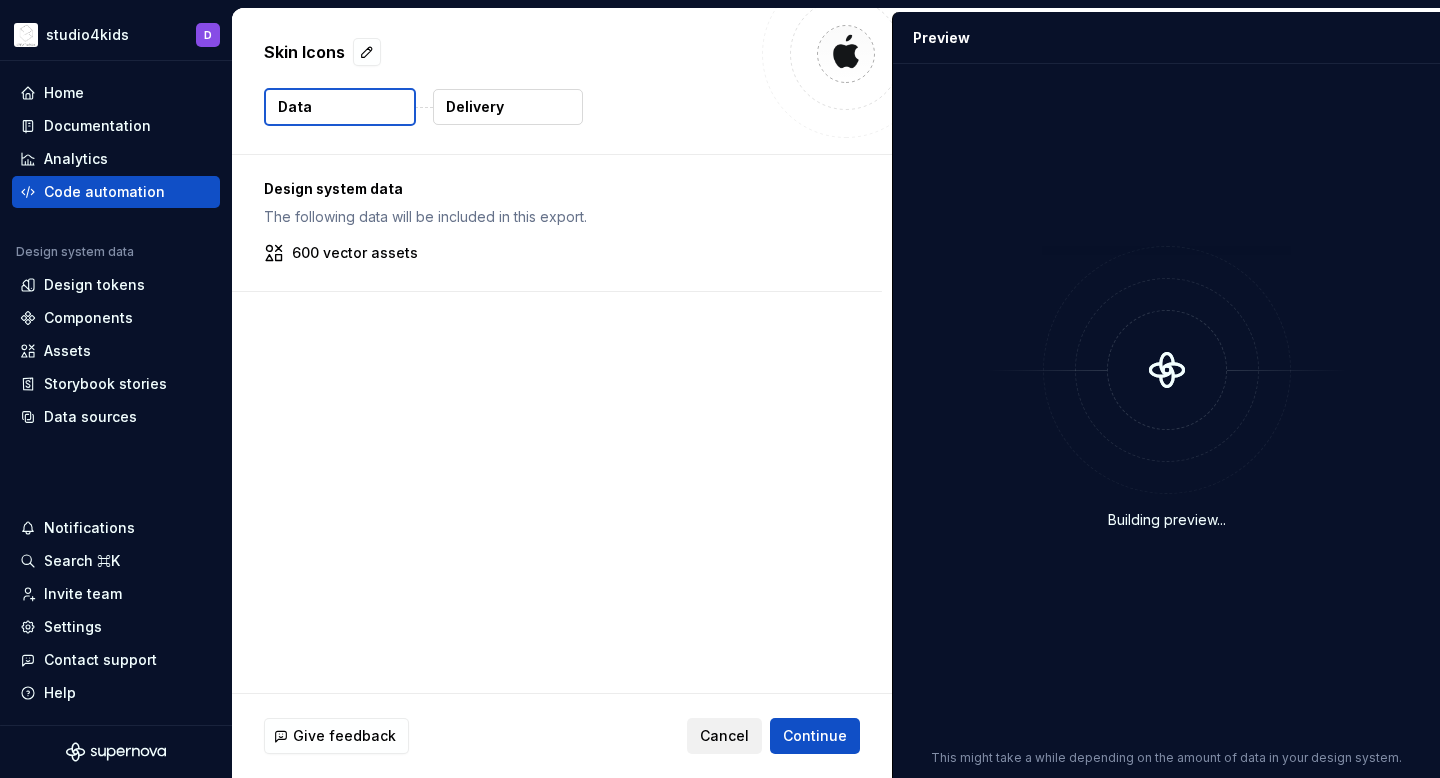 click on "Cancel" at bounding box center [724, 736] 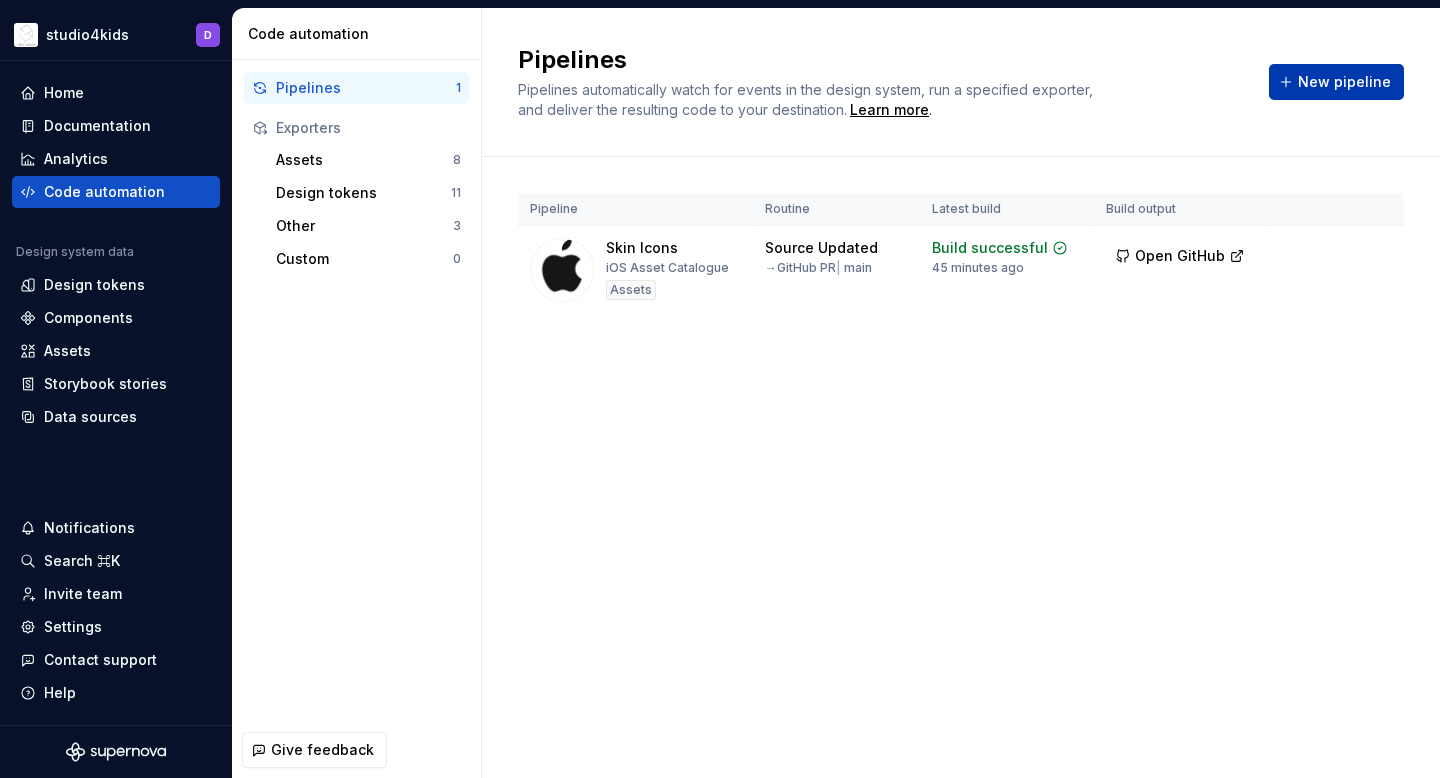 click on "New pipeline" at bounding box center (1336, 82) 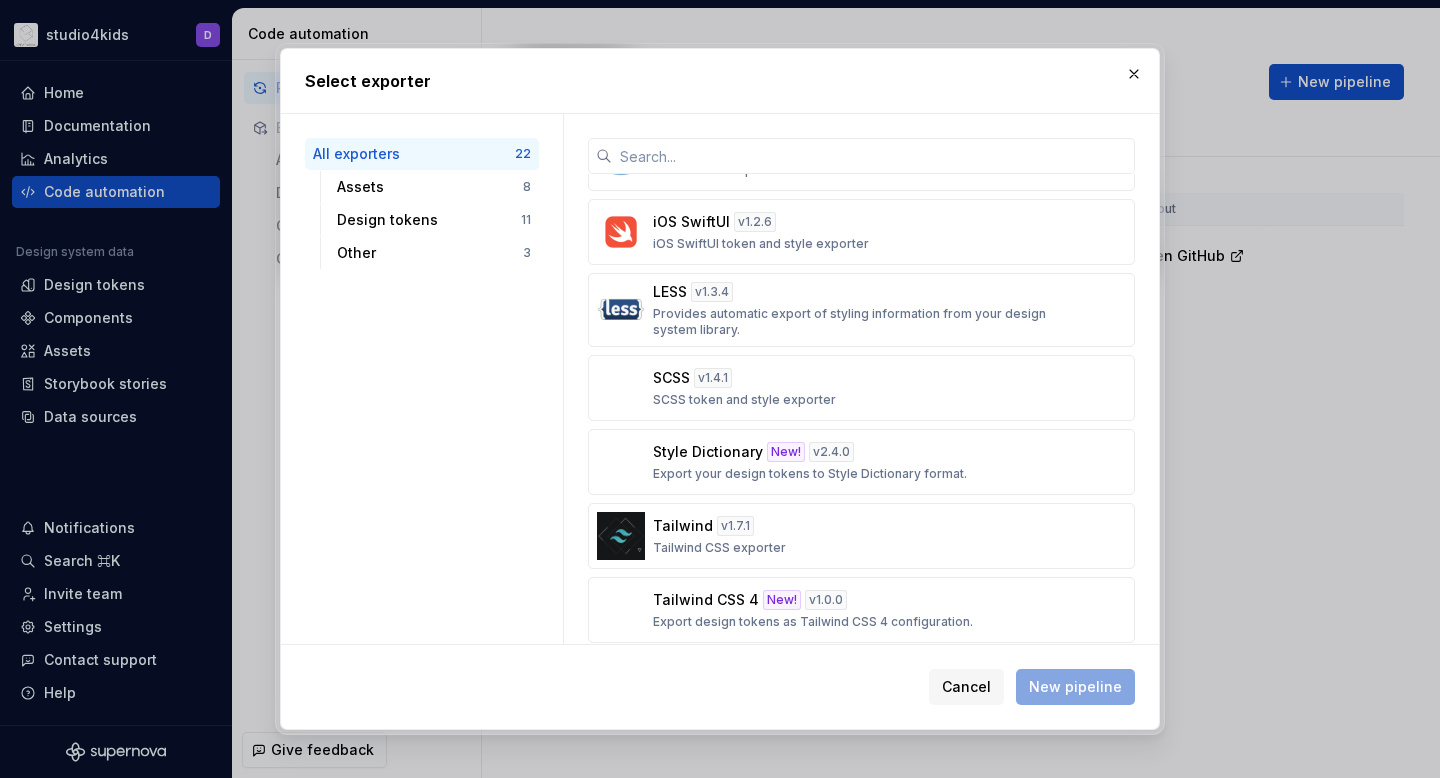 scroll, scrollTop: 991, scrollLeft: 0, axis: vertical 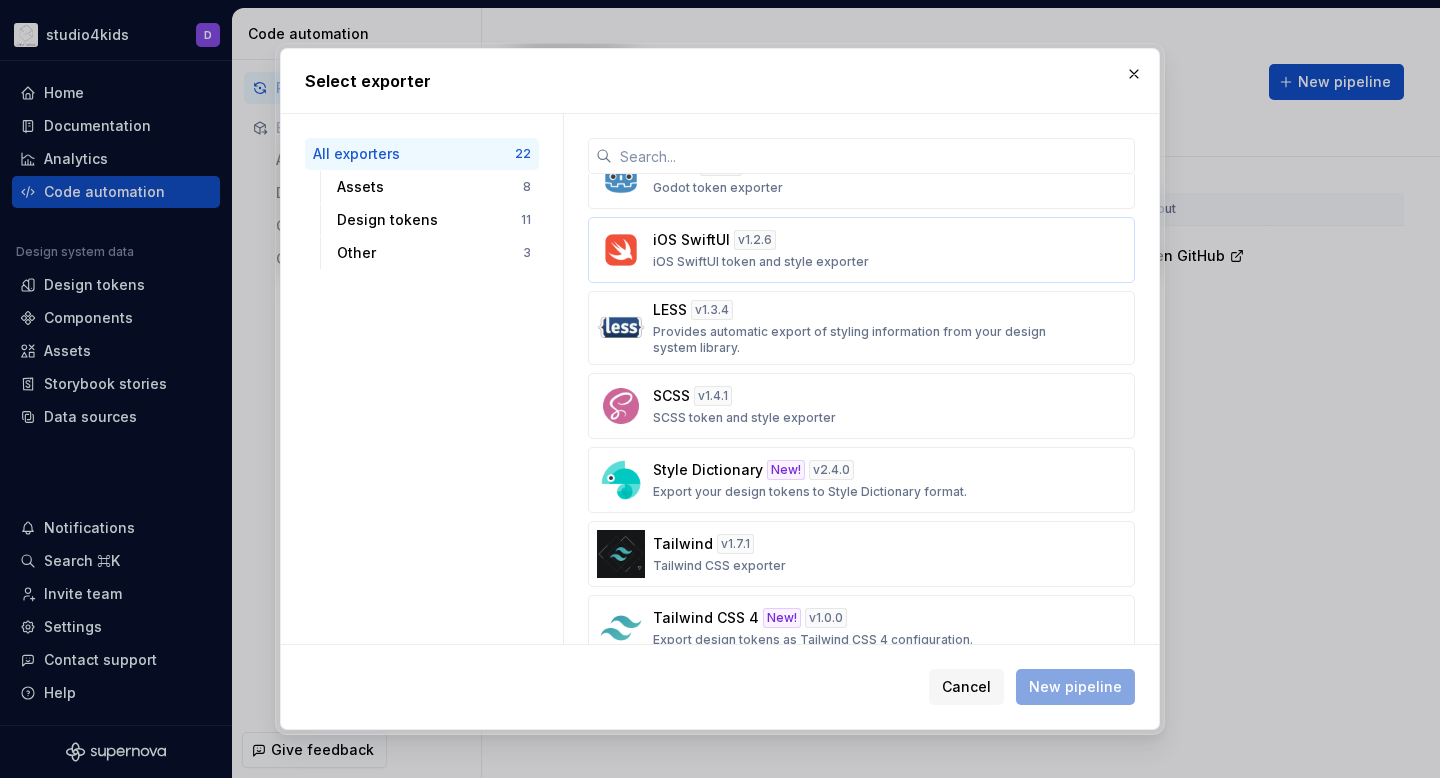 click on "iOS SwiftUI token and style exporter" at bounding box center (761, 262) 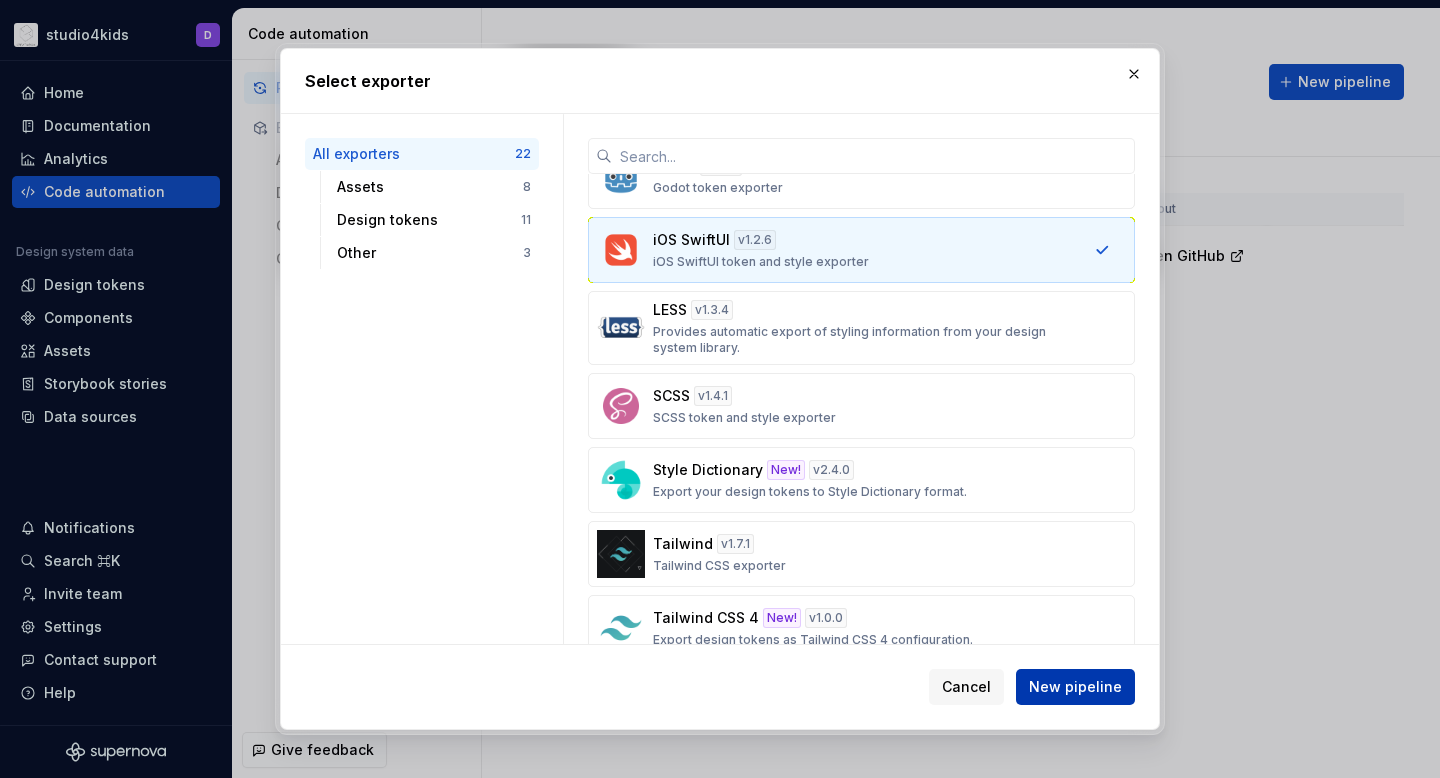 click on "New pipeline" at bounding box center [1075, 687] 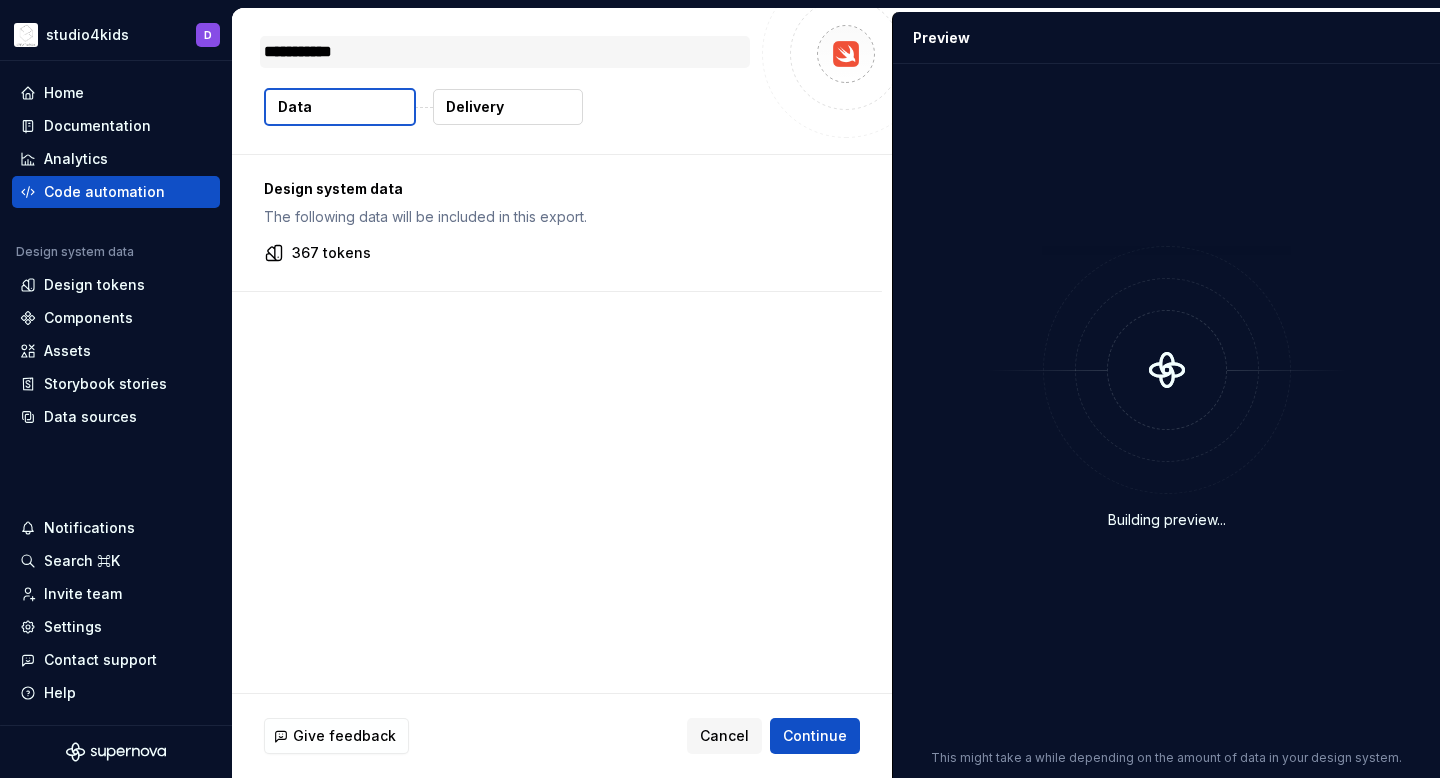 click on "**********" at bounding box center (505, 52) 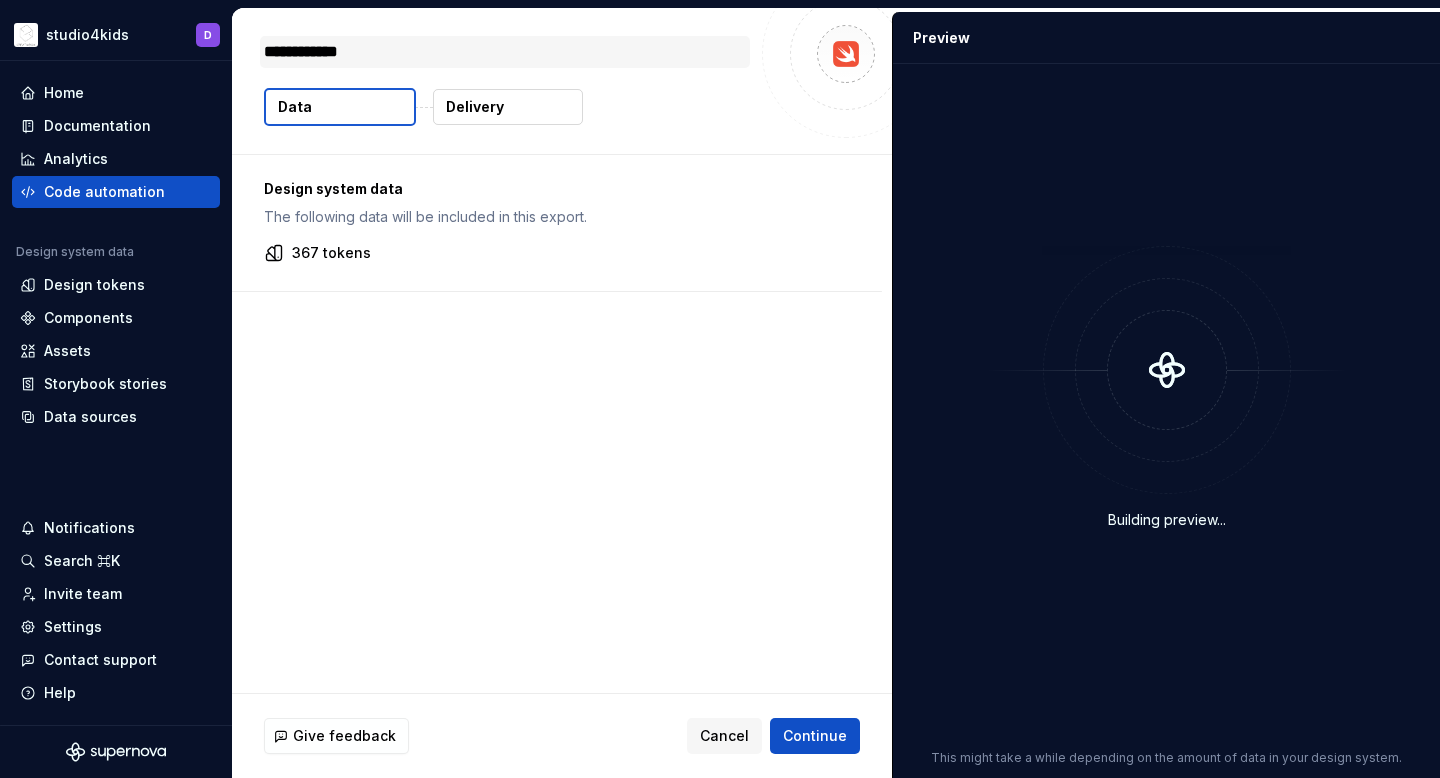 type on "*" 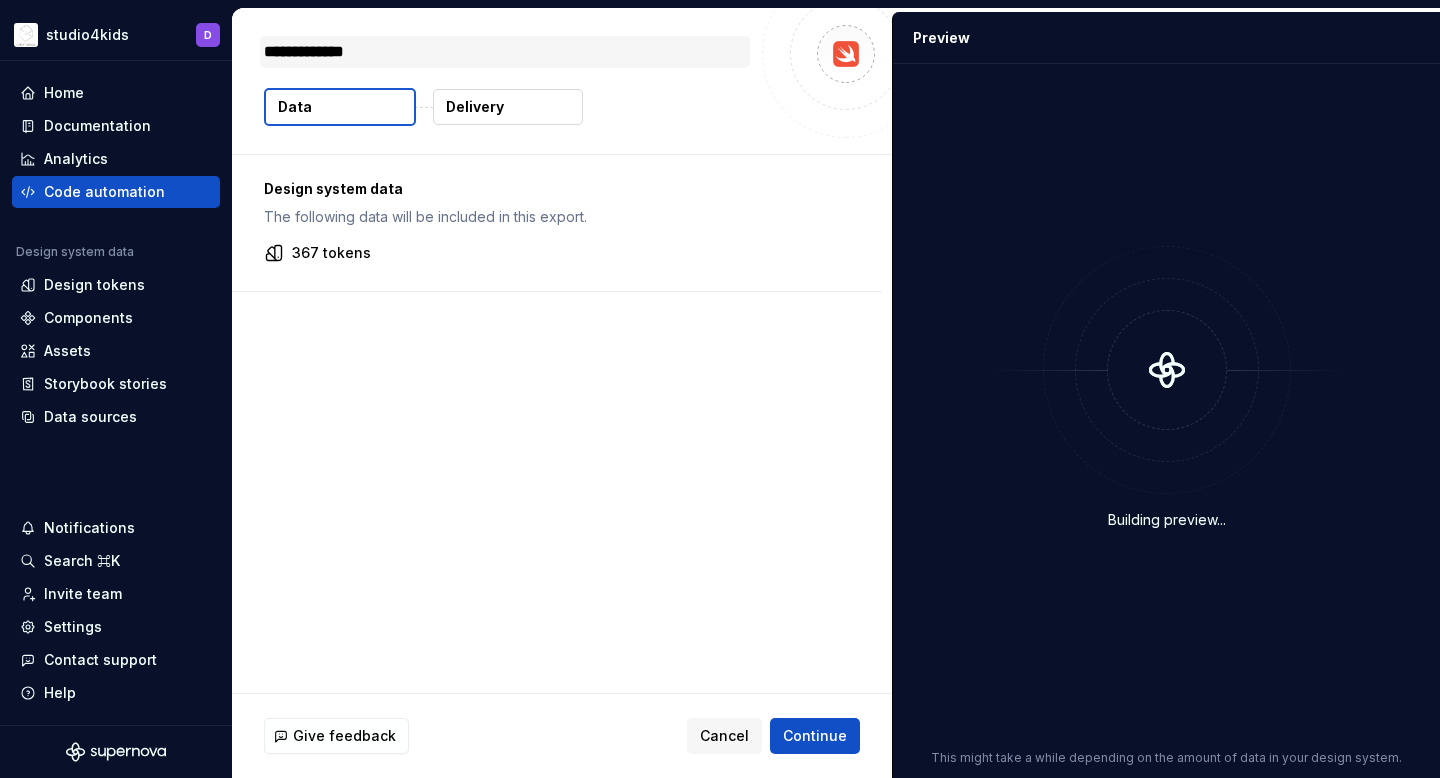 type on "*" 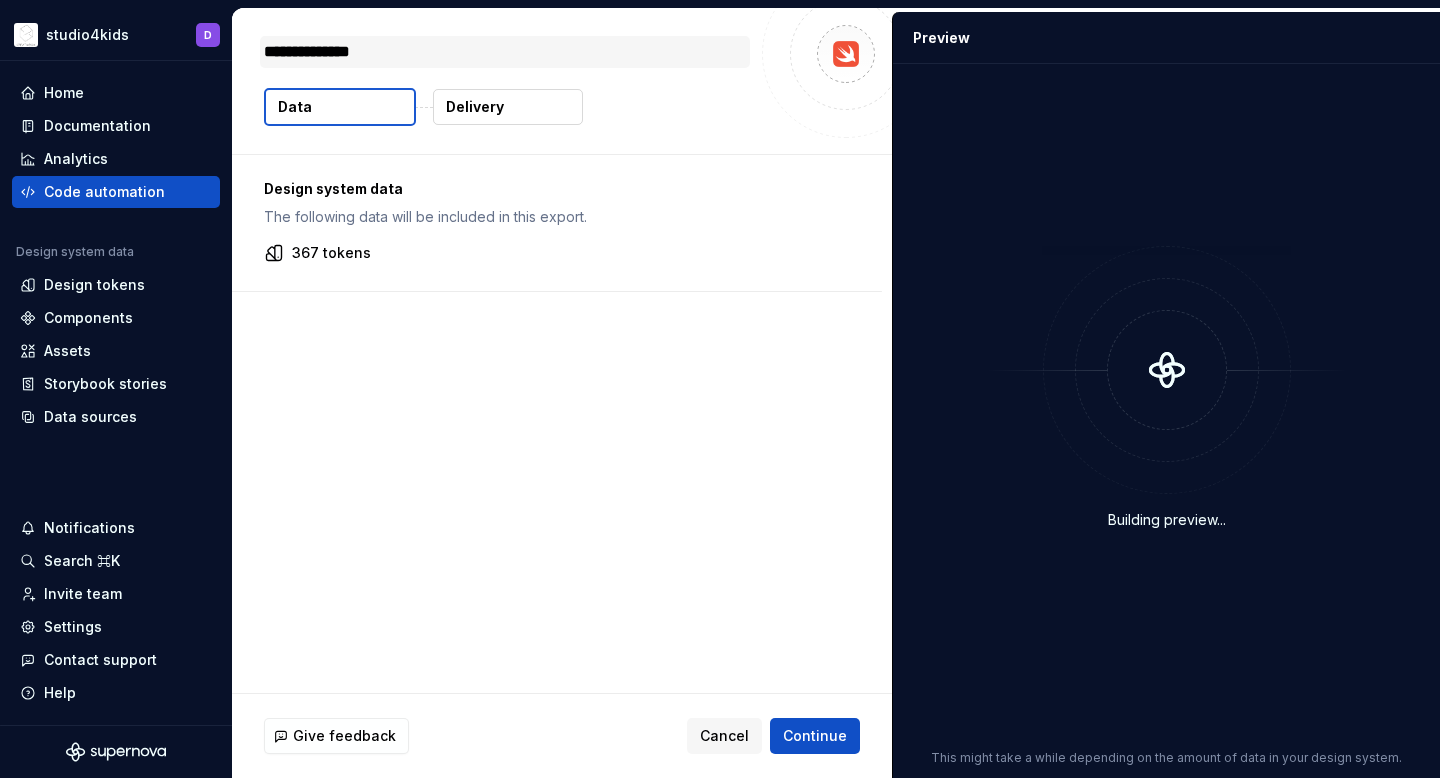 type on "*" 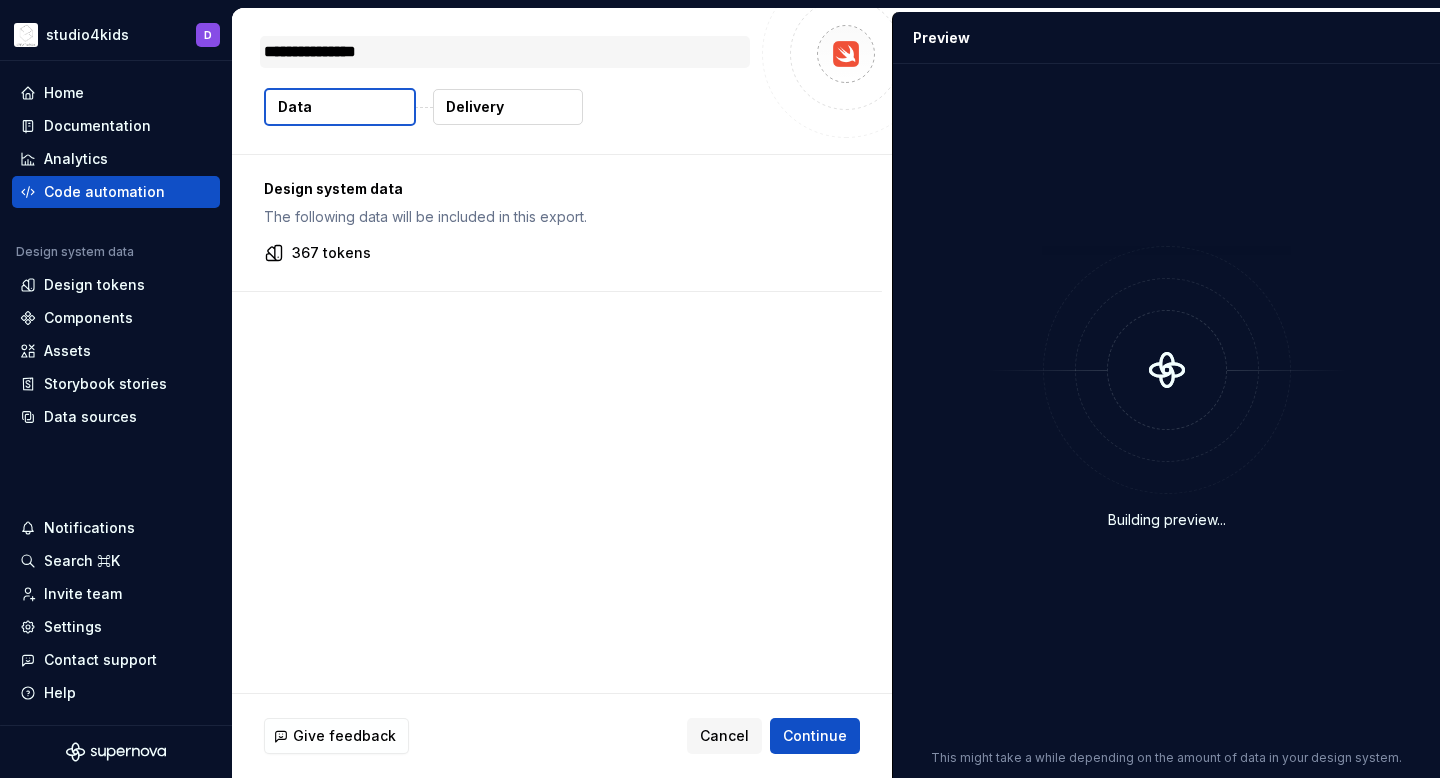 type on "*" 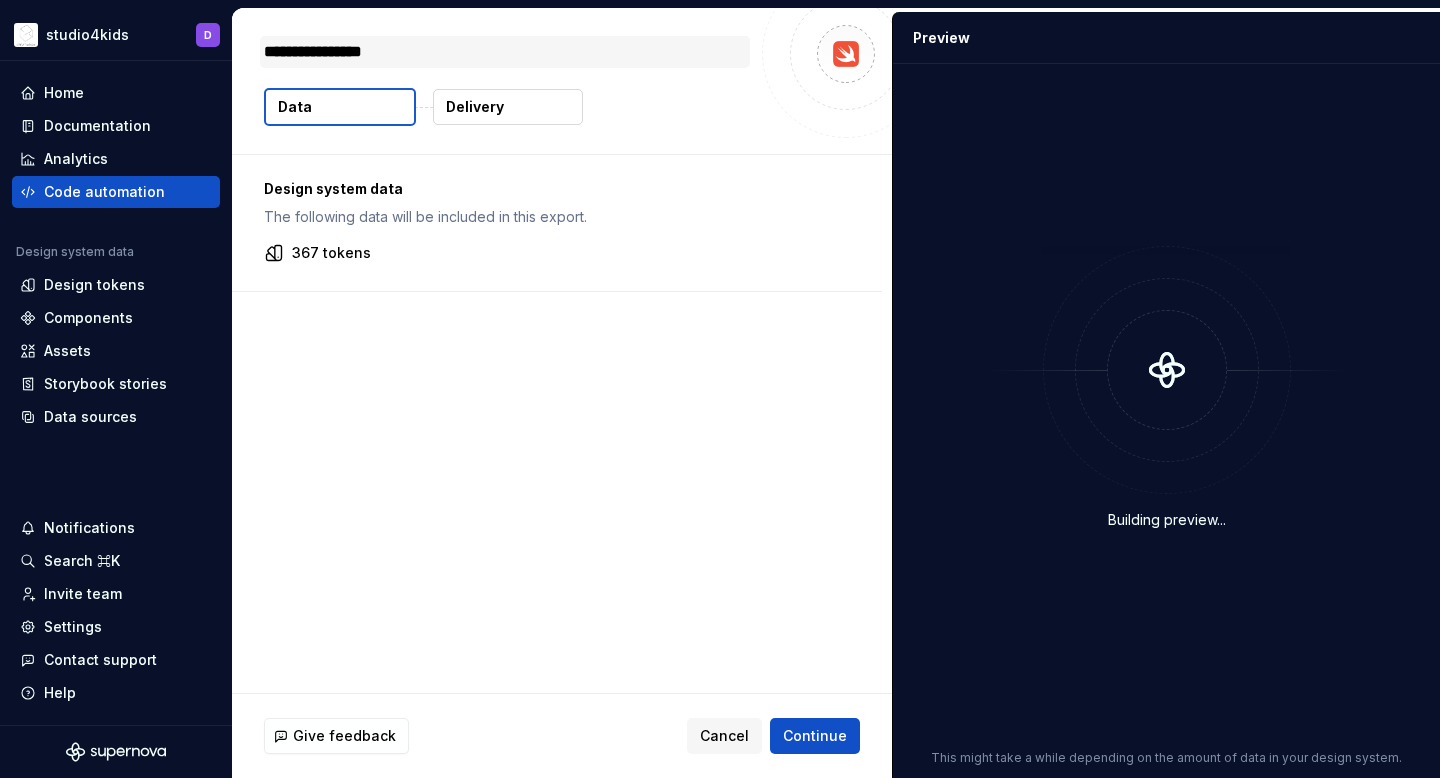 type on "*" 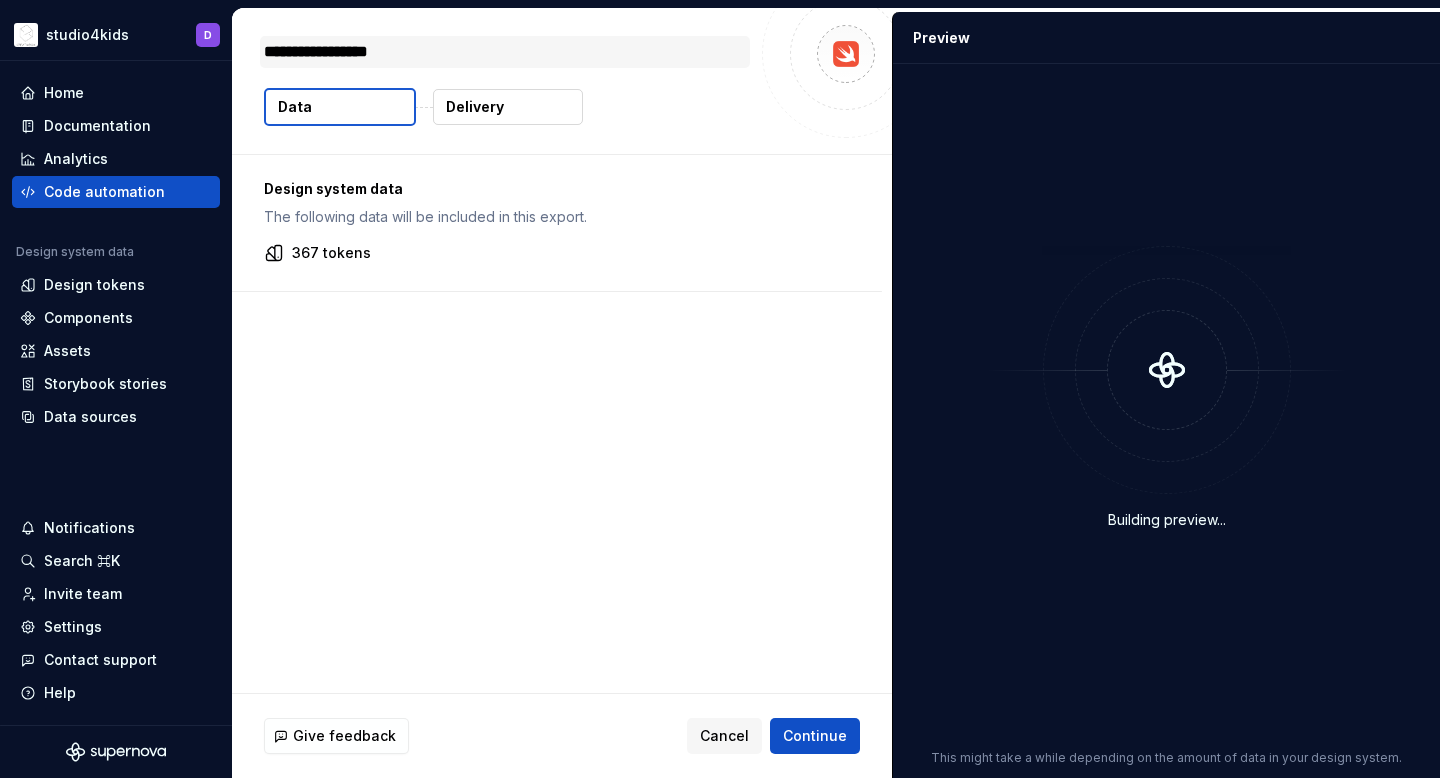 type on "*" 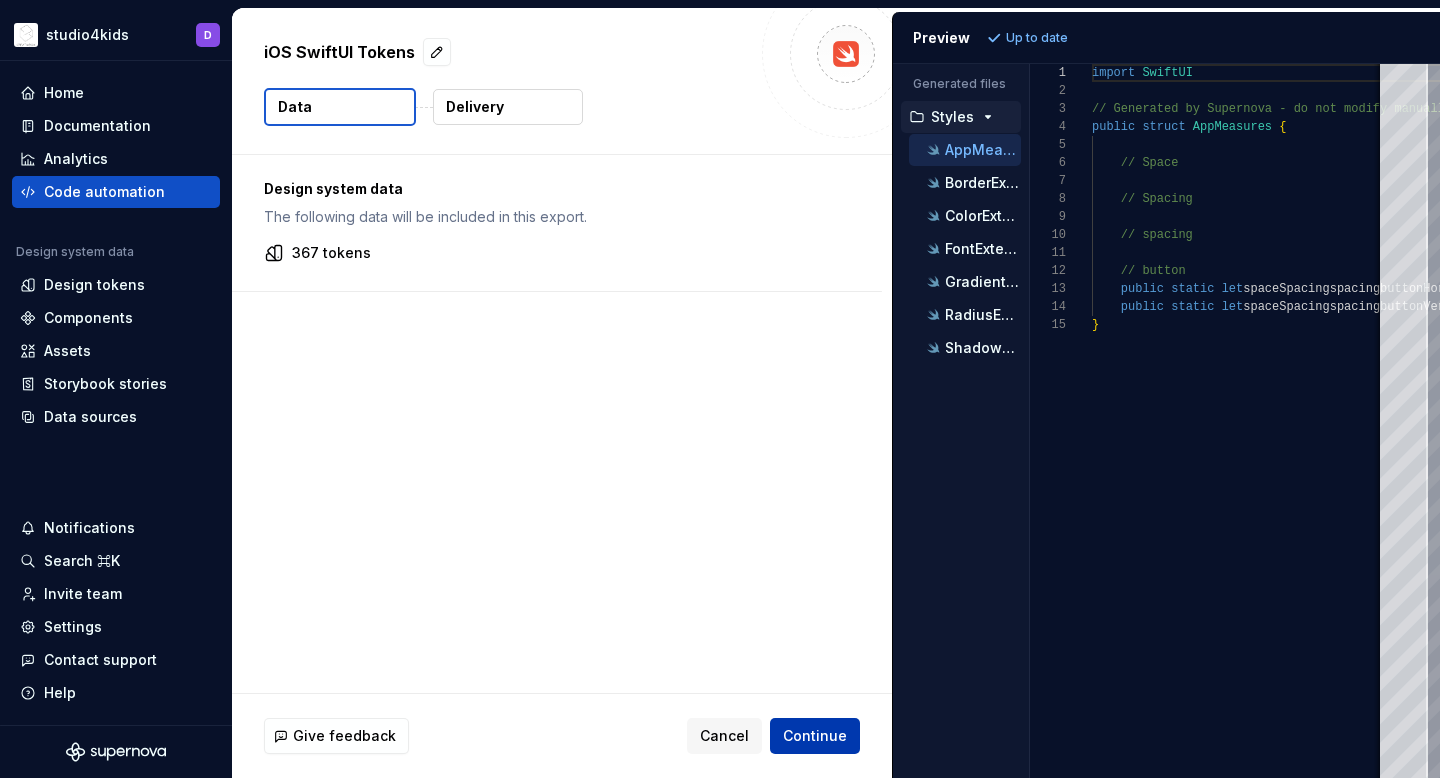 click on "Continue" at bounding box center (815, 736) 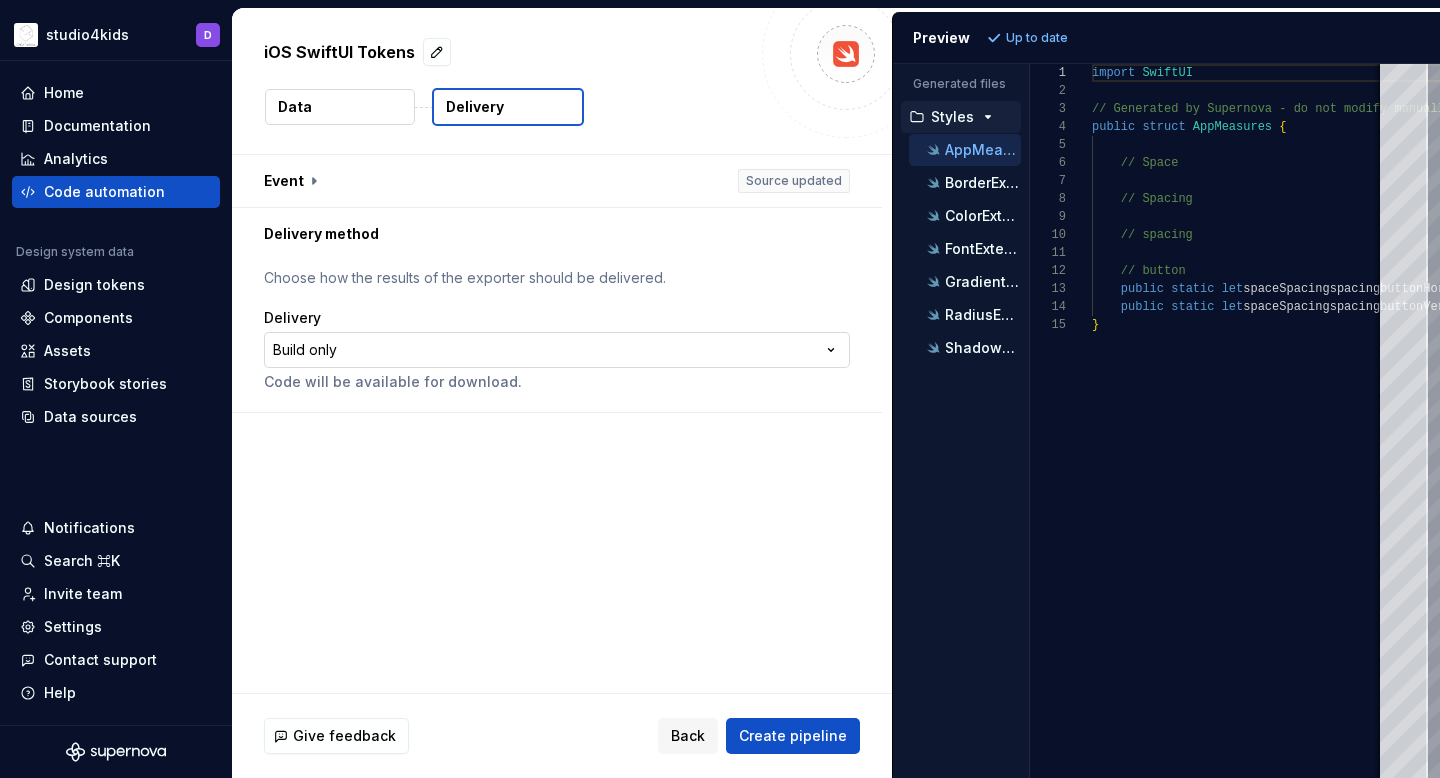 click on "**********" at bounding box center [720, 389] 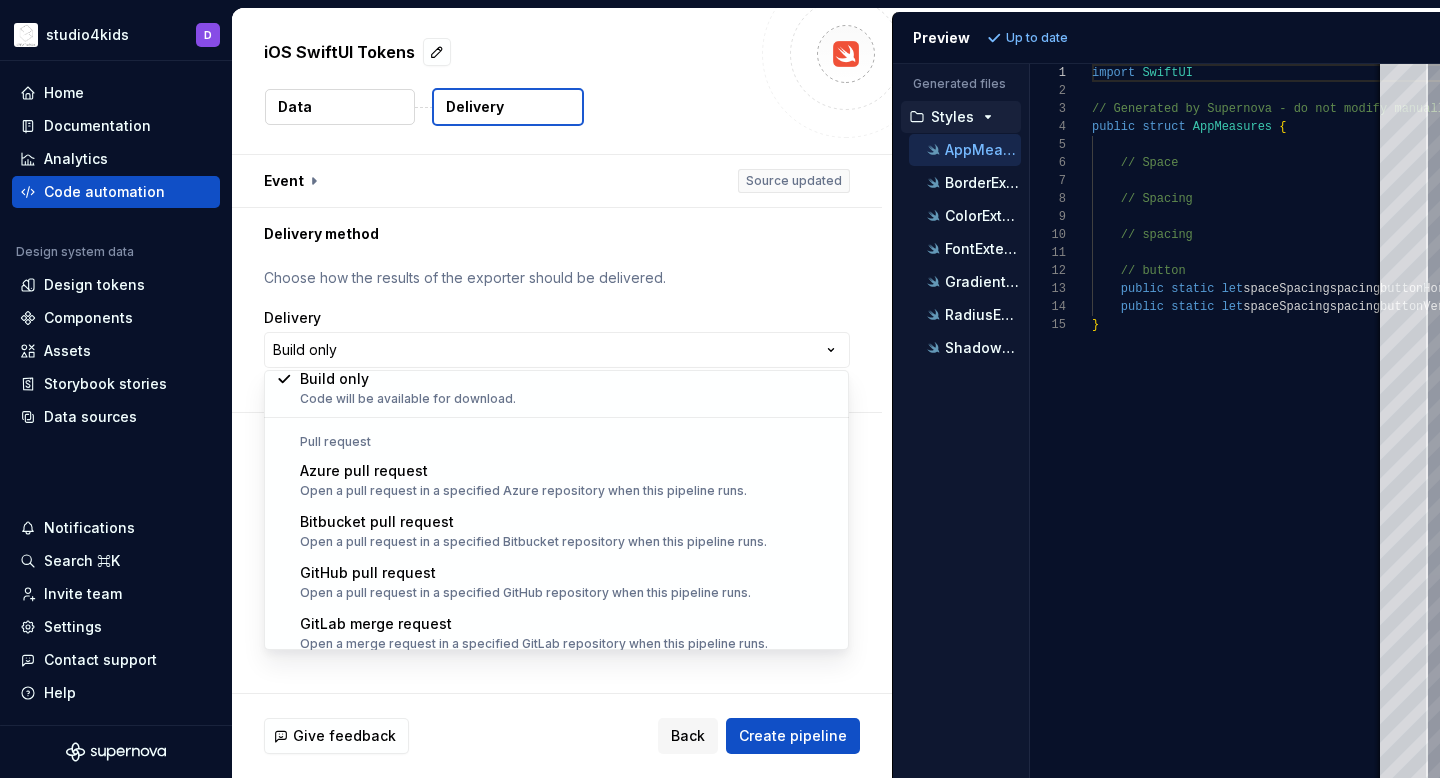 scroll, scrollTop: 56, scrollLeft: 0, axis: vertical 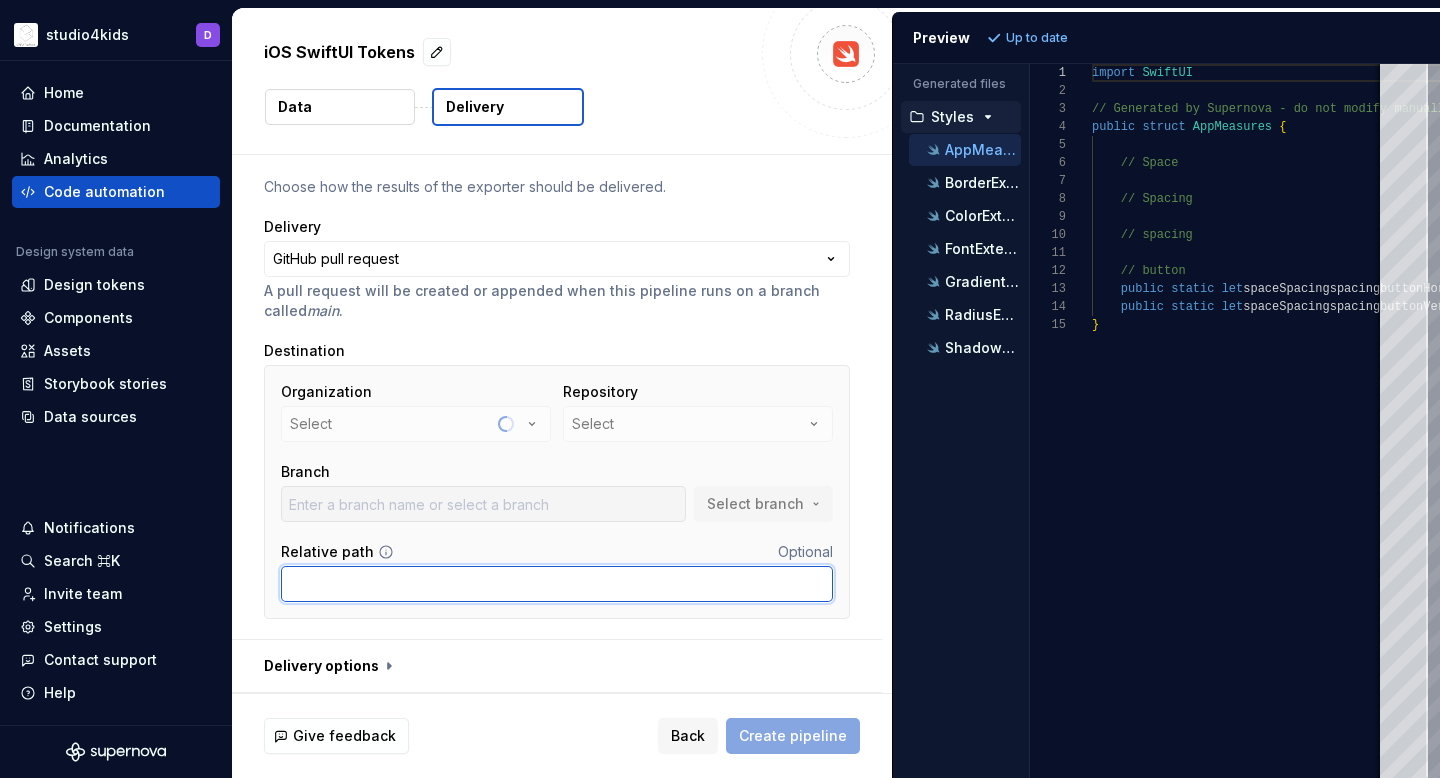 click on "Relative path" at bounding box center (557, 584) 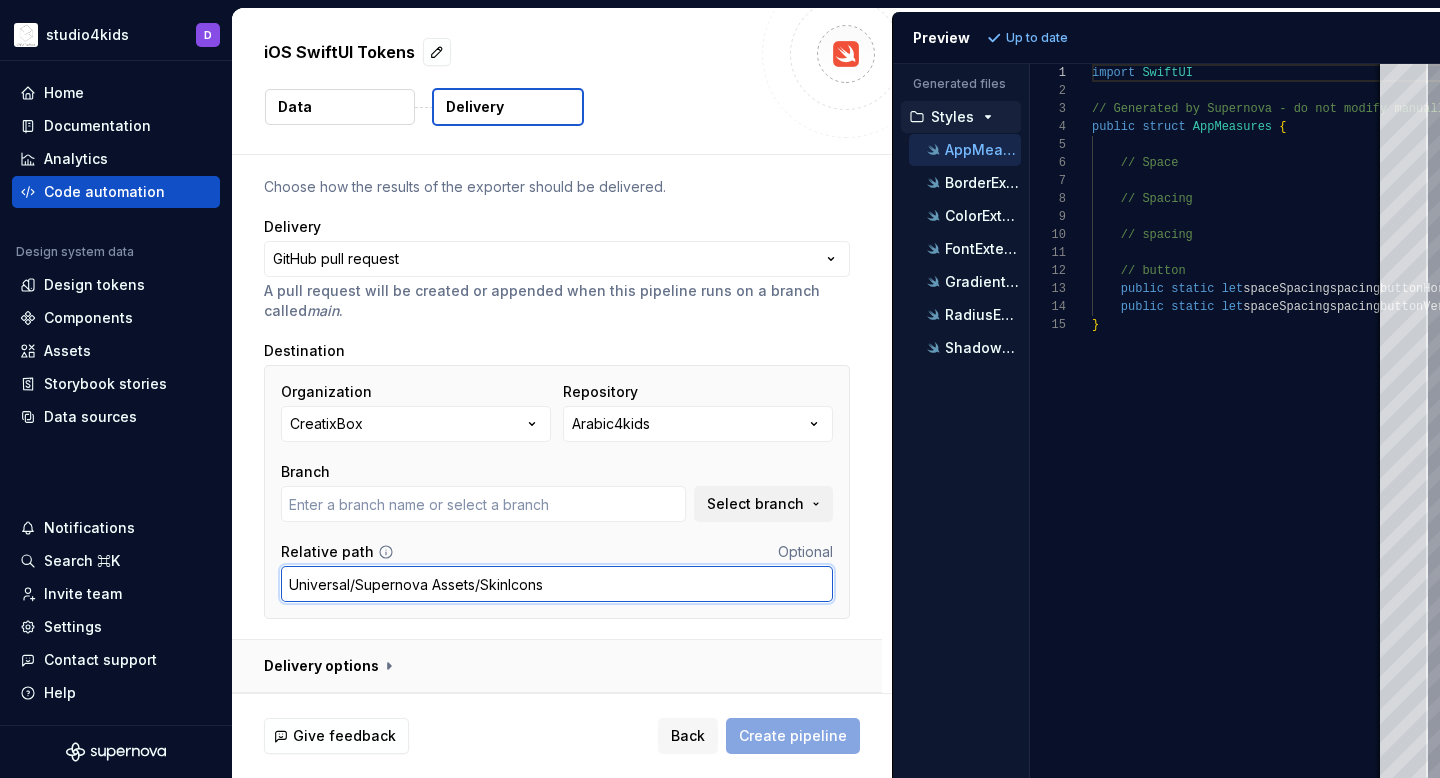 type on "develop" 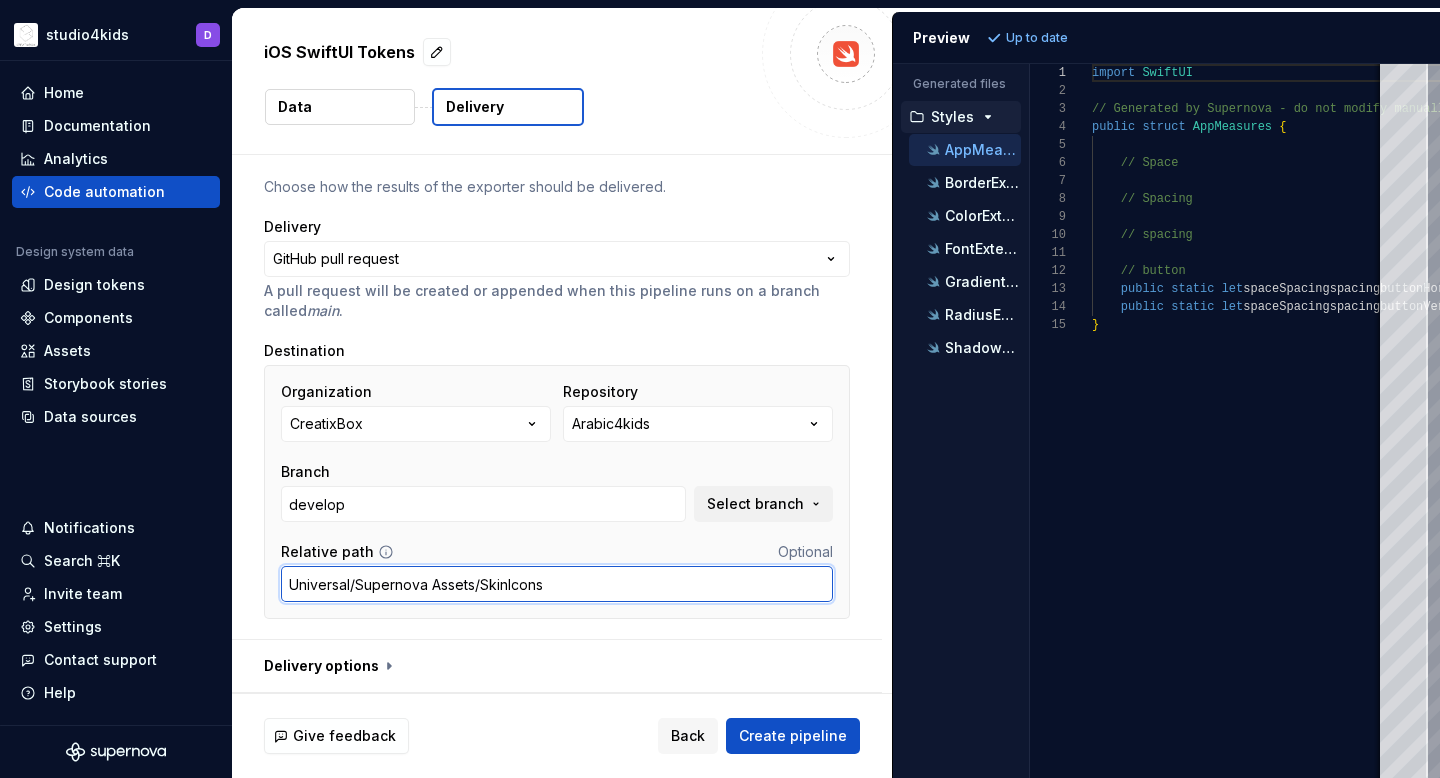 click on "Universal/Supernova Assets/SkinIcons" at bounding box center (557, 584) 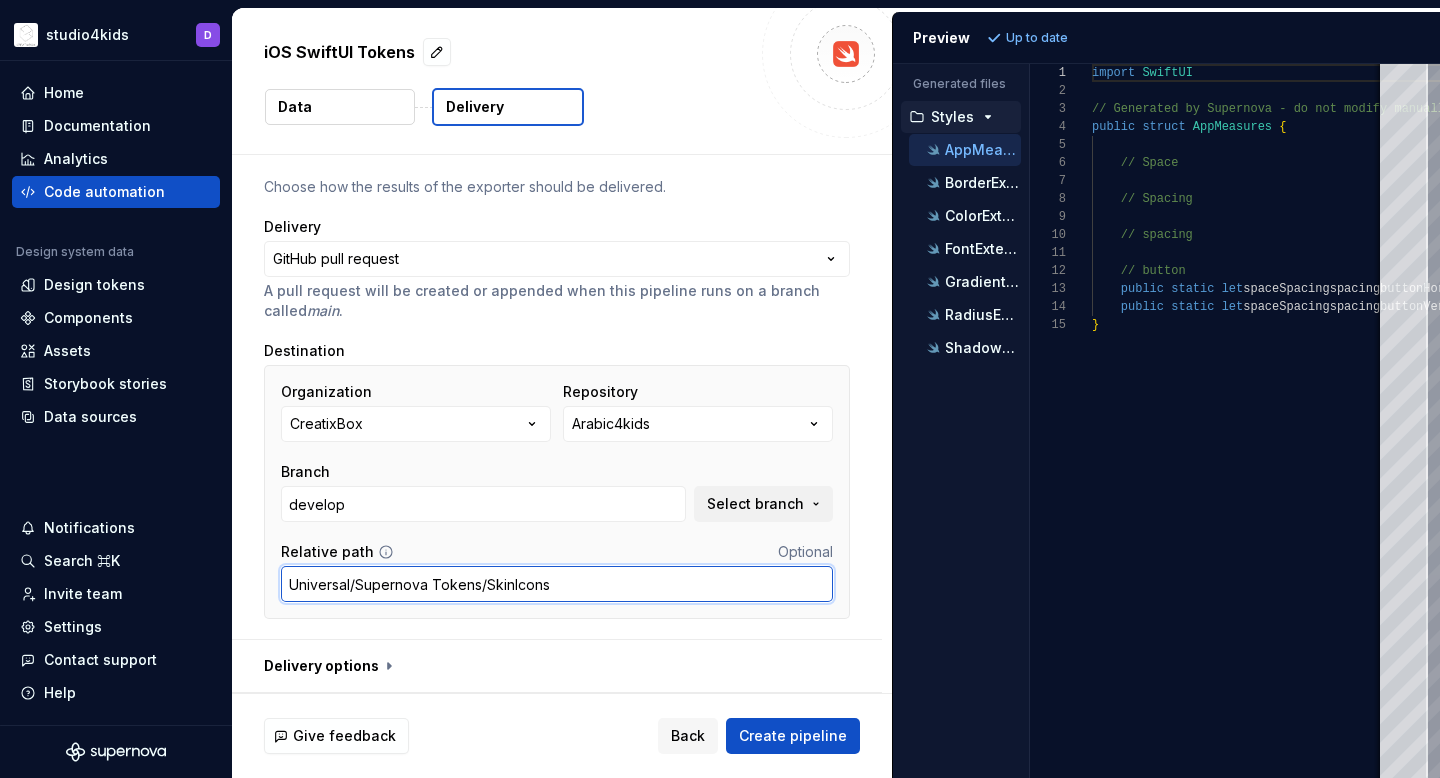 click on "Universal/Supernova Tokens/SkinIcons" at bounding box center (557, 584) 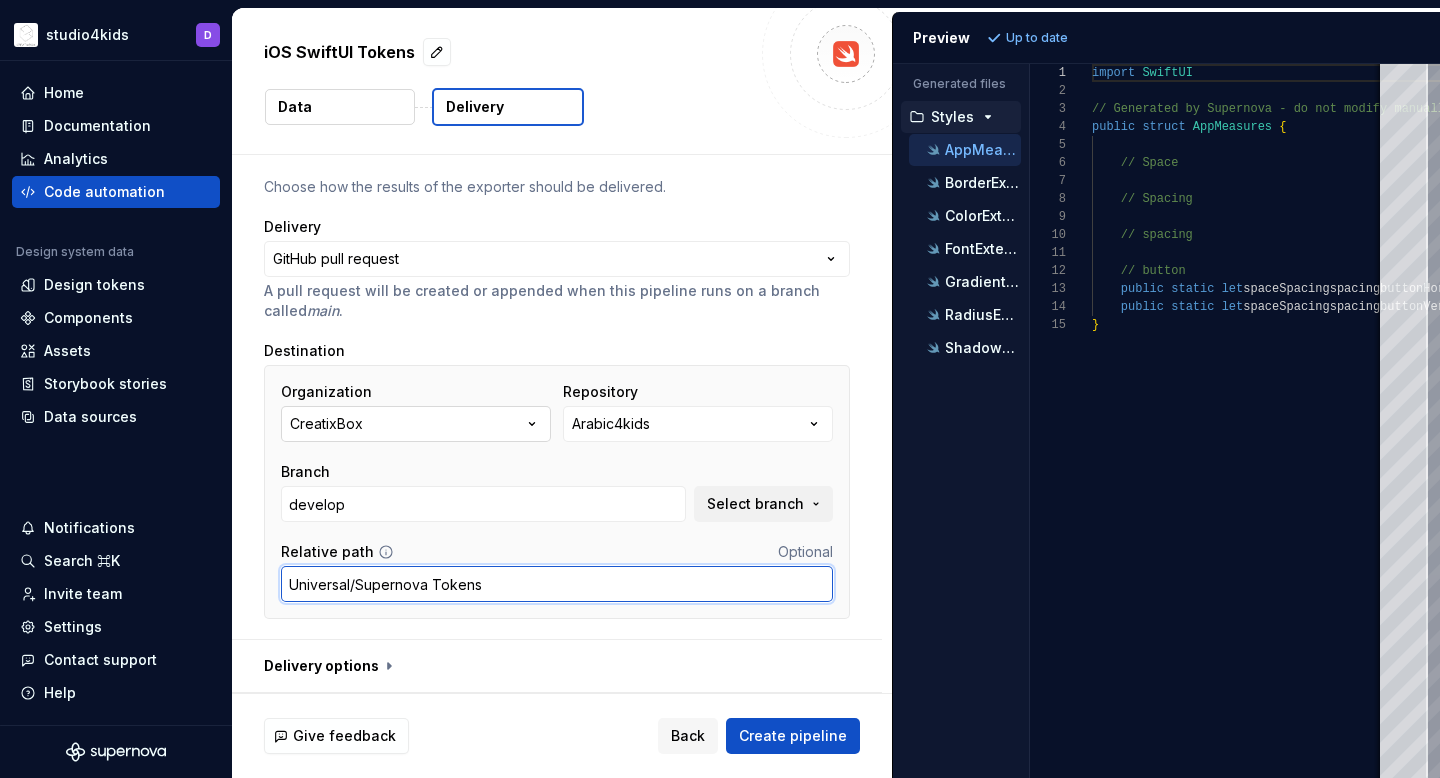 type on "Universal/Supernova Tokens" 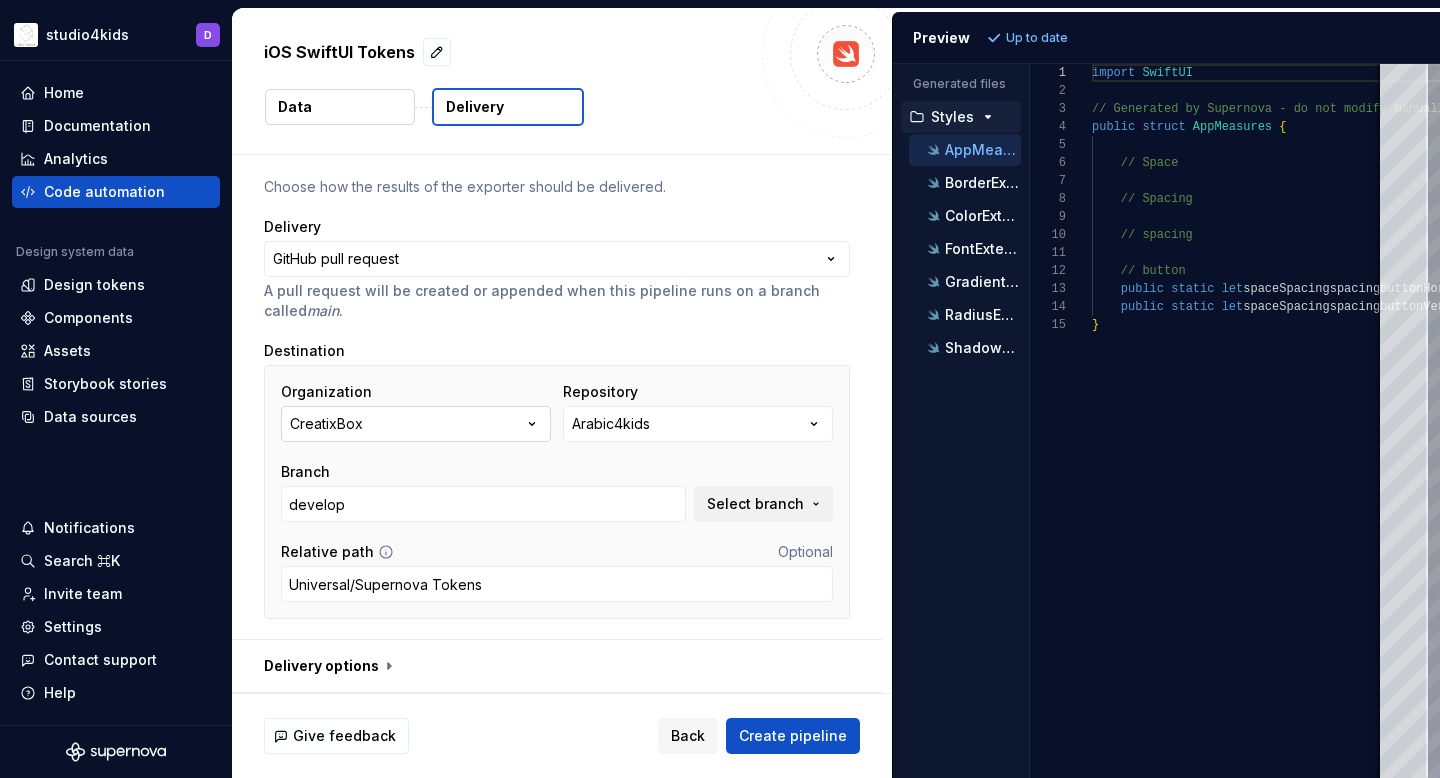 click on "CreatixBox" at bounding box center (416, 424) 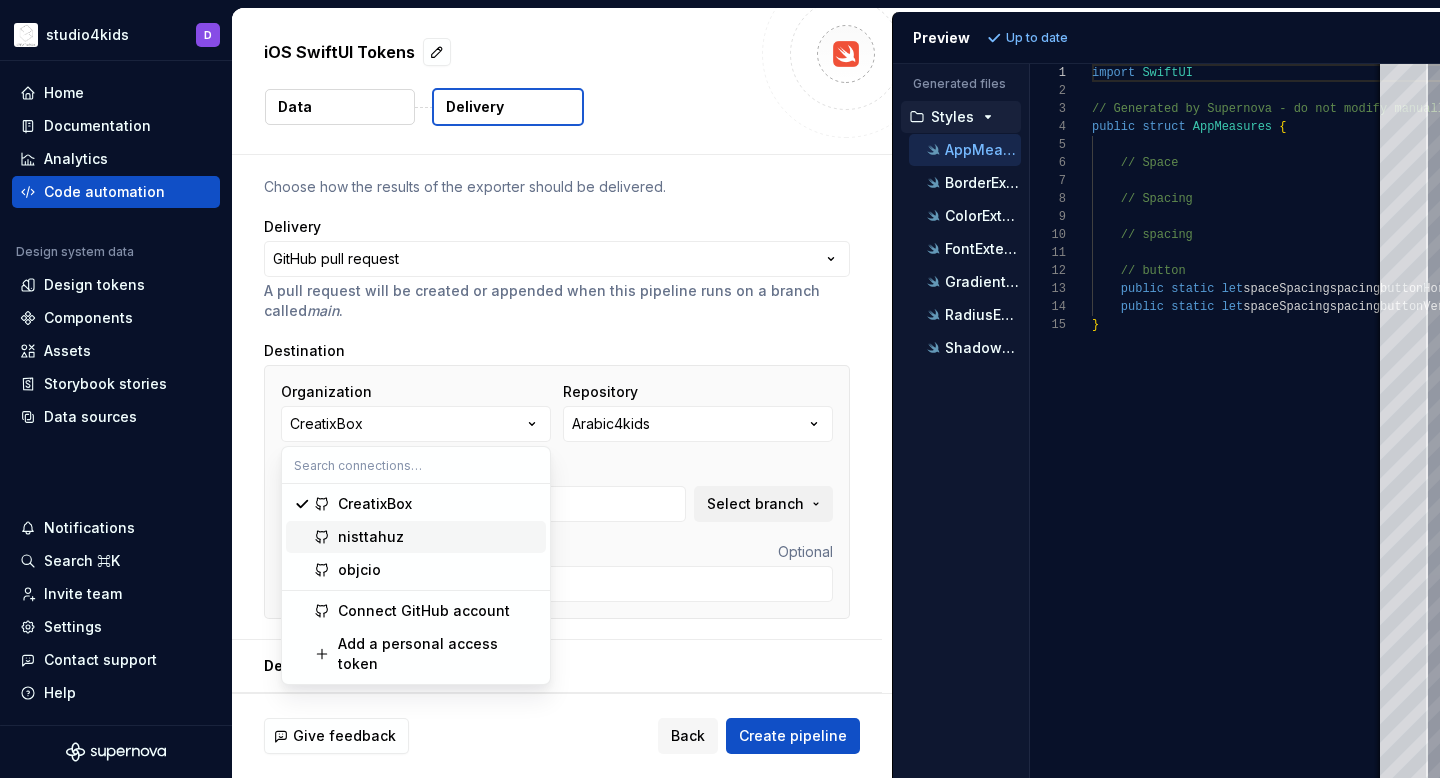 click on "nisttahuz" at bounding box center [438, 537] 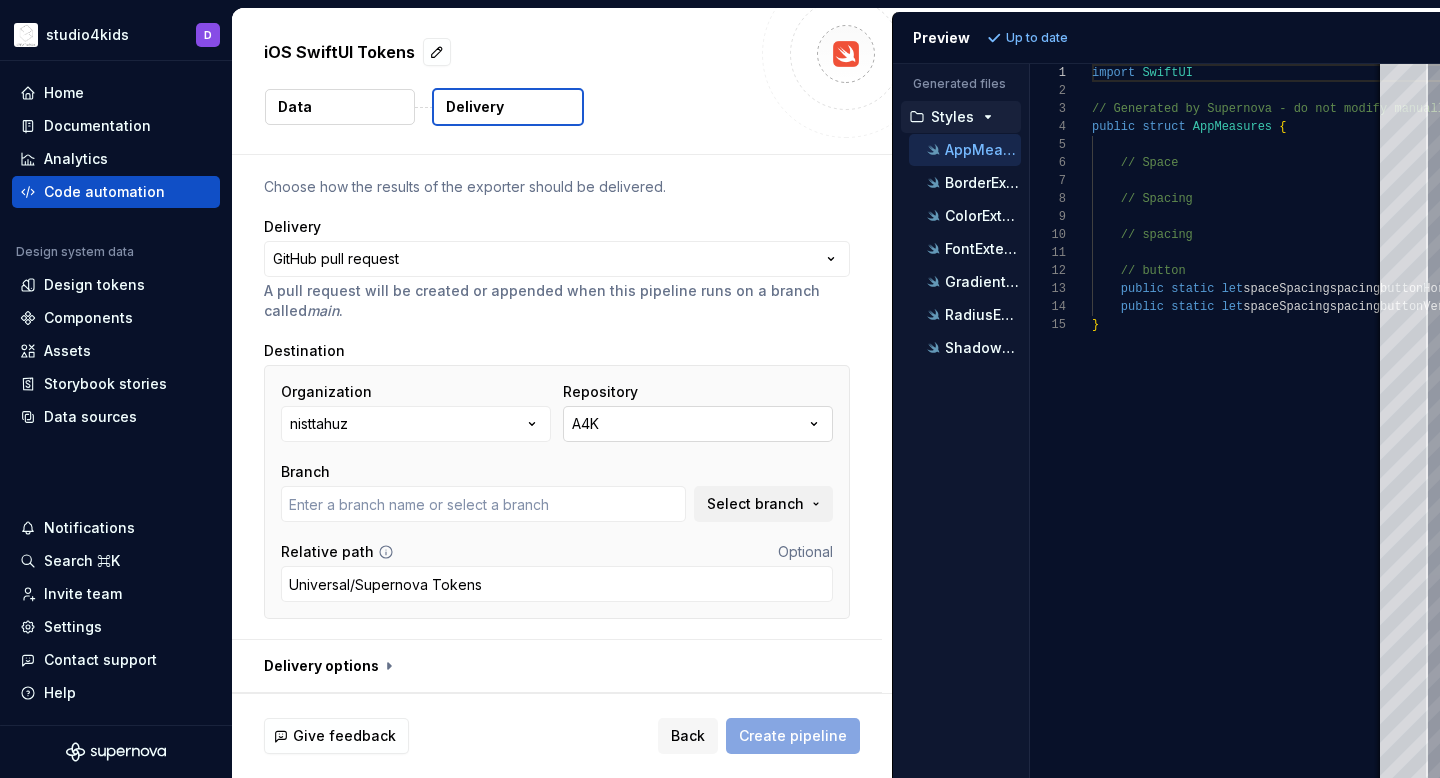 click on "A4K" at bounding box center (698, 424) 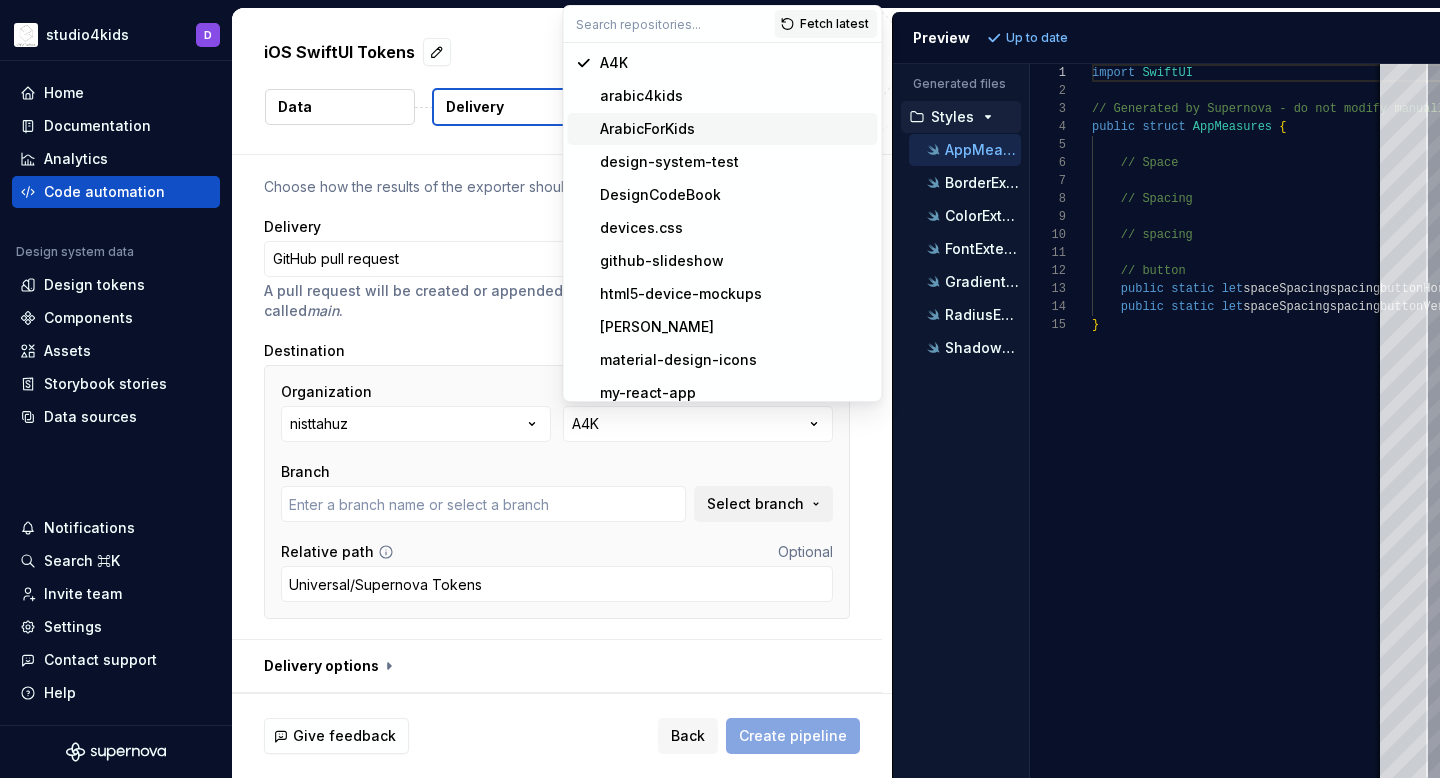 type on "main" 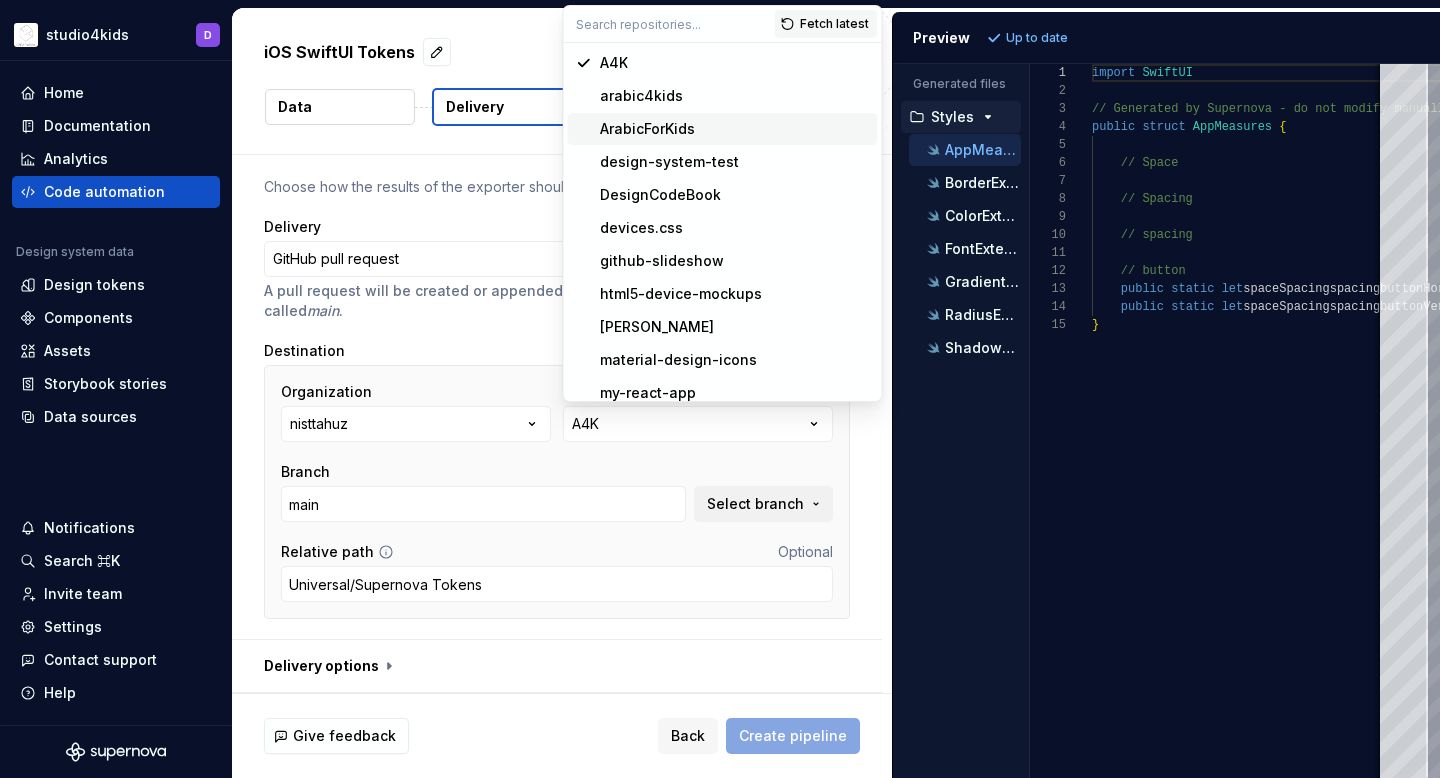 click on "ArabicForKids" at bounding box center [647, 129] 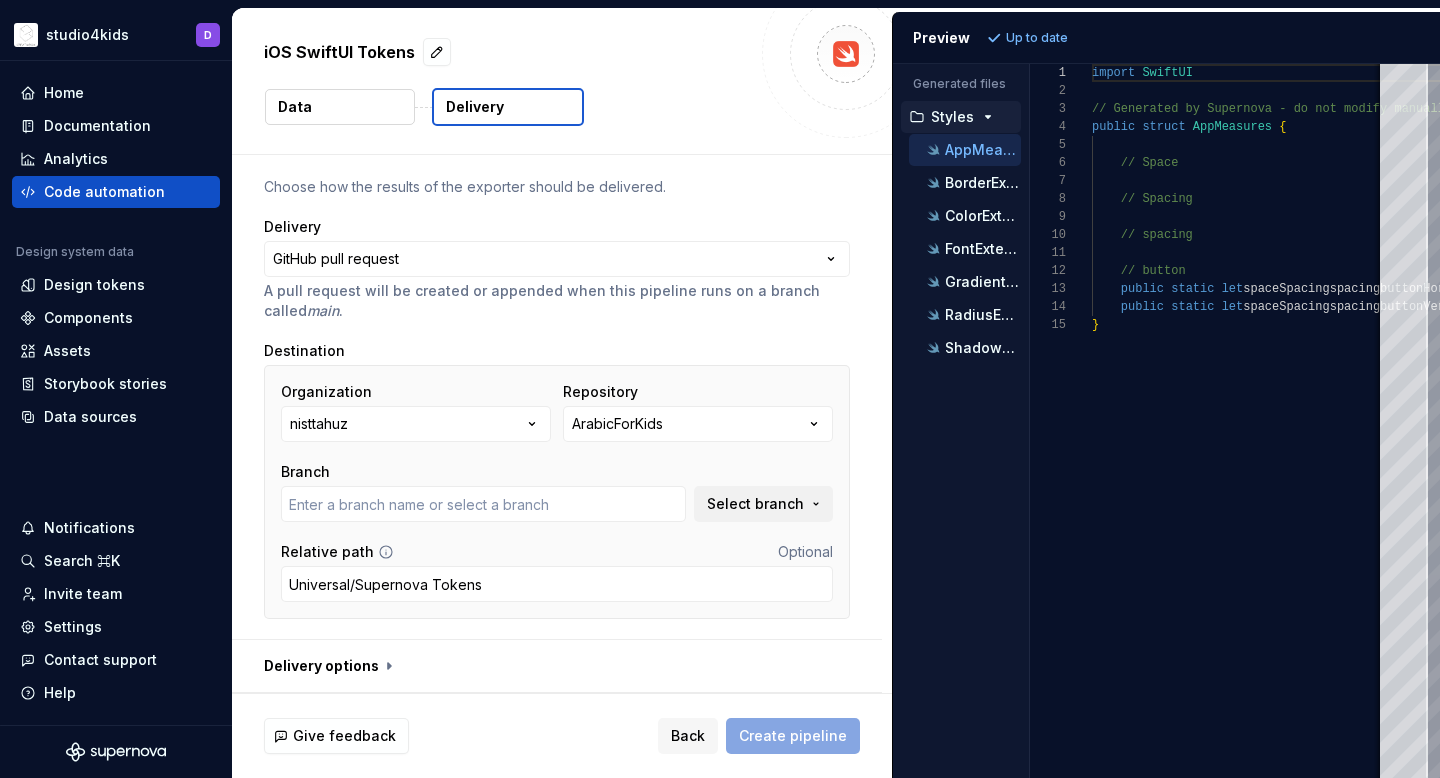 type on "main" 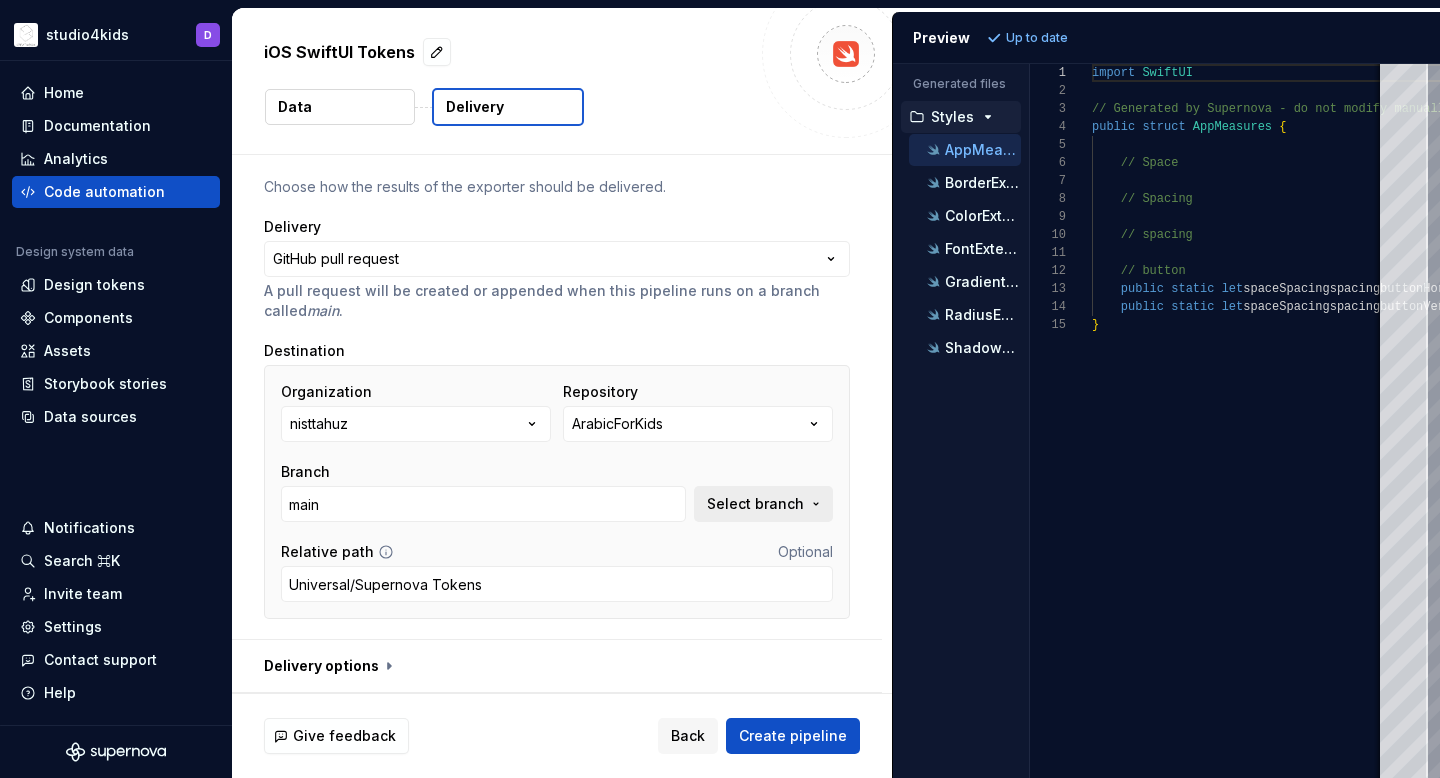 click on "Select branch" at bounding box center [755, 504] 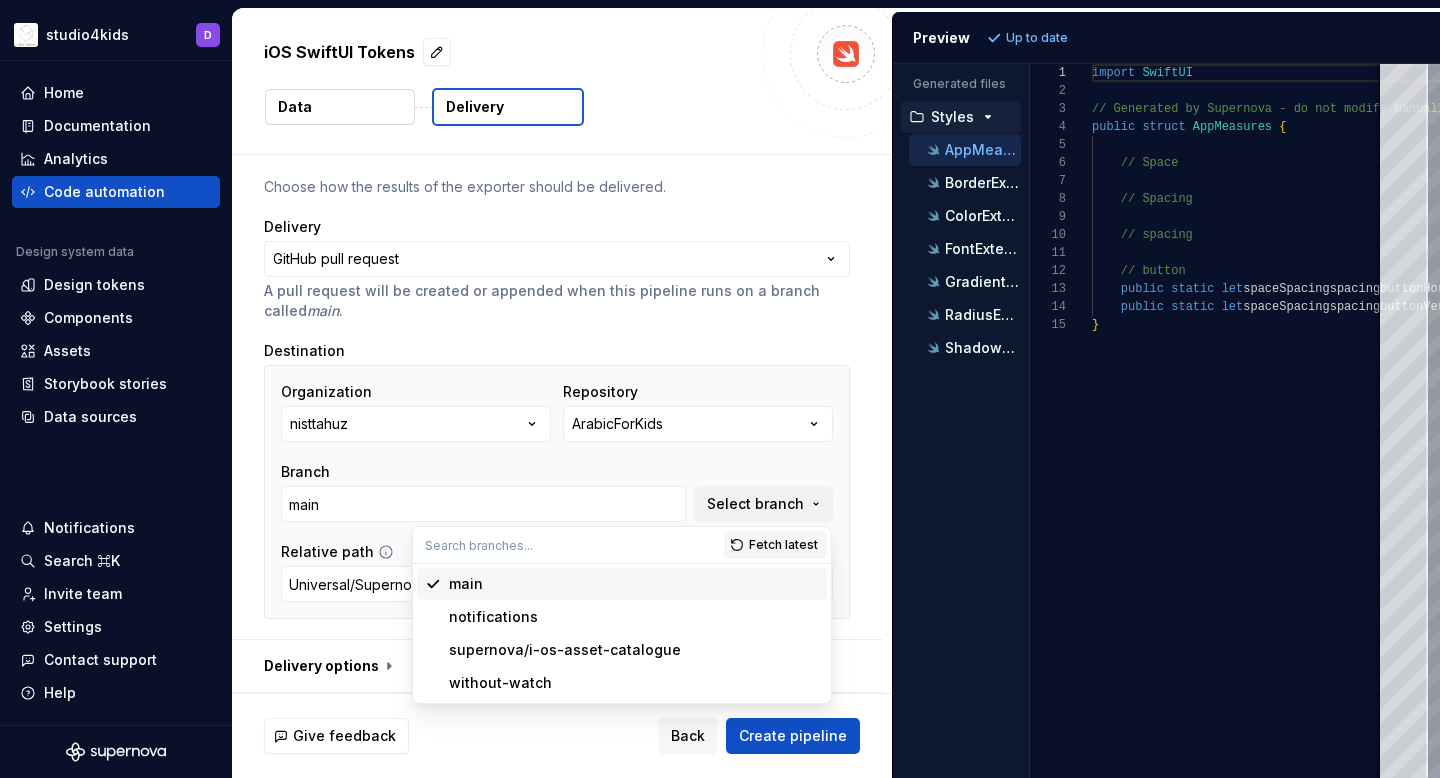 click on "Branch" at bounding box center [483, 472] 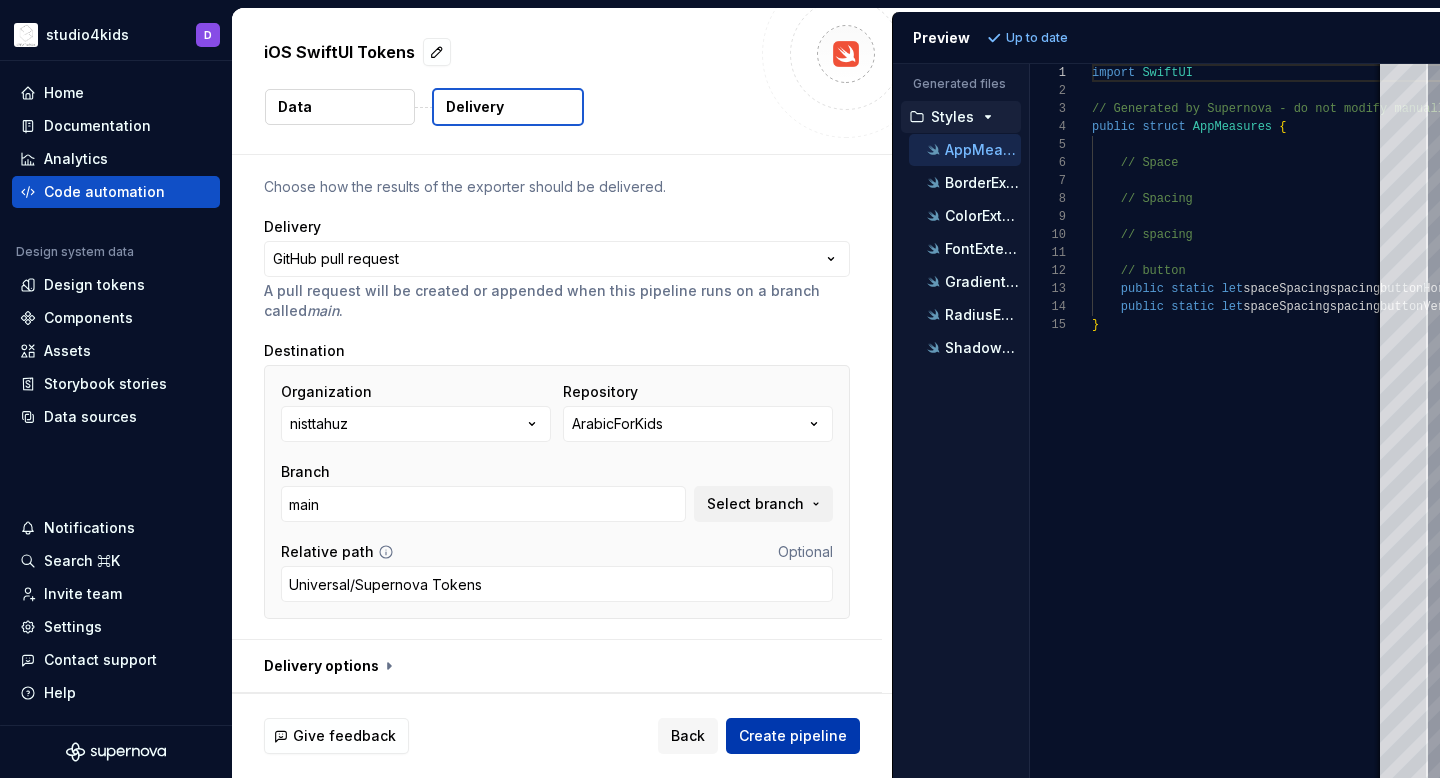 click on "Create pipeline" at bounding box center (793, 736) 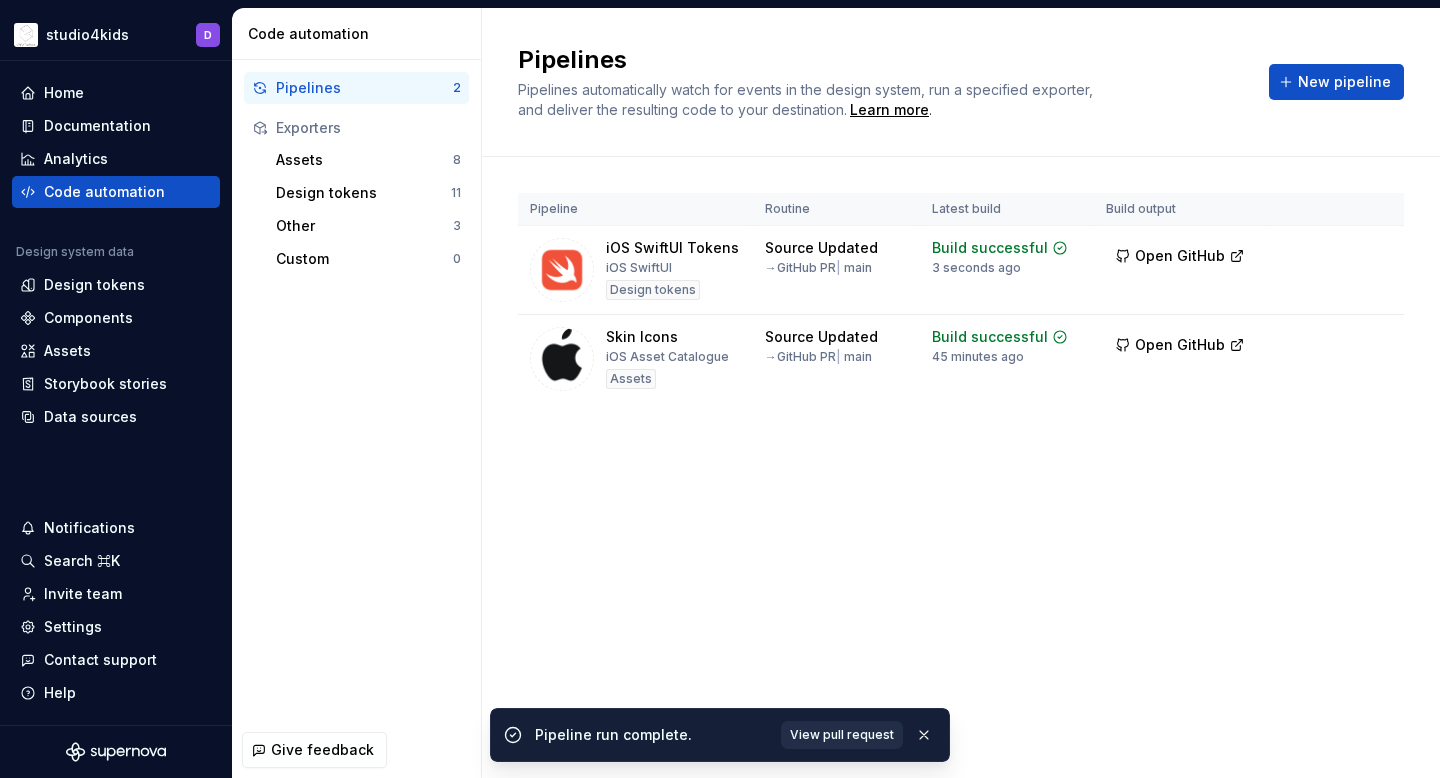 click on "View pull request" at bounding box center [842, 735] 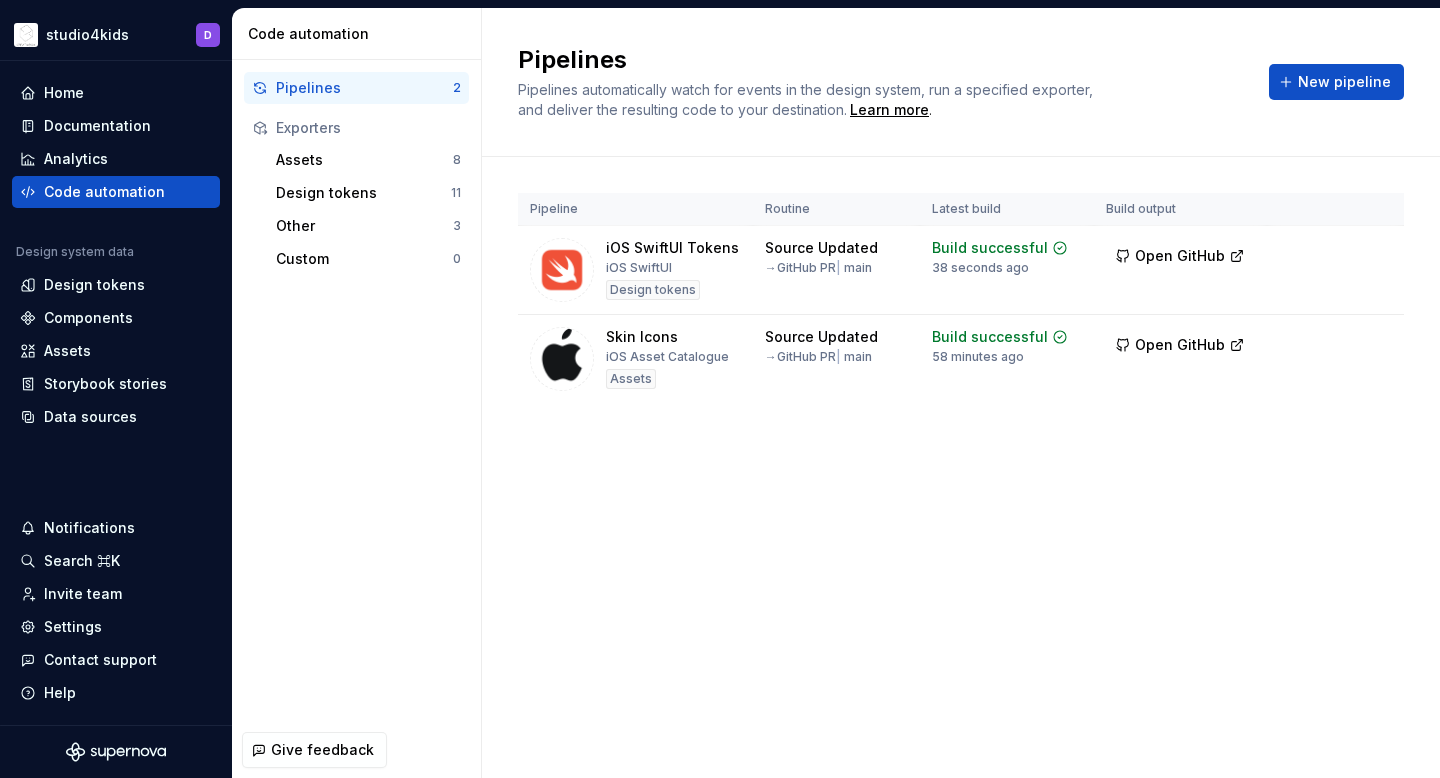 click on "Pipelines Pipelines automatically watch for events in the design system, run a specified exporter, and deliver the resulting code to your destination.   Learn more . New pipeline Pipeline Routine Latest build Build output iOS SwiftUI Tokens iOS SwiftUI Design tokens Source Updated →  GitHub PR  |   main Build successful 38 seconds ago Open GitHub Run Skin Icons iOS Asset Catalogue Assets Source Updated →  GitHub PR  |   main Build successful 58 minutes ago Open GitHub Run" at bounding box center [961, 393] 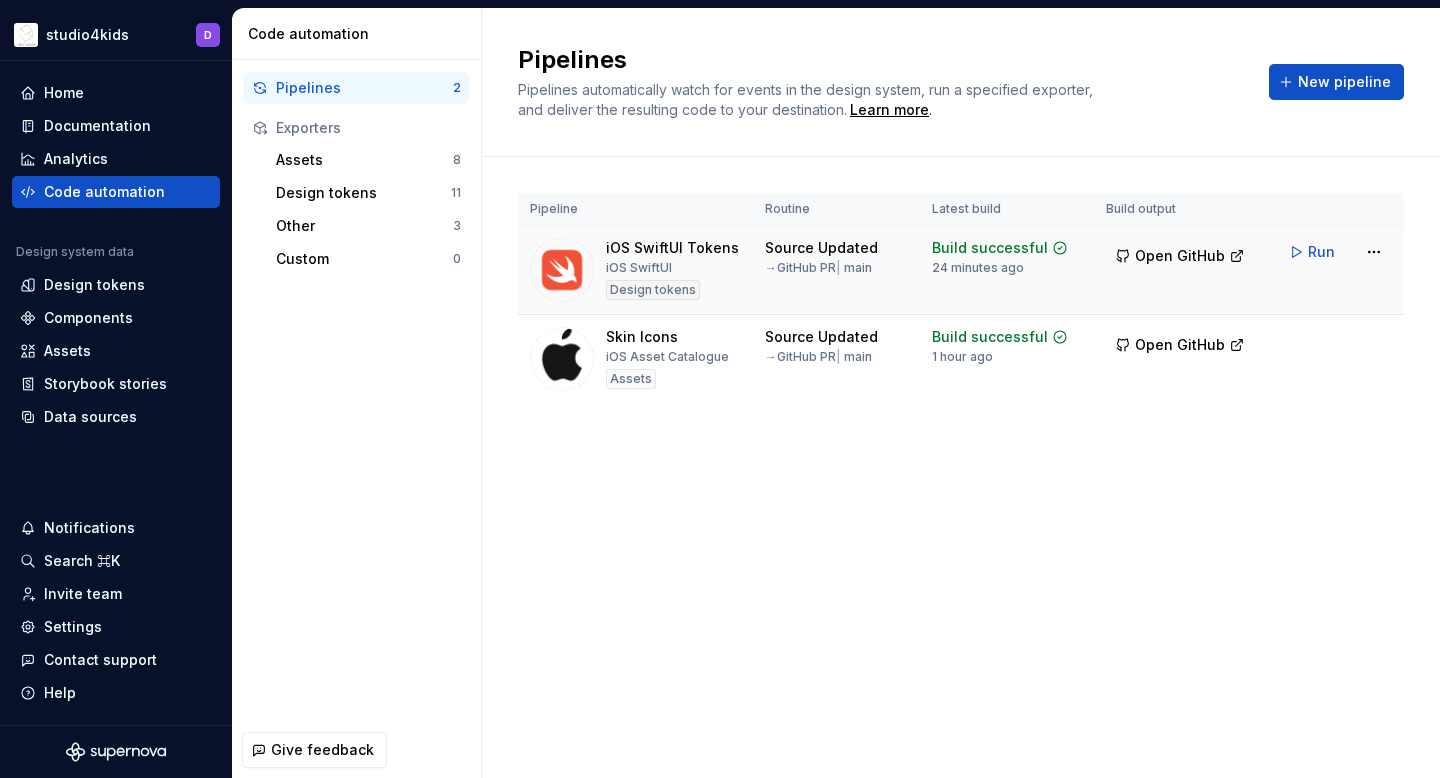 click on "iOS SwiftUI Tokens iOS SwiftUI Design tokens" at bounding box center [672, 270] 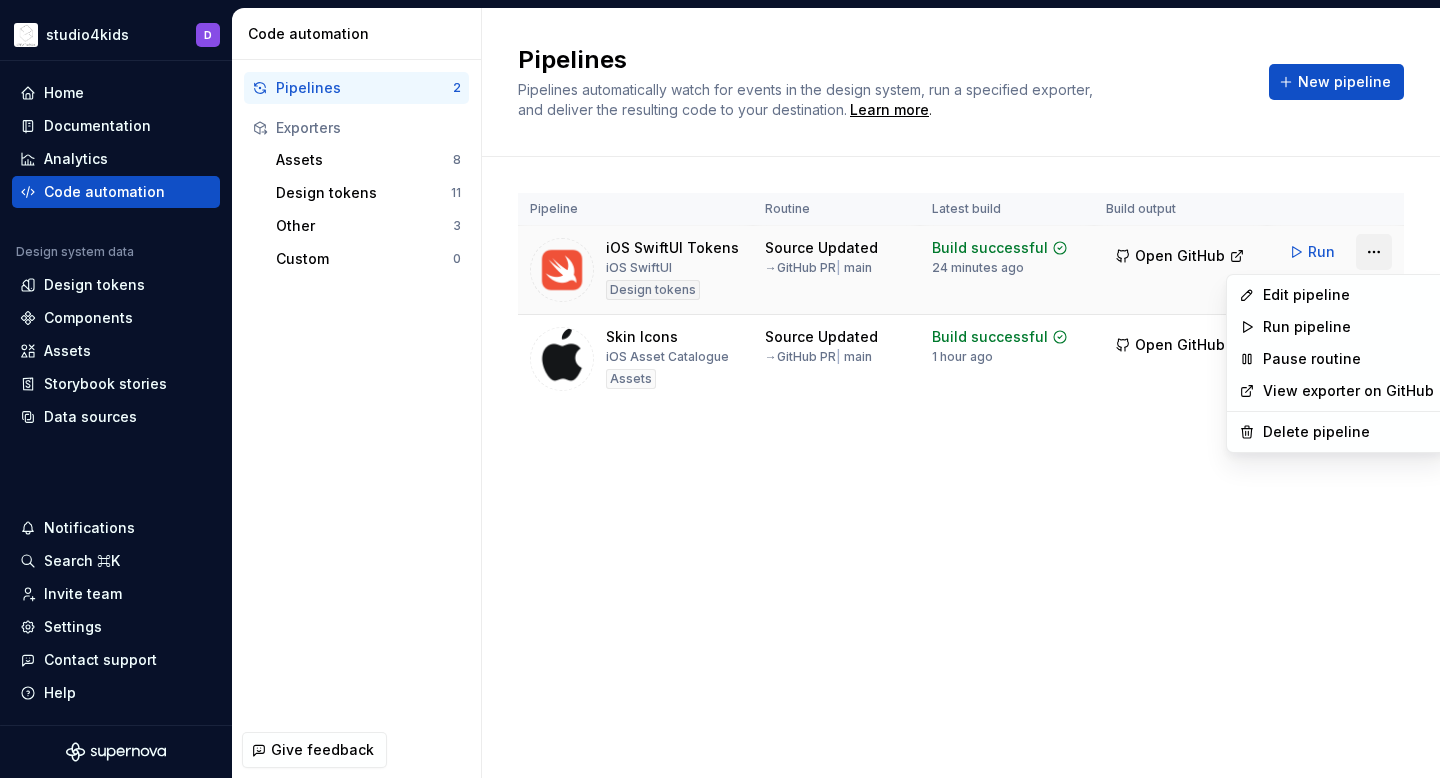 click on "studio4kids D Home Documentation Analytics Code automation Design system data Design tokens Components Assets Storybook stories Data sources Notifications Search ⌘K Invite team Settings Contact support Help Code automation Pipelines 2 Exporters Assets 8 Design tokens 11 Other 3 Custom 0 Give feedback Pipelines Pipelines automatically watch for events in the design system, run a specified exporter, and deliver the resulting code to your destination.   Learn more . New pipeline Pipeline Routine Latest build Build output iOS SwiftUI Tokens iOS SwiftUI Design tokens Source Updated →  GitHub PR  |   main Build successful 24 minutes ago Open GitHub Run Skin Icons iOS Asset Catalogue Assets Source Updated →  GitHub PR  |   main Build successful 1 hour ago Open GitHub Run   * Edit pipeline Run pipeline Pause routine View exporter on GitHub Delete pipeline" at bounding box center [720, 389] 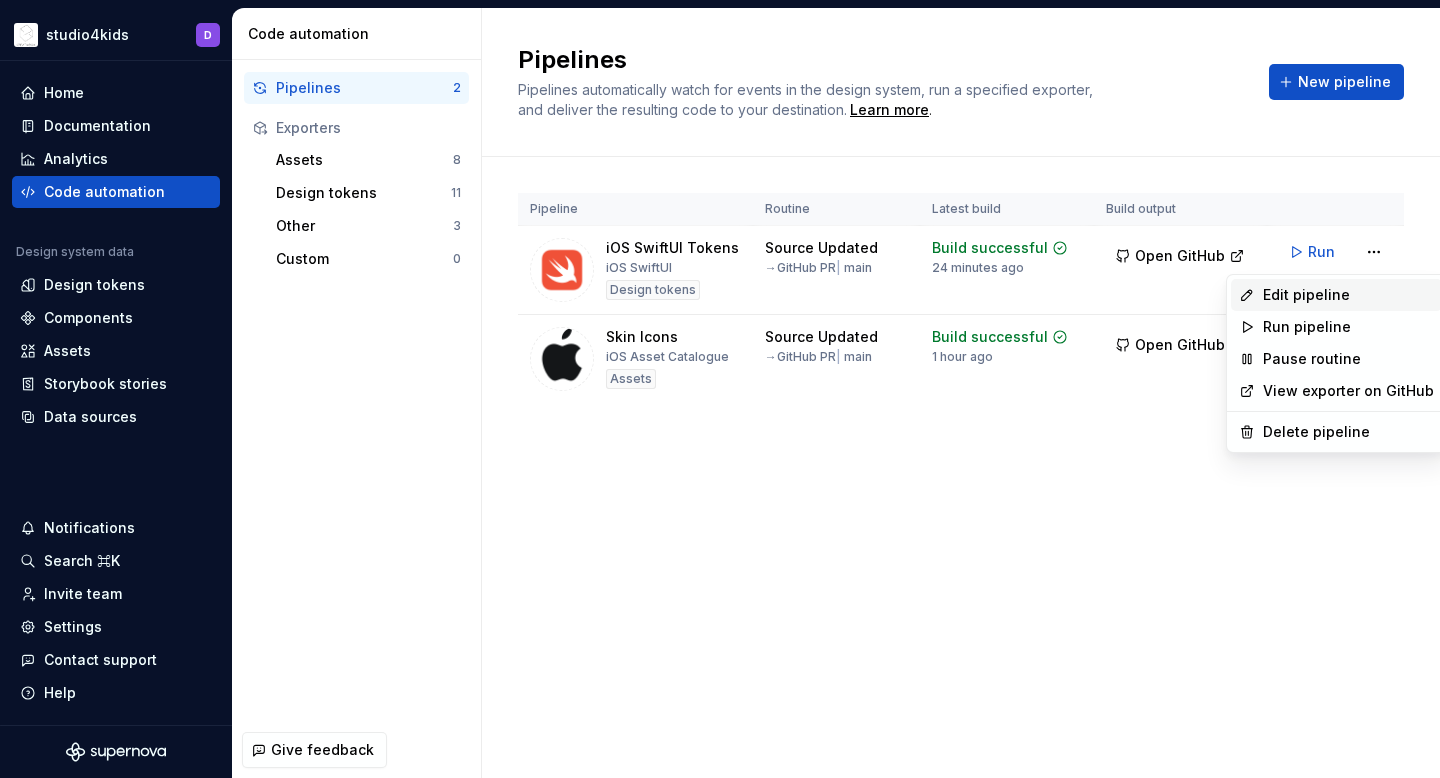 click on "Edit pipeline" at bounding box center (1348, 295) 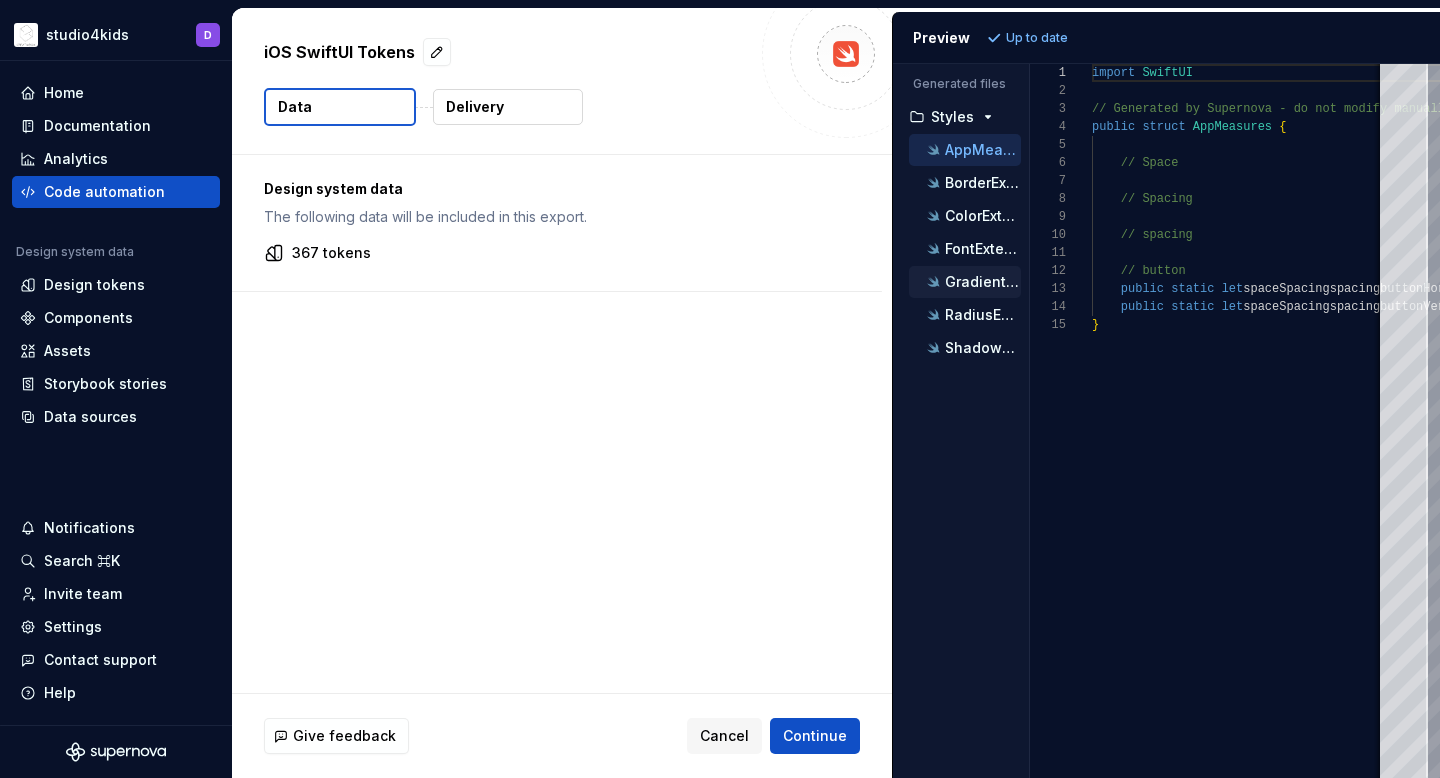 click on "GradientExtension.swift" at bounding box center [972, 282] 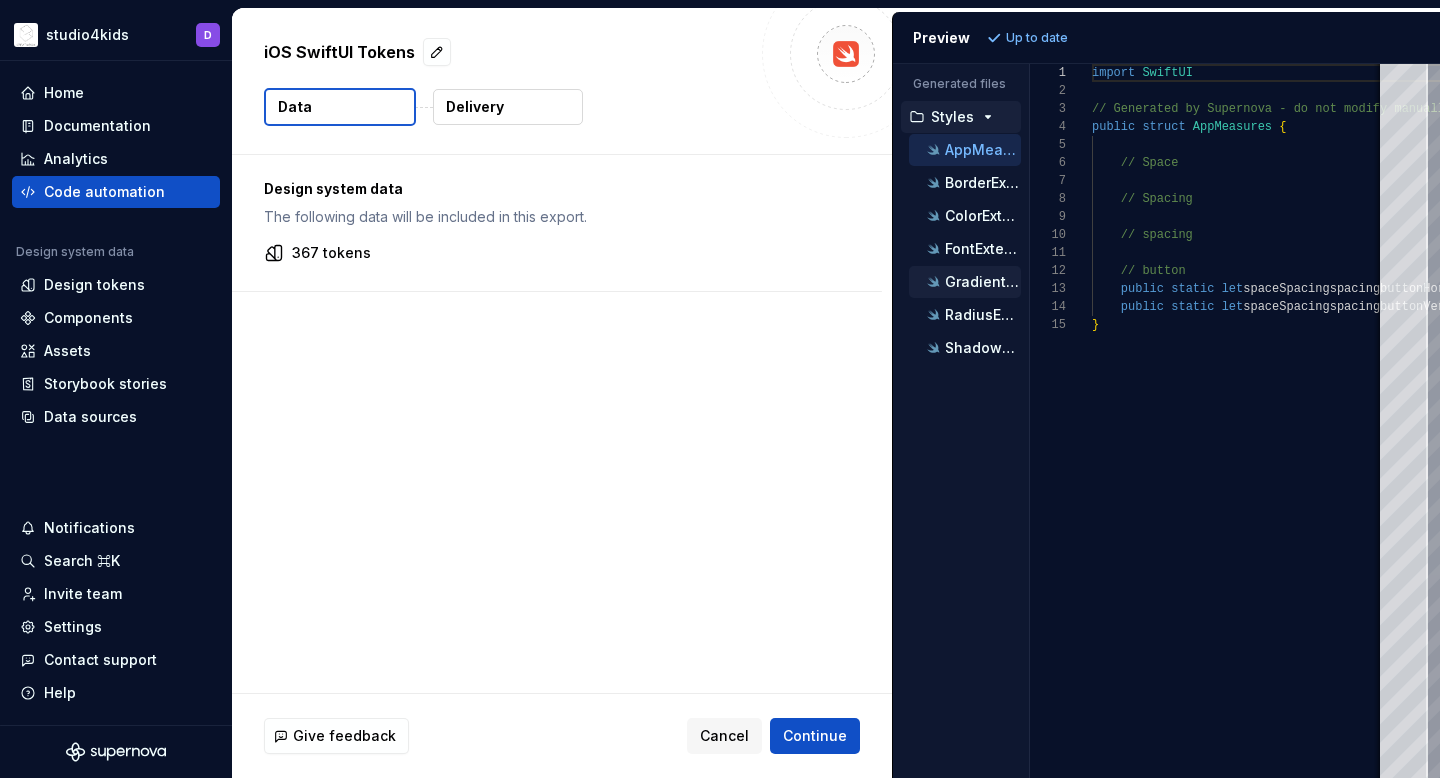 click on "GradientExtension.swift" at bounding box center [983, 282] 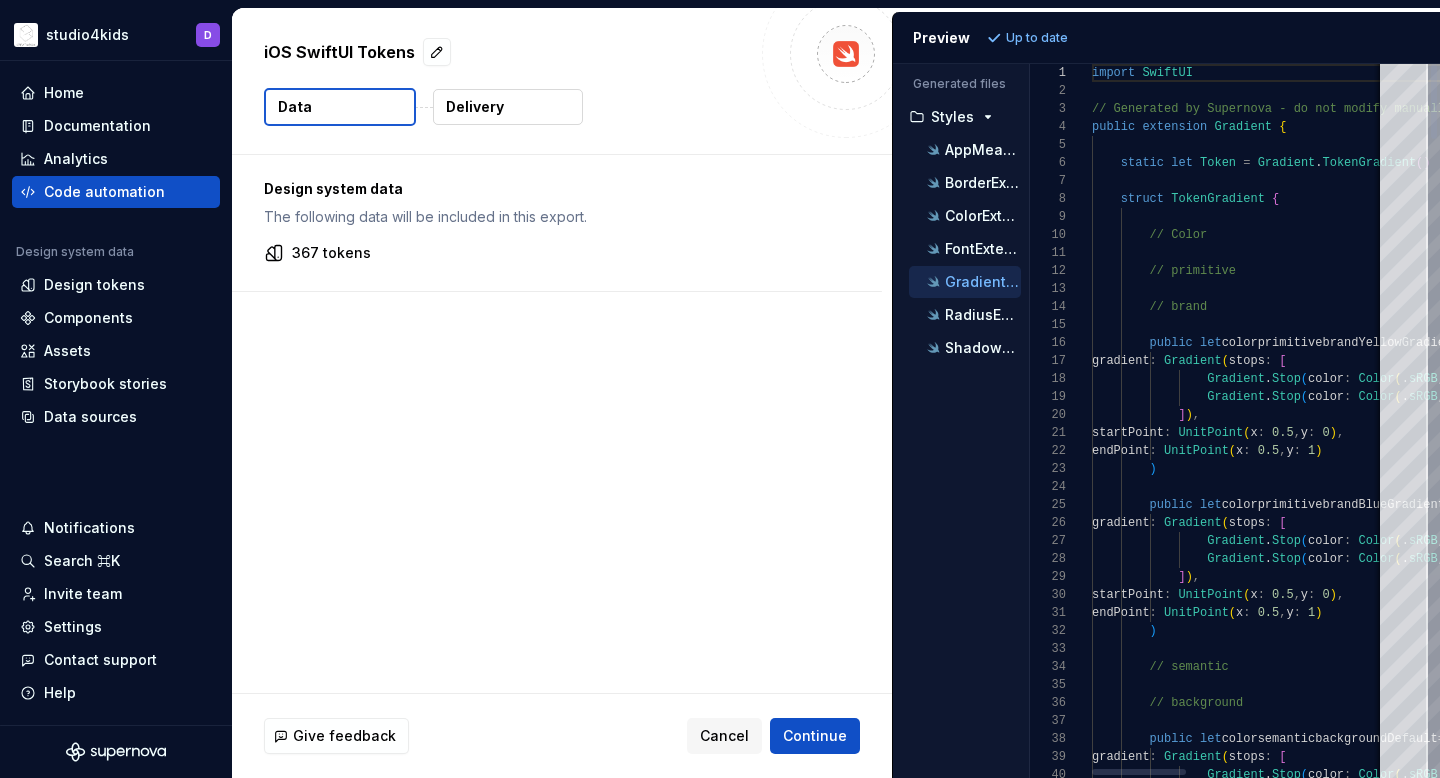 scroll, scrollTop: 180, scrollLeft: 0, axis: vertical 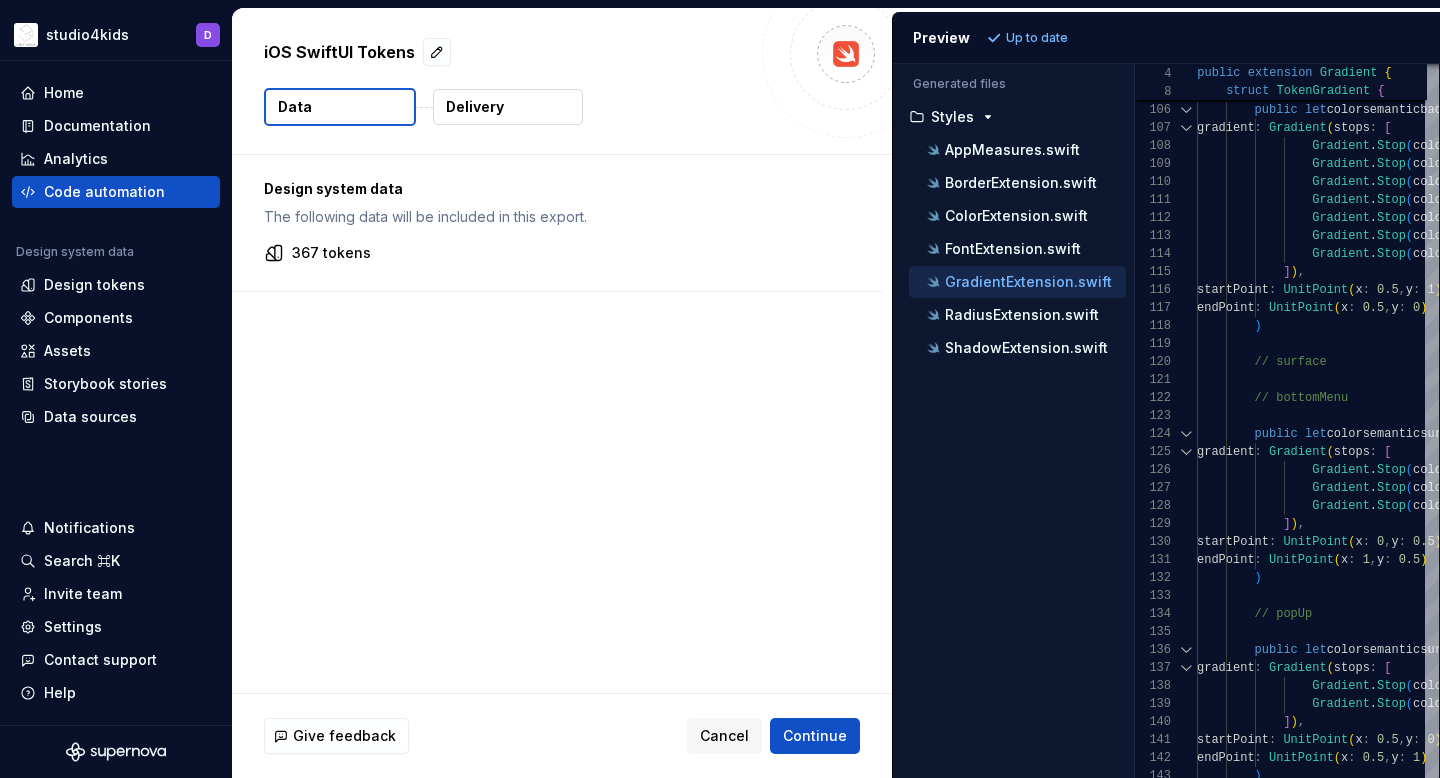 click on "Generated files
Accessibility guide for tree .
Navigate the tree with the arrow keys. Common tree hotkeys apply. Further keybindings are available:
enter to execute primary action on focused item
f2 to start renaming the focused item
escape to abort renaming an item
control+d to start dragging selected items
Styles AppMeasures.swift BorderExtension.swift ColorExtension.swift FontExtension.swift GradientExtension.swift RadiusExtension.swift ShadowExtension.swift 103 104 105 106 107 108 109 110 111 112 113 114 115 116 117 118 119 120 121 122 123 124 125 126 127 128 129 130 131 132 133 134 135 136 137 138 139 140 141 142 143             endPoint :   UnitPoint ( x :   0.5 ,  y :   0 )            )          public   let  colorsemanticbackgroundBirthday  =   LinearGradient (             gradient :   Gradient ( stops :   [                  Gradient . Stop ( color :   Color ( . ," at bounding box center (1166, 421) 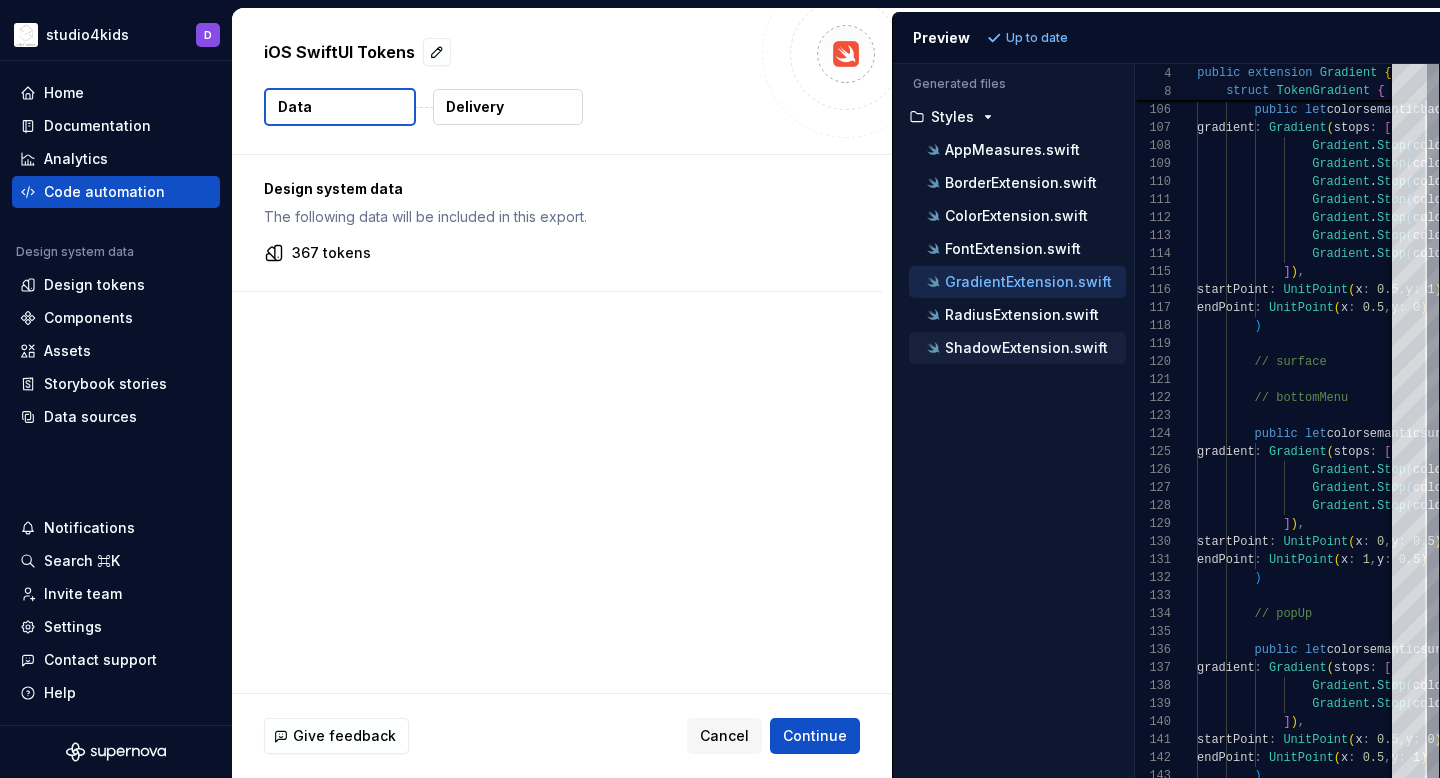click on "ShadowExtension.swift" at bounding box center [1017, 348] 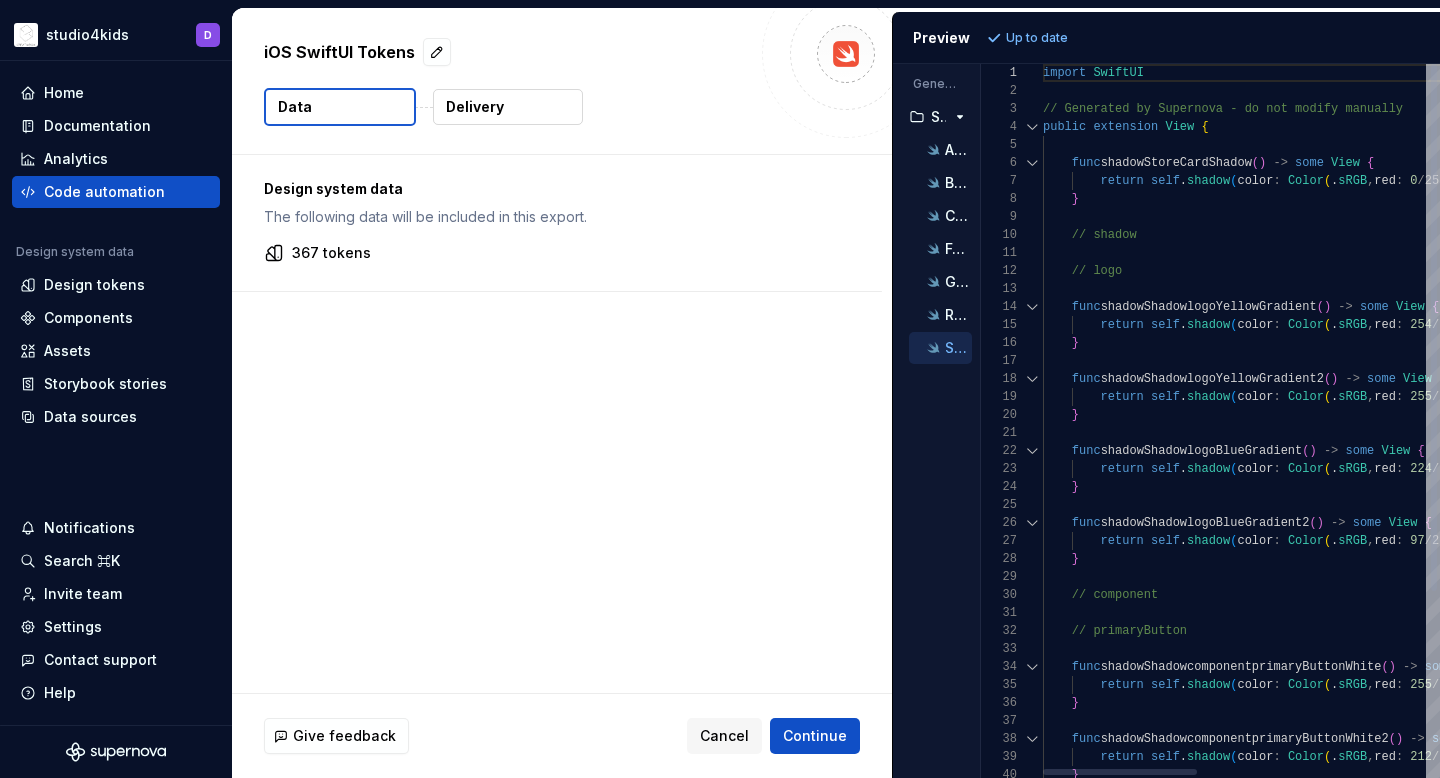 click on "Generated files
Accessibility guide for tree .
Navigate the tree with the arrow keys. Common tree hotkeys apply. Further keybindings are available:
enter to execute primary action on focused item
f2 to start renaming the focused item
escape to abort renaming an item
control+d to start dragging selected items
Styles AppMeasures.swift BorderExtension.swift ColorExtension.swift FontExtension.swift GradientExtension.swift RadiusExtension.swift ShadowExtension.swift 1 2 3 4 5 6 7 8 9 10 11 12 13 14 15 16 17 18 19 20 21 22 23 24 25 26 27 28 29 30 31 32 33 34 35 36 37 38 39 40 import   SwiftUI // Generated by Supernova - do not modify manually public   extension   View   {      func  shadowStoreCardShadow ( )   ->   some   View   {          return   self . shadow ( color :   Color ( . sRGB ,  red :   0 /255,  green :   255 /255,  blue :   179 /255,  opacity :   0.2 ) ,  radius :   3 ,  x :   0 ,  y : 2" at bounding box center [1166, 421] 